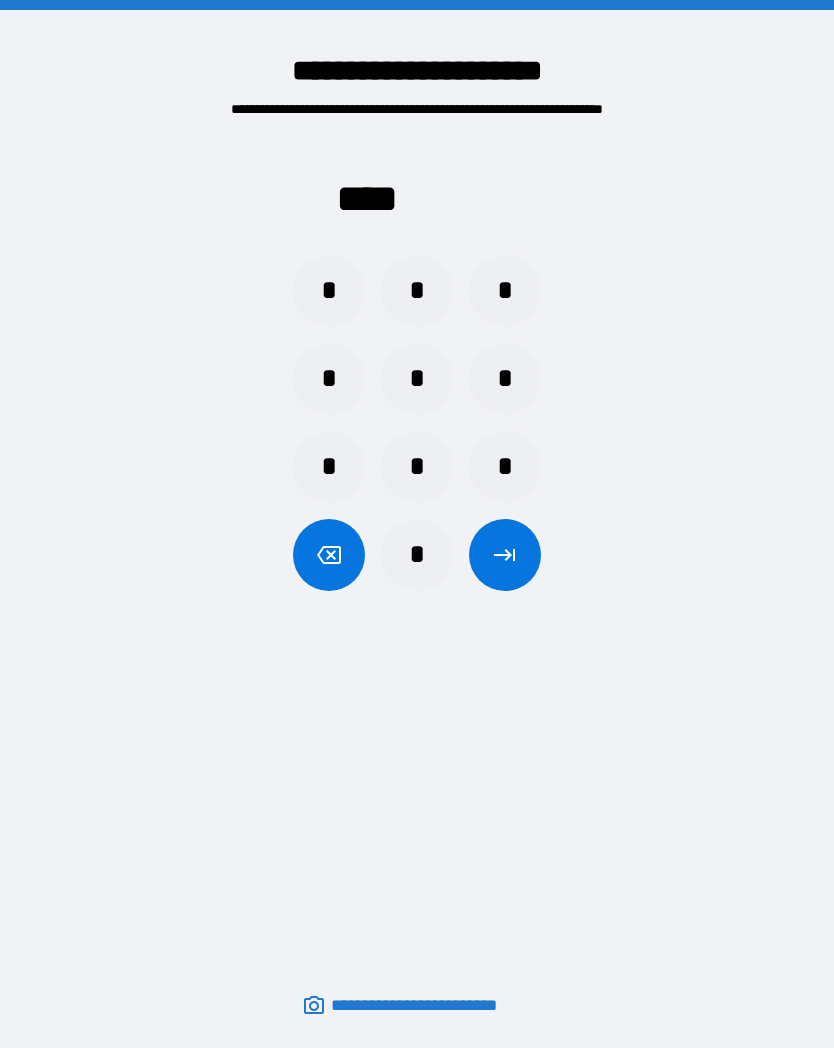 scroll, scrollTop: 0, scrollLeft: 0, axis: both 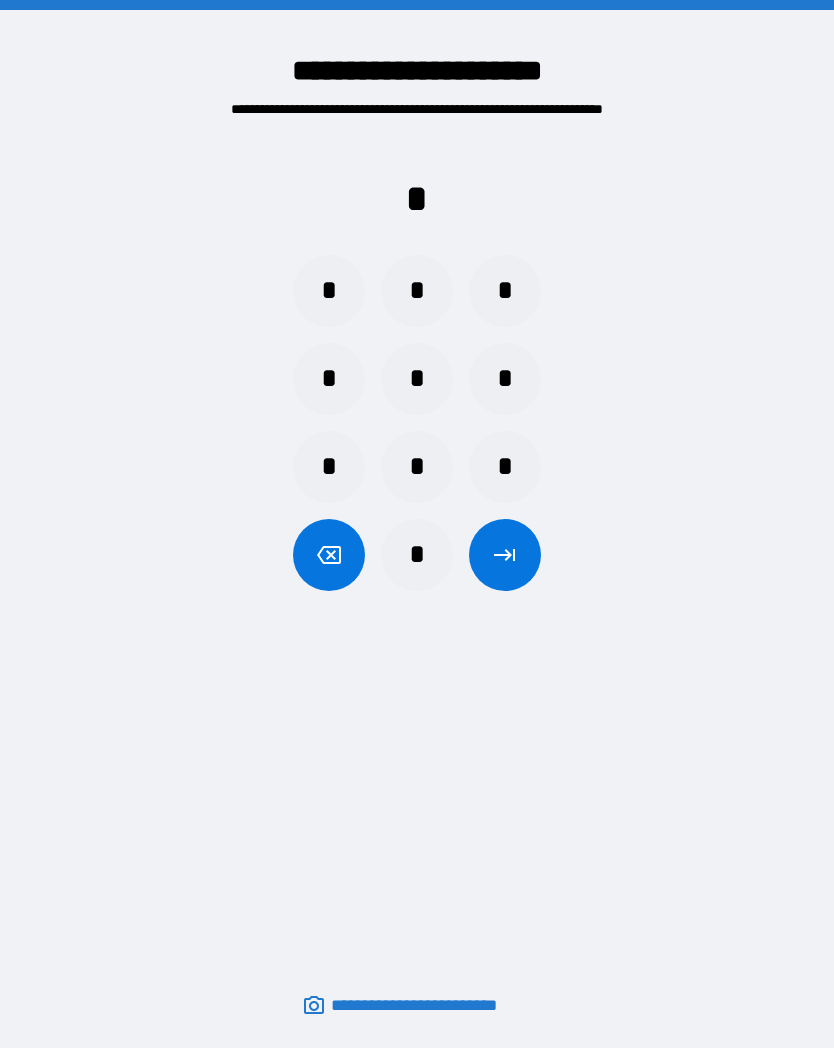 click on "*" at bounding box center [417, 291] 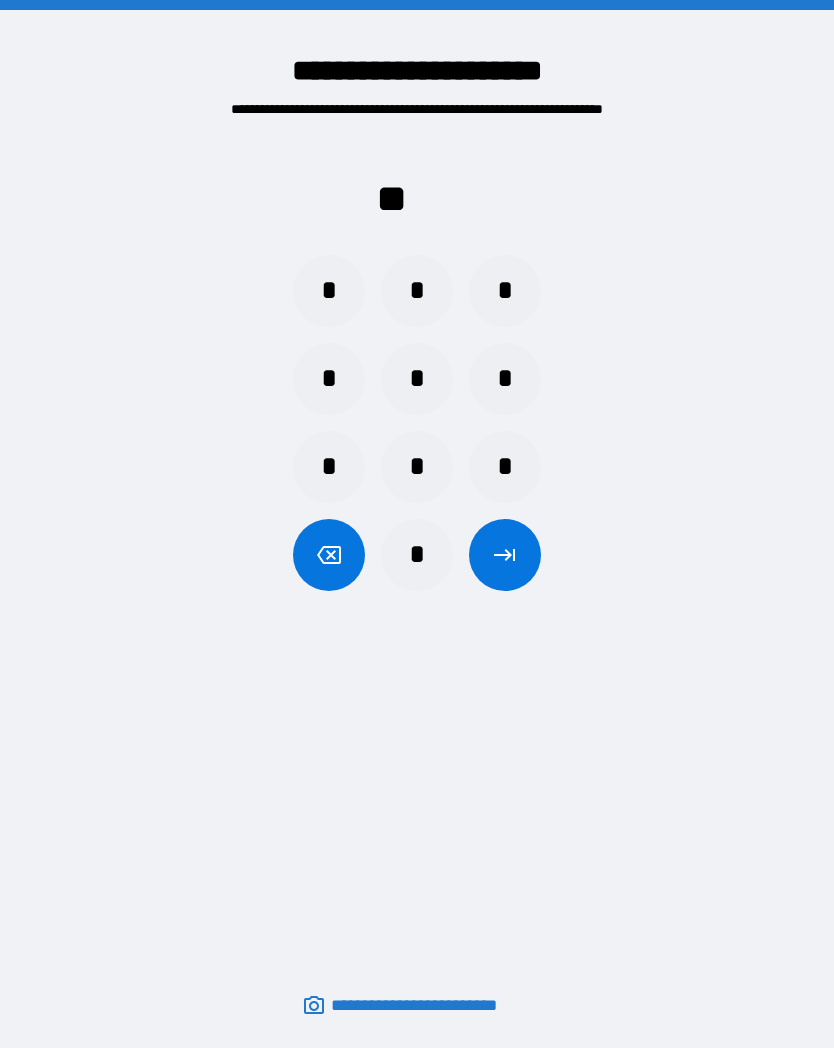 click on "*" at bounding box center [505, 291] 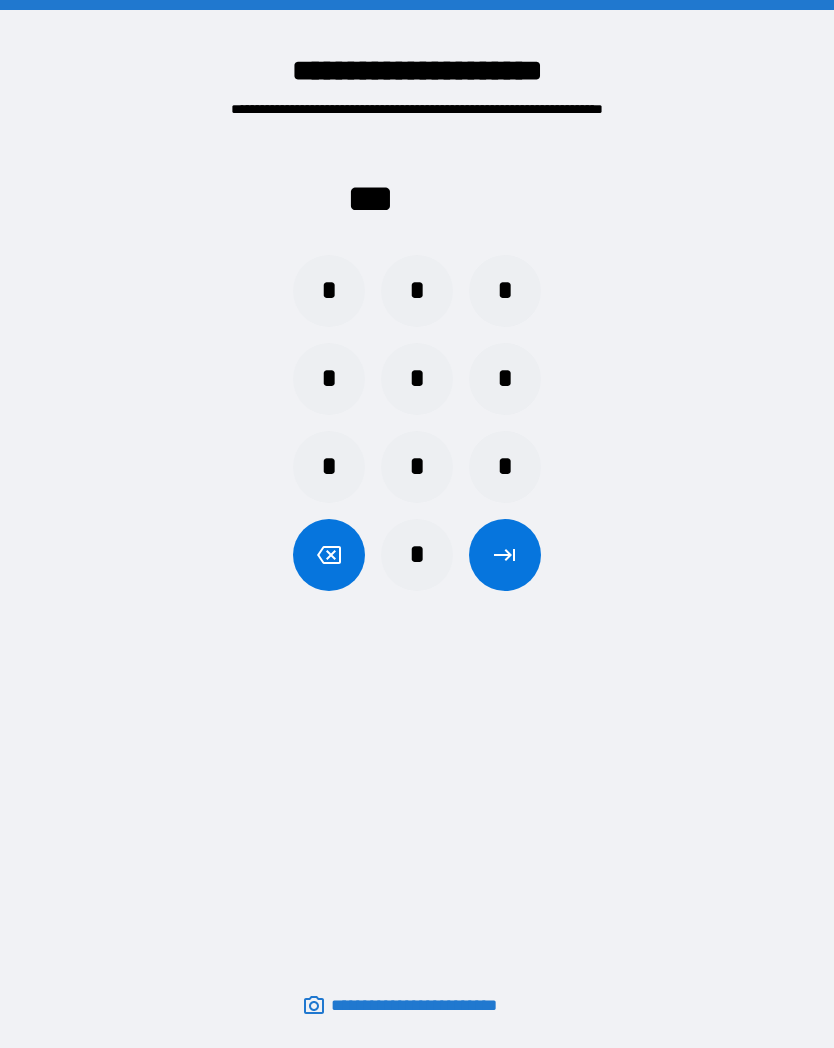 click on "*" at bounding box center (329, 379) 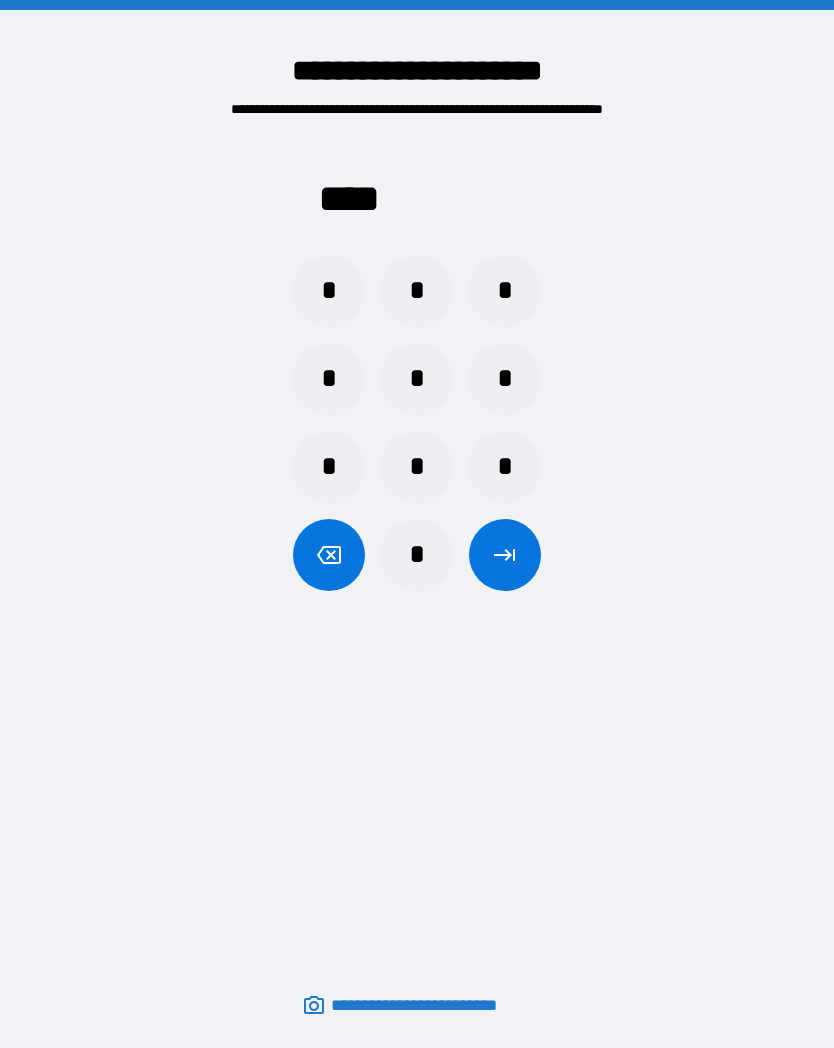 click at bounding box center [505, 555] 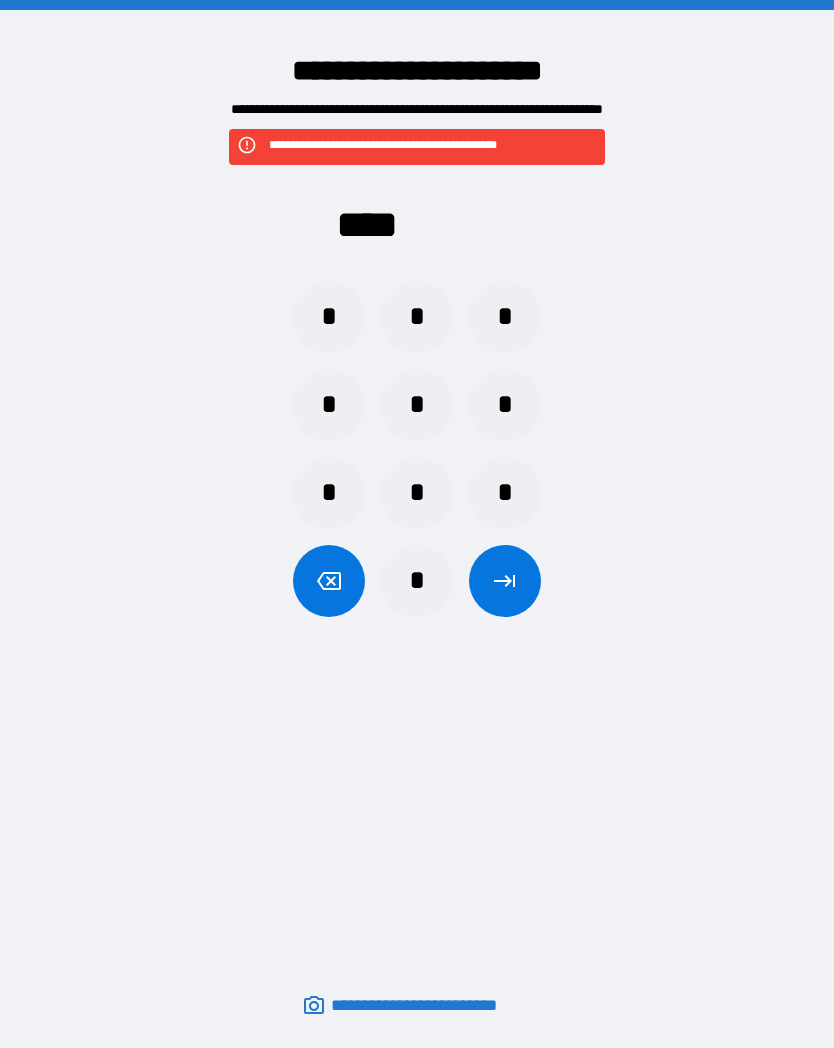 click on "*" at bounding box center [329, 317] 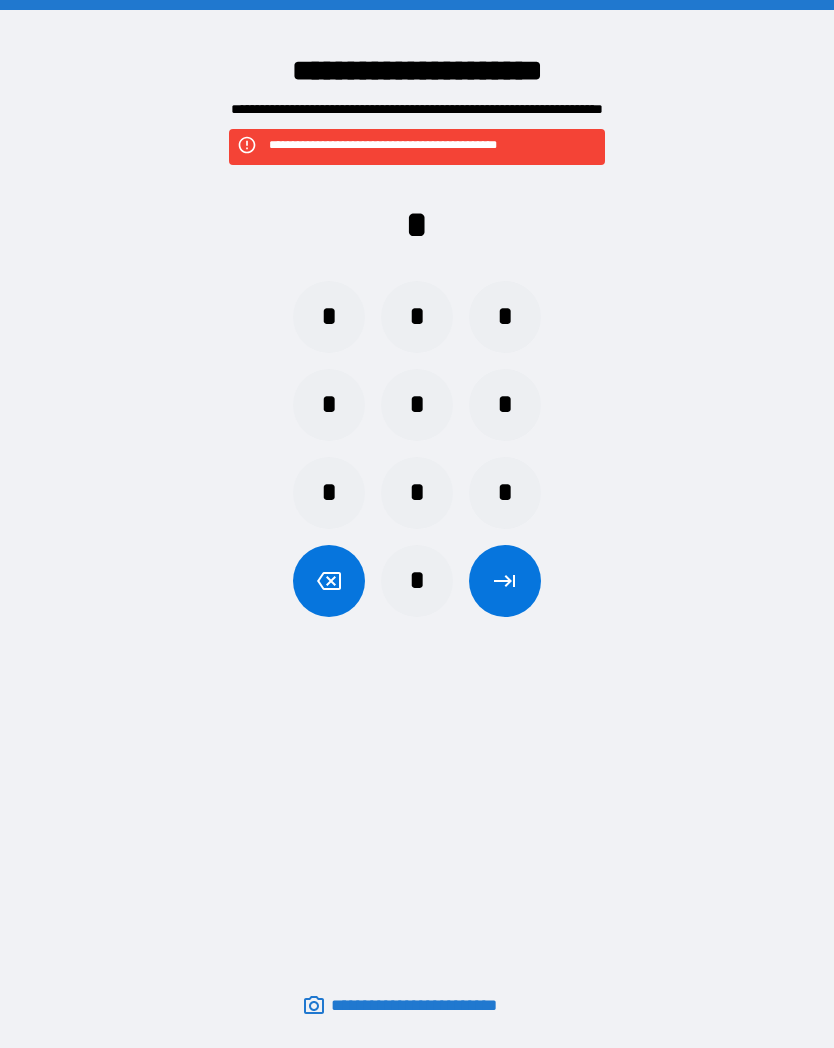 click on "*" at bounding box center (417, 581) 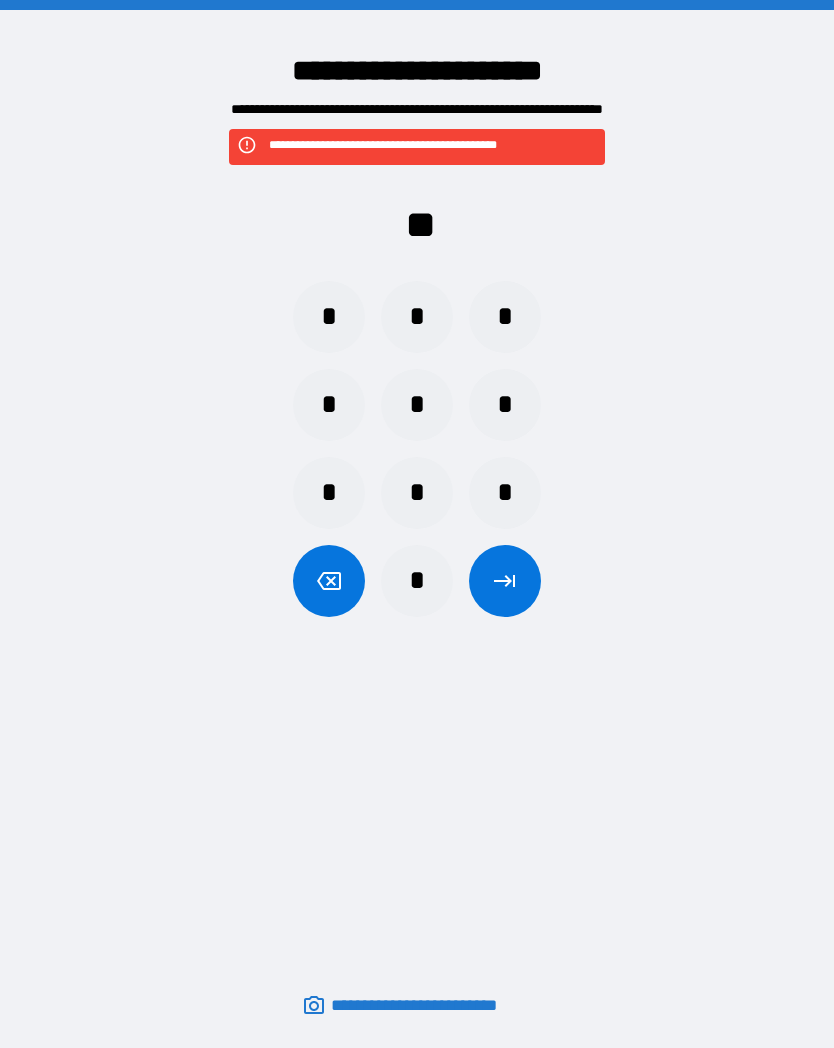 click on "*" at bounding box center [417, 581] 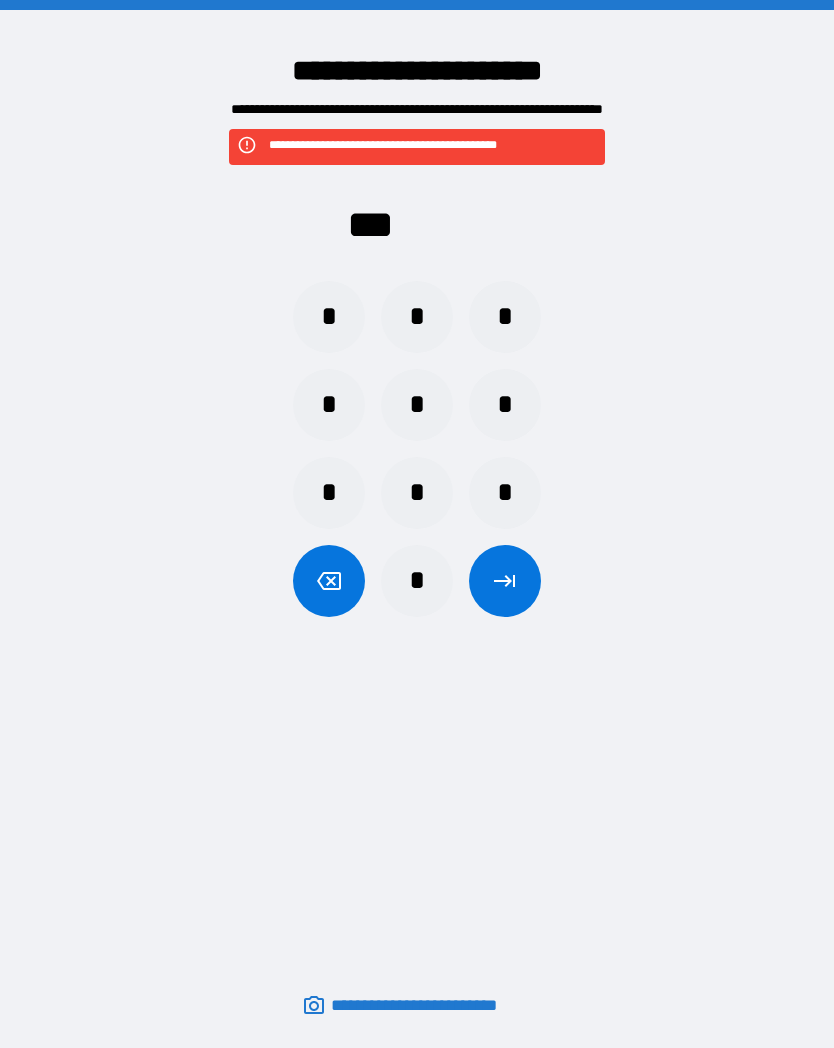 click on "*" at bounding box center [417, 493] 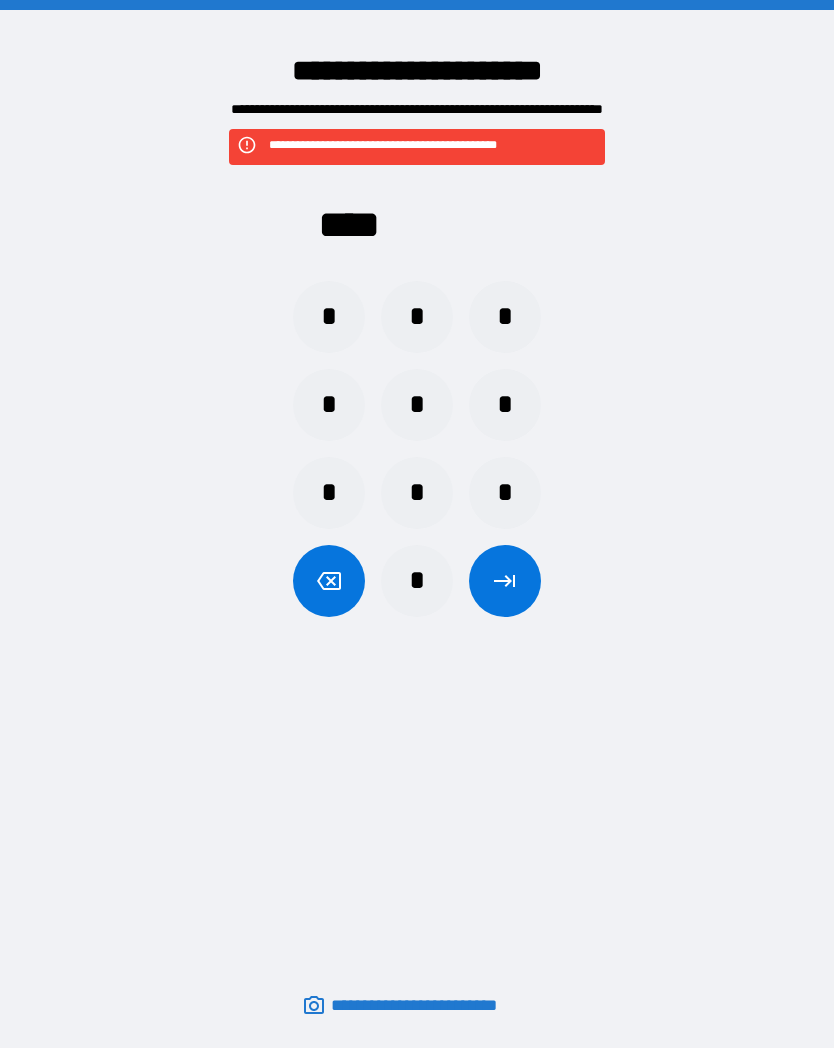 click at bounding box center (505, 581) 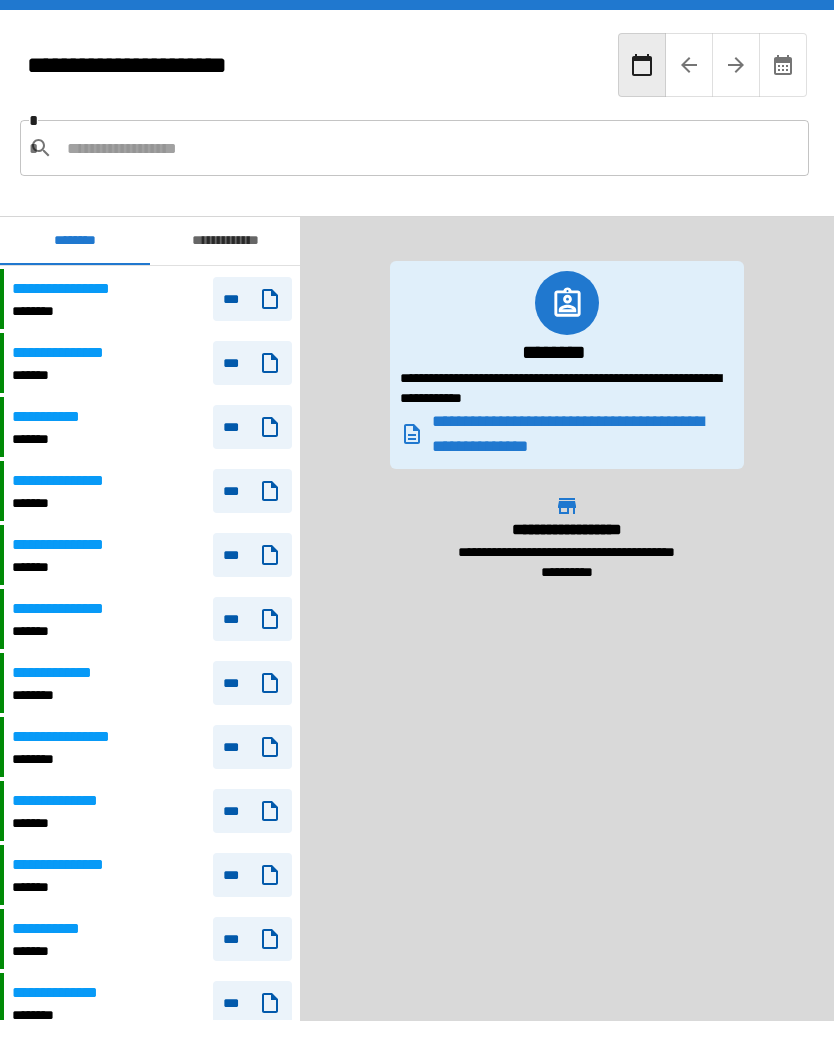 scroll, scrollTop: 1429, scrollLeft: 0, axis: vertical 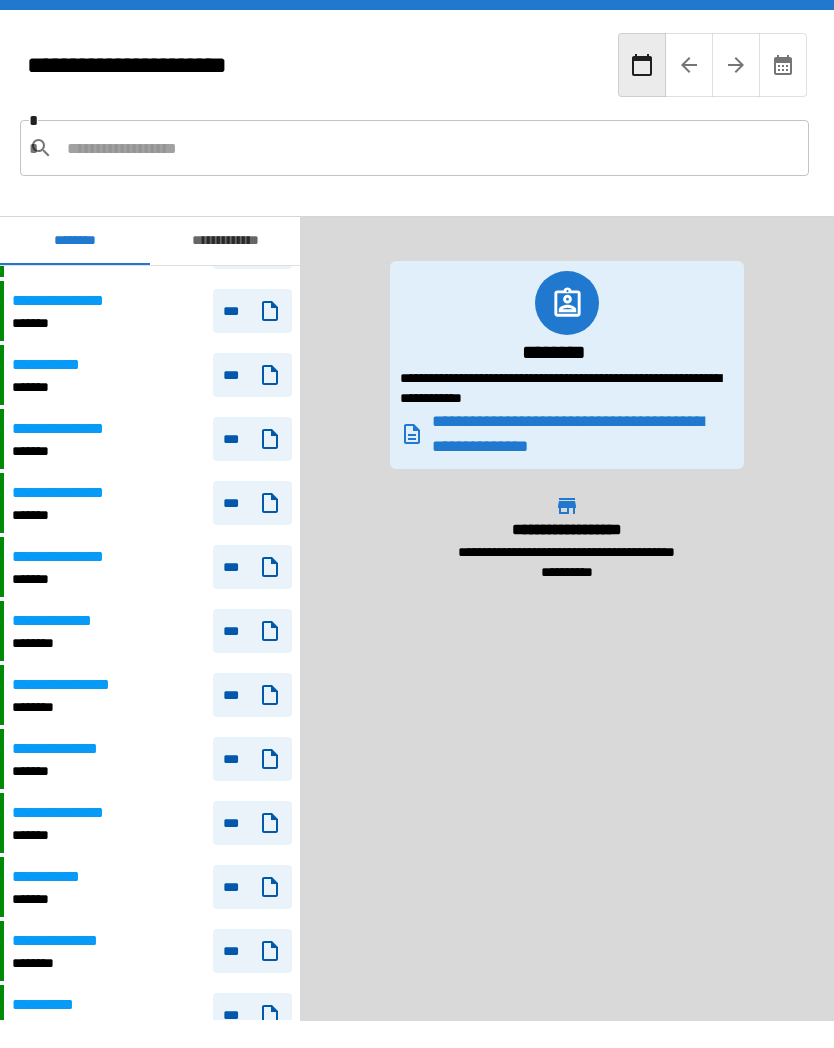 click on "********" at bounding box center (66, 643) 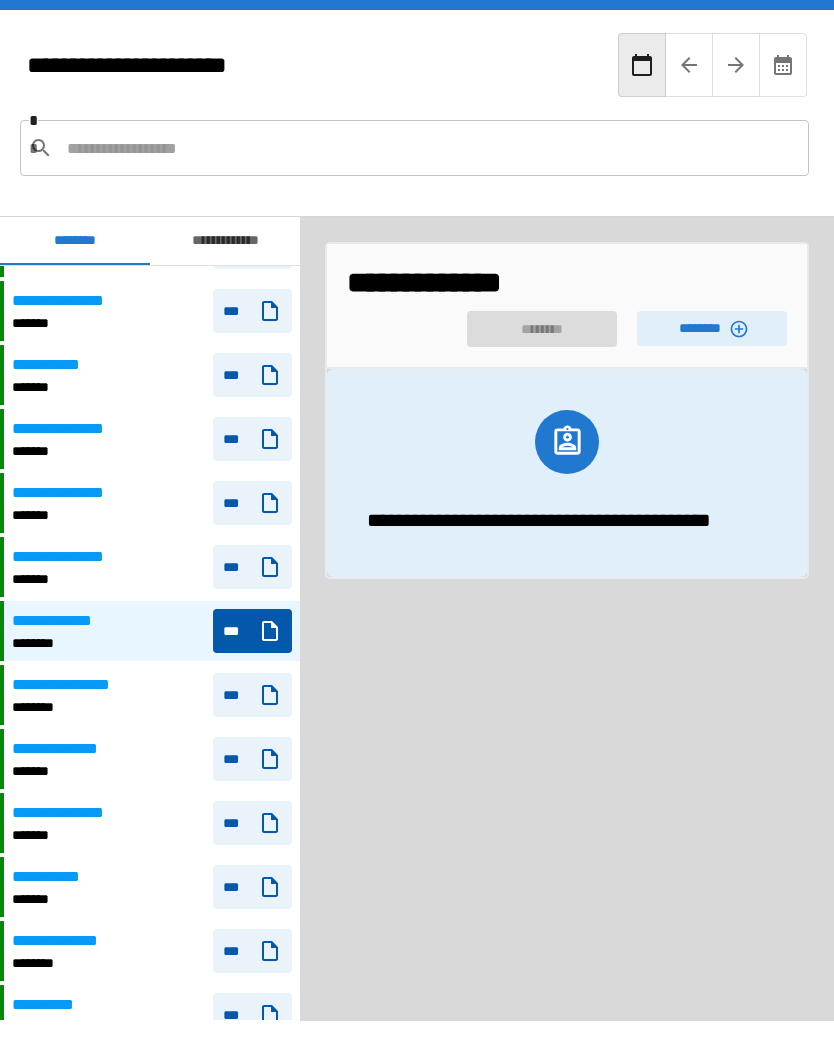 click 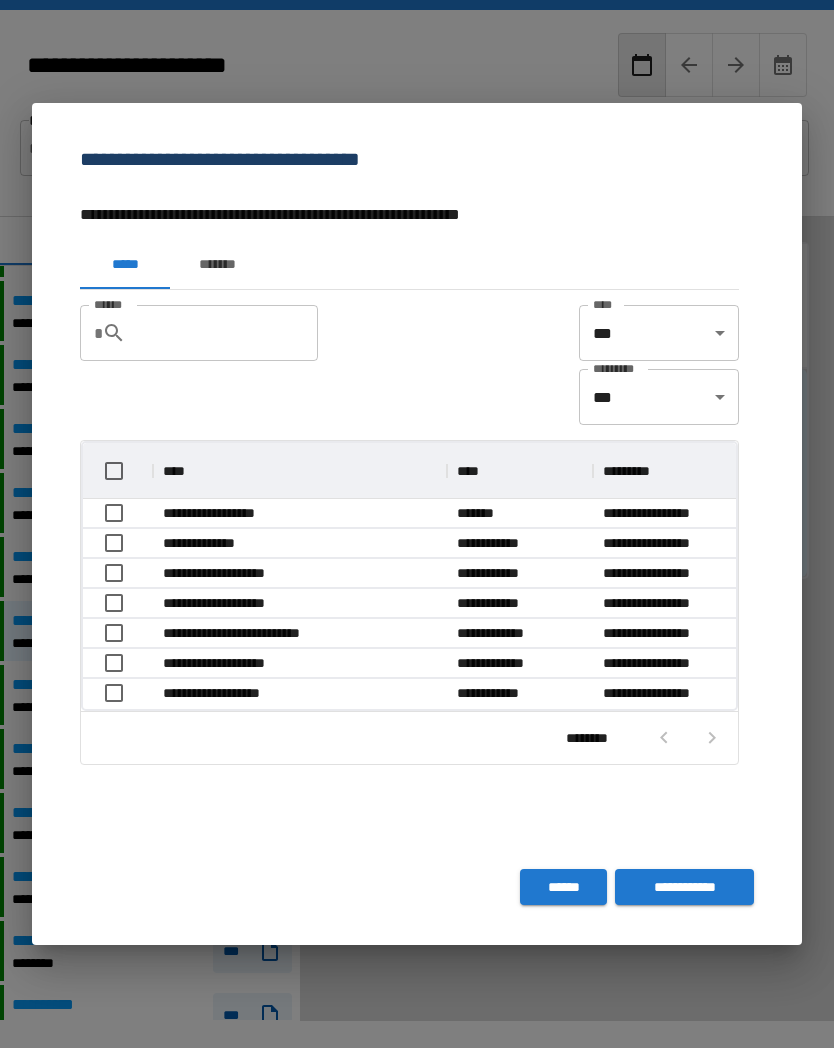 scroll, scrollTop: 1, scrollLeft: 1, axis: both 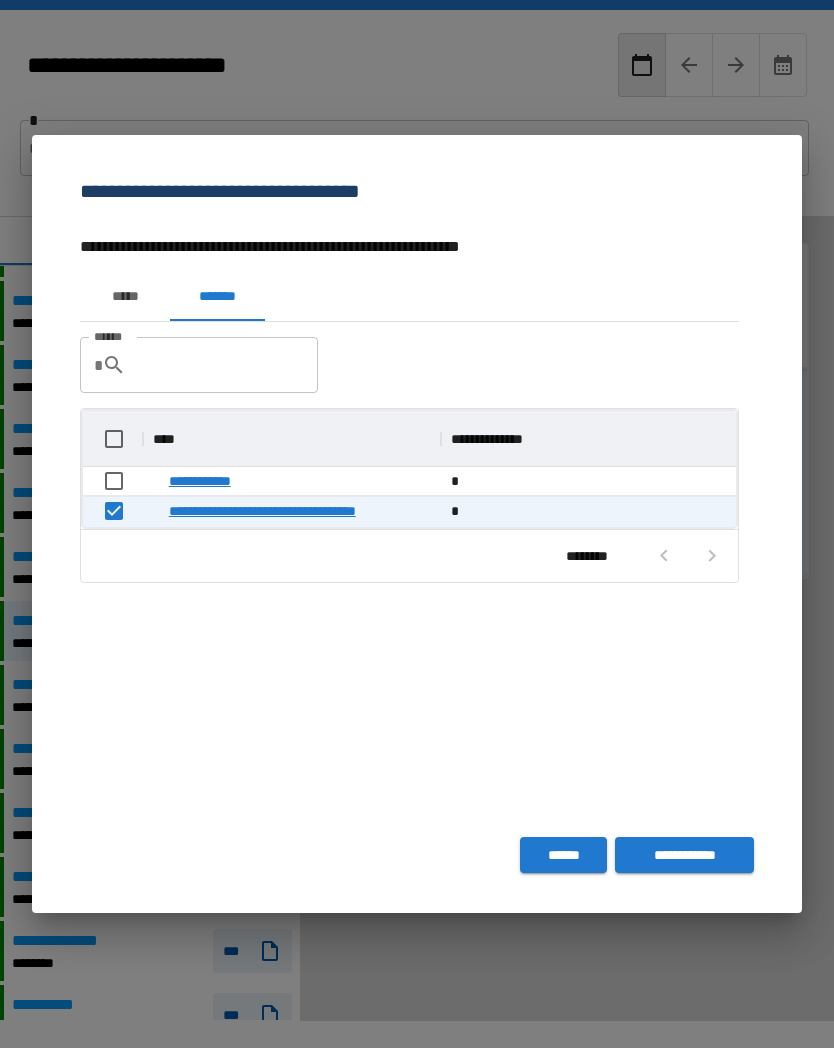 click on "**********" at bounding box center [684, 855] 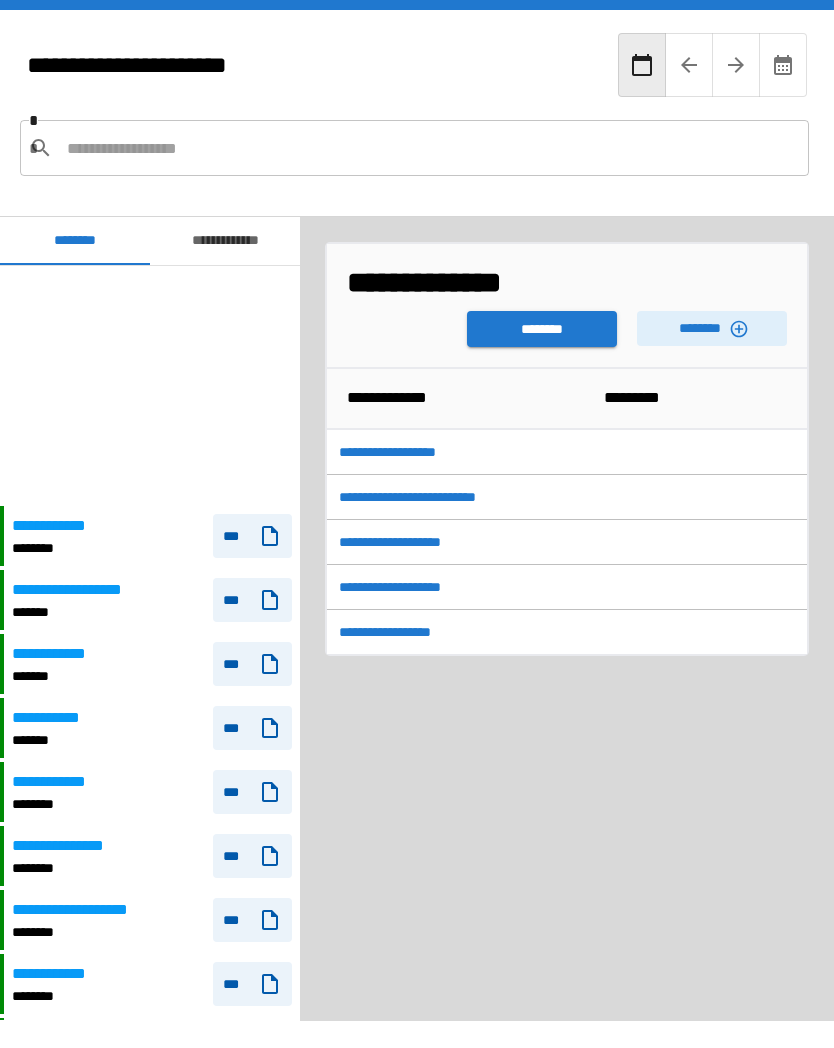 scroll, scrollTop: 240, scrollLeft: 0, axis: vertical 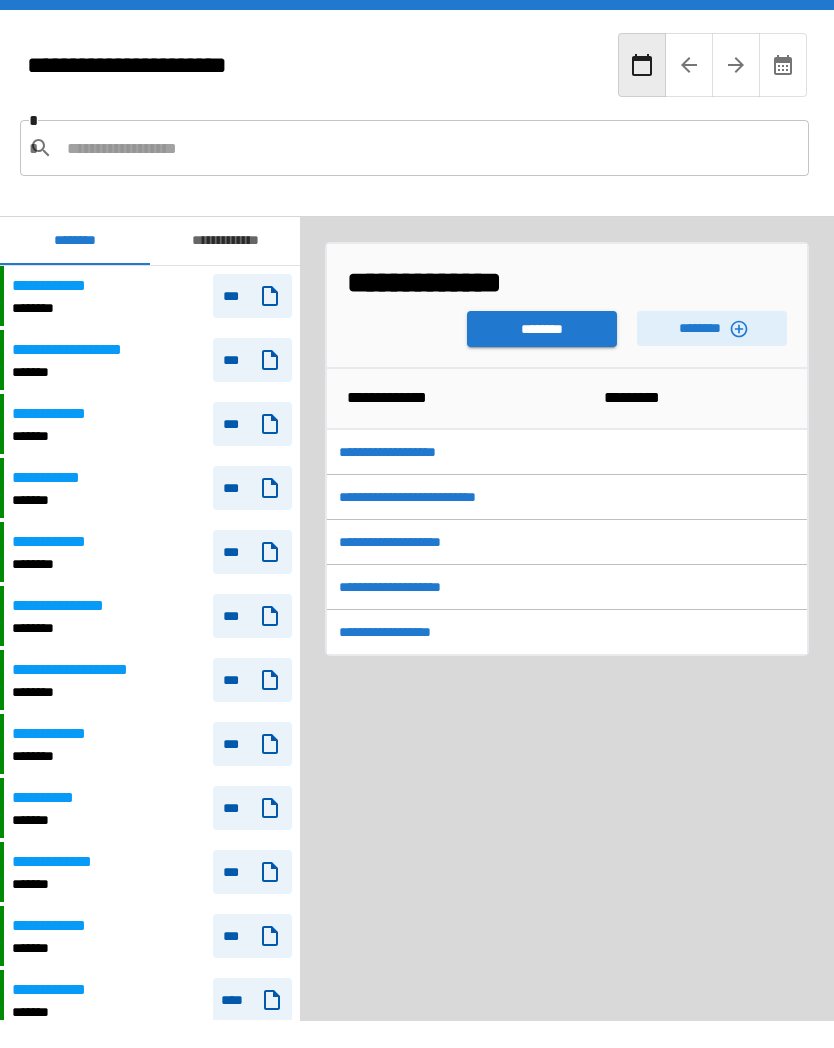 click on "********" at bounding box center [542, 329] 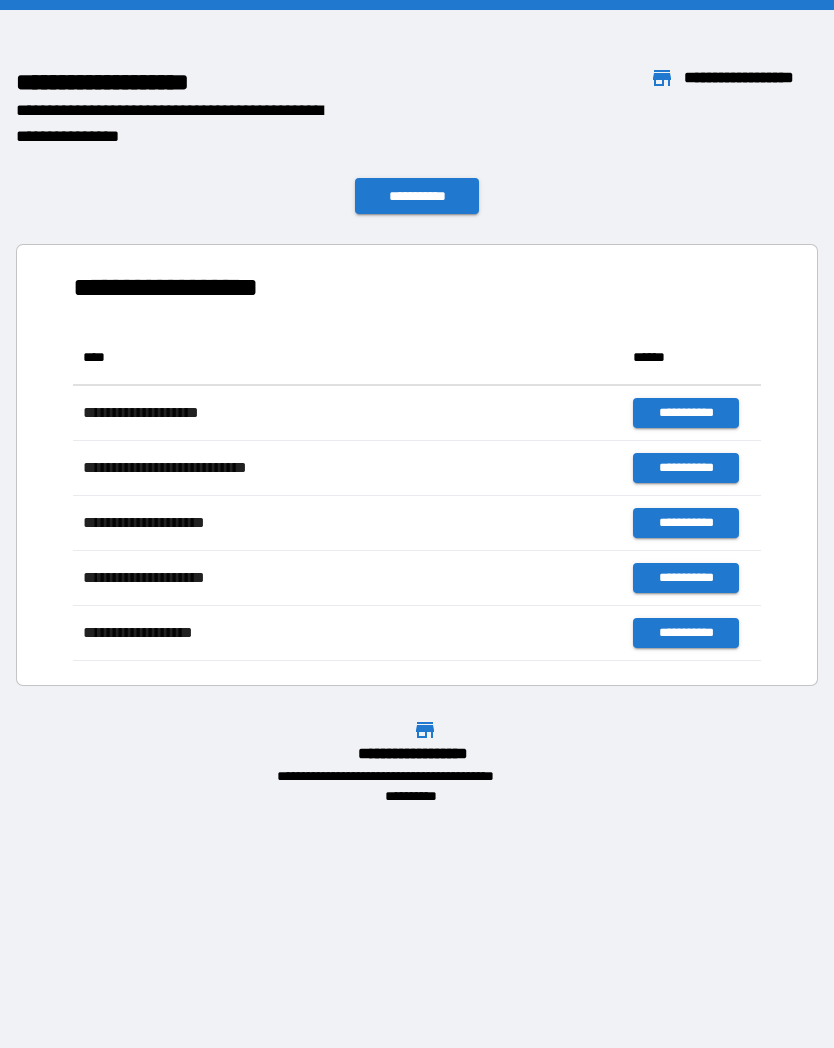 scroll, scrollTop: 1, scrollLeft: 1, axis: both 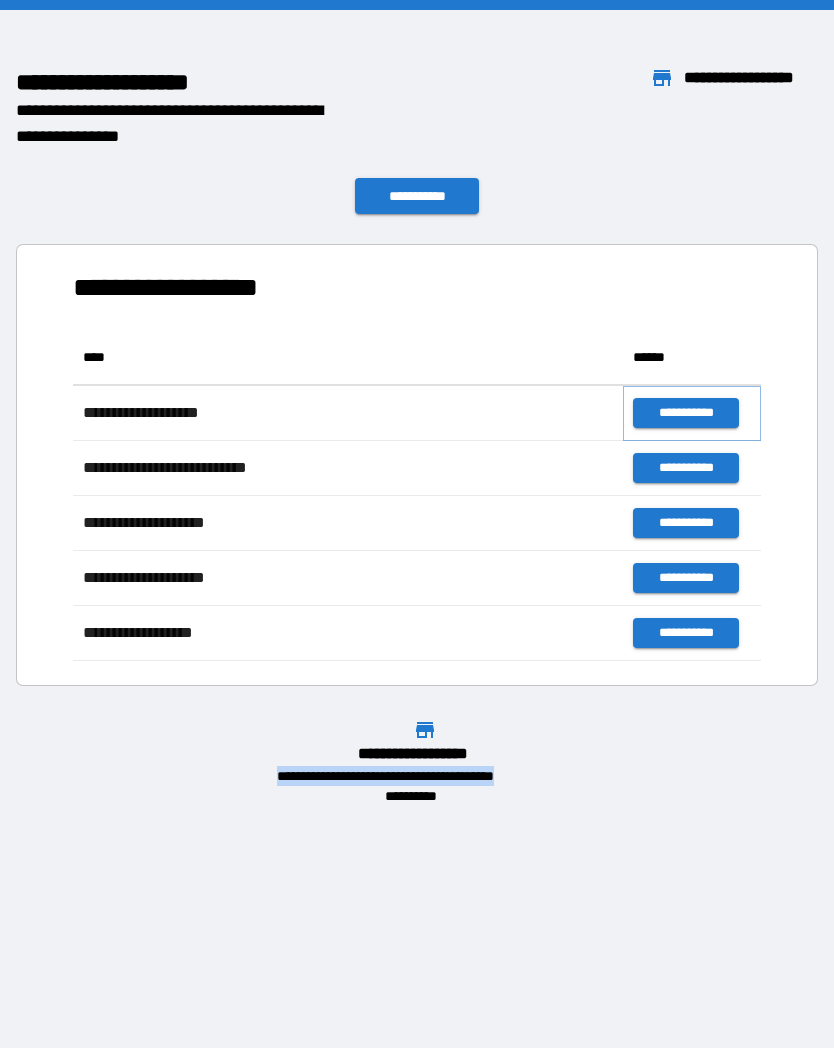 click on "**********" at bounding box center (685, 413) 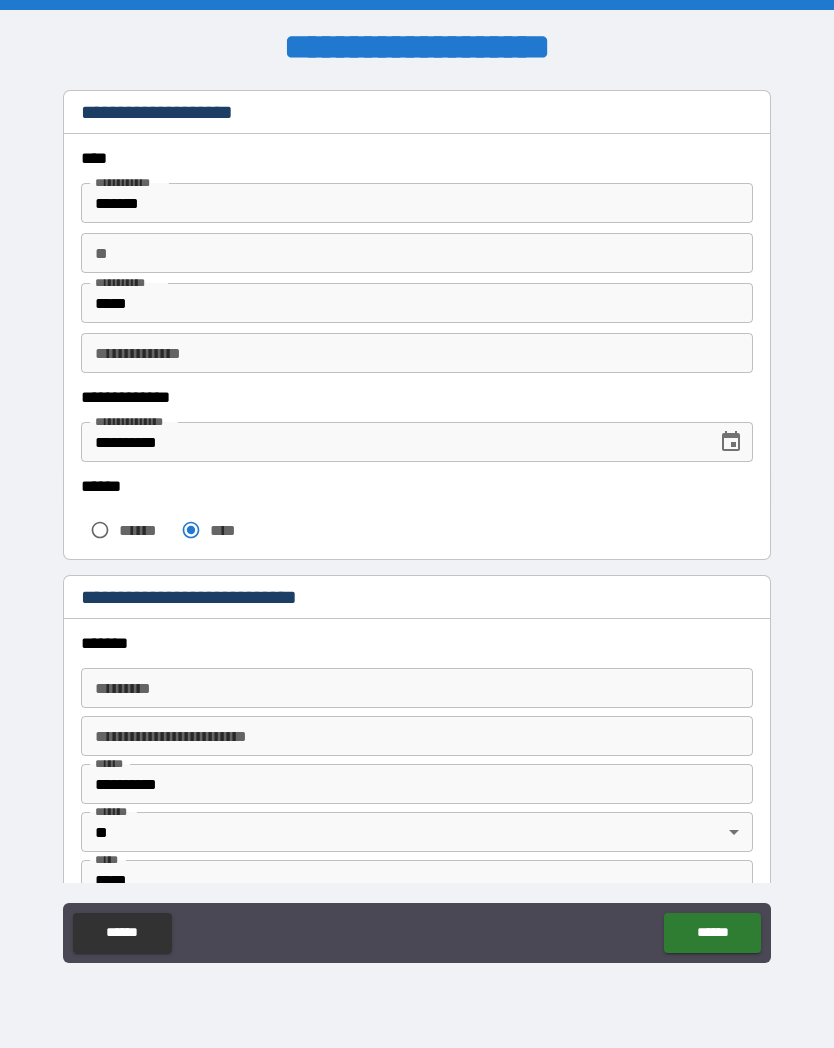 scroll, scrollTop: 0, scrollLeft: 0, axis: both 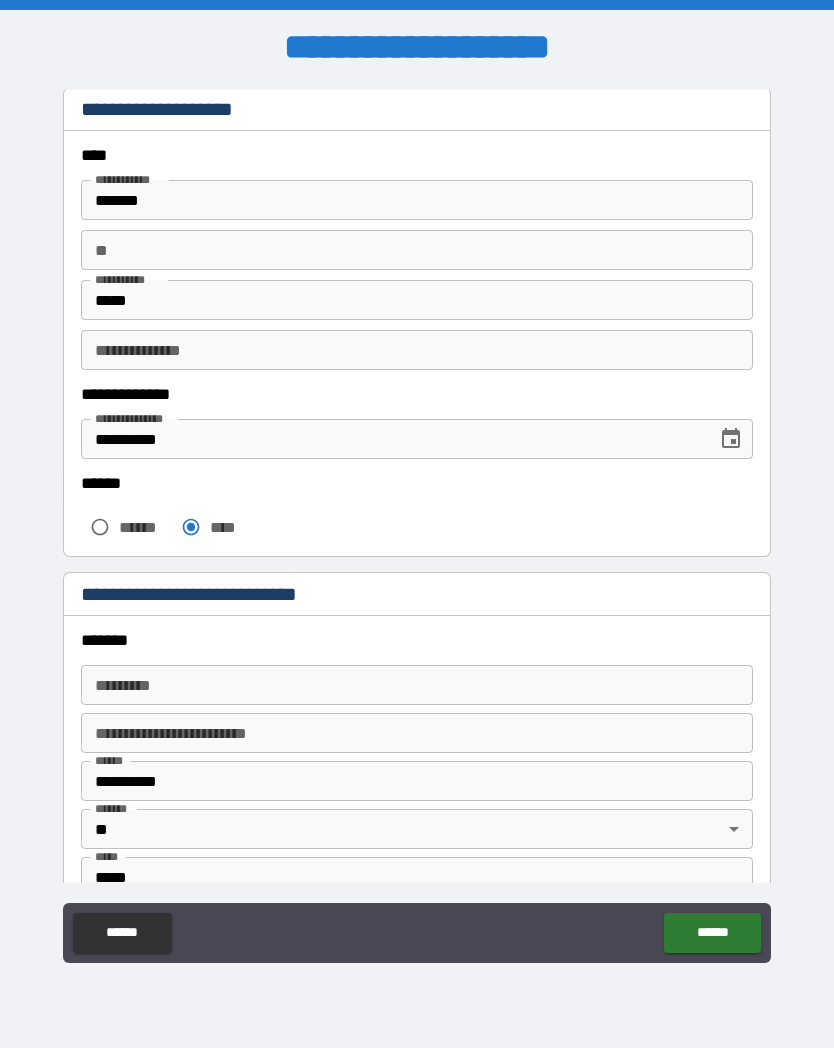 click on "*******" at bounding box center (417, 640) 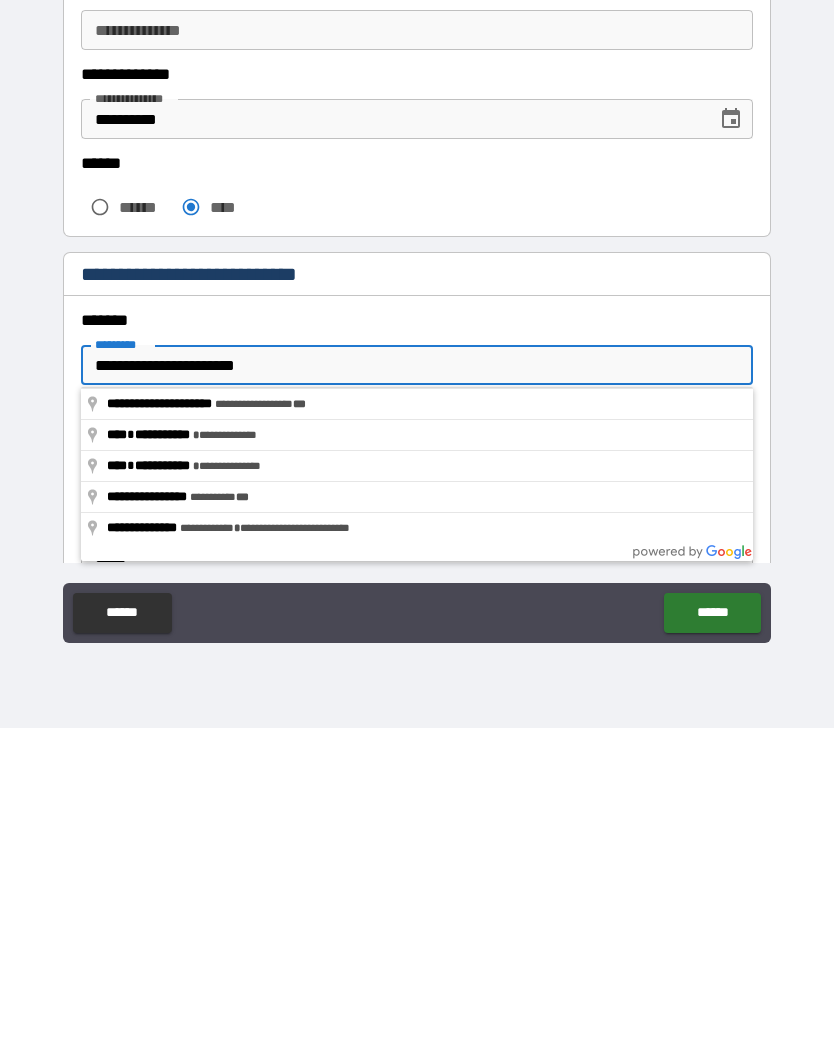 click on "**********" at bounding box center (417, 526) 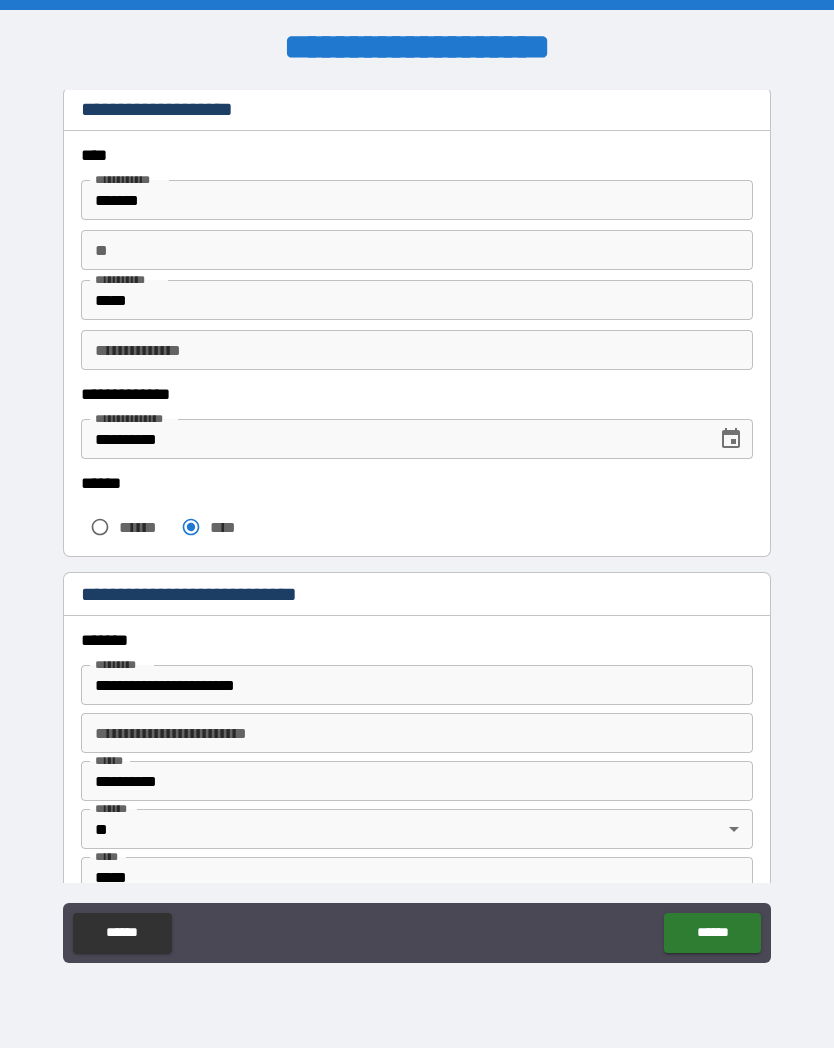 click on "**********" at bounding box center [417, 685] 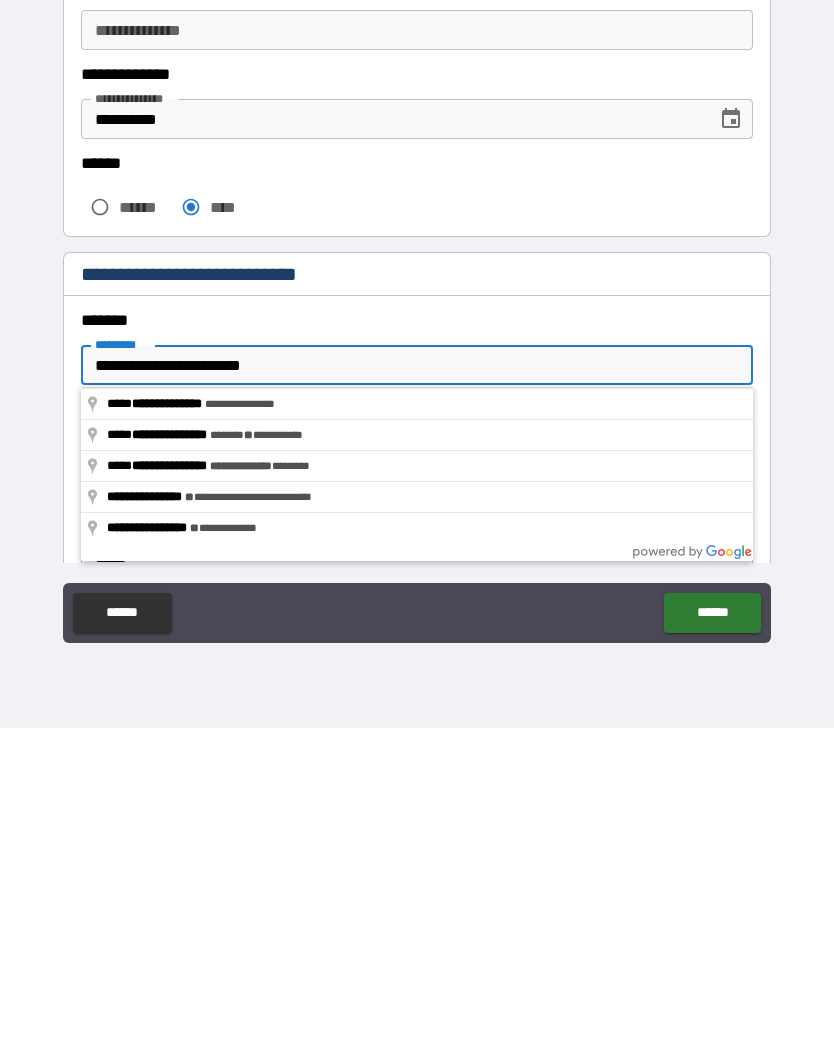 click on "**********" at bounding box center [417, 685] 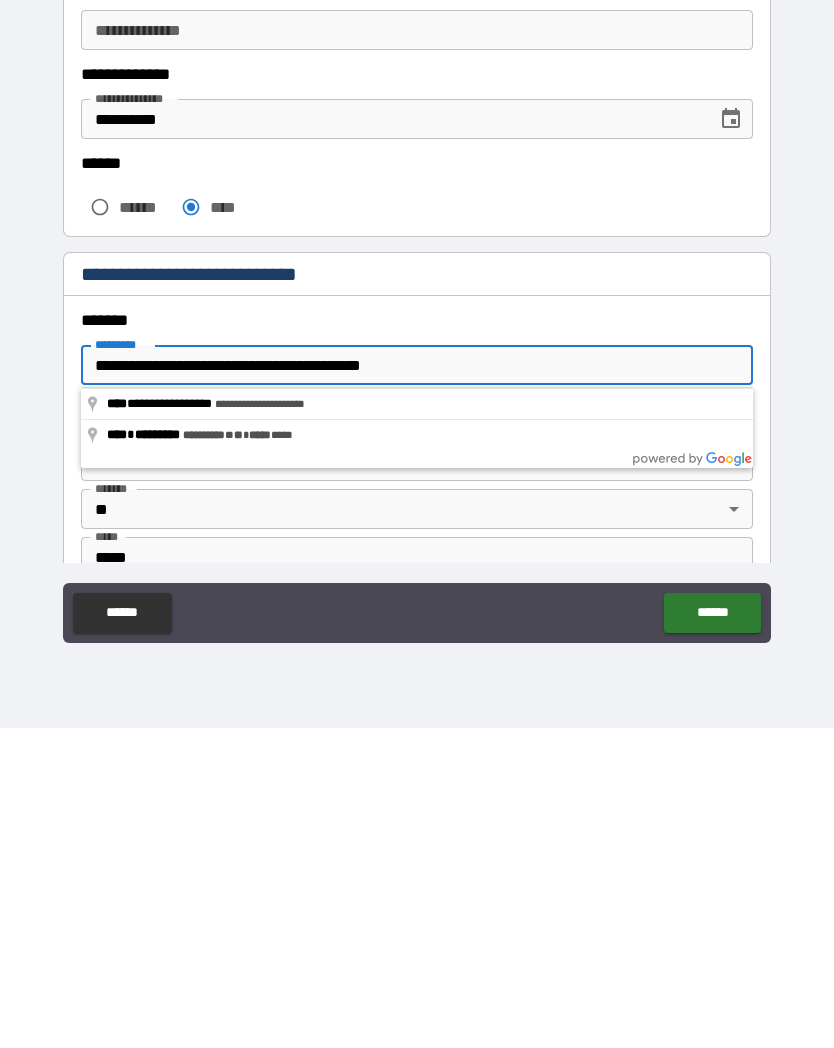 type on "**********" 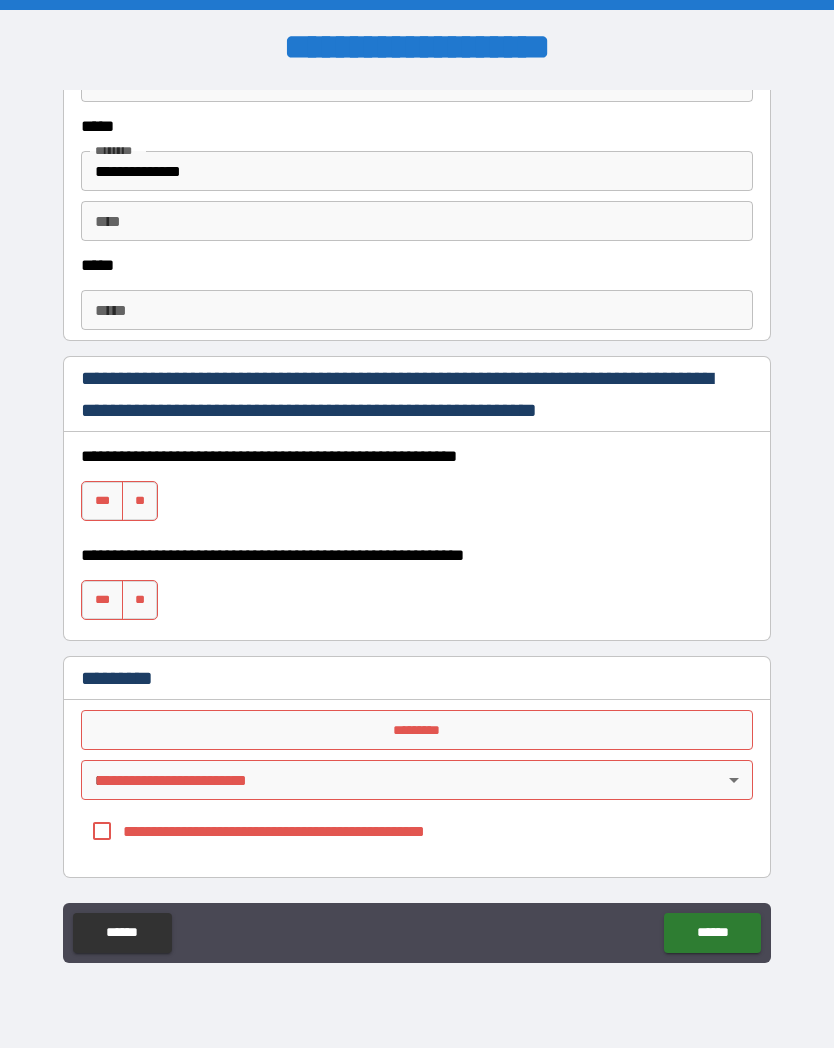 scroll, scrollTop: 798, scrollLeft: 0, axis: vertical 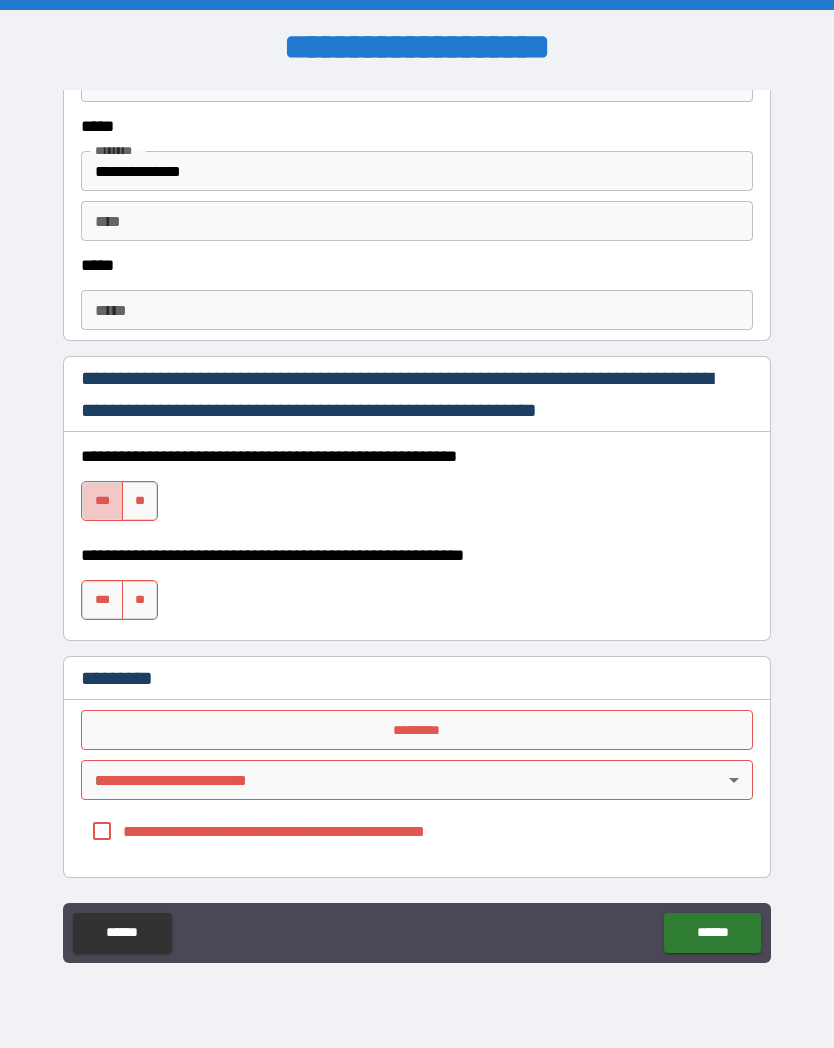 click on "***" at bounding box center (102, 501) 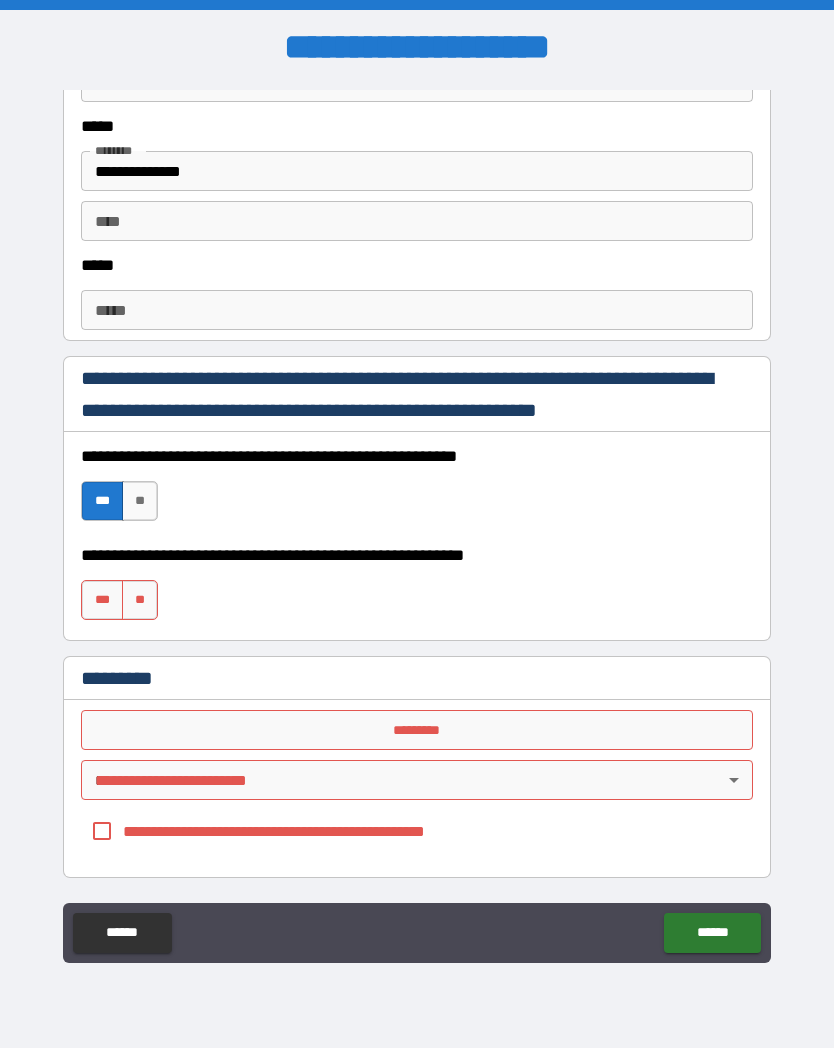 click on "***" at bounding box center (102, 600) 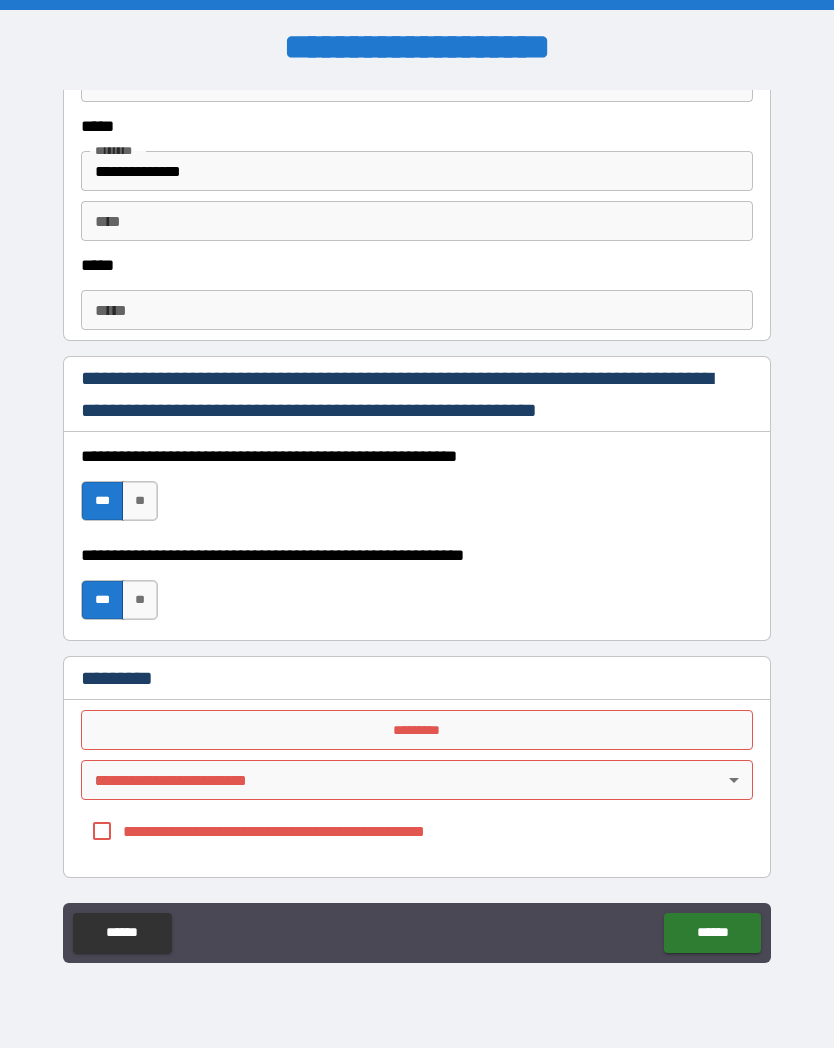 click on "*********" at bounding box center [417, 730] 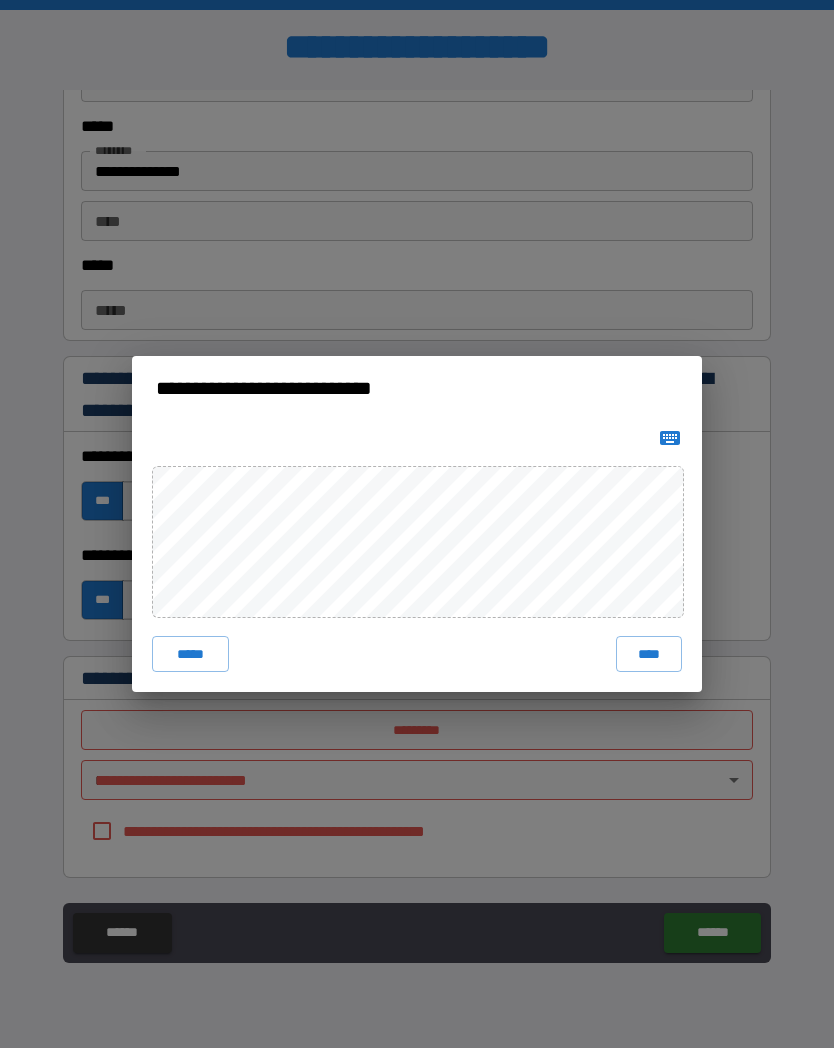 click on "***** ****" at bounding box center (417, 654) 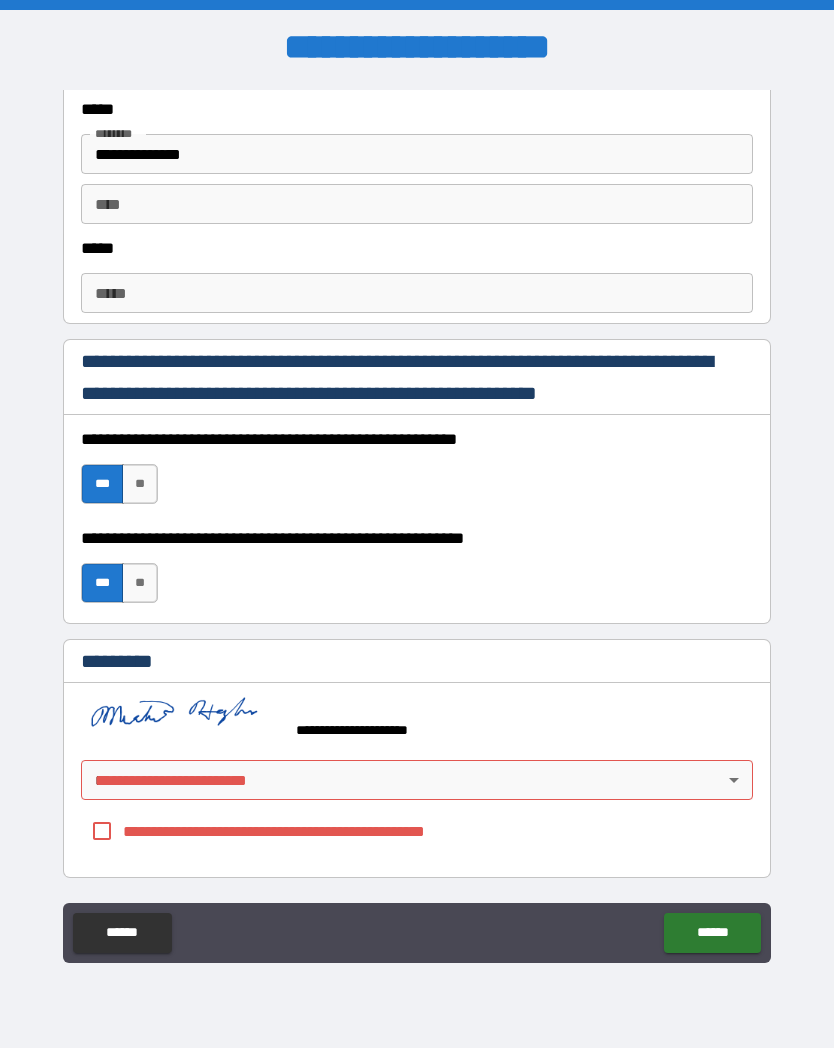 scroll, scrollTop: 815, scrollLeft: 0, axis: vertical 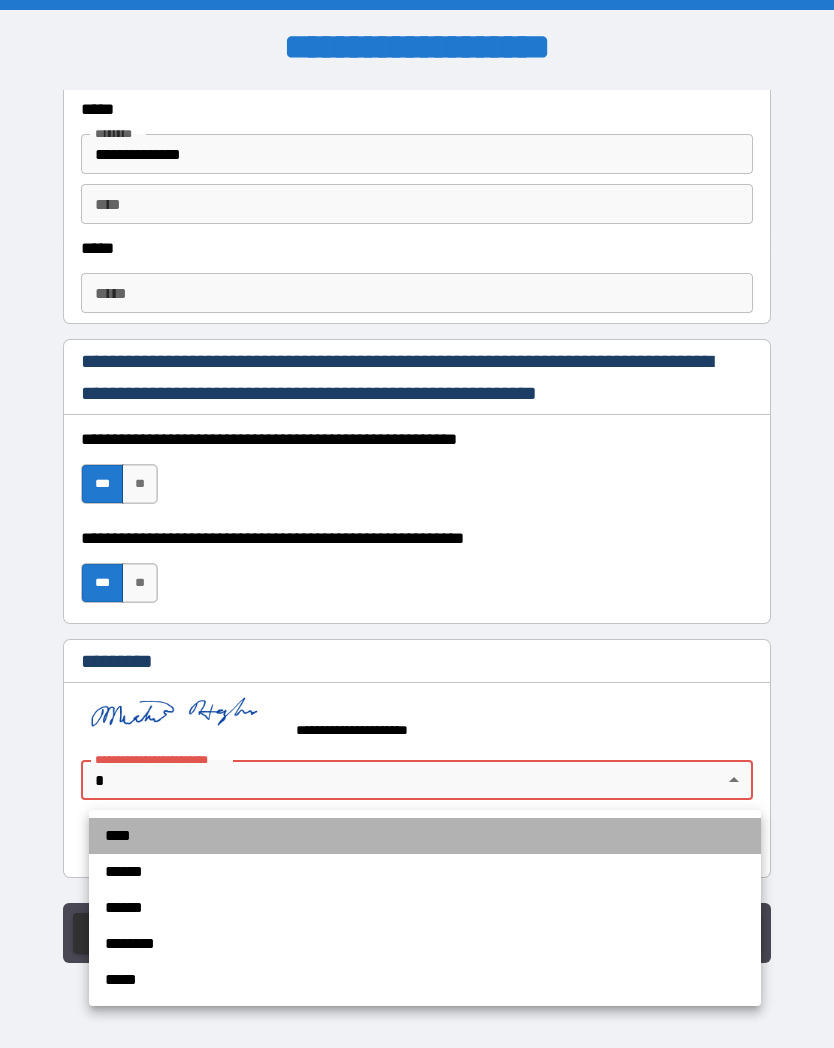 click on "****" at bounding box center [425, 836] 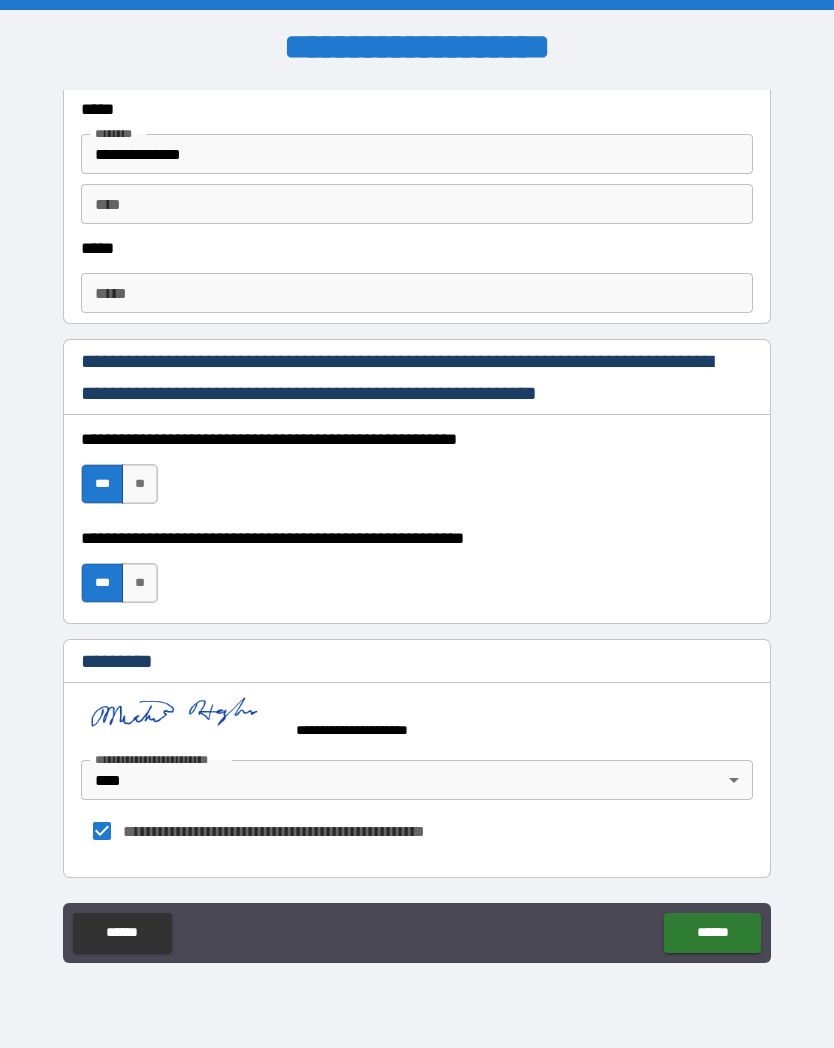 click on "******" at bounding box center (712, 933) 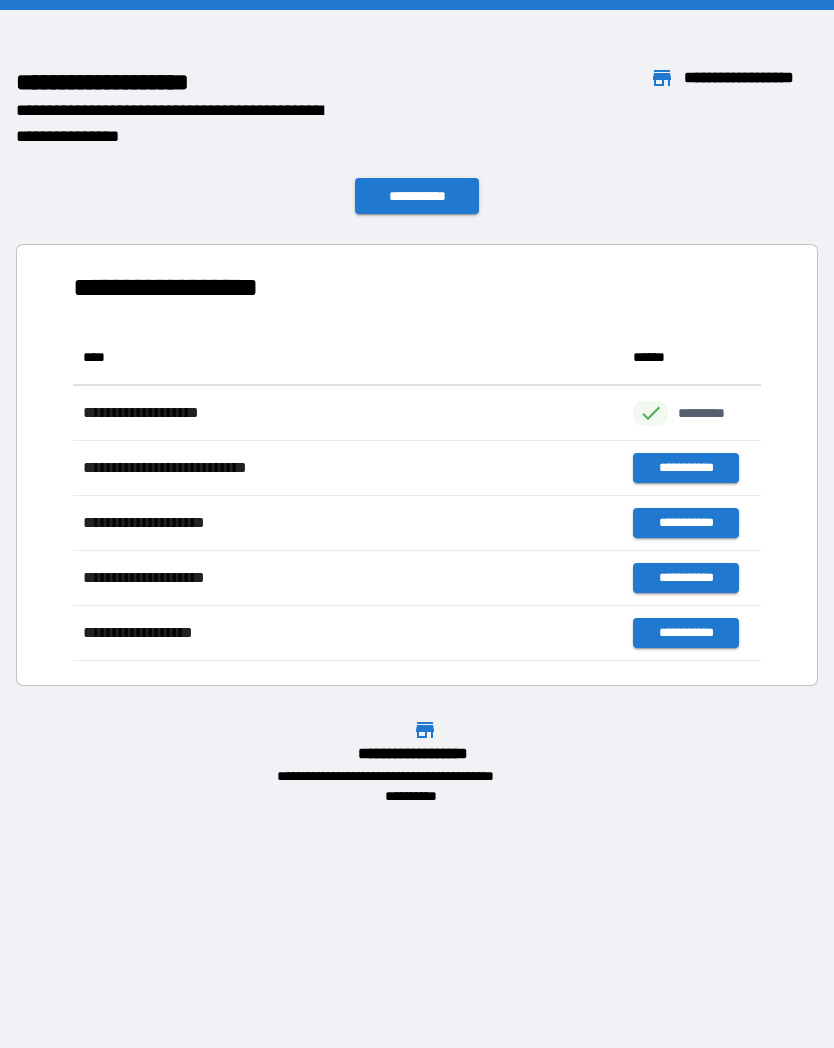 scroll, scrollTop: 331, scrollLeft: 688, axis: both 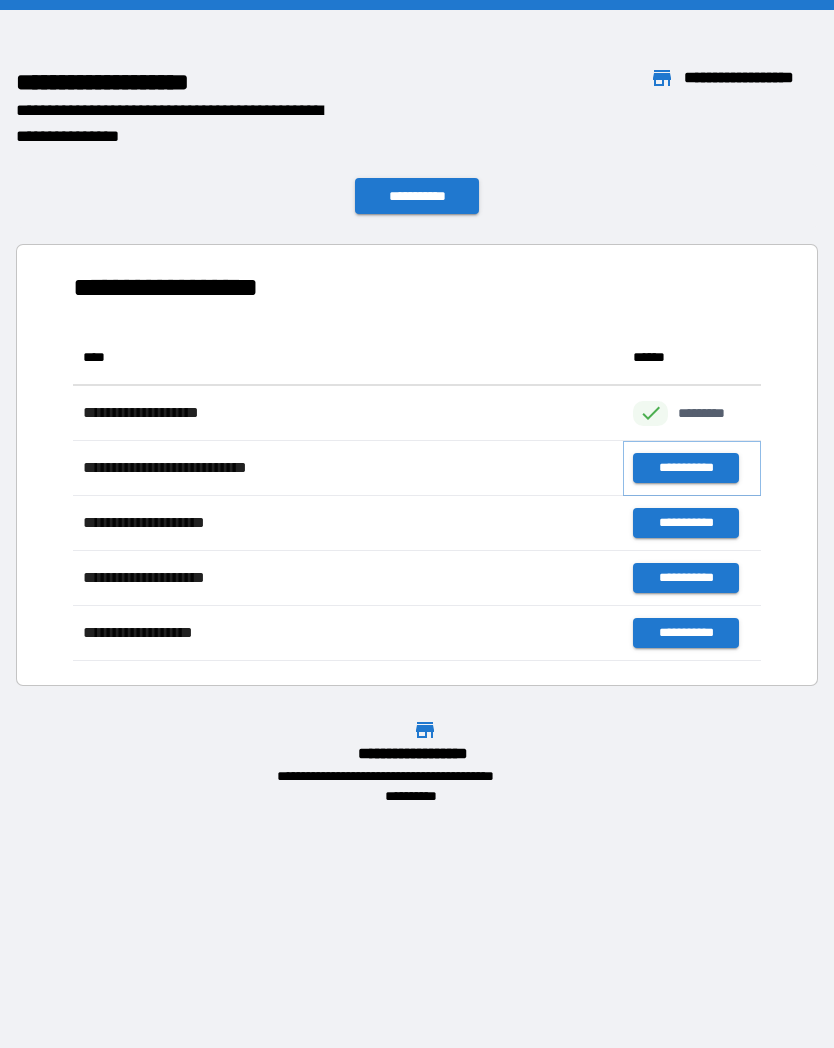 click on "**********" at bounding box center [685, 468] 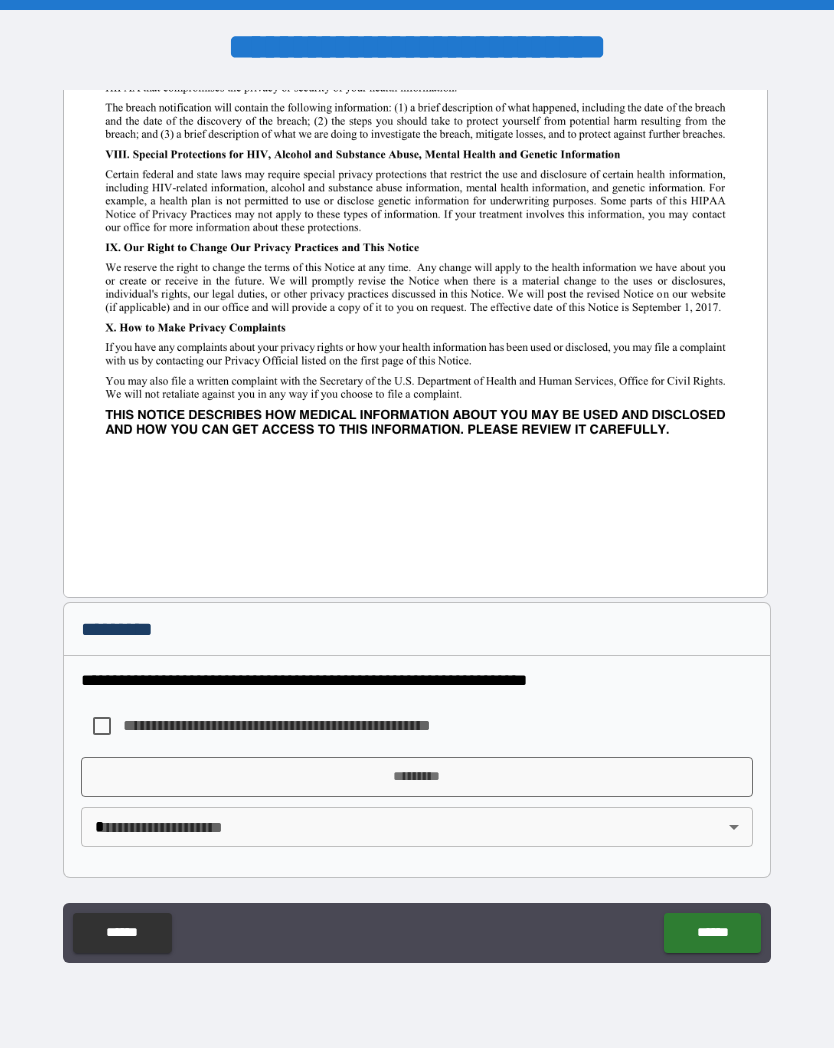 scroll, scrollTop: 2329, scrollLeft: 0, axis: vertical 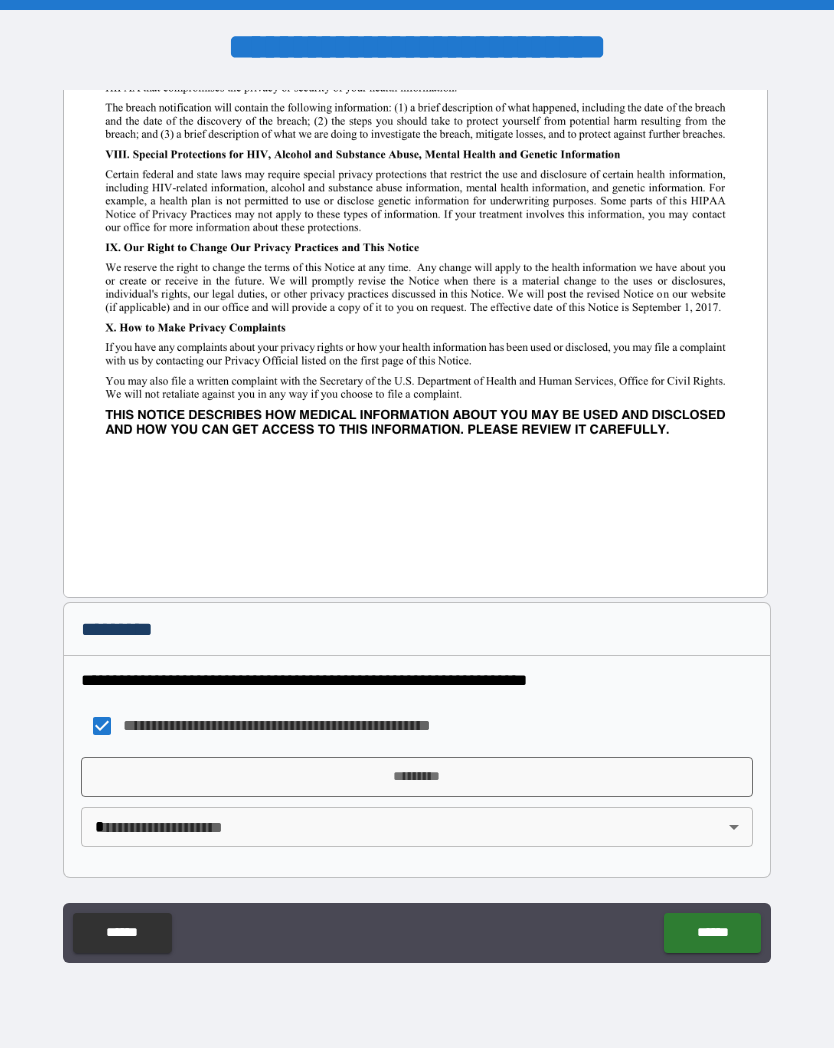 click on "*********" at bounding box center [417, 777] 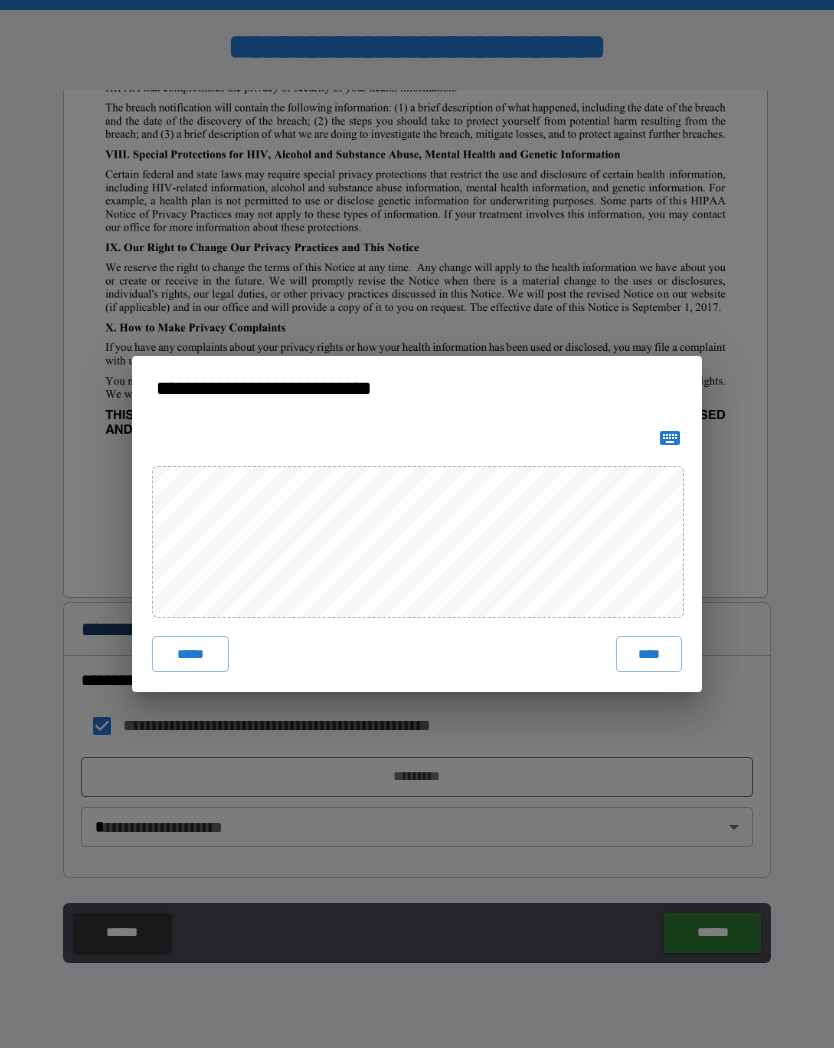 click on "****" at bounding box center [649, 654] 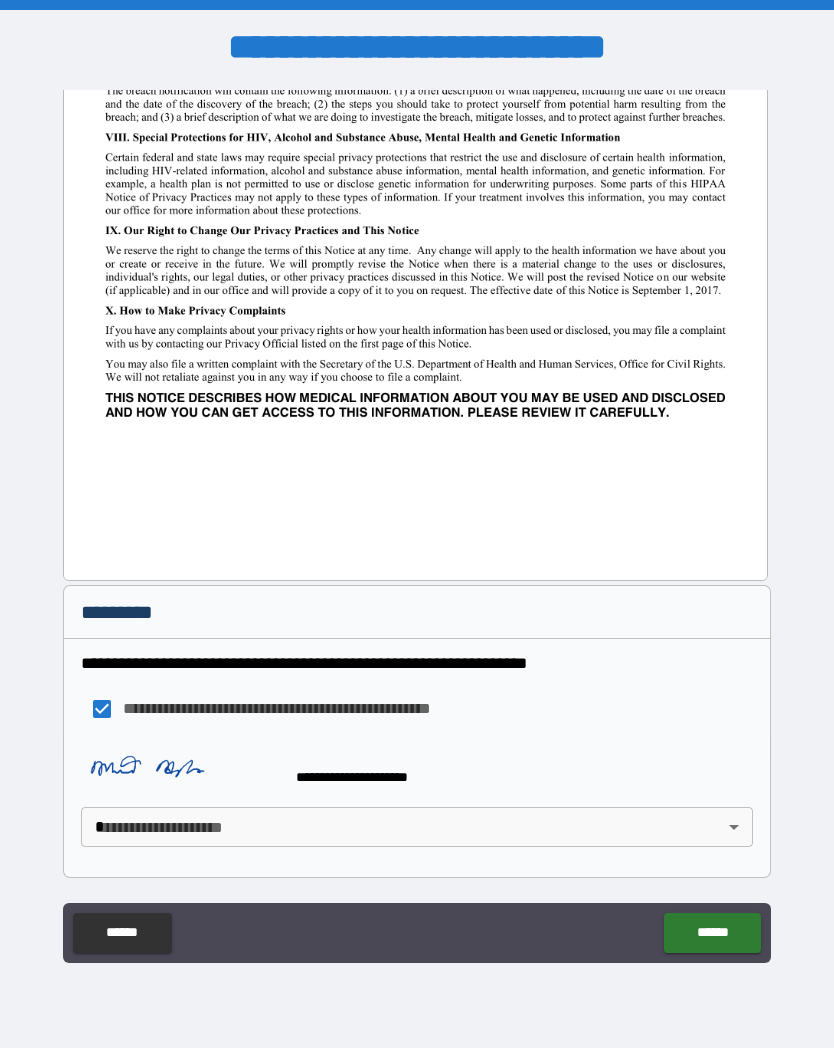 scroll, scrollTop: 2346, scrollLeft: 0, axis: vertical 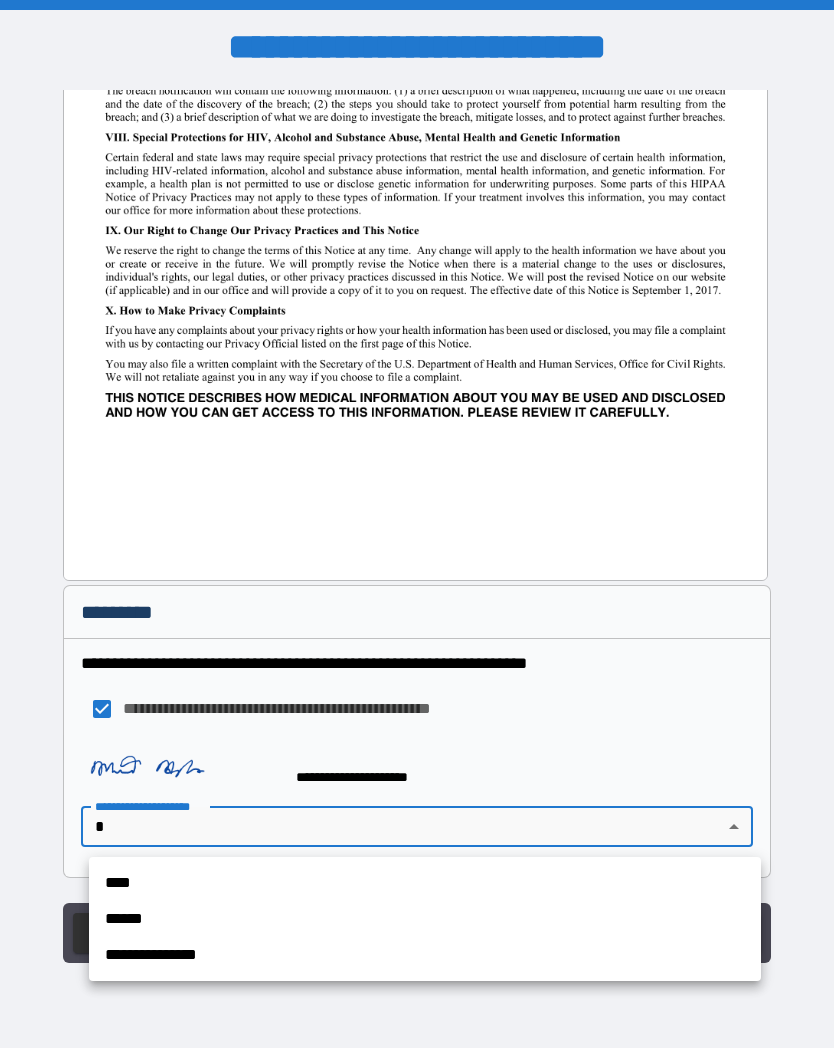 click on "****" at bounding box center (425, 883) 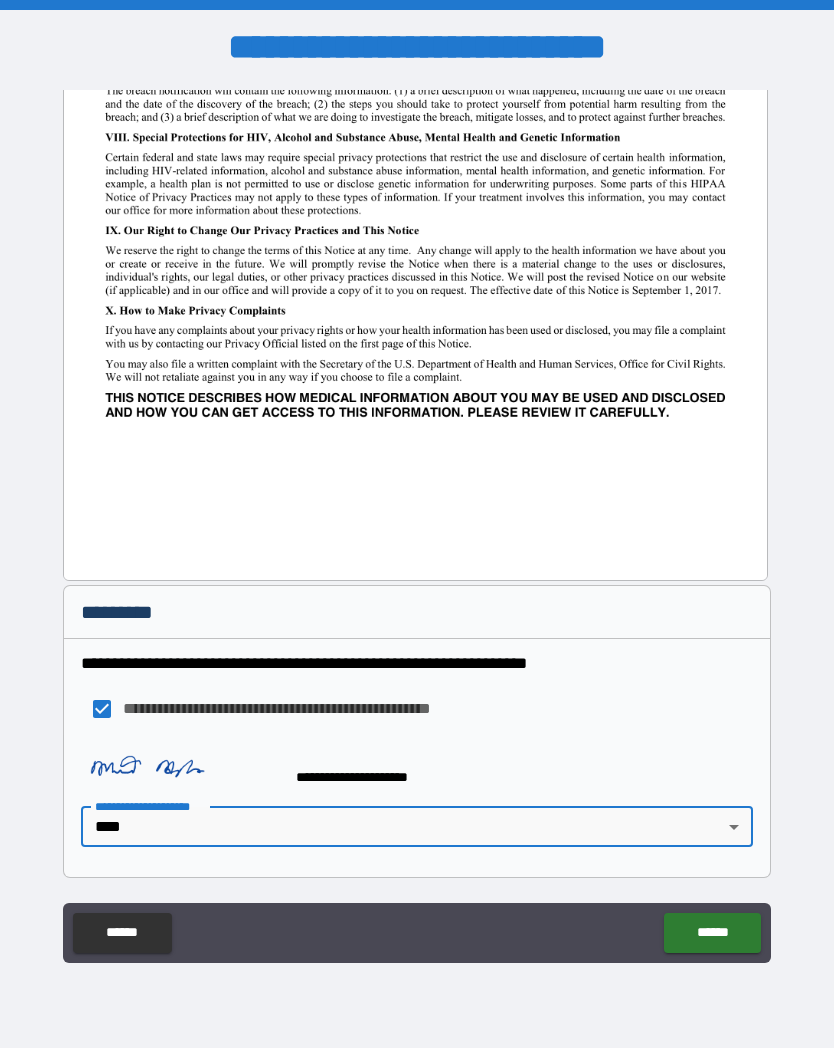 click on "******" at bounding box center [712, 933] 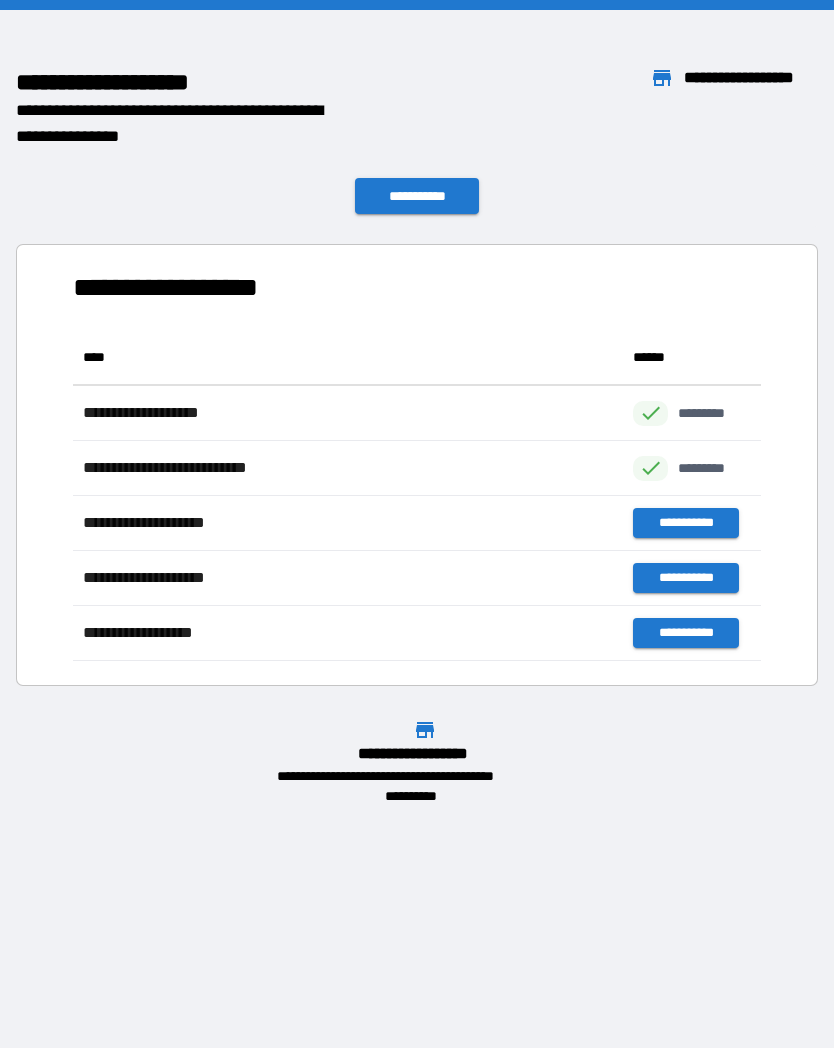 scroll, scrollTop: 1, scrollLeft: 1, axis: both 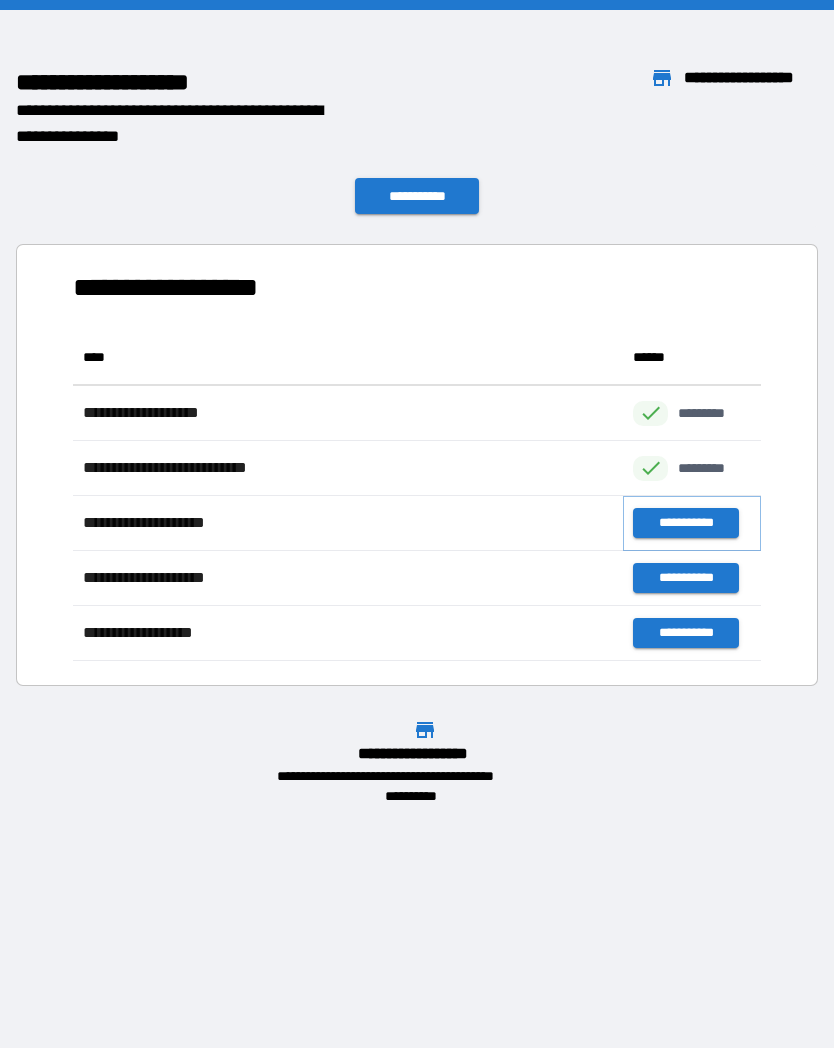 click on "**********" at bounding box center [685, 523] 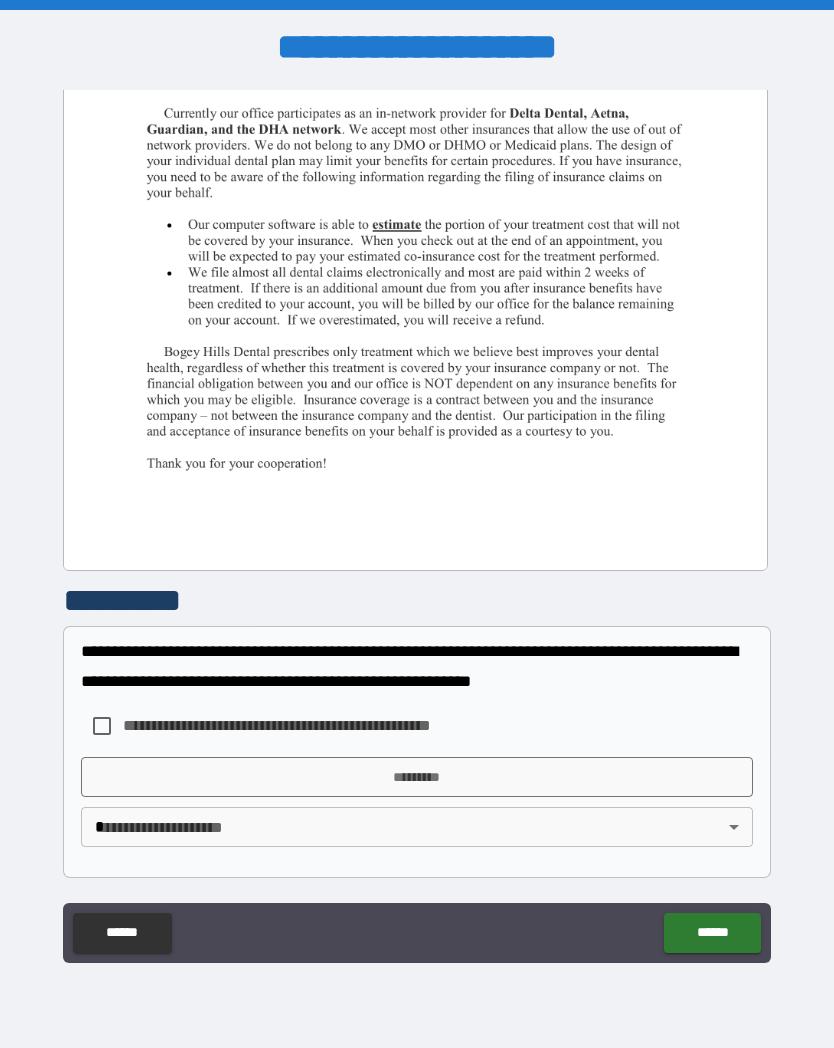 scroll, scrollTop: 462, scrollLeft: 0, axis: vertical 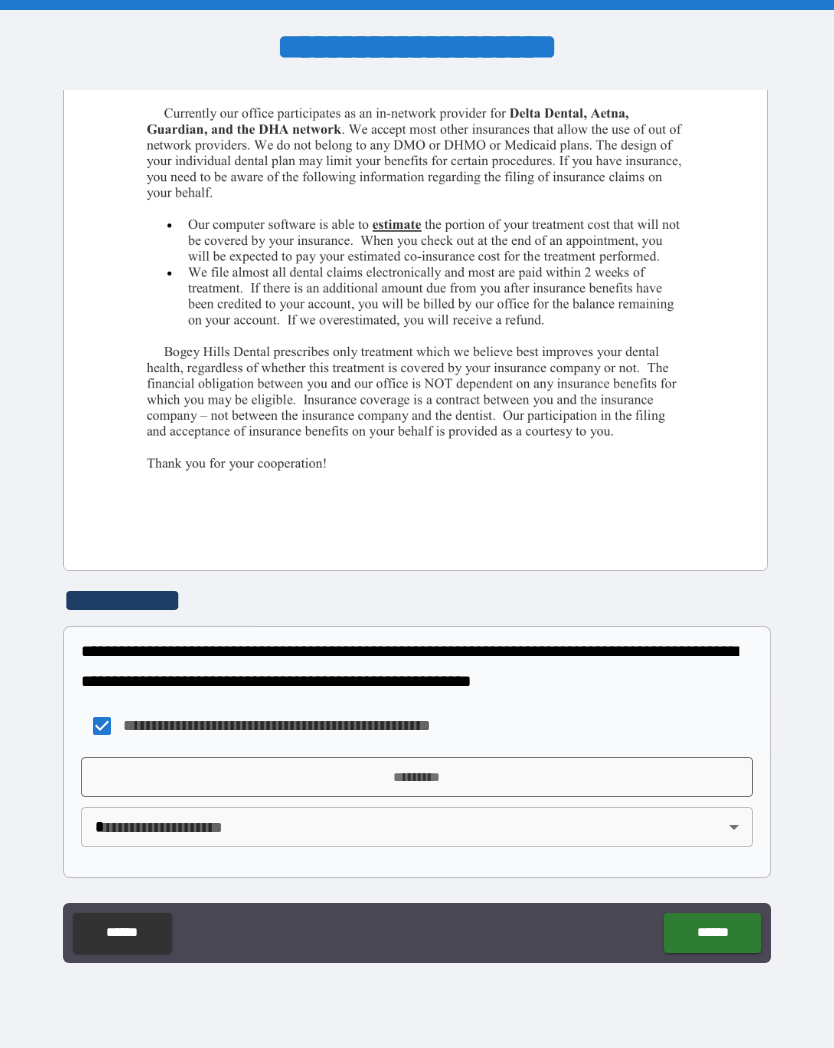 click on "*********" at bounding box center (417, 777) 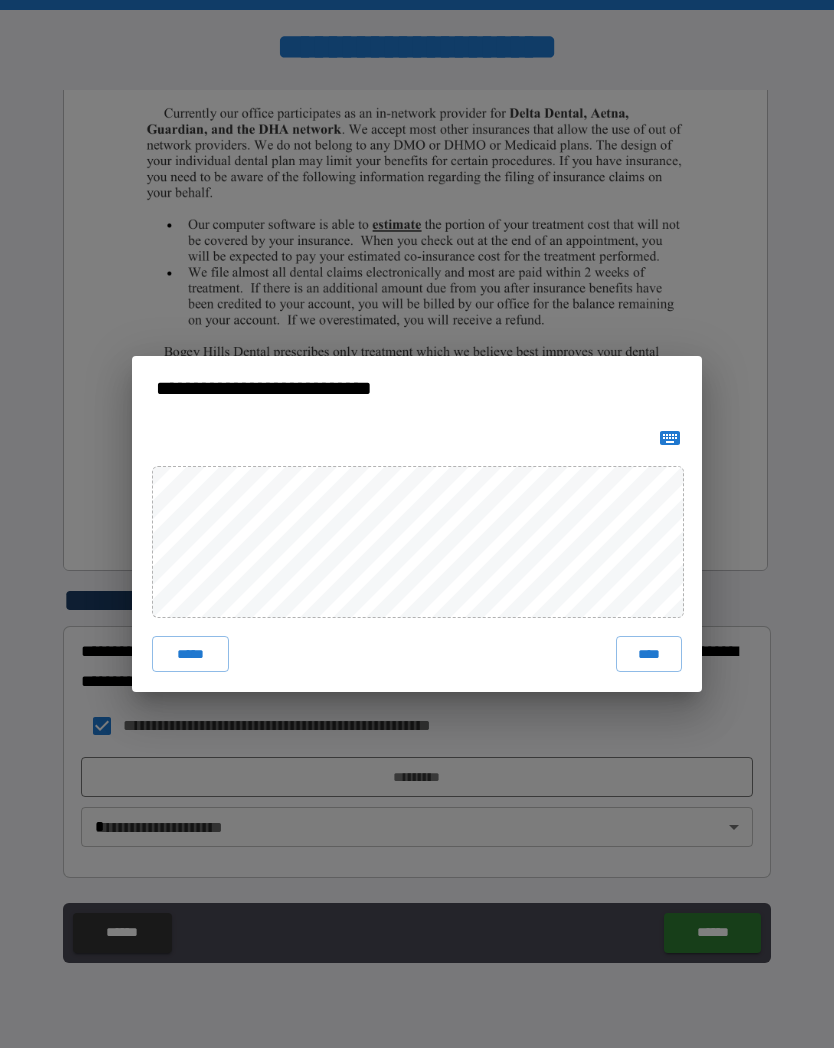 click on "****" at bounding box center (649, 654) 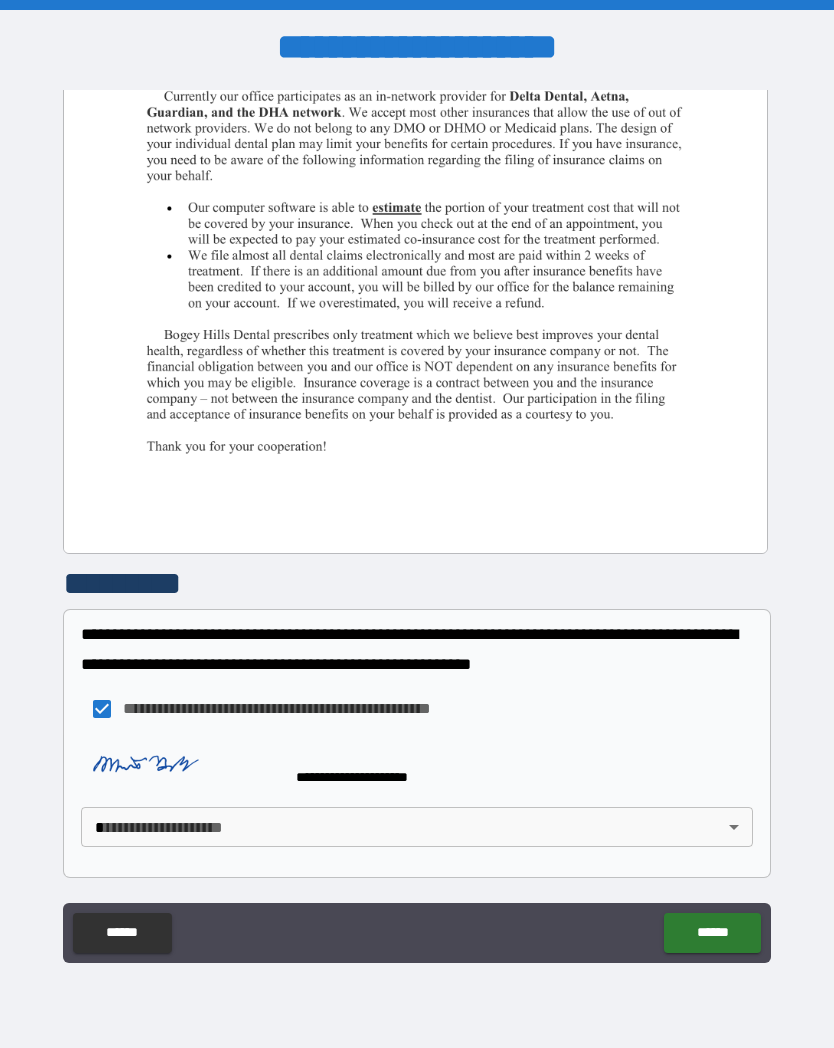 scroll, scrollTop: 479, scrollLeft: 0, axis: vertical 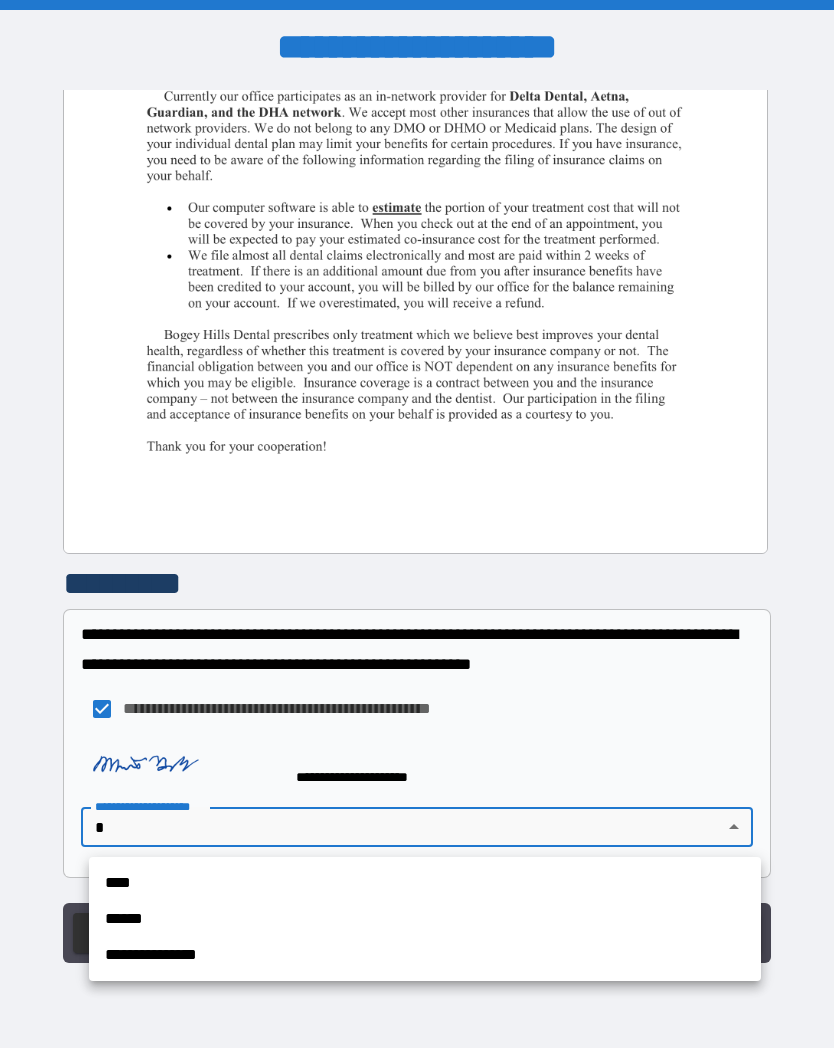 click on "****" at bounding box center (425, 883) 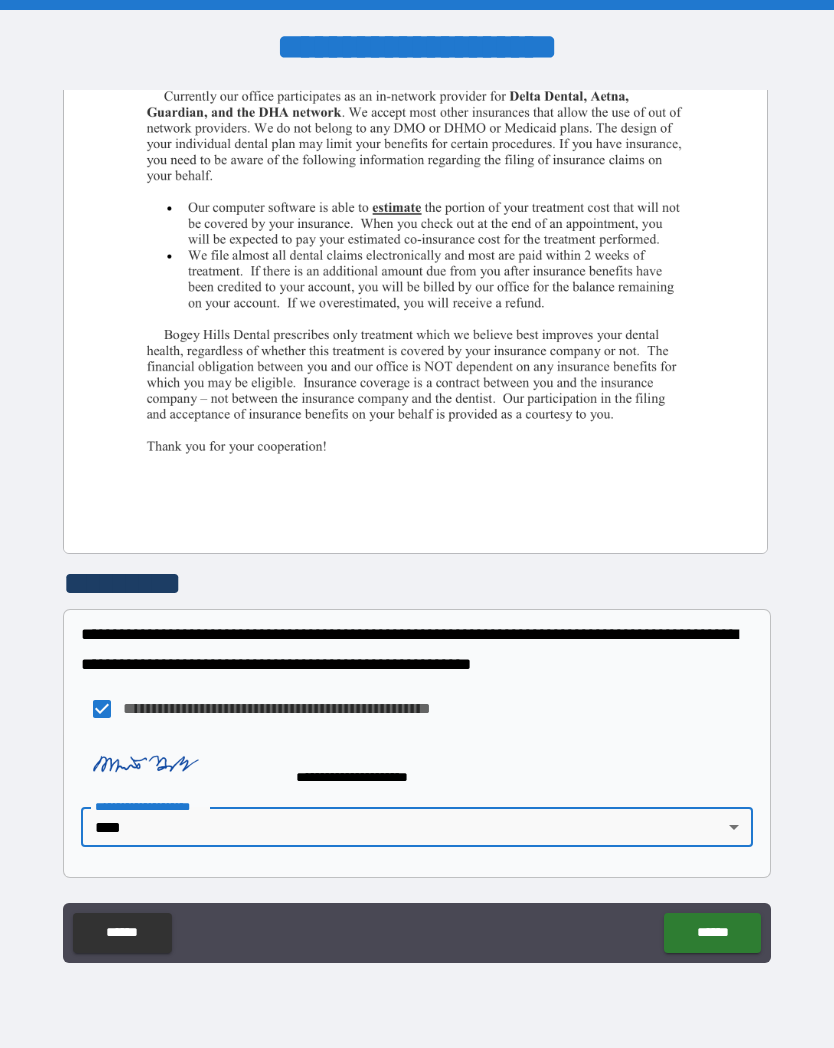 click on "******" at bounding box center (712, 933) 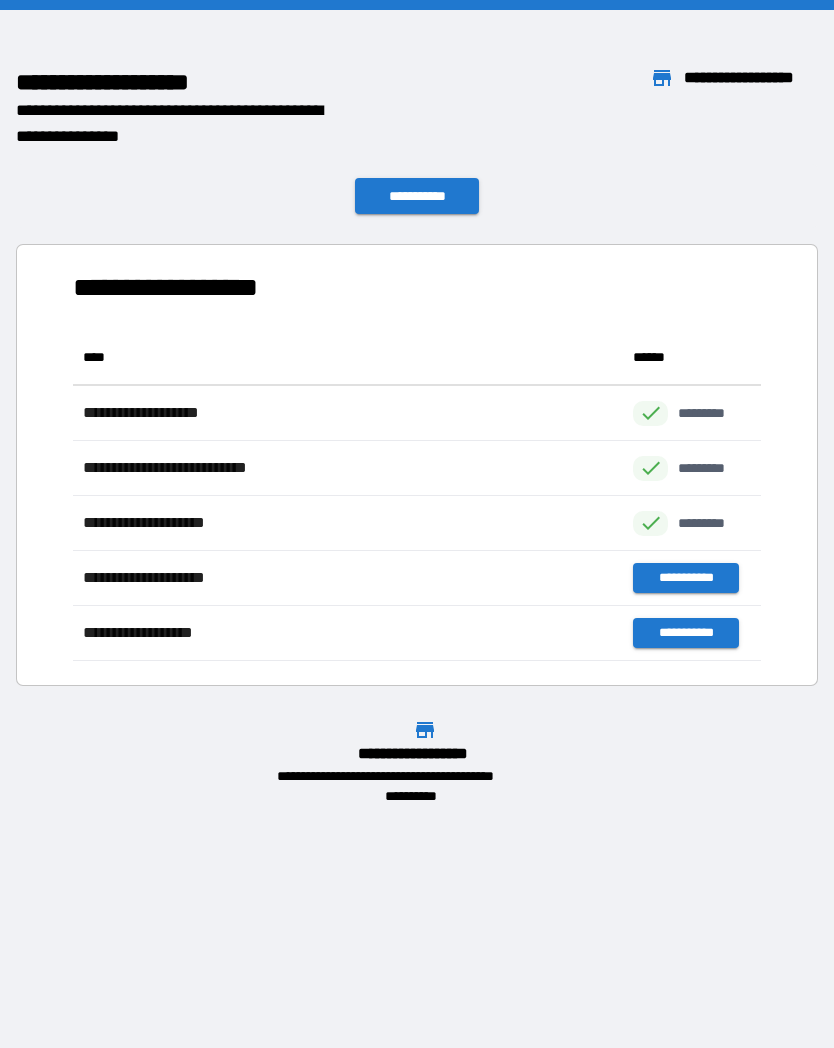 scroll, scrollTop: 1, scrollLeft: 1, axis: both 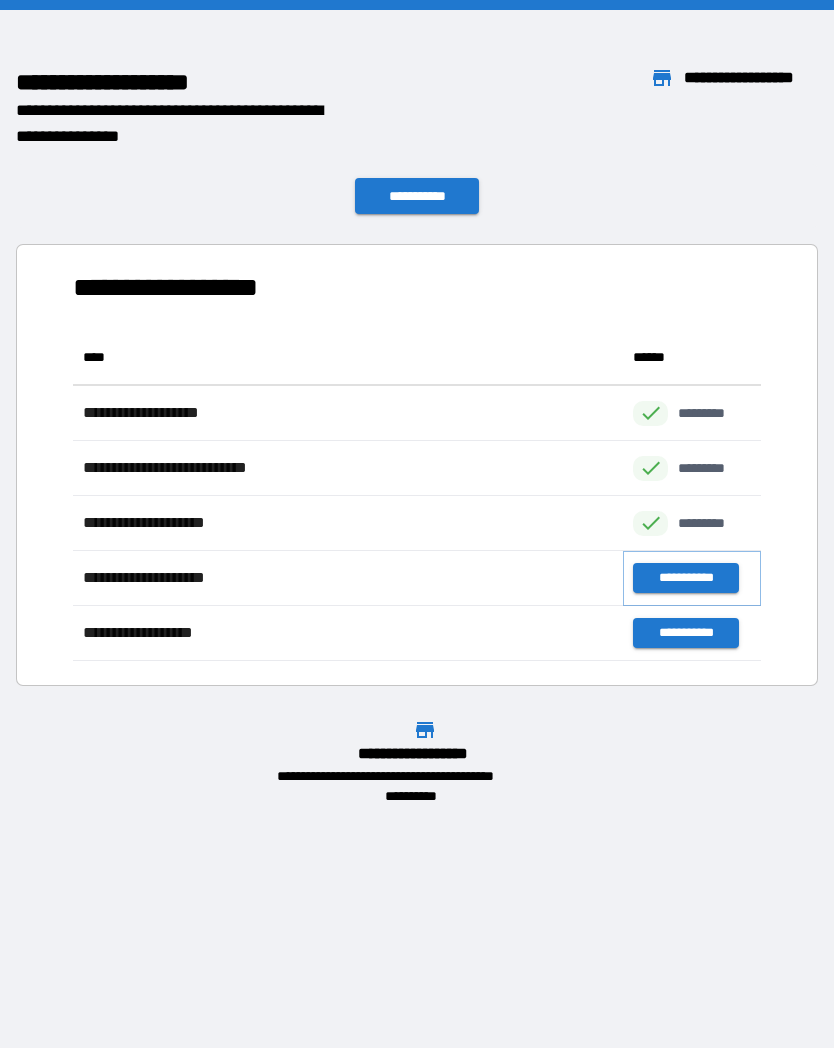 click on "**********" at bounding box center [685, 578] 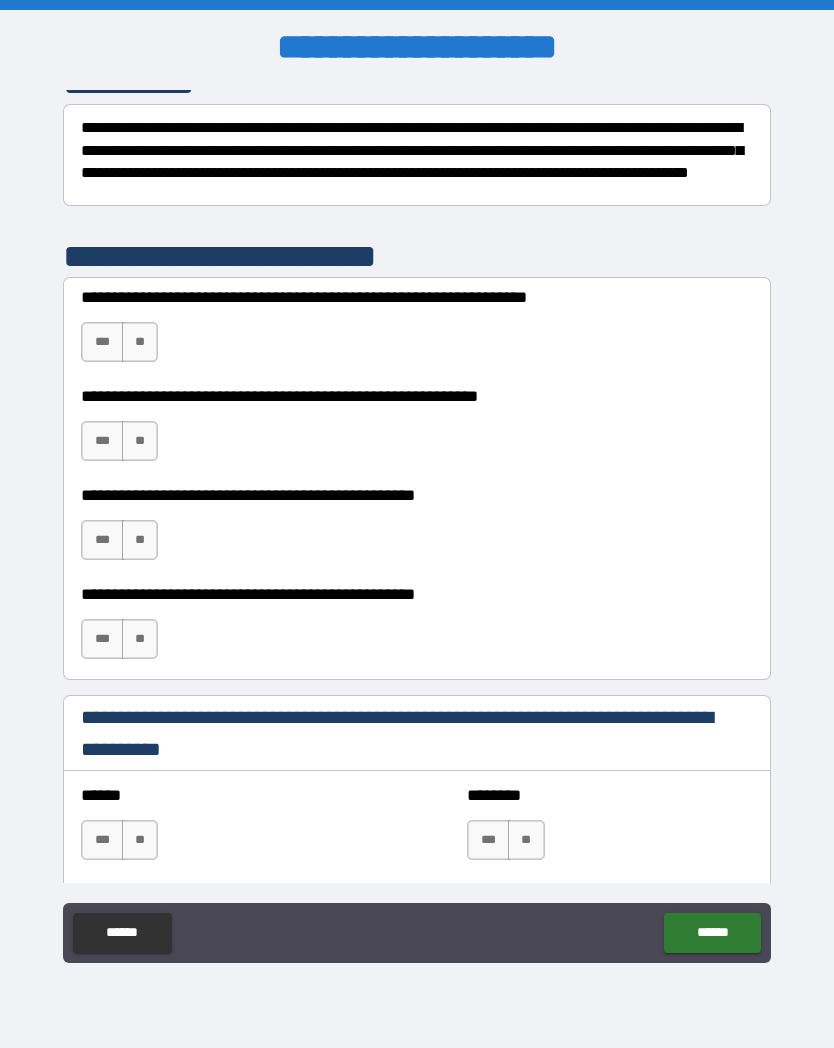 scroll, scrollTop: 303, scrollLeft: 0, axis: vertical 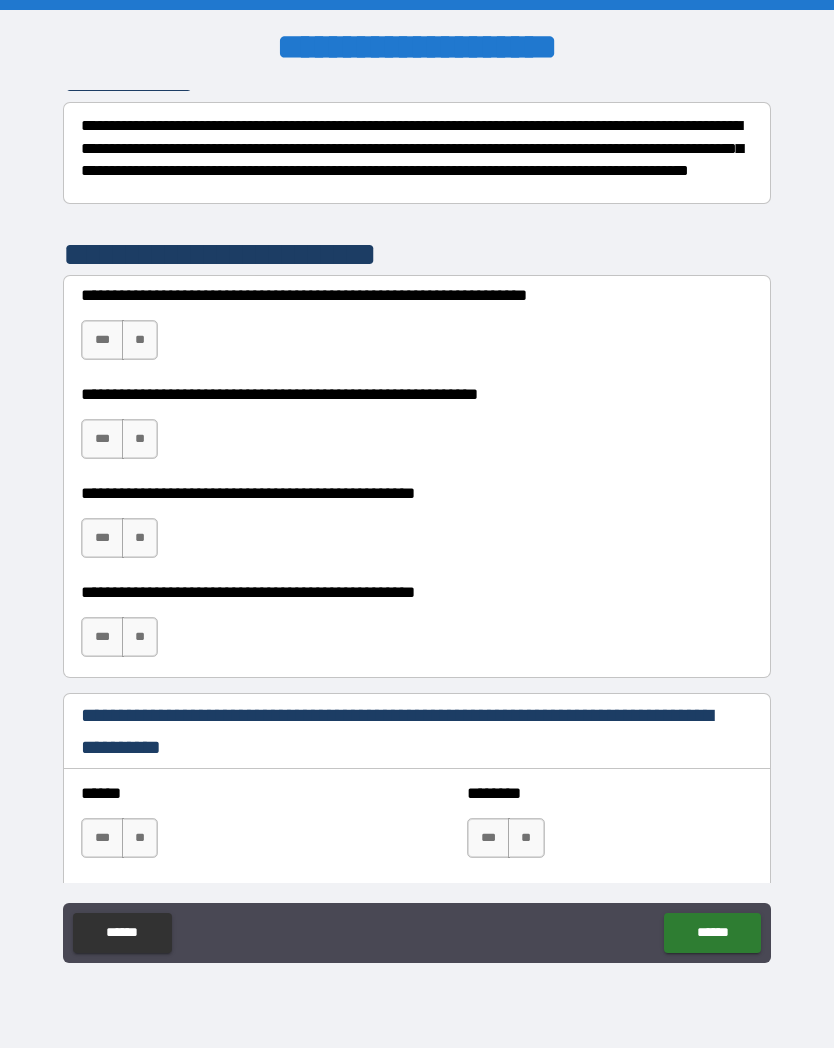 click on "**" at bounding box center (140, 340) 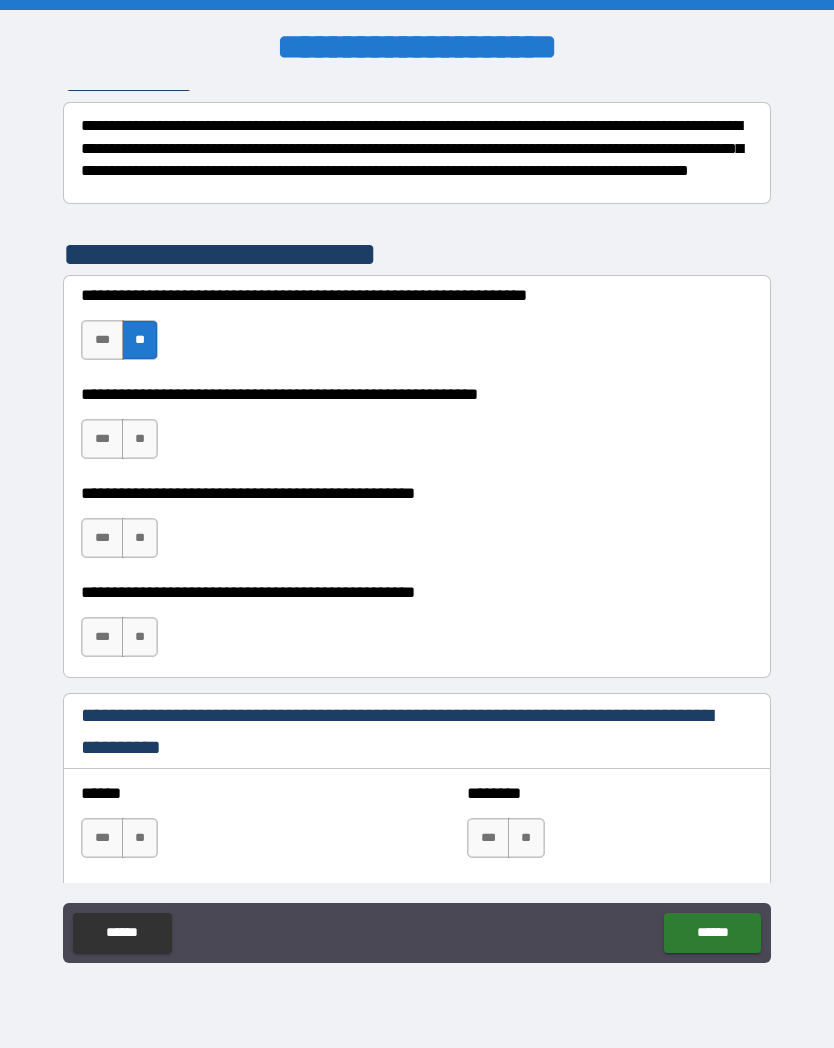 click on "***" at bounding box center (102, 439) 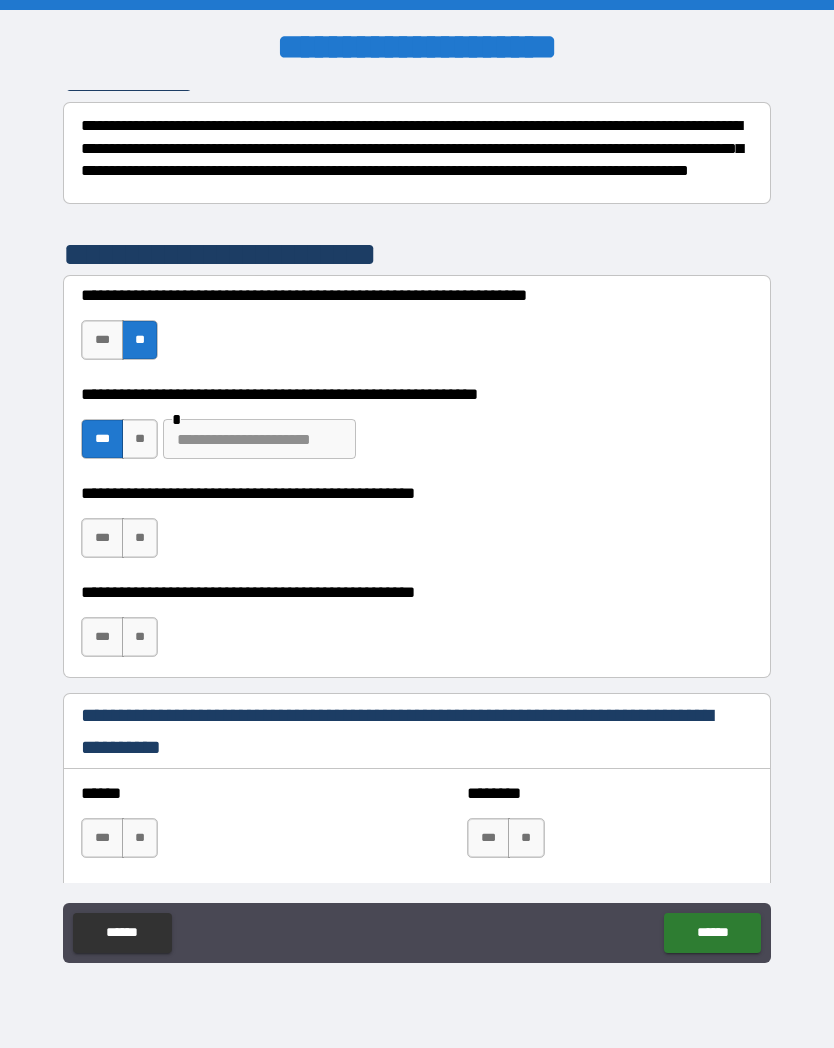 click at bounding box center (259, 439) 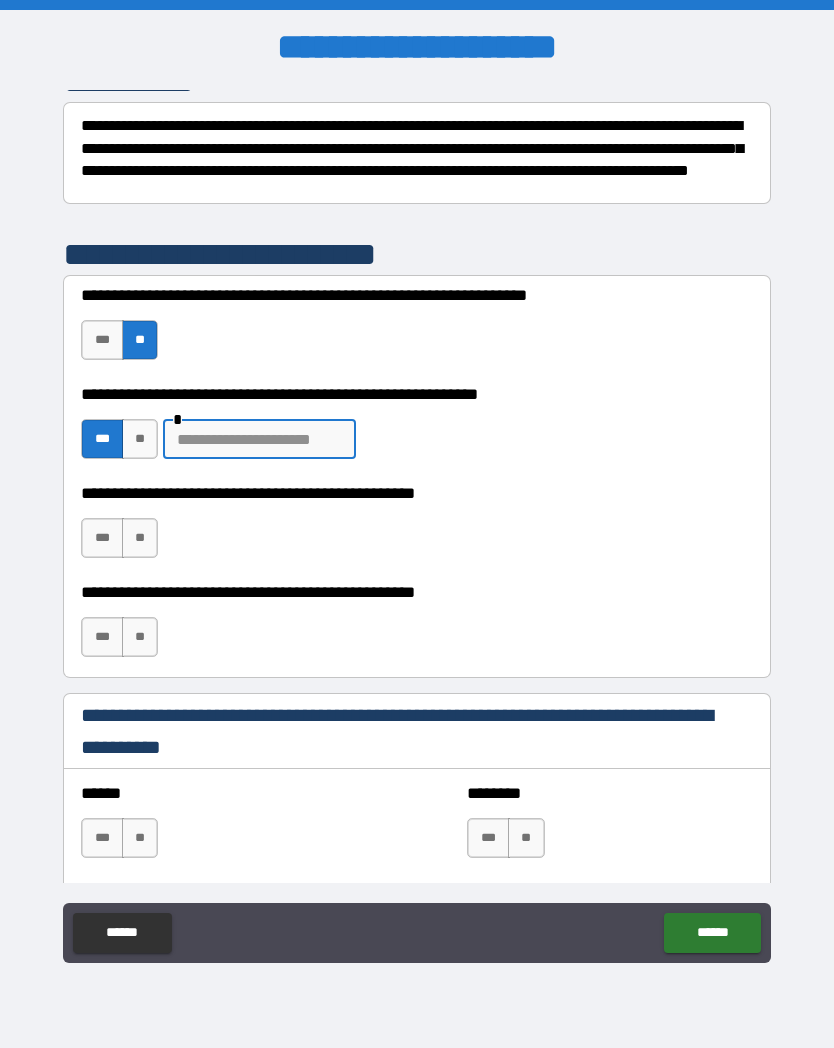 click at bounding box center (259, 439) 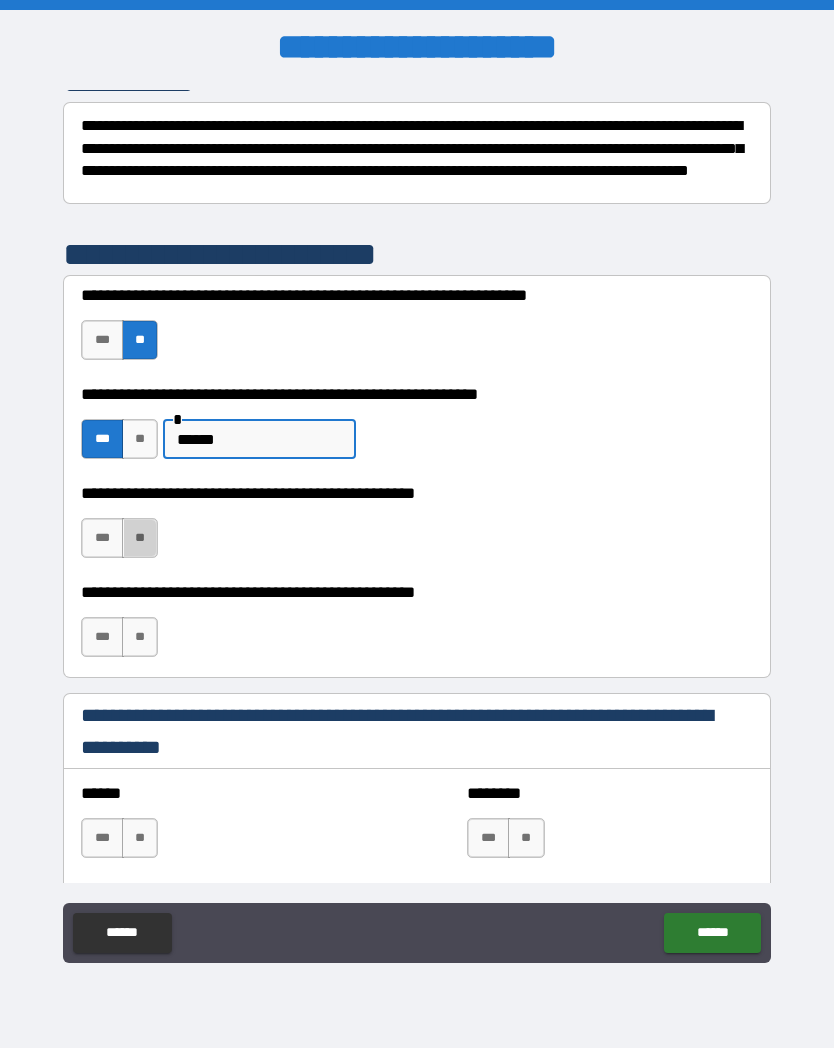 type on "******" 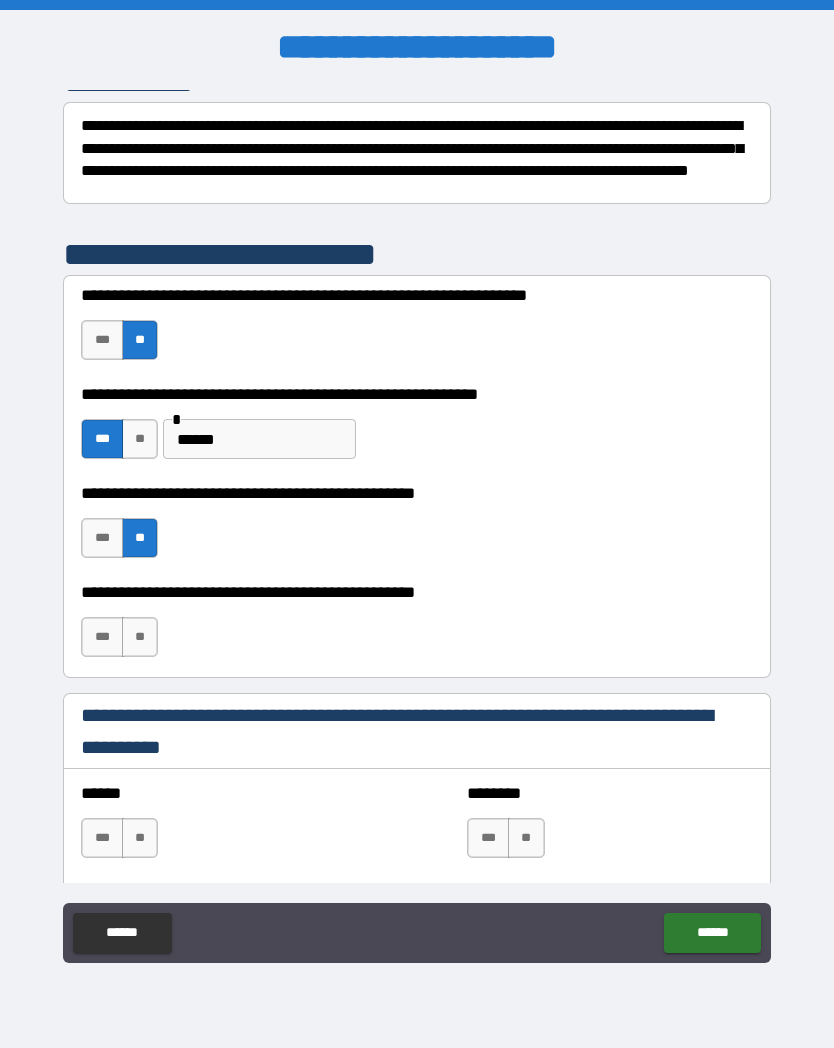 click on "***" at bounding box center (102, 637) 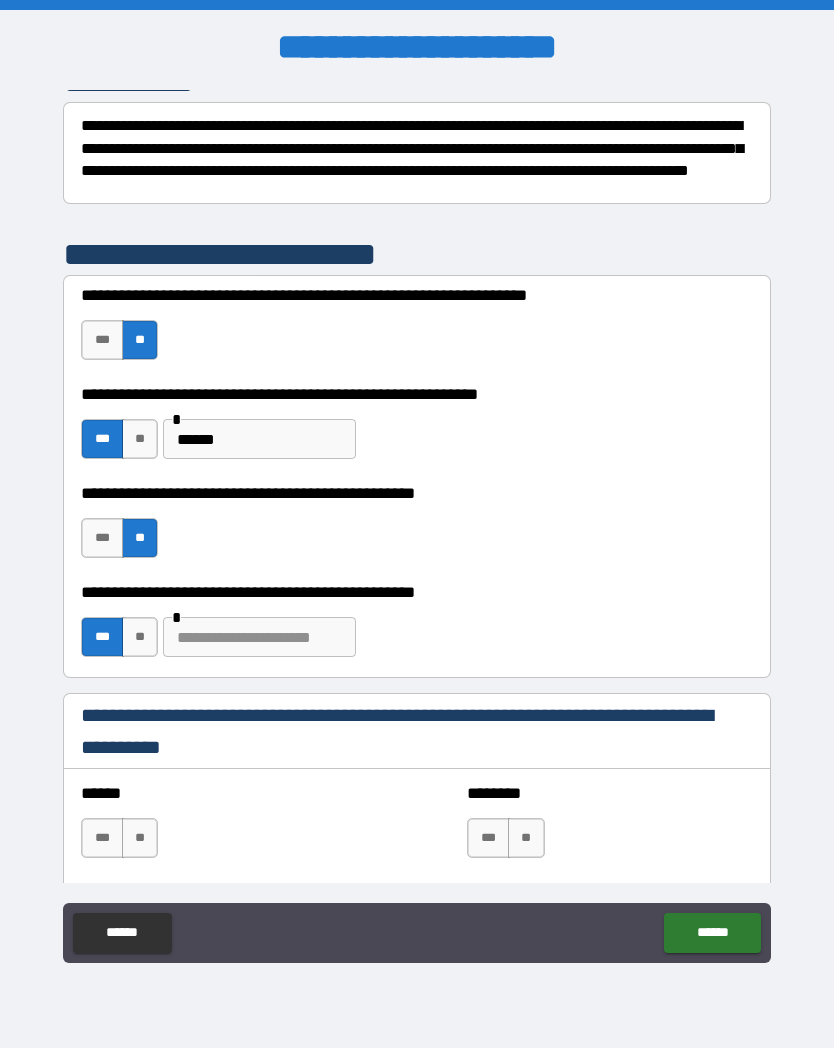 click at bounding box center (259, 637) 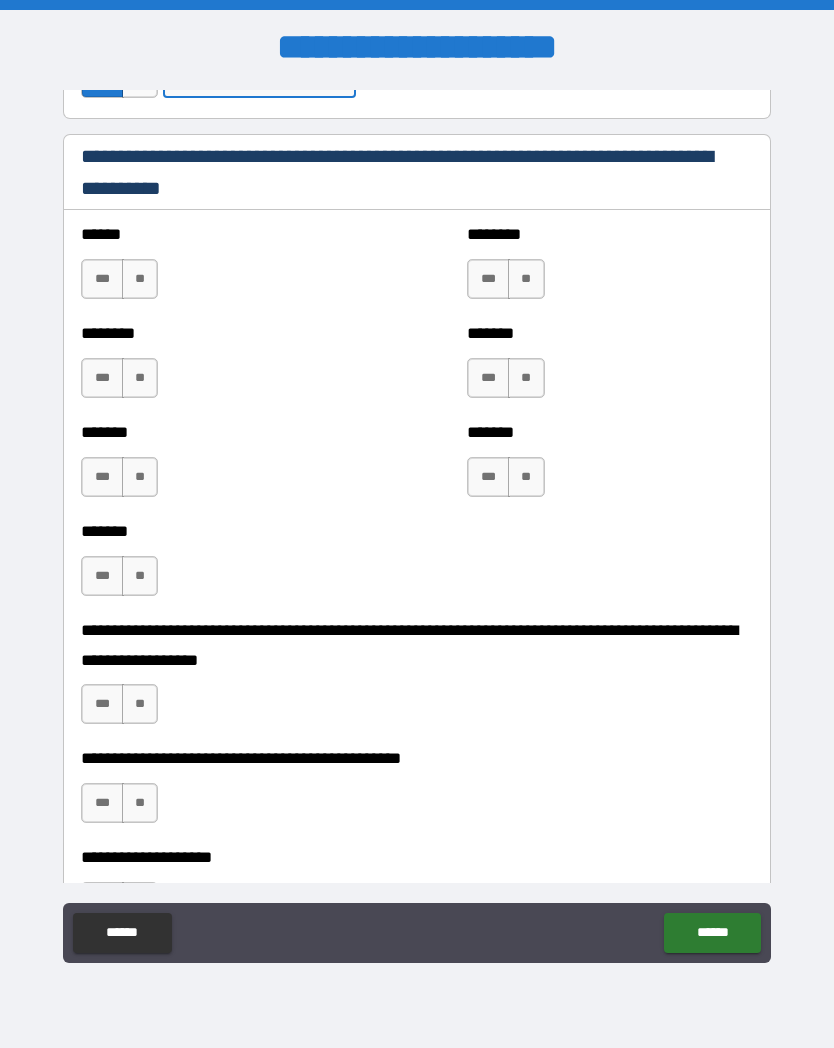 scroll, scrollTop: 864, scrollLeft: 0, axis: vertical 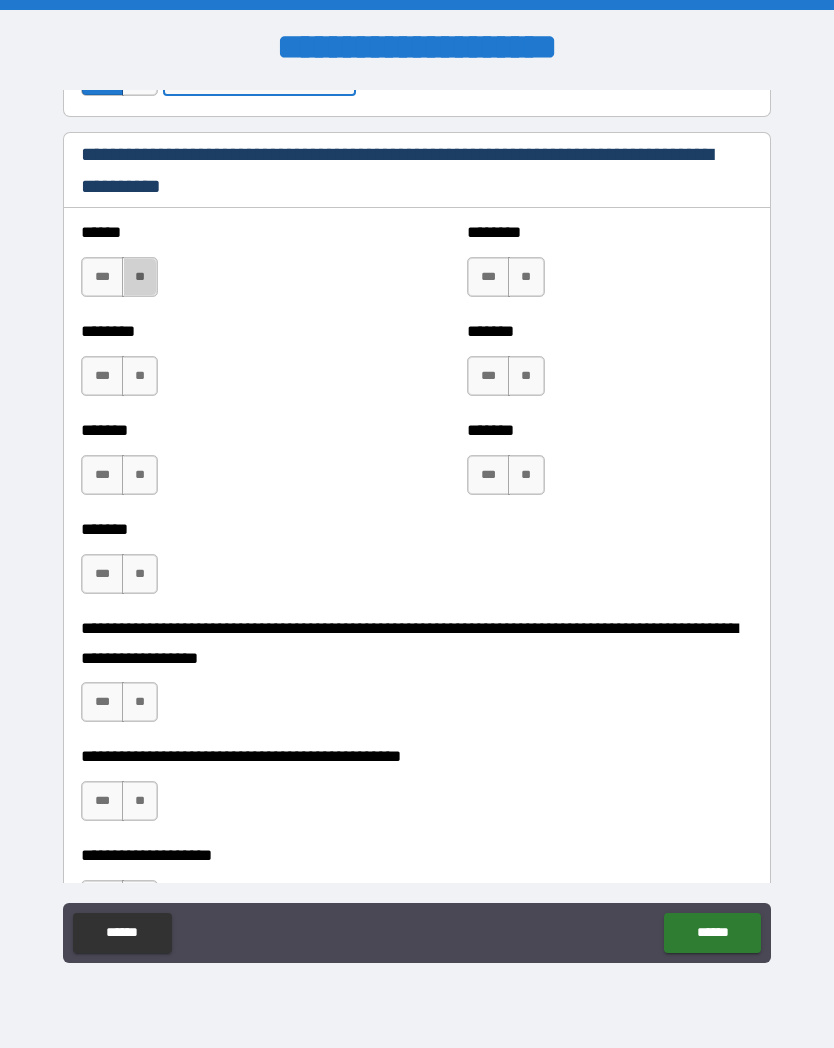 type on "********" 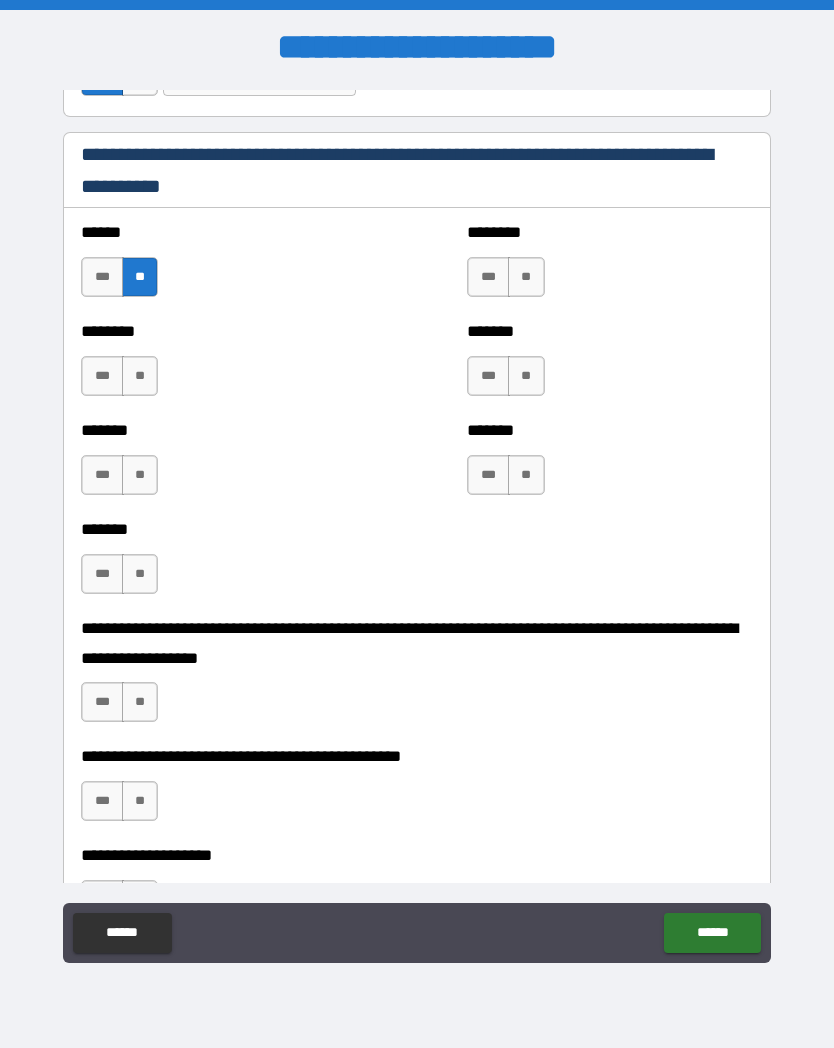 click on "**" at bounding box center [140, 376] 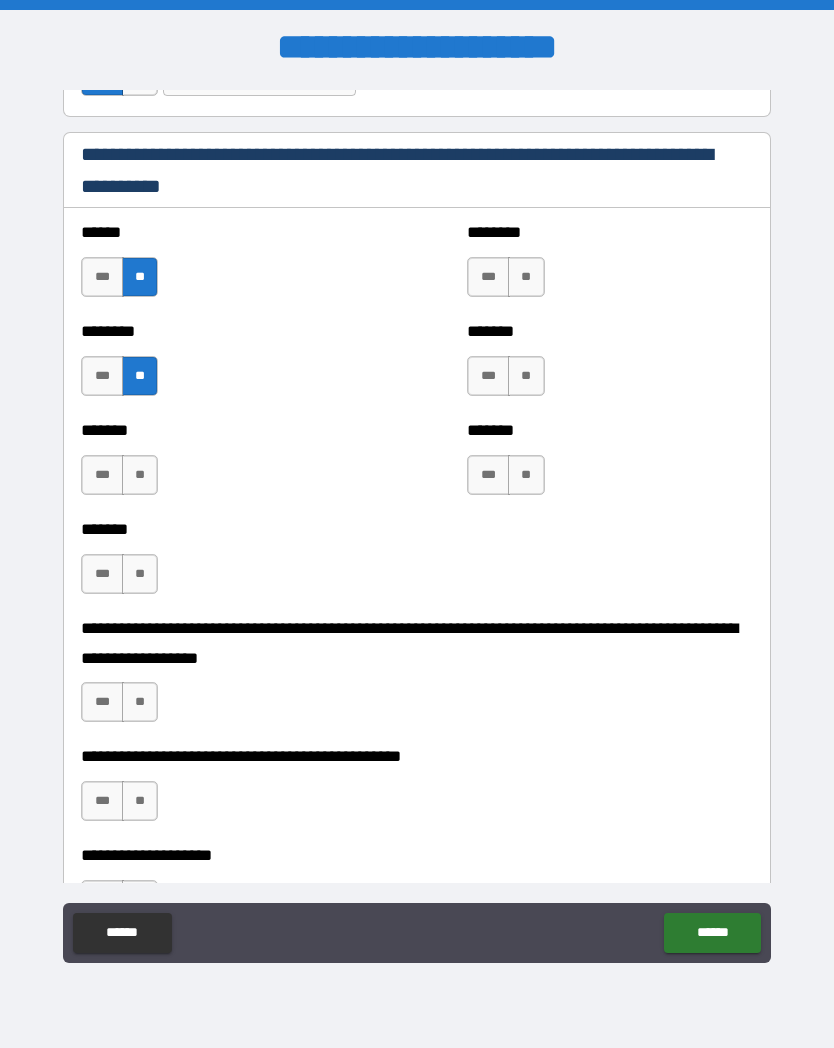 click on "**" at bounding box center [140, 475] 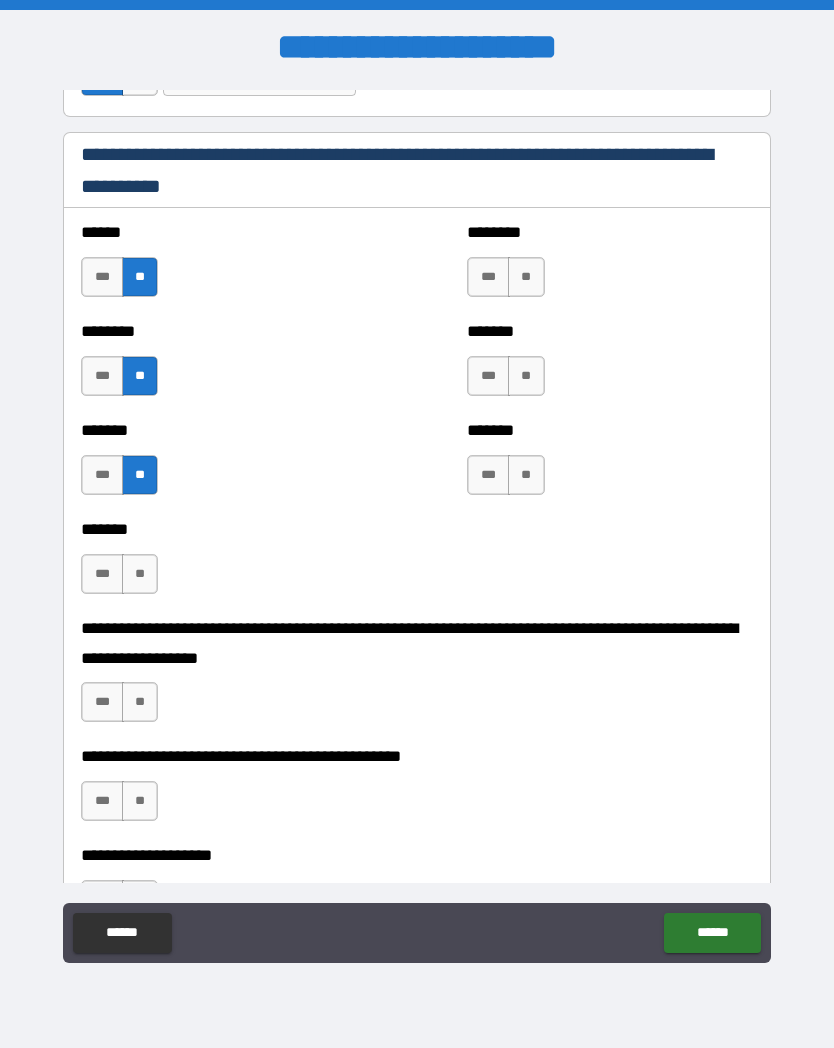 click on "**" at bounding box center [140, 574] 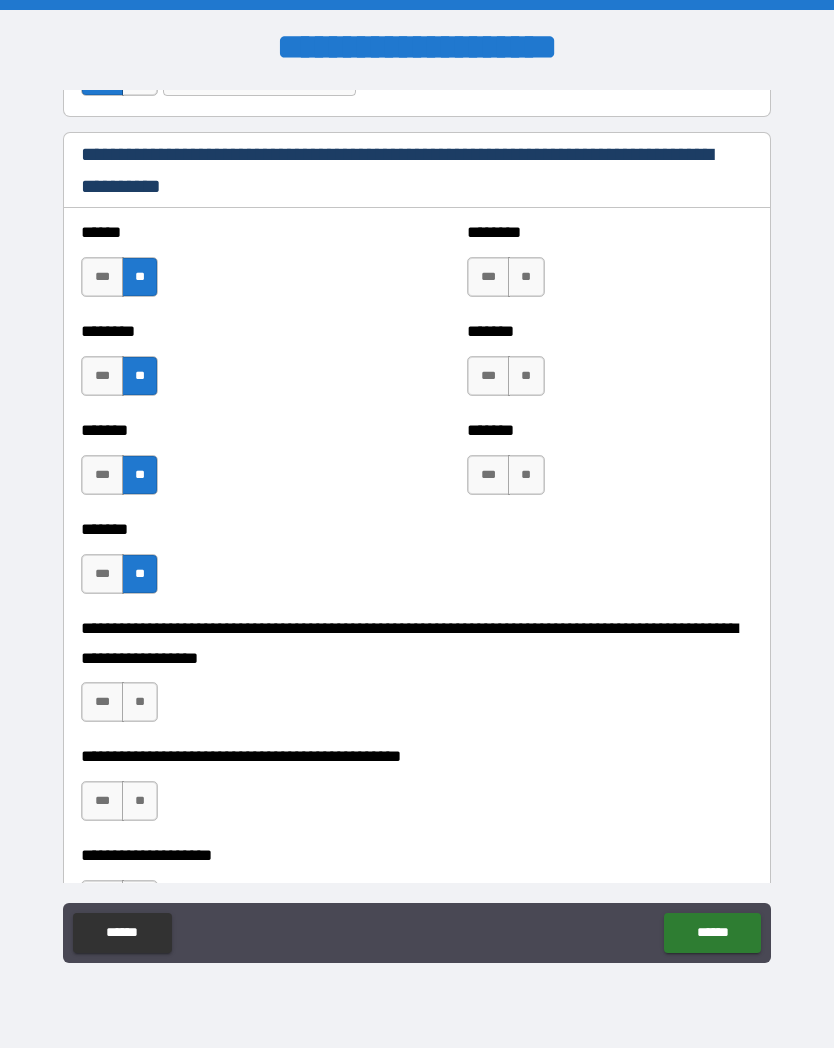 click on "**" at bounding box center [526, 277] 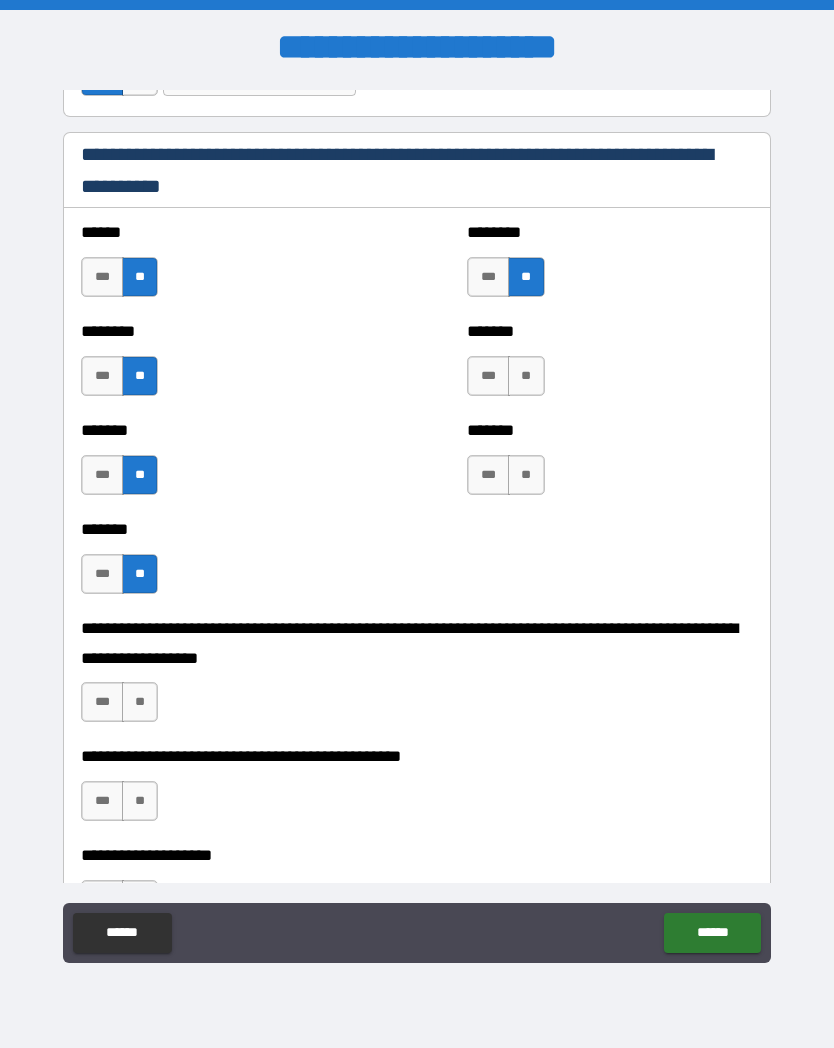 click on "**" at bounding box center [526, 376] 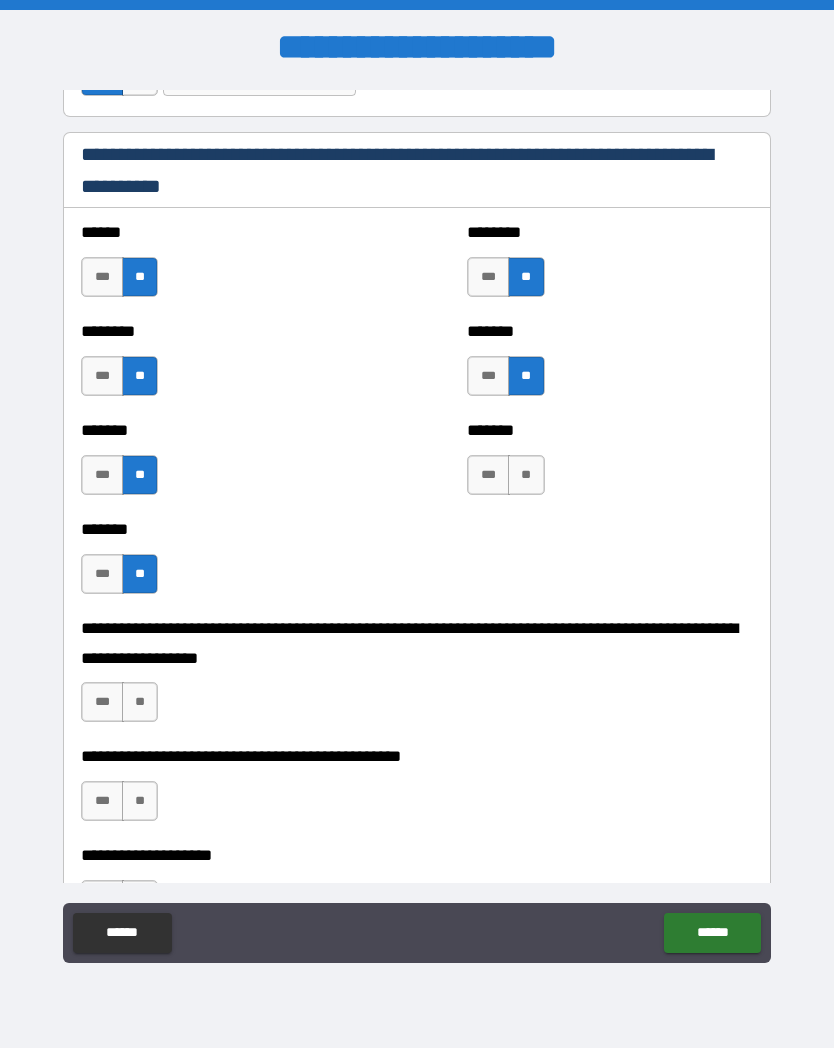 click on "**" at bounding box center (526, 475) 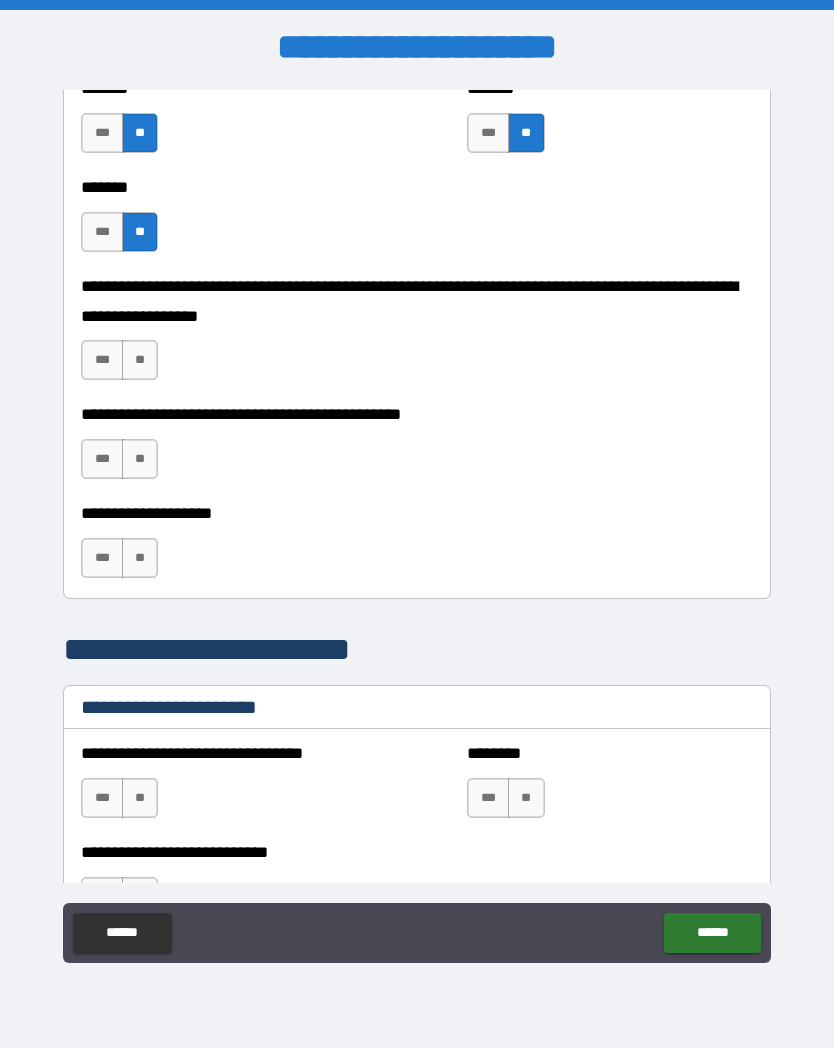 scroll, scrollTop: 1209, scrollLeft: 0, axis: vertical 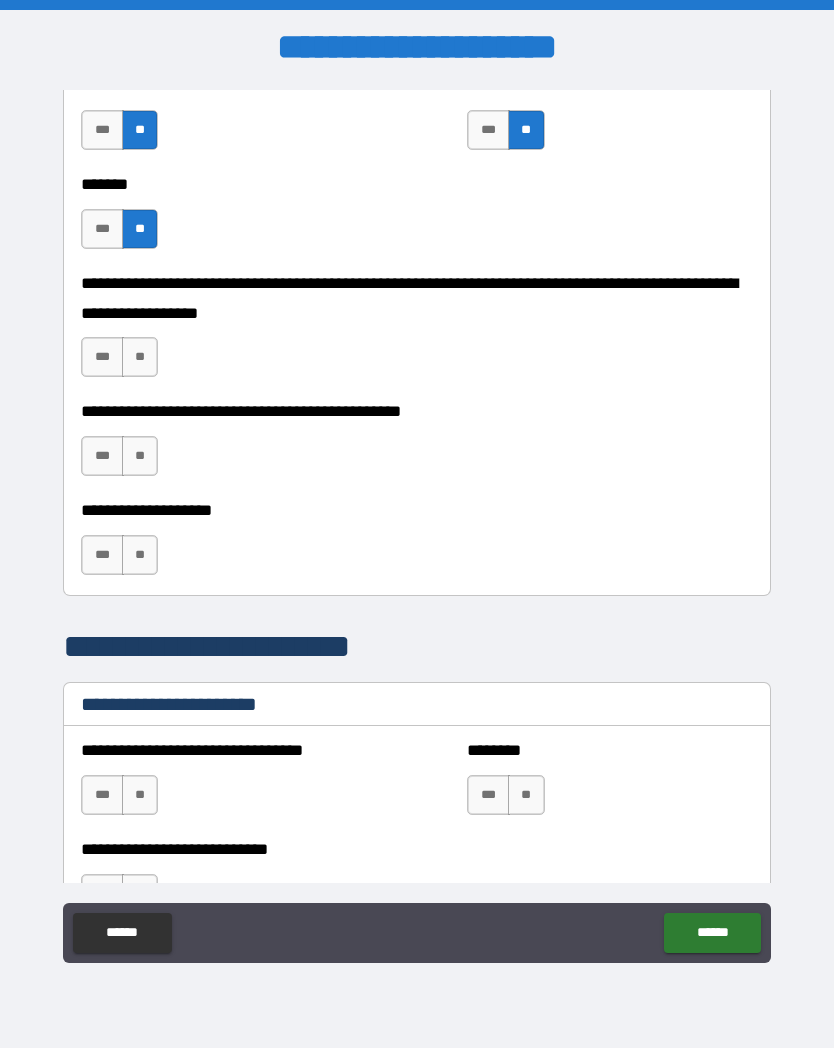 click on "**" at bounding box center (140, 357) 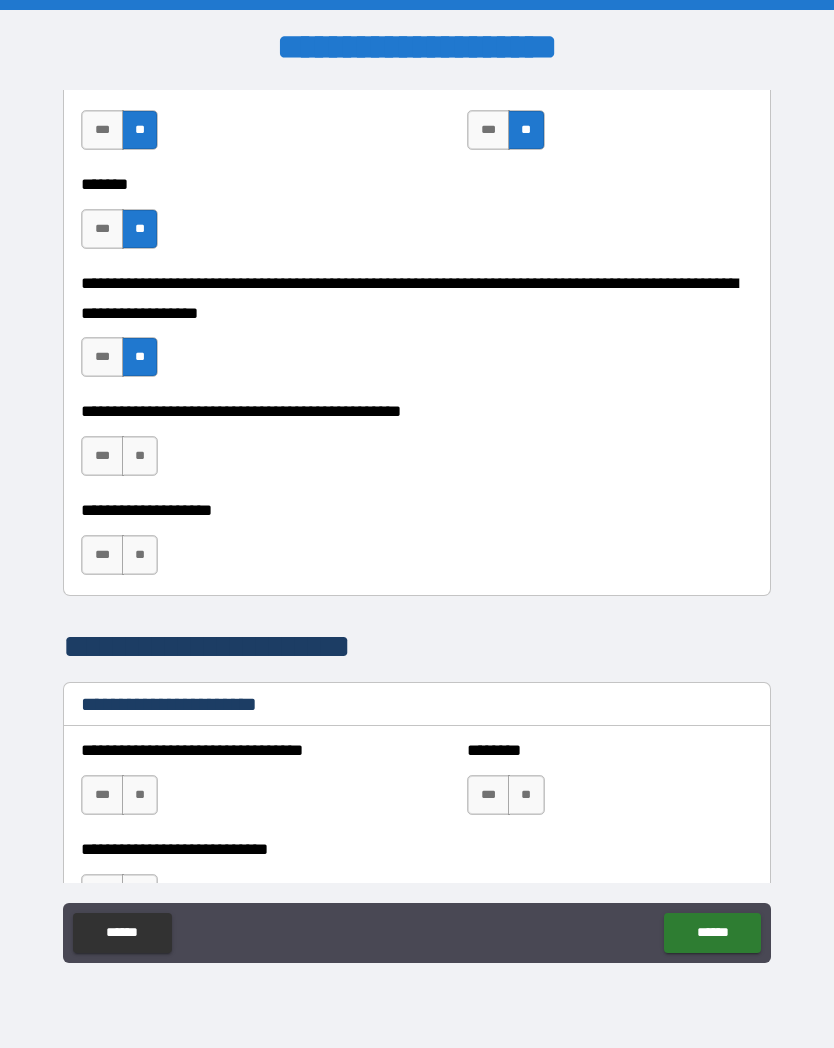 click on "**" at bounding box center [140, 456] 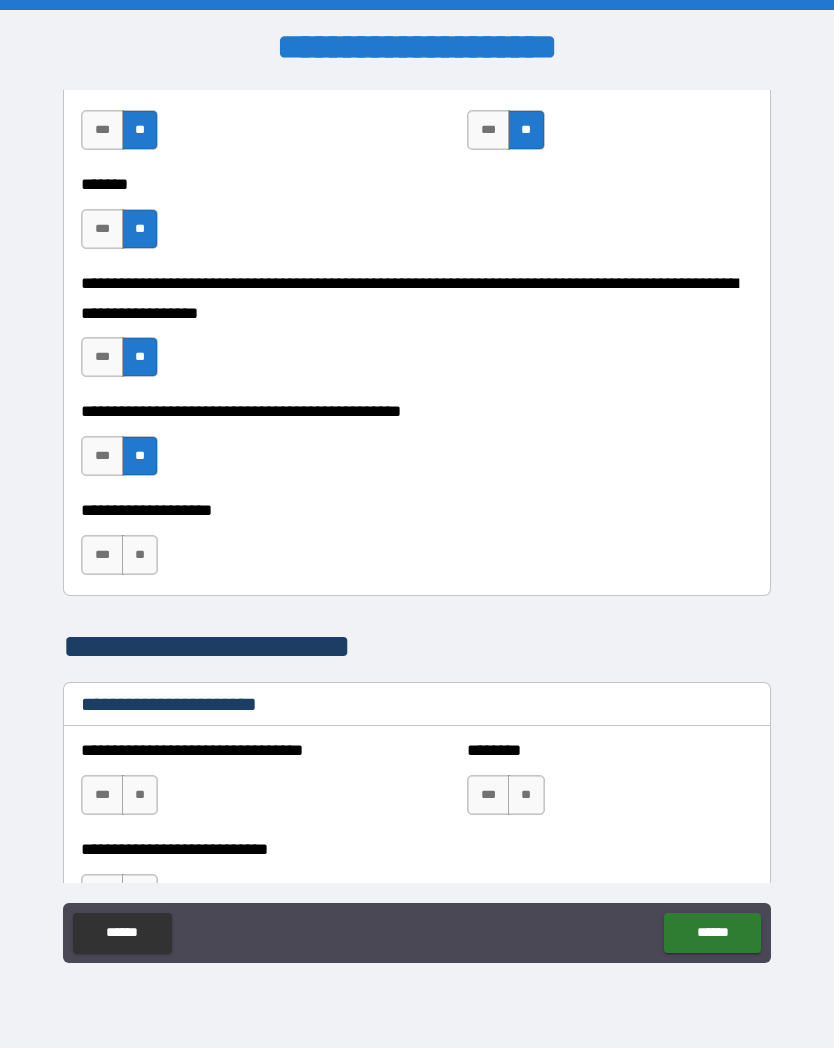 click on "**" at bounding box center [140, 555] 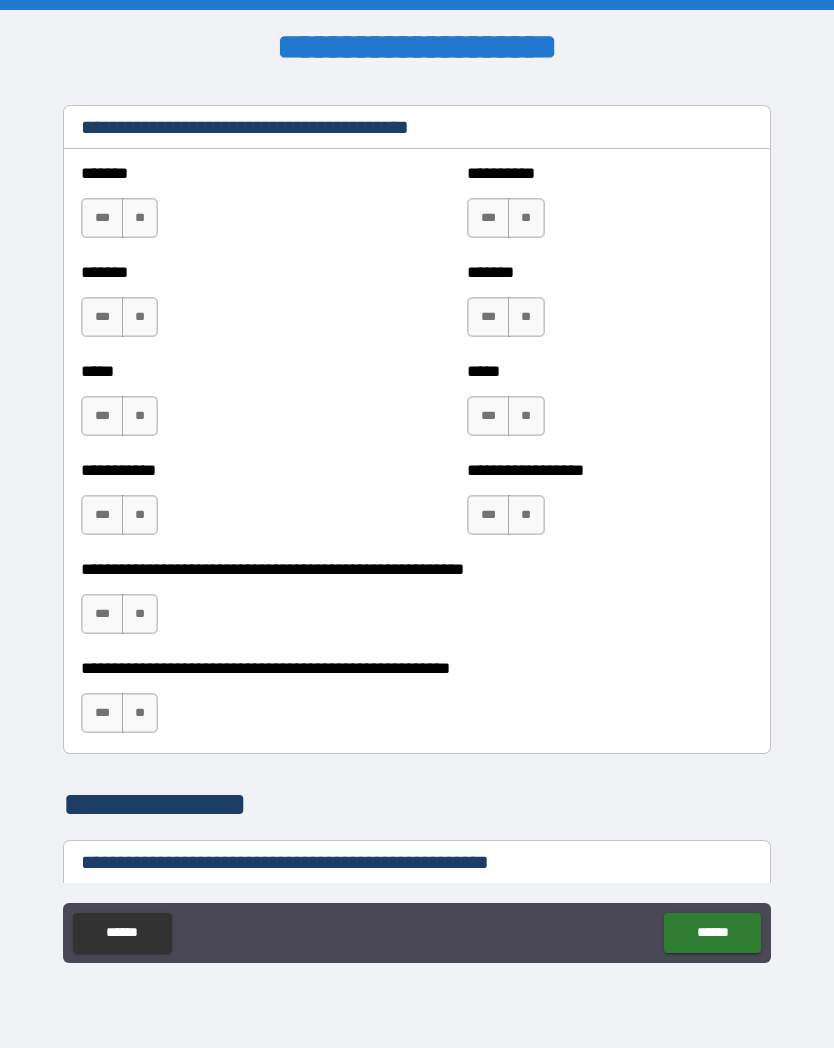 scroll, scrollTop: 2055, scrollLeft: 0, axis: vertical 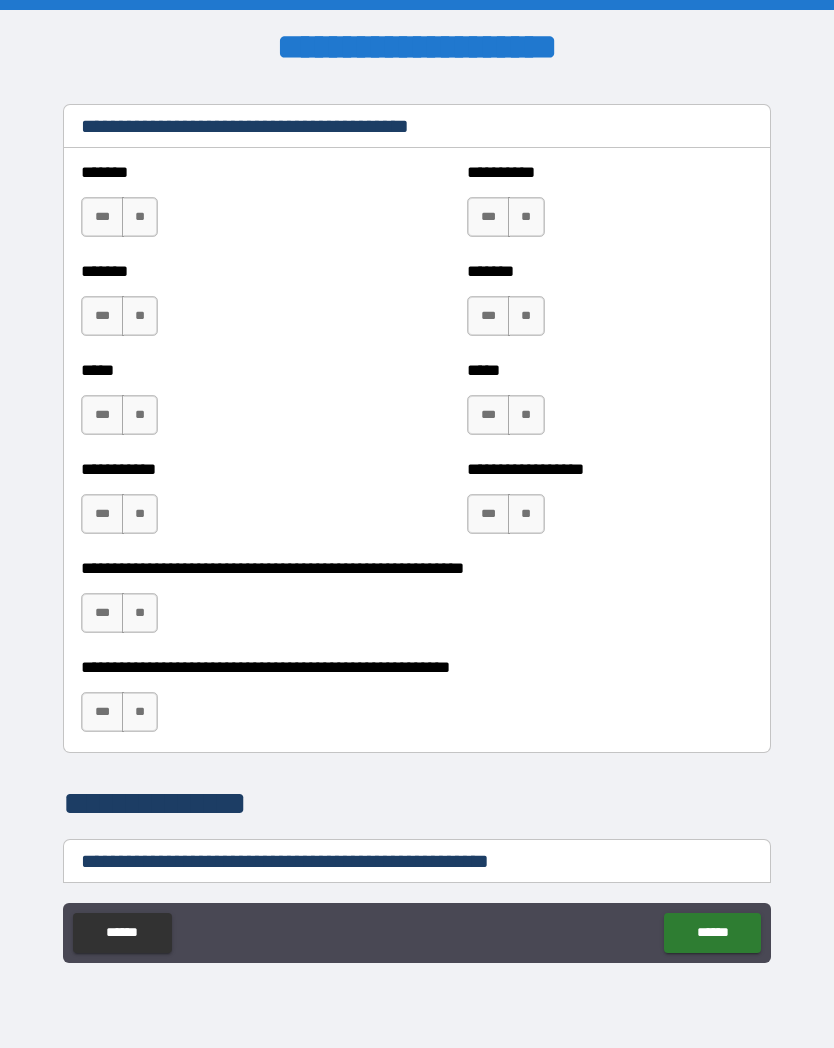 click on "***" at bounding box center (102, 514) 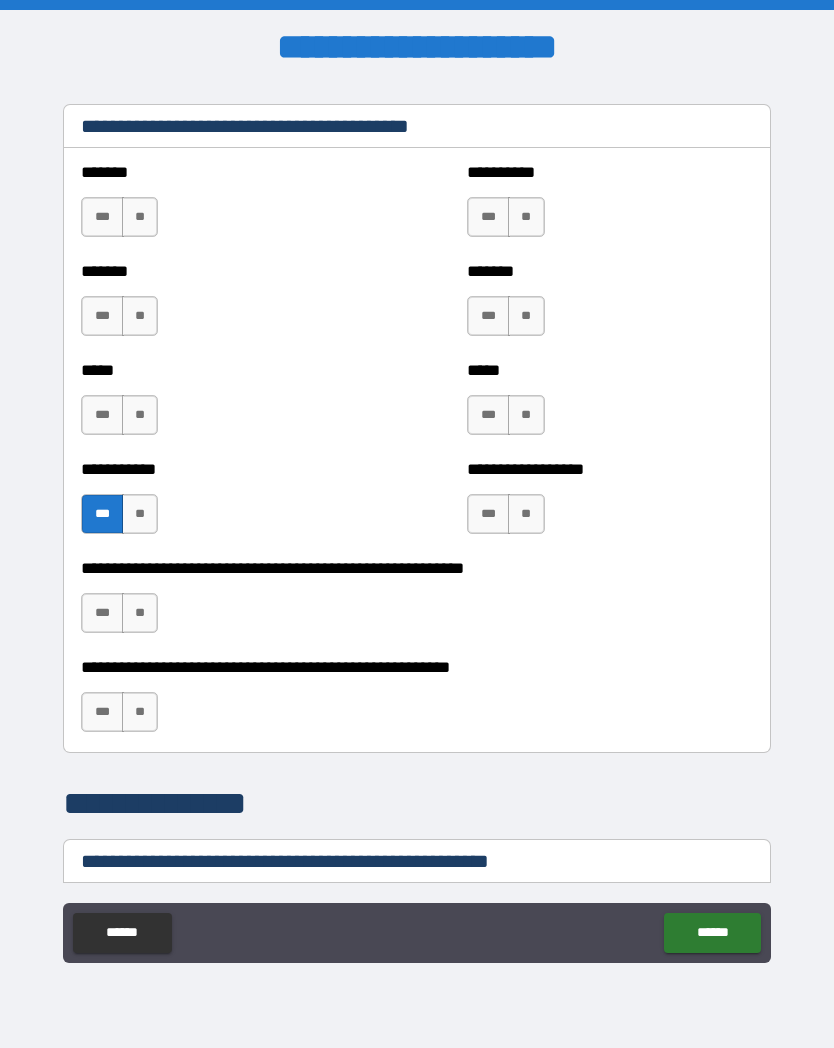 click on "**" at bounding box center (140, 415) 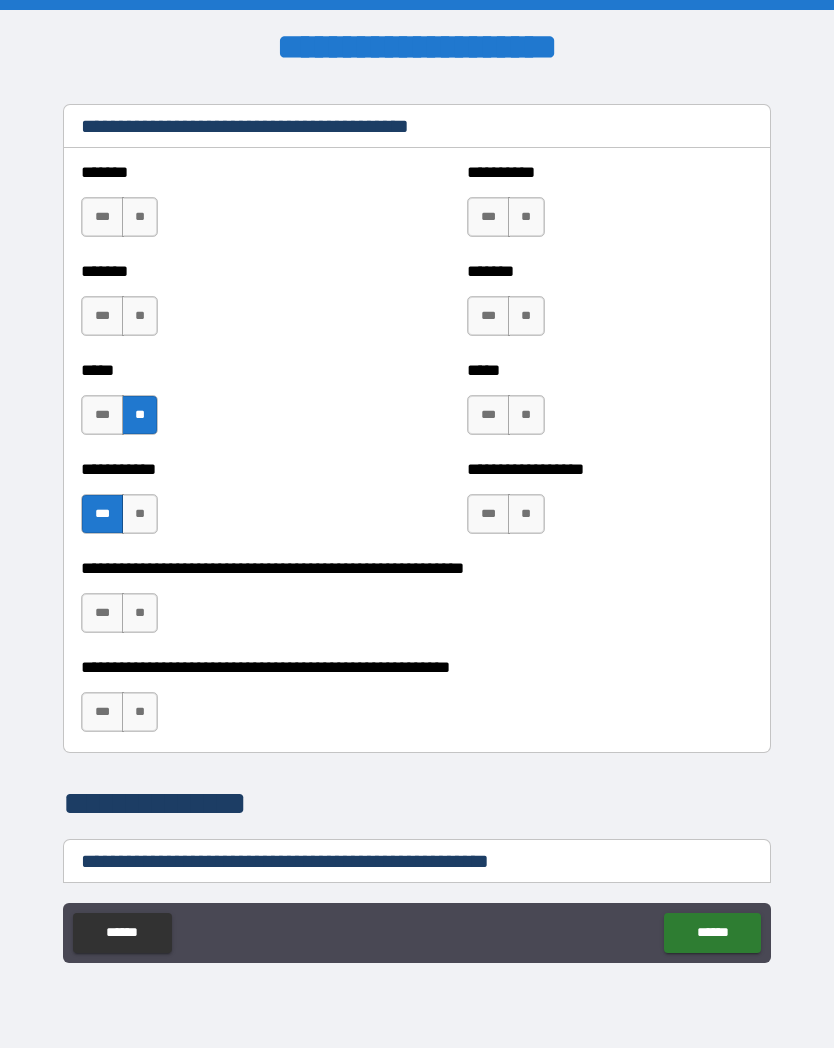 click on "**" at bounding box center (140, 316) 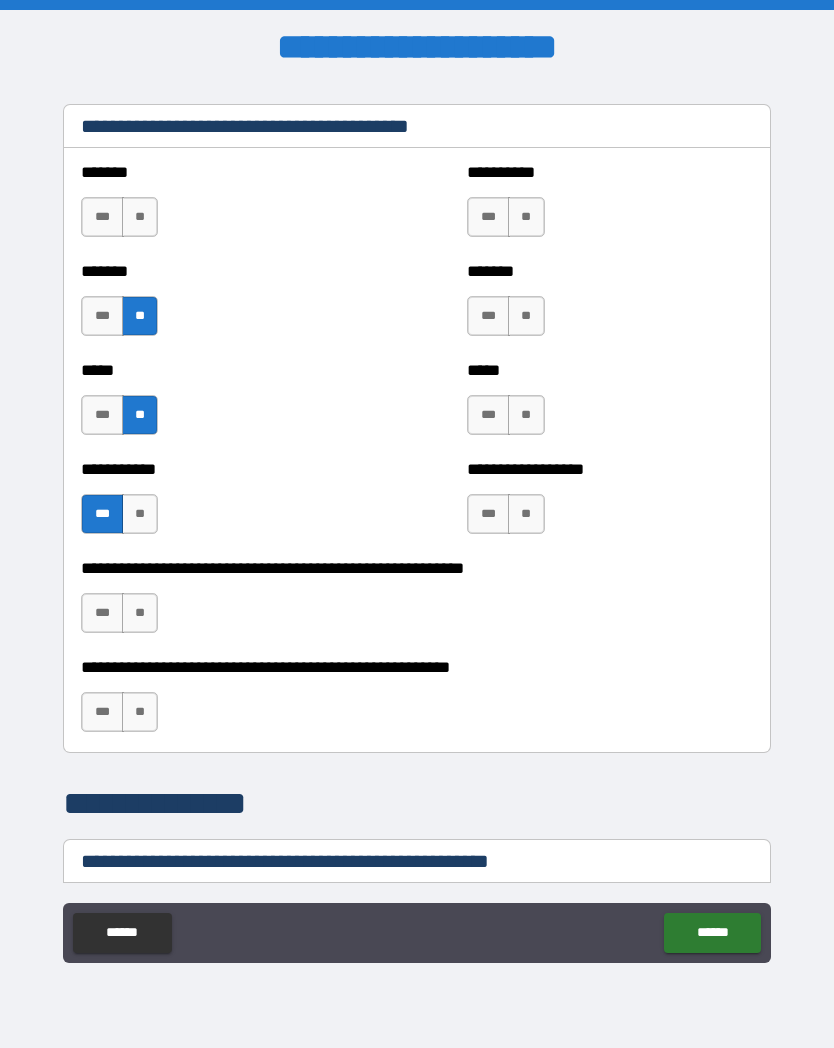click on "**" at bounding box center [140, 217] 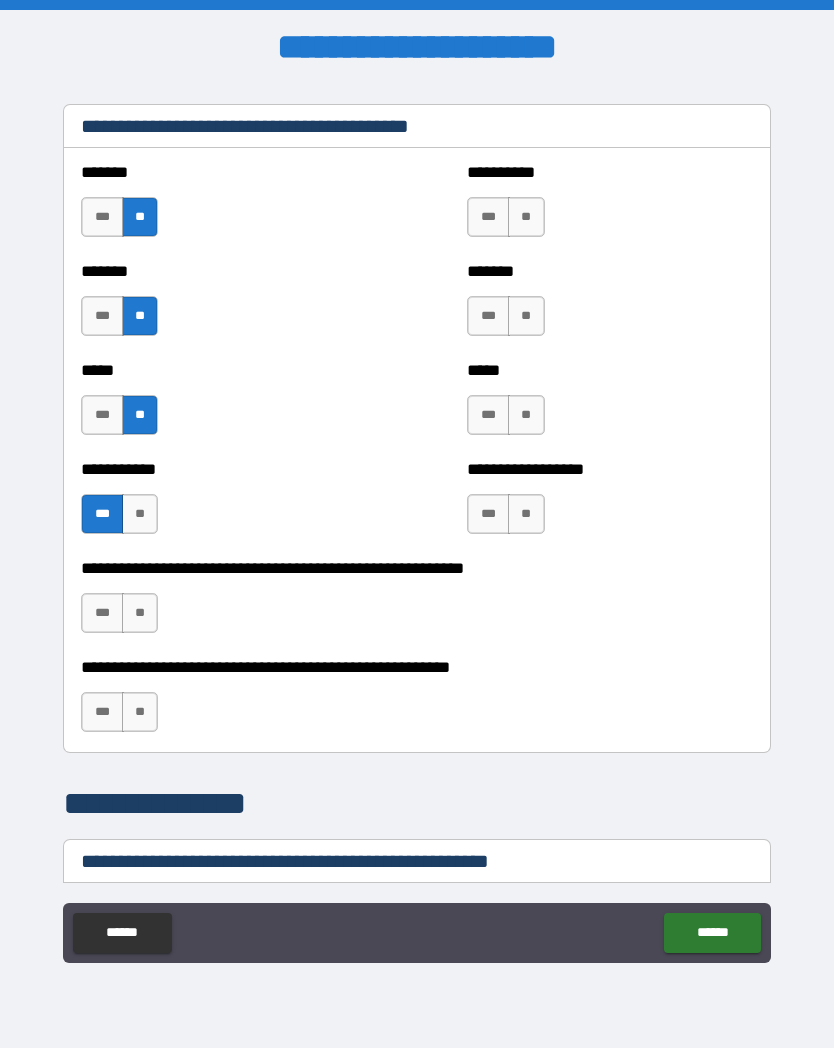 click on "**" at bounding box center [526, 217] 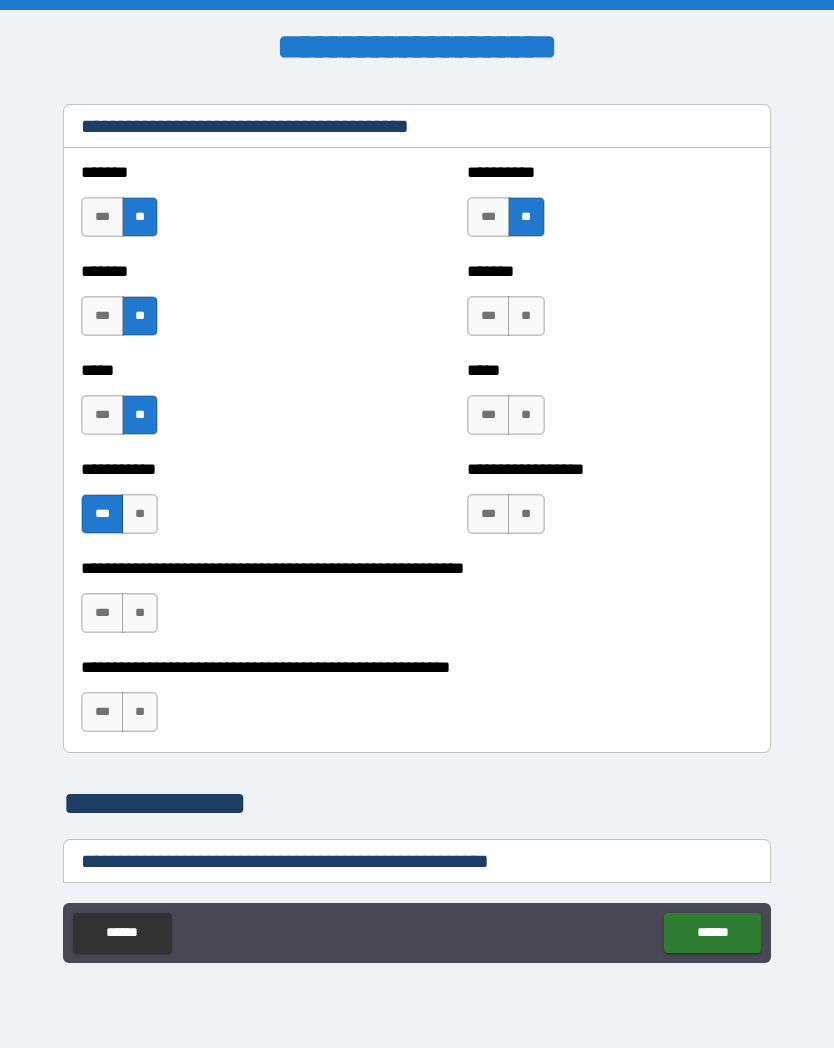 click on "**" at bounding box center [526, 316] 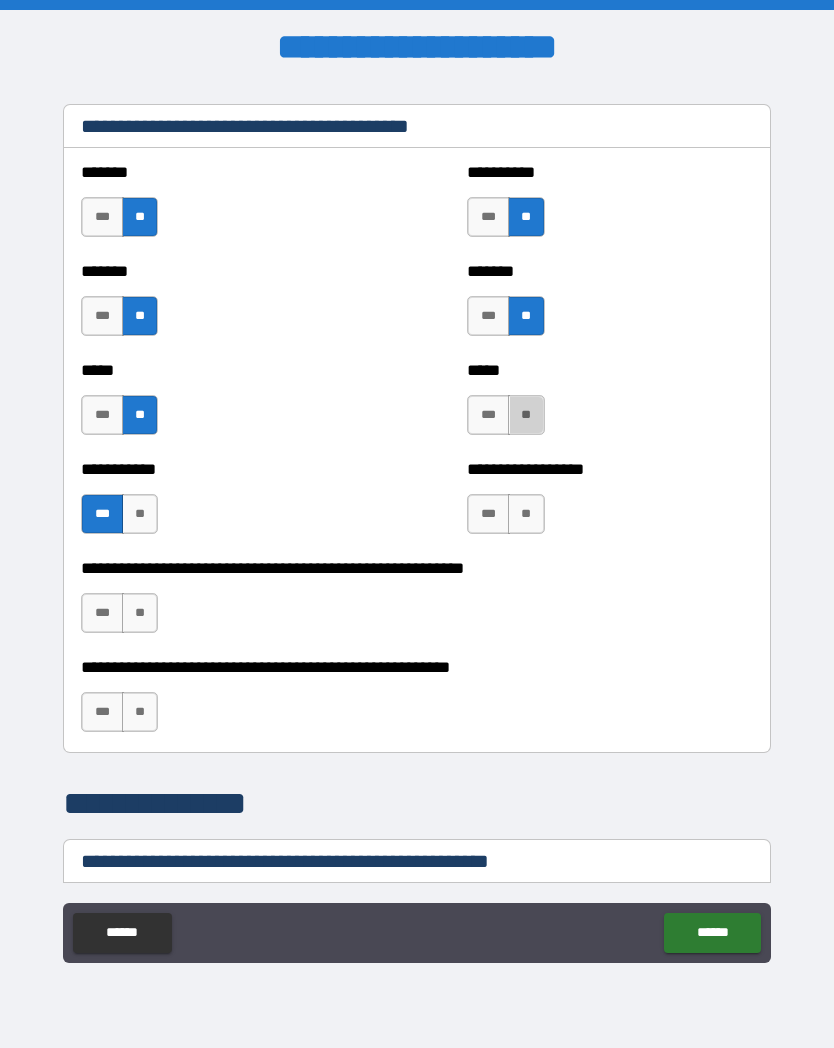 click on "**" at bounding box center (526, 415) 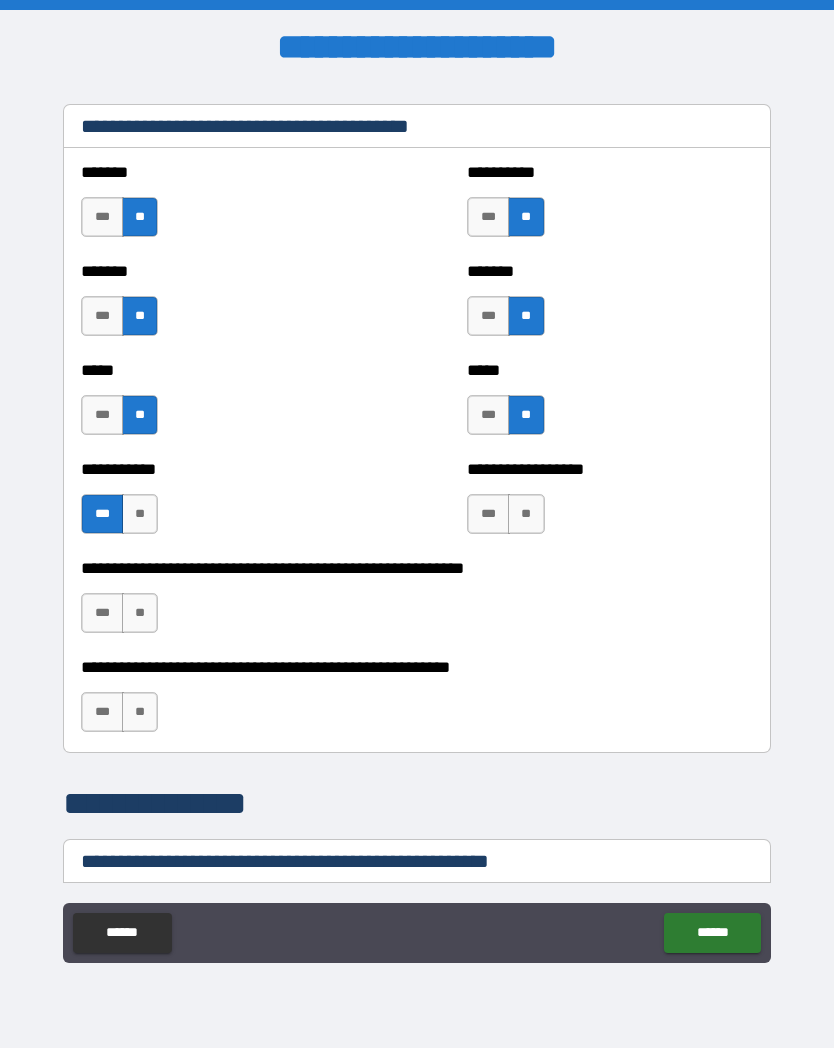 click on "**" at bounding box center [526, 514] 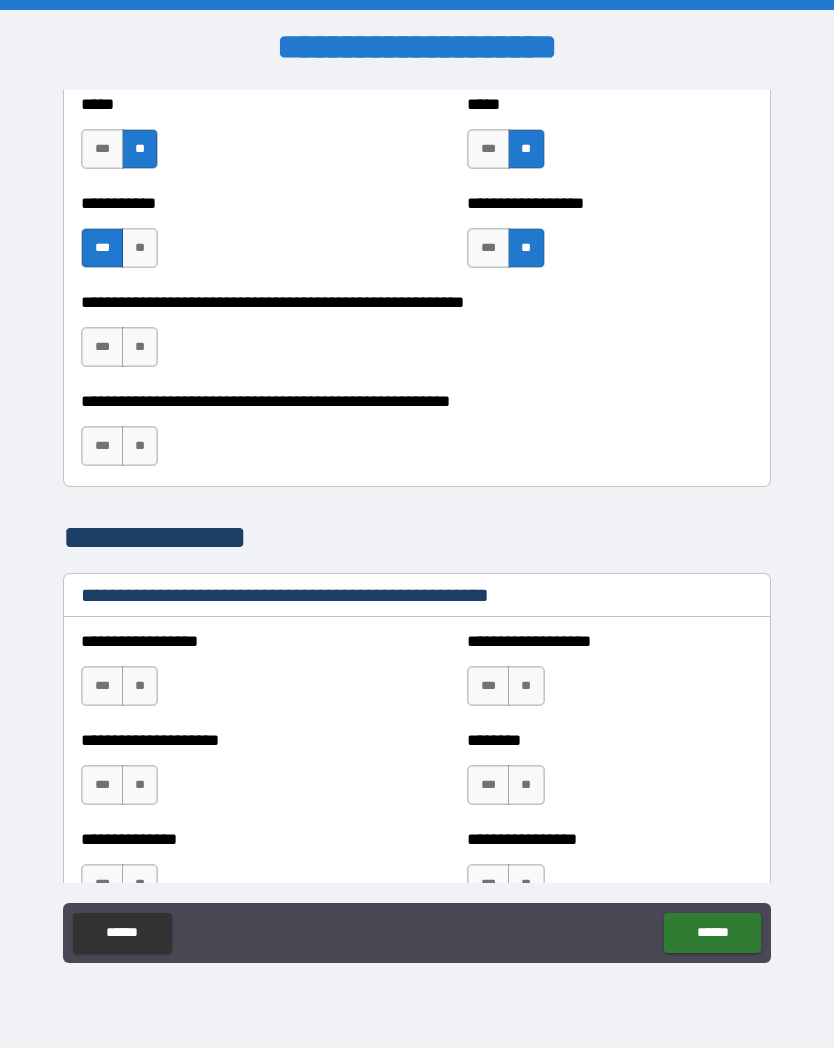 scroll, scrollTop: 2323, scrollLeft: 0, axis: vertical 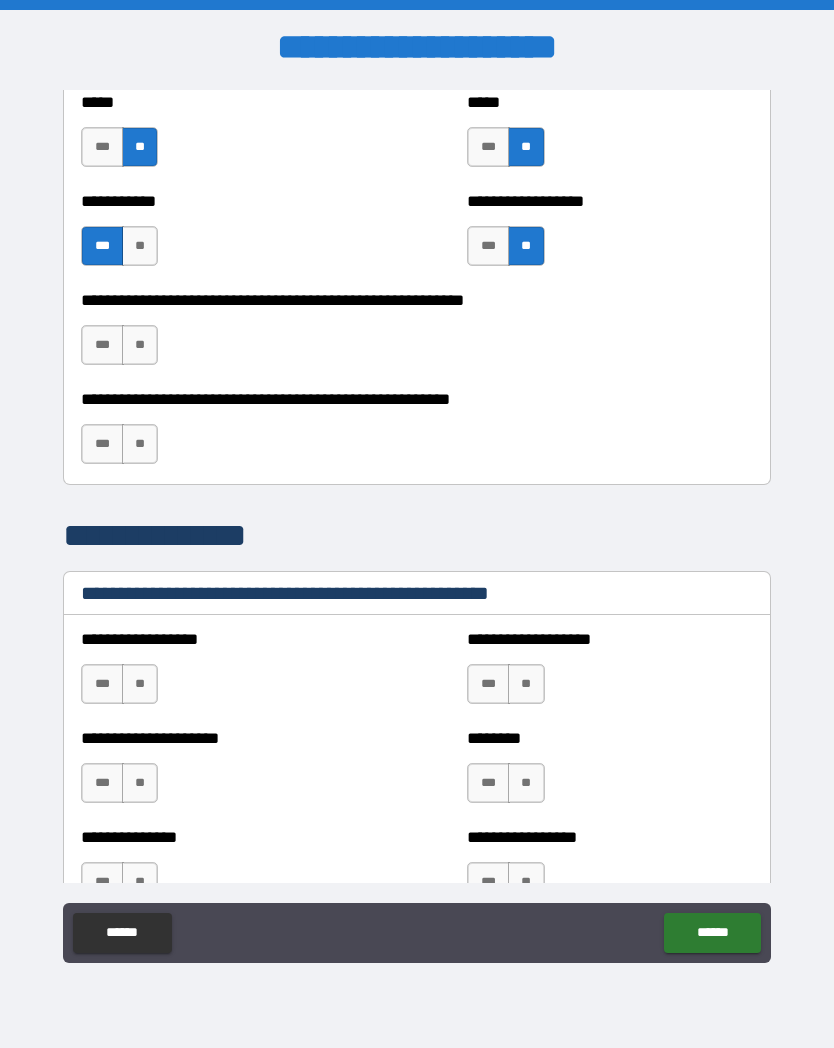 click on "**" at bounding box center [140, 345] 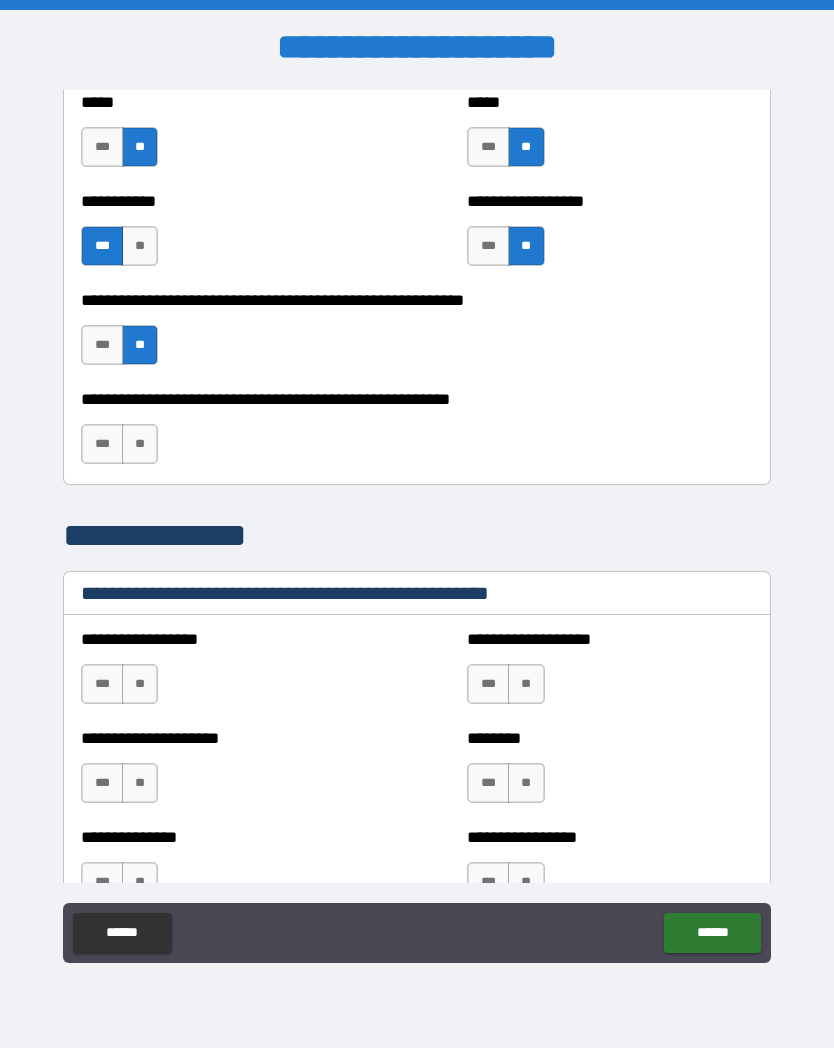 click on "**" at bounding box center [140, 444] 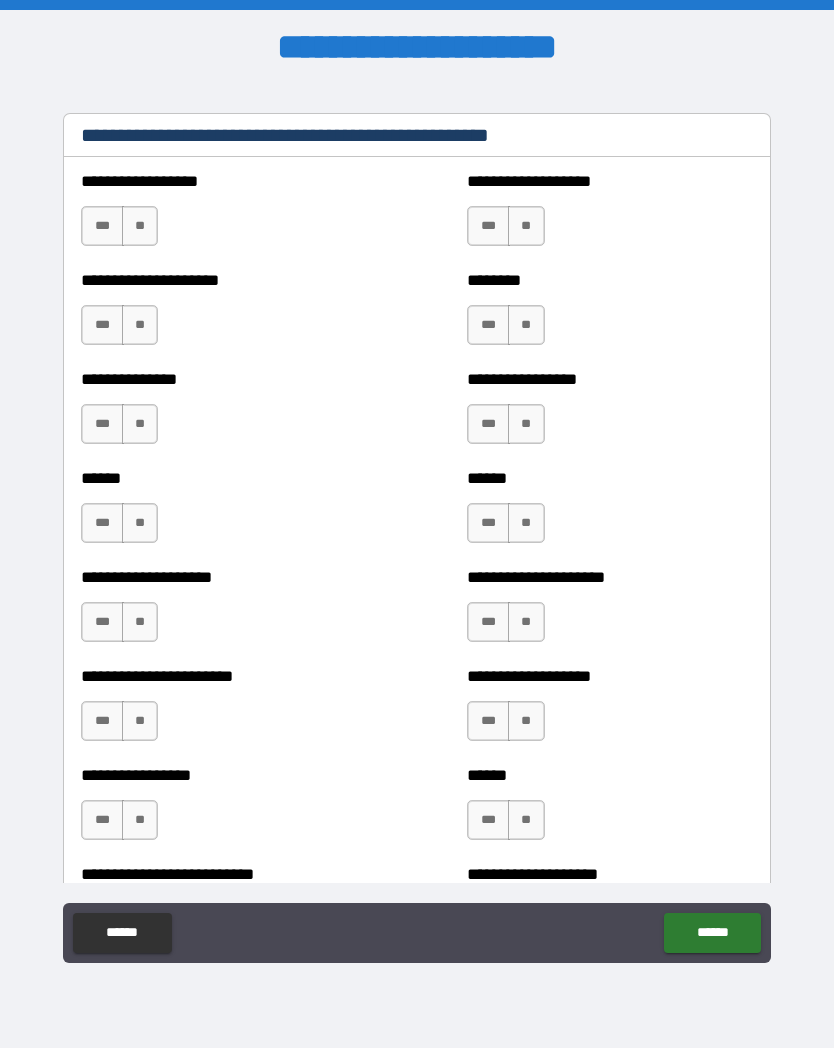scroll, scrollTop: 2780, scrollLeft: 0, axis: vertical 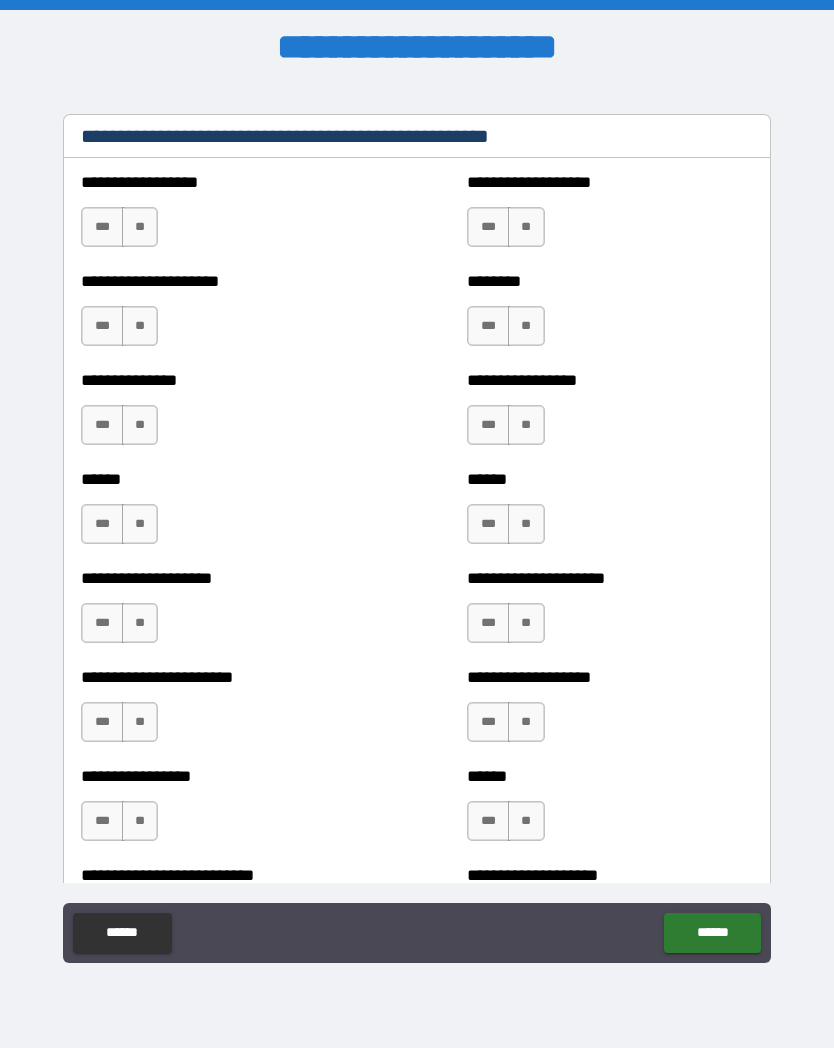 click on "**" at bounding box center (140, 227) 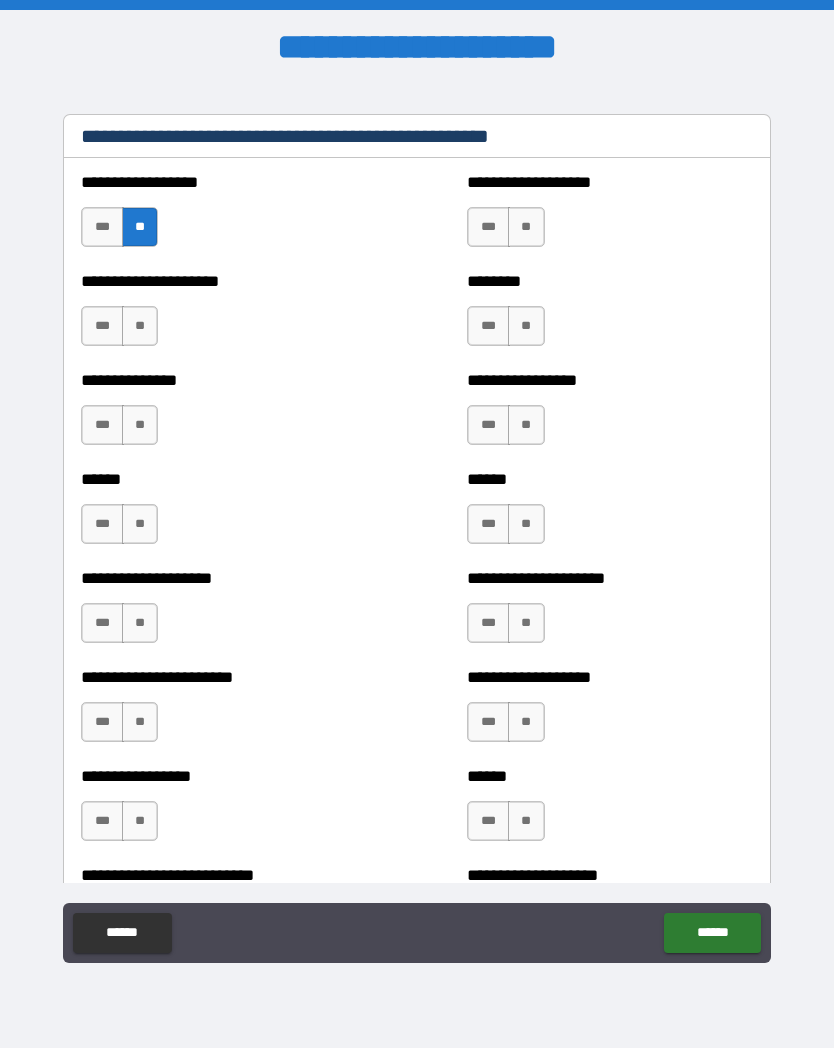 click on "**" at bounding box center (526, 227) 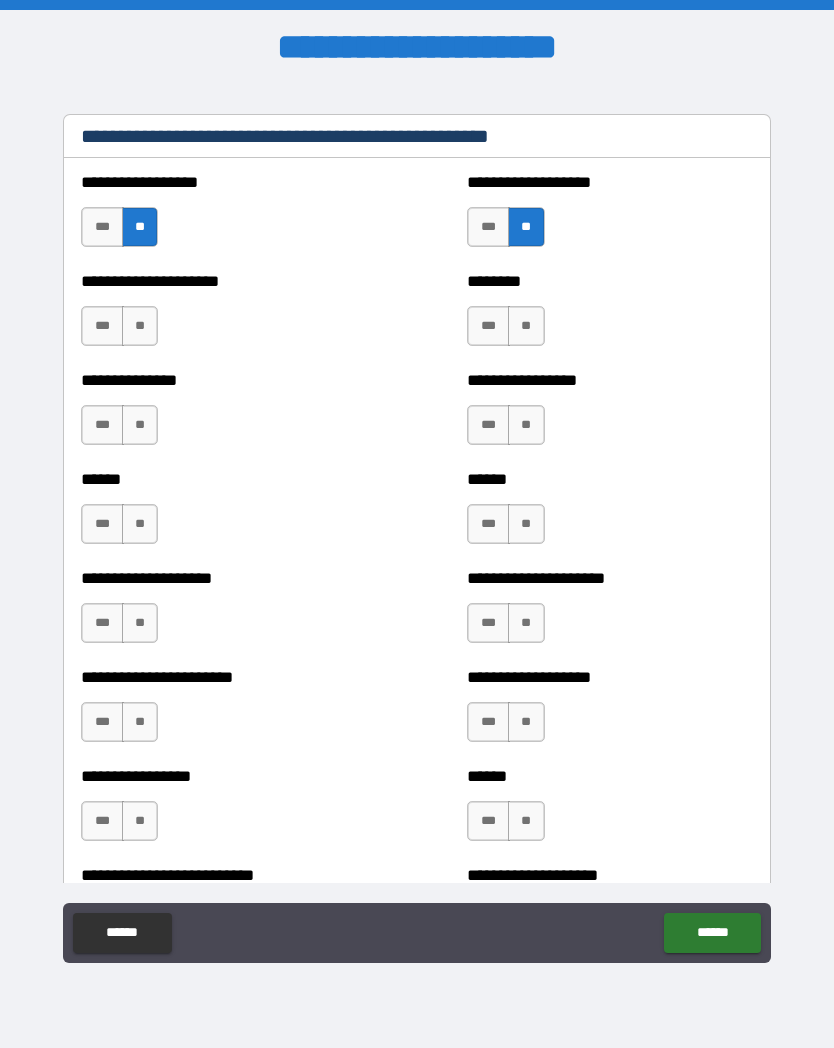 click on "***" at bounding box center [488, 326] 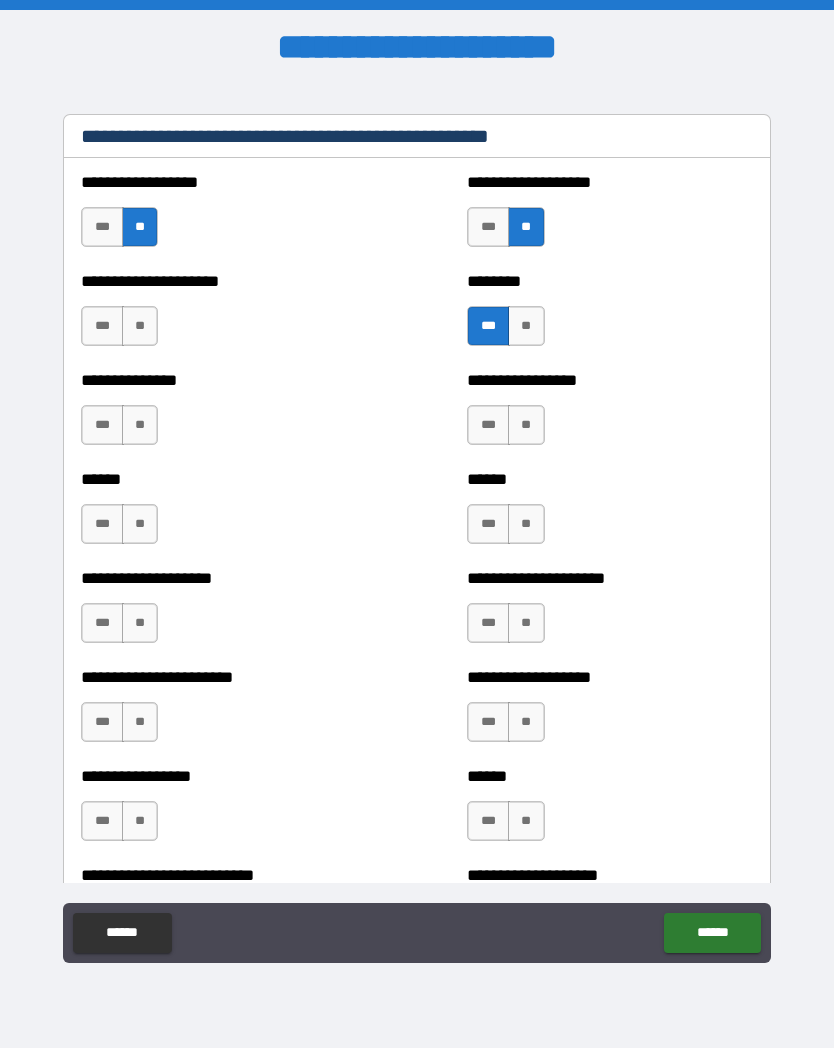 click on "**" at bounding box center (526, 425) 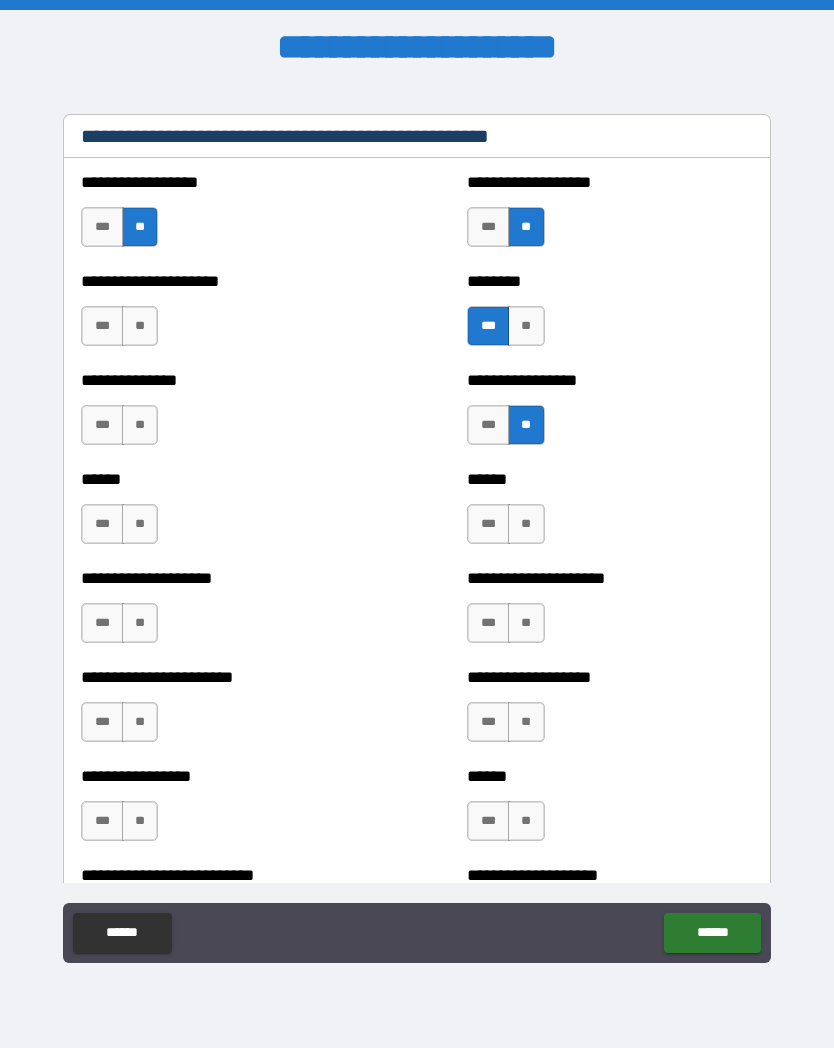 click on "**" at bounding box center (526, 524) 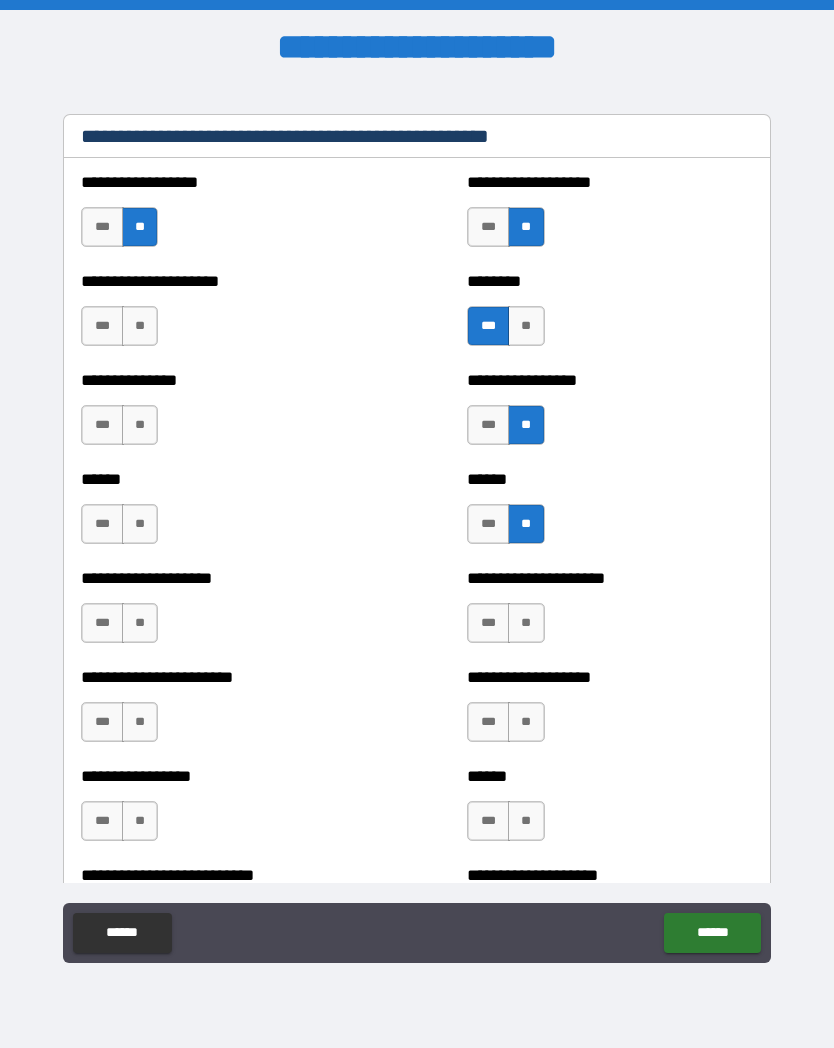 click on "**" at bounding box center [526, 623] 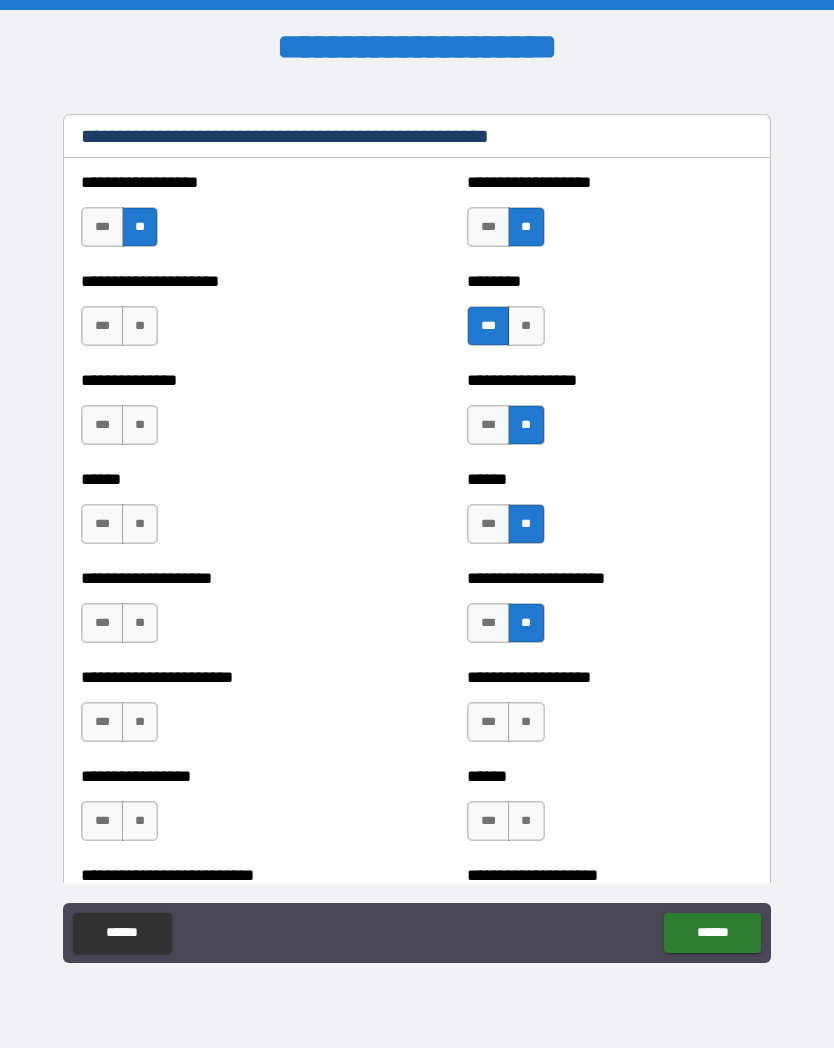 click on "**" at bounding box center [526, 722] 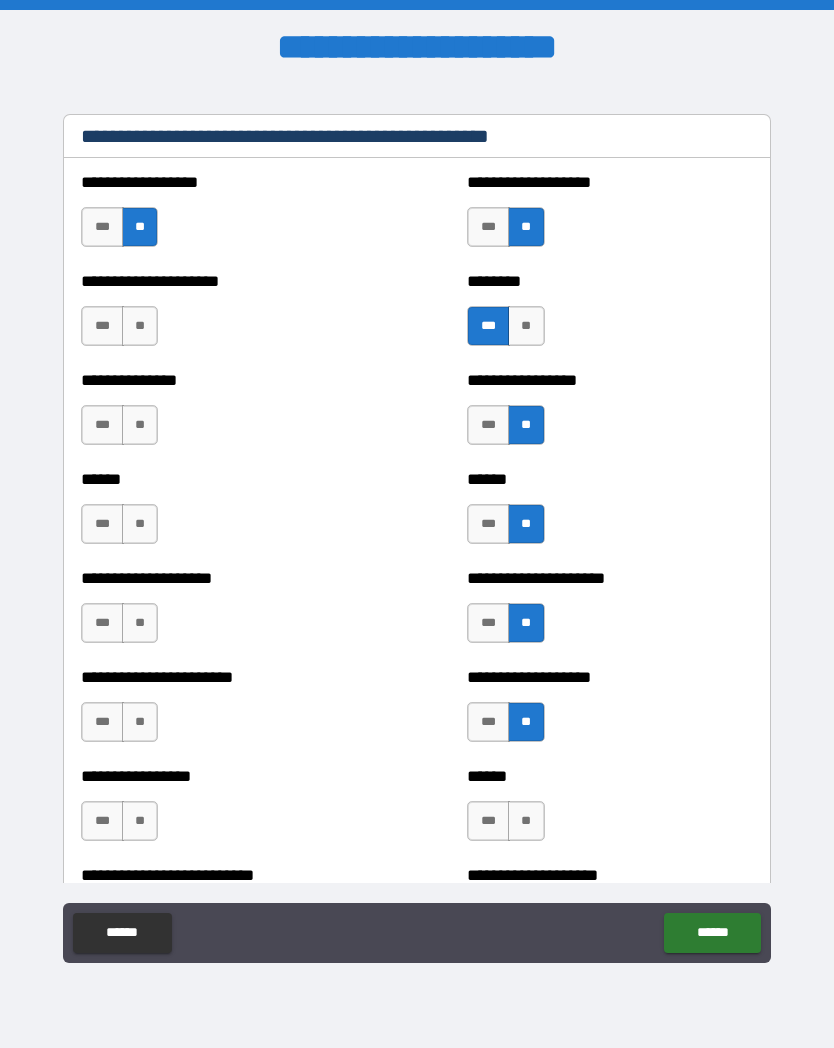 click on "**" at bounding box center [526, 821] 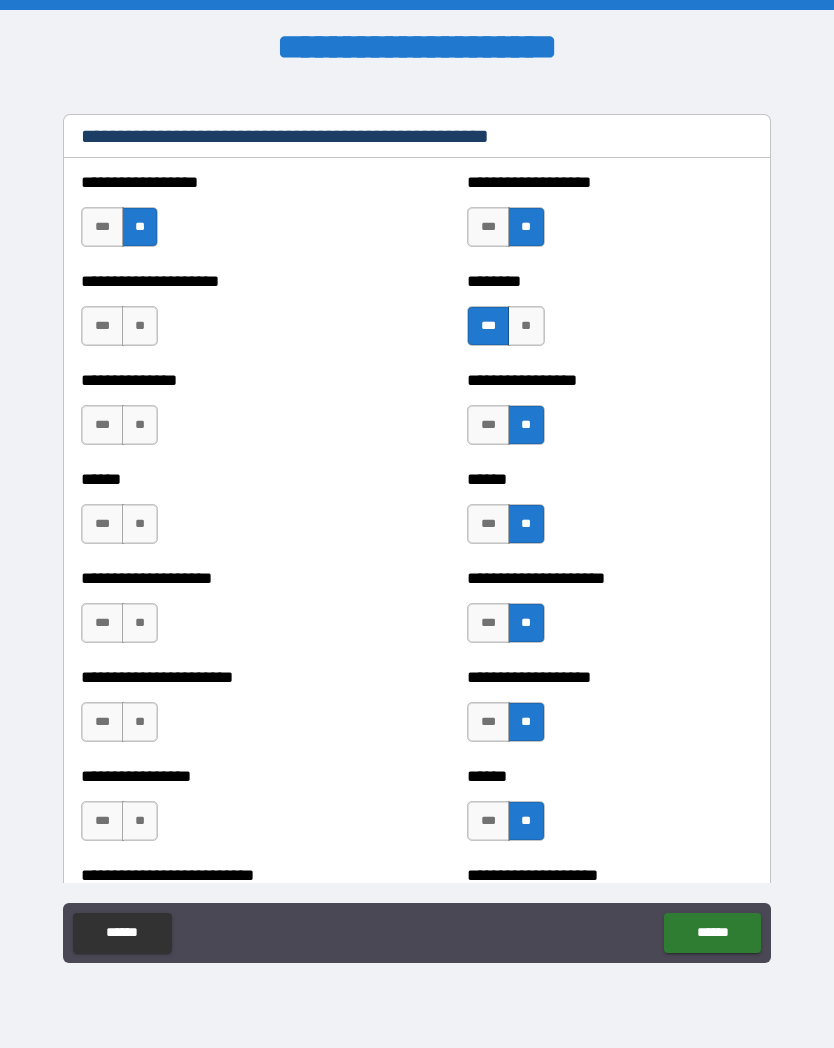 click on "***" at bounding box center (102, 326) 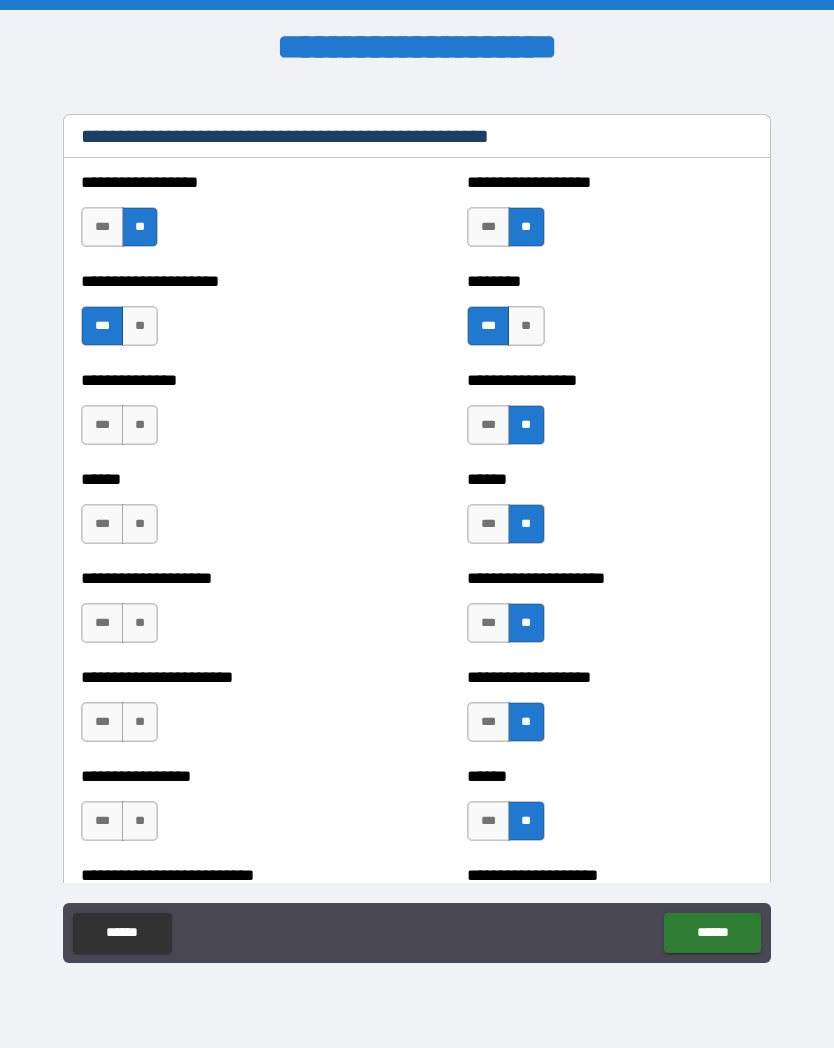 click on "**" at bounding box center [140, 425] 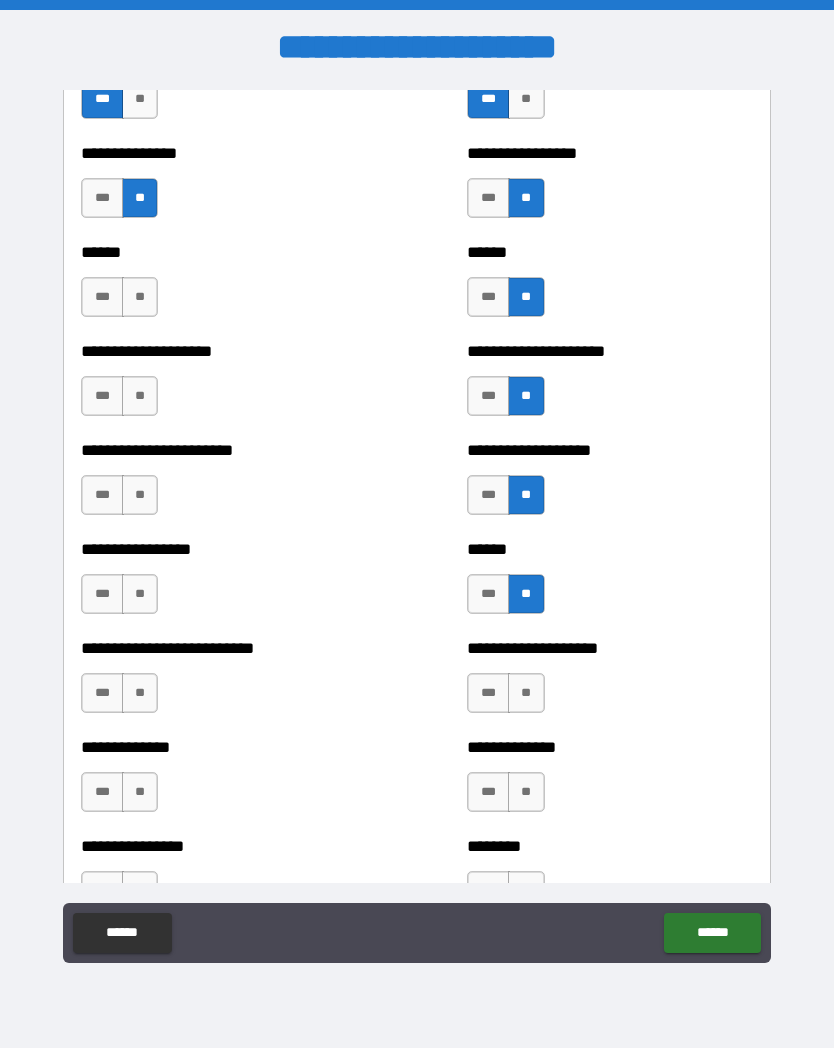 scroll, scrollTop: 3015, scrollLeft: 0, axis: vertical 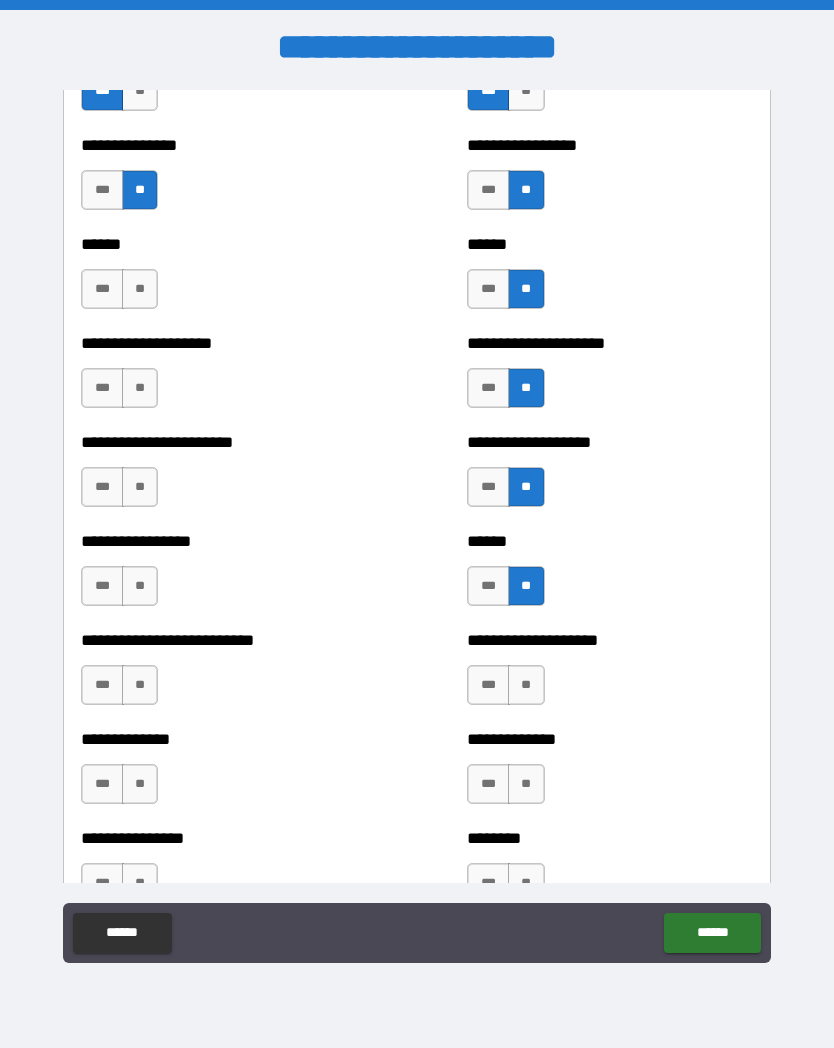 click on "**" at bounding box center (140, 289) 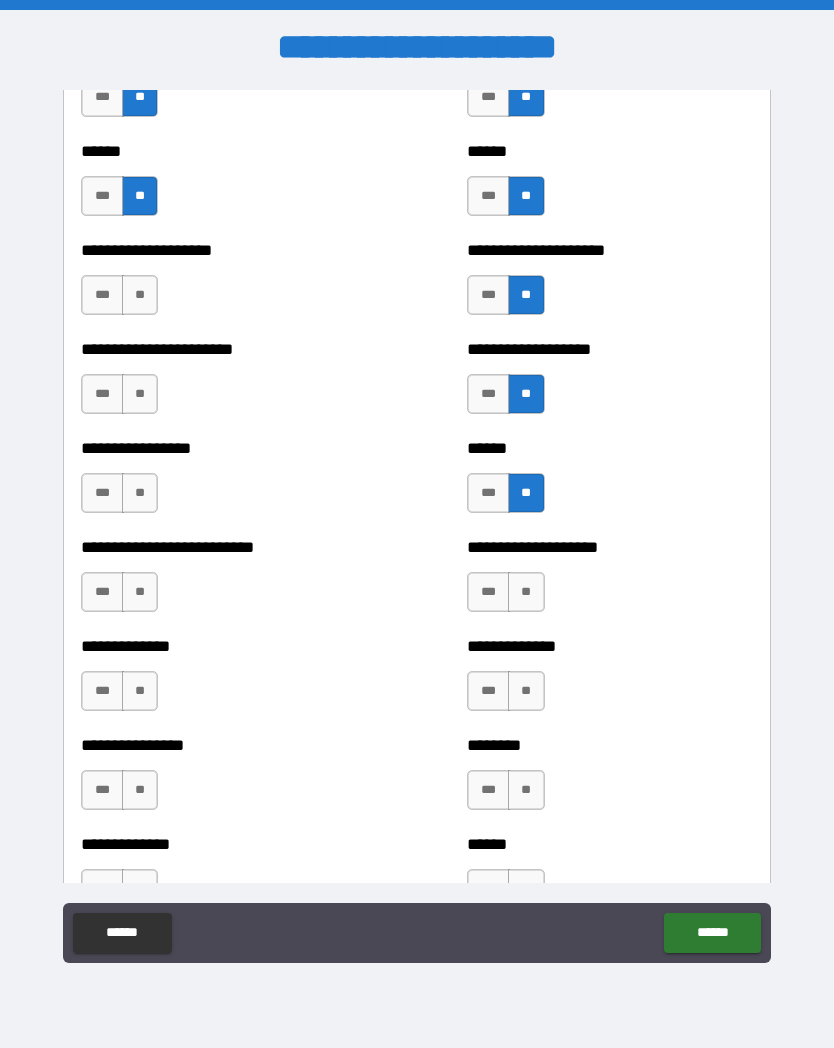 scroll, scrollTop: 3114, scrollLeft: 0, axis: vertical 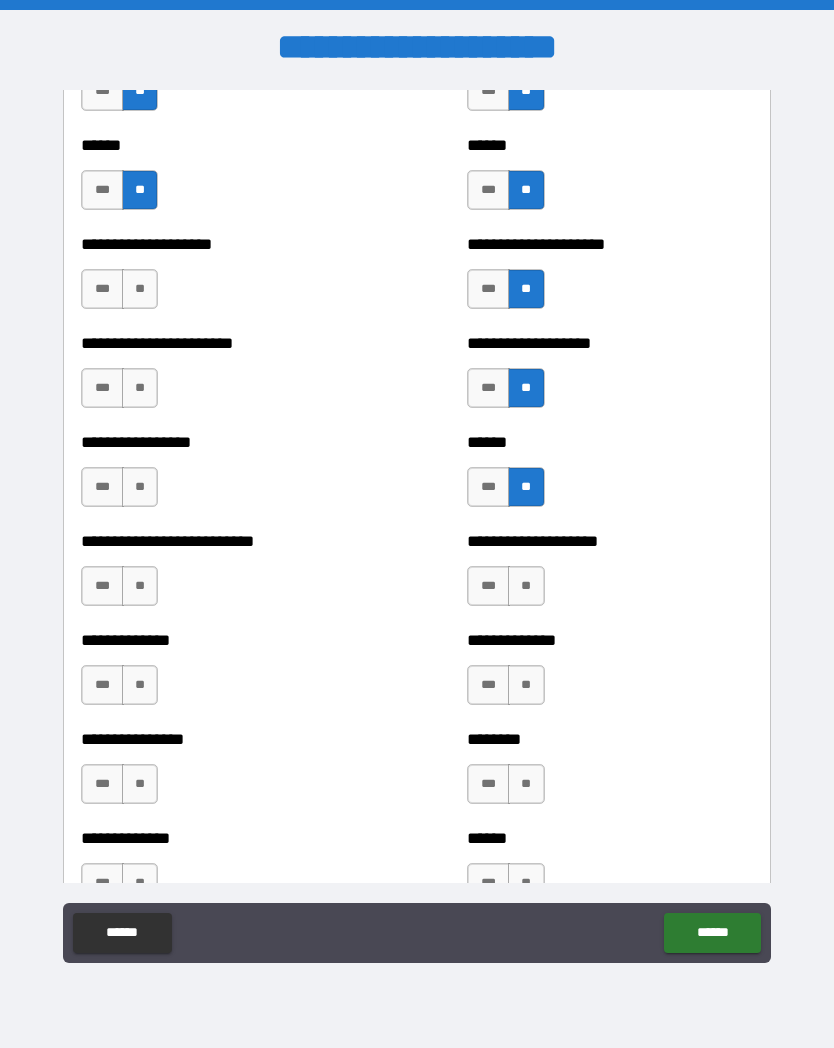 click on "***" at bounding box center [102, 289] 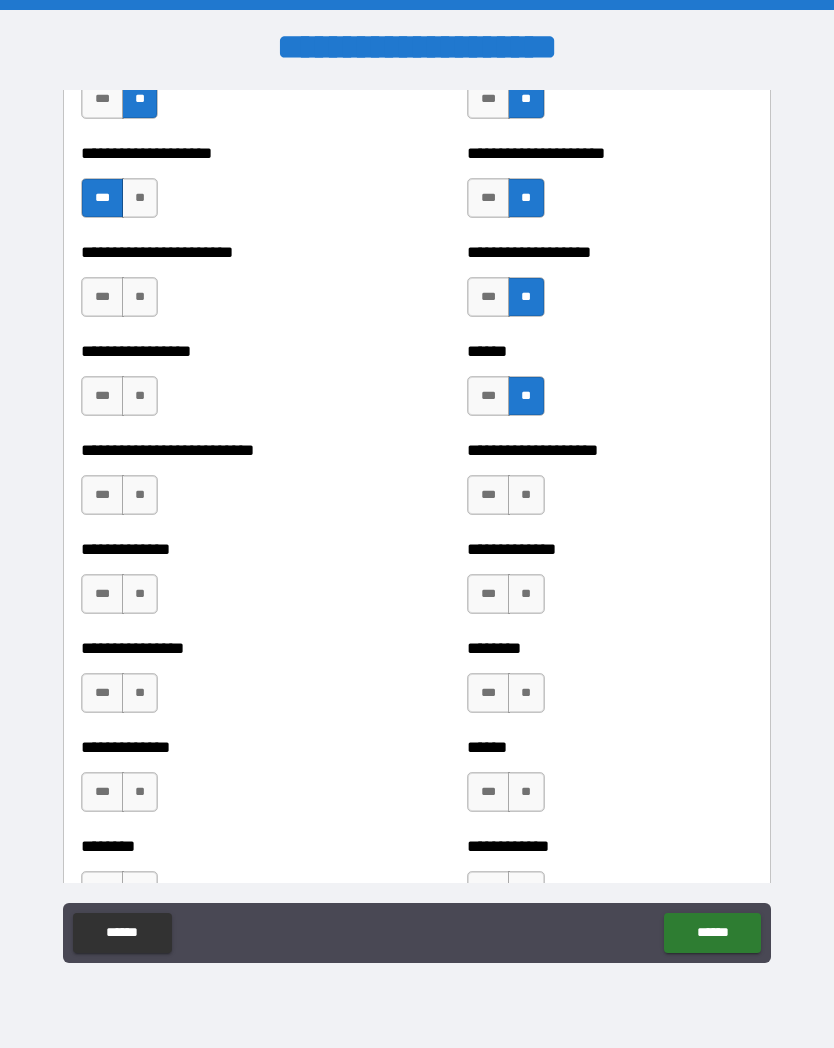 scroll, scrollTop: 3209, scrollLeft: 0, axis: vertical 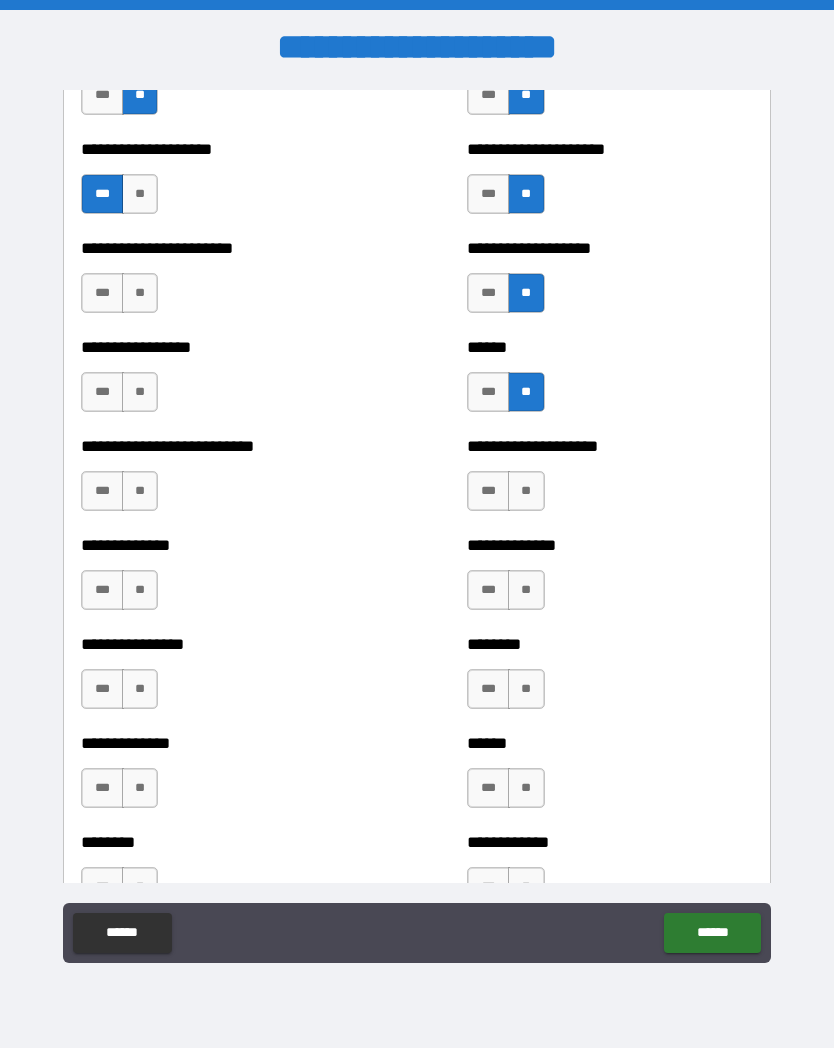 click on "**" at bounding box center (140, 293) 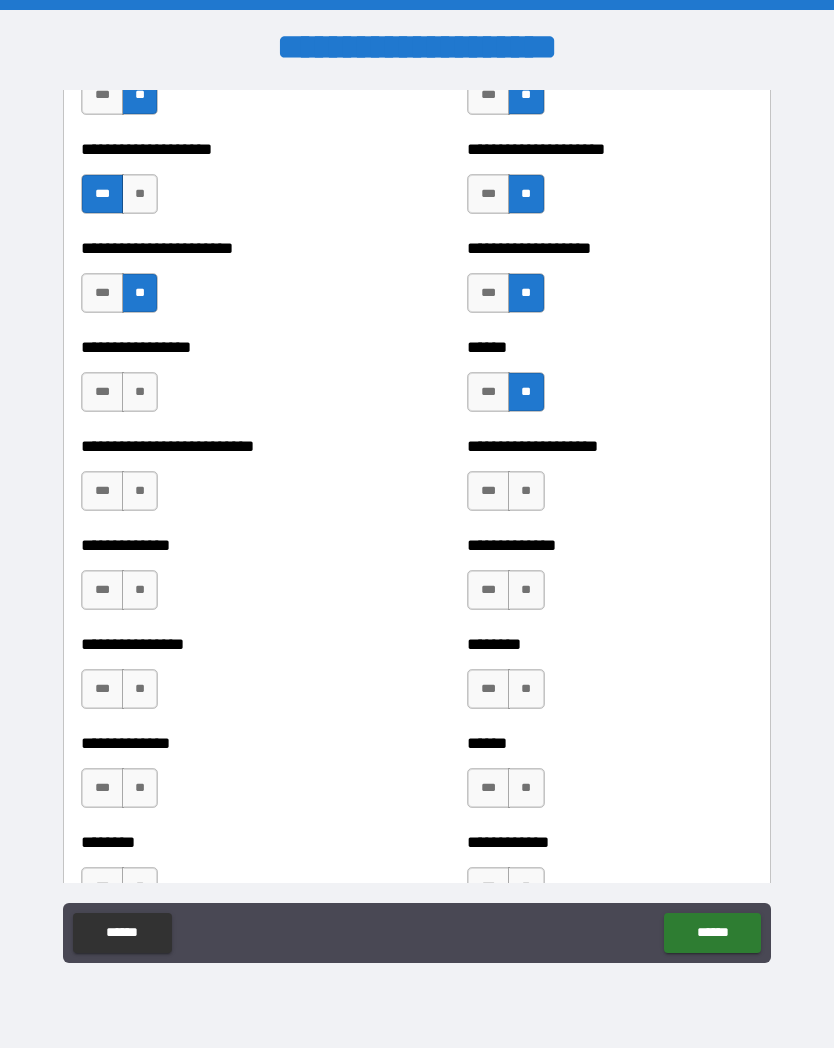 click on "**" at bounding box center (140, 392) 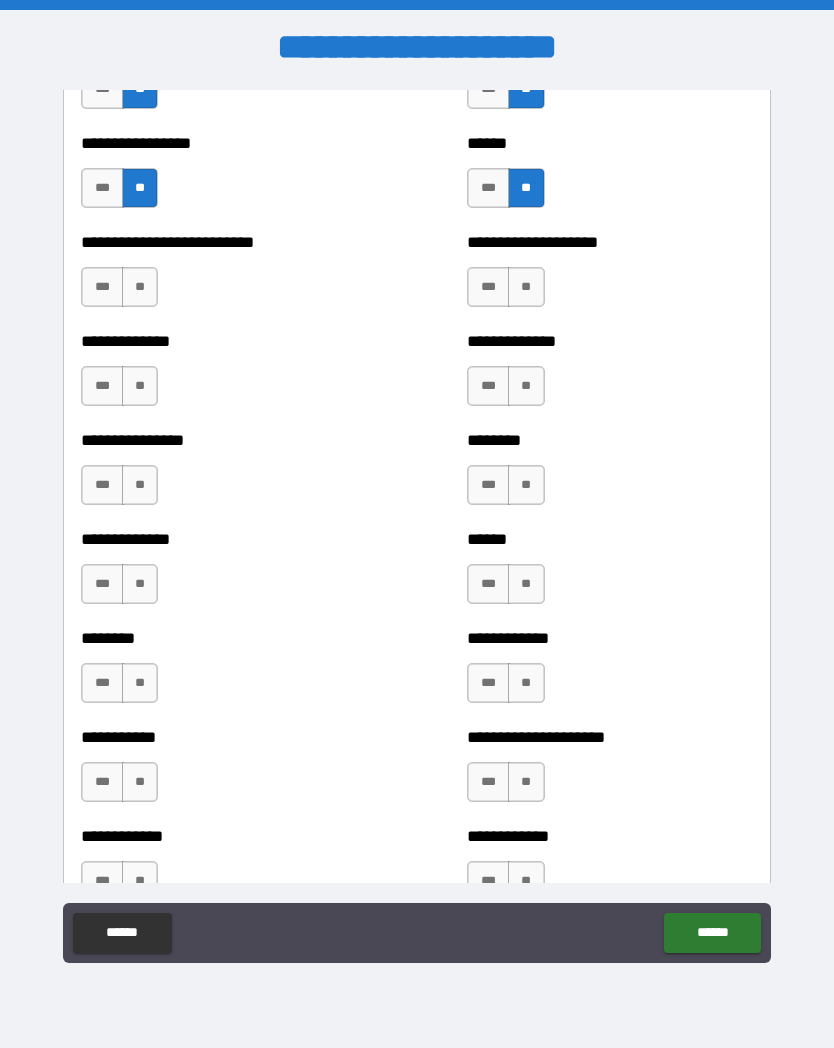 scroll, scrollTop: 3416, scrollLeft: 0, axis: vertical 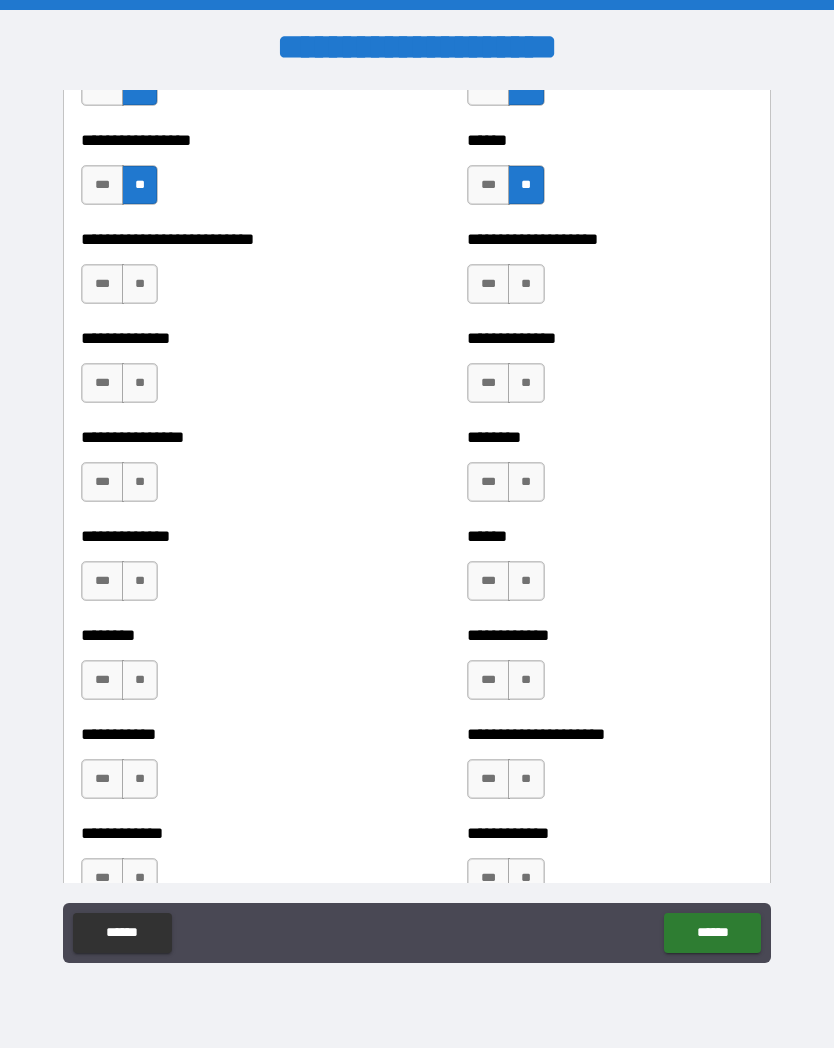click on "**" at bounding box center [140, 284] 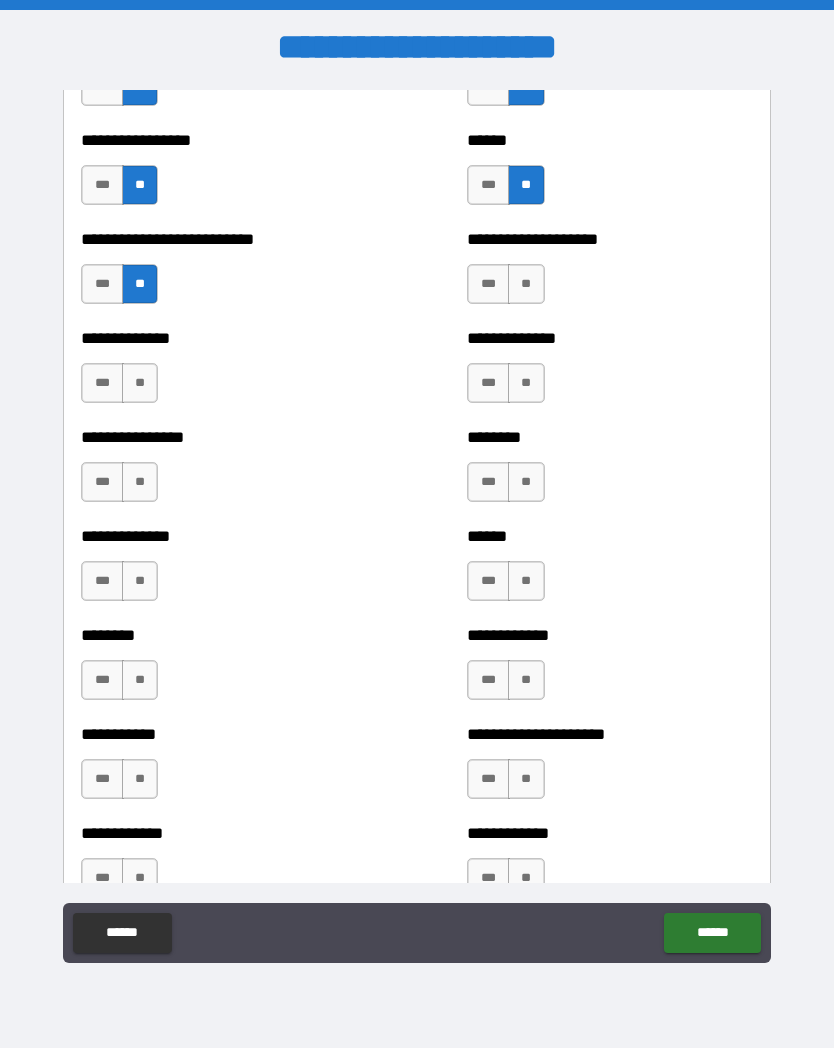 click on "**" at bounding box center [140, 383] 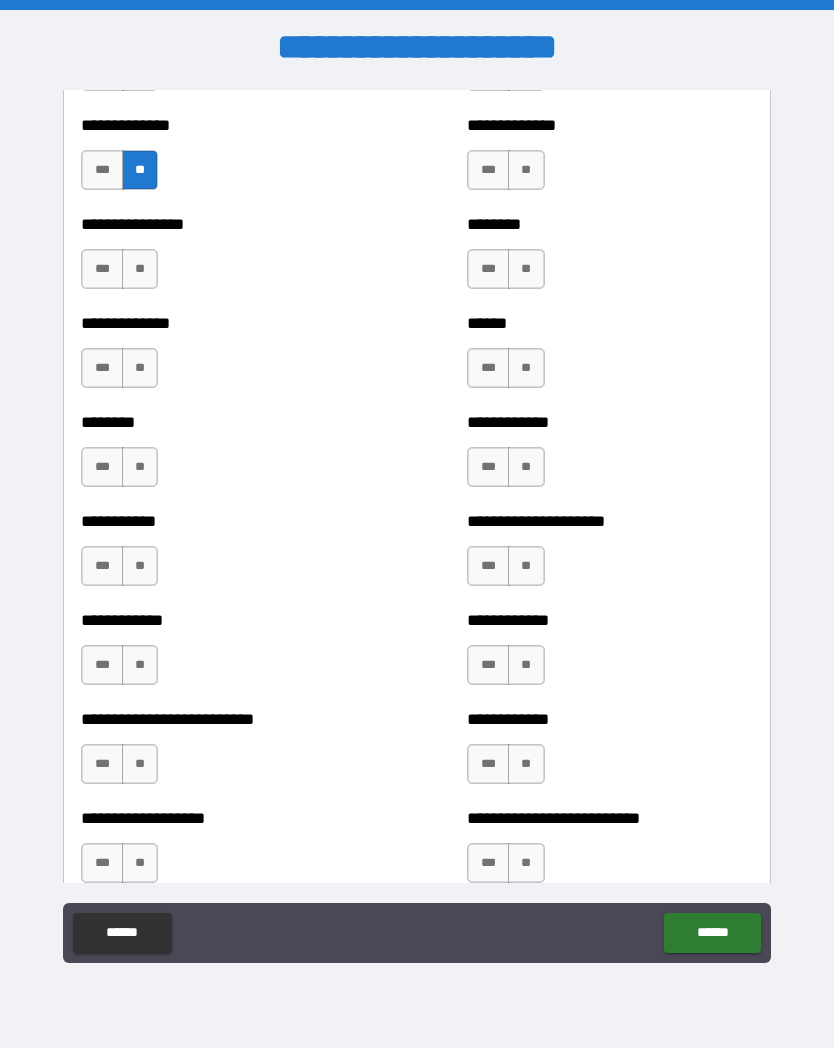 scroll, scrollTop: 3630, scrollLeft: 0, axis: vertical 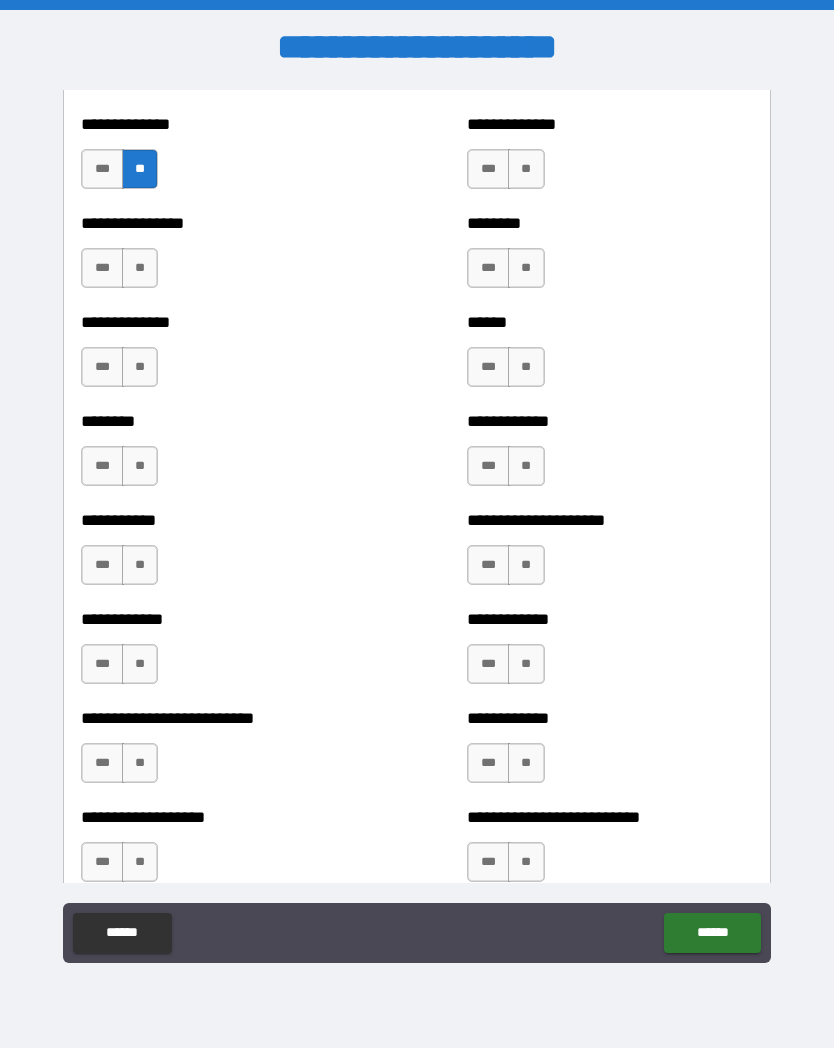 click on "**" at bounding box center (140, 268) 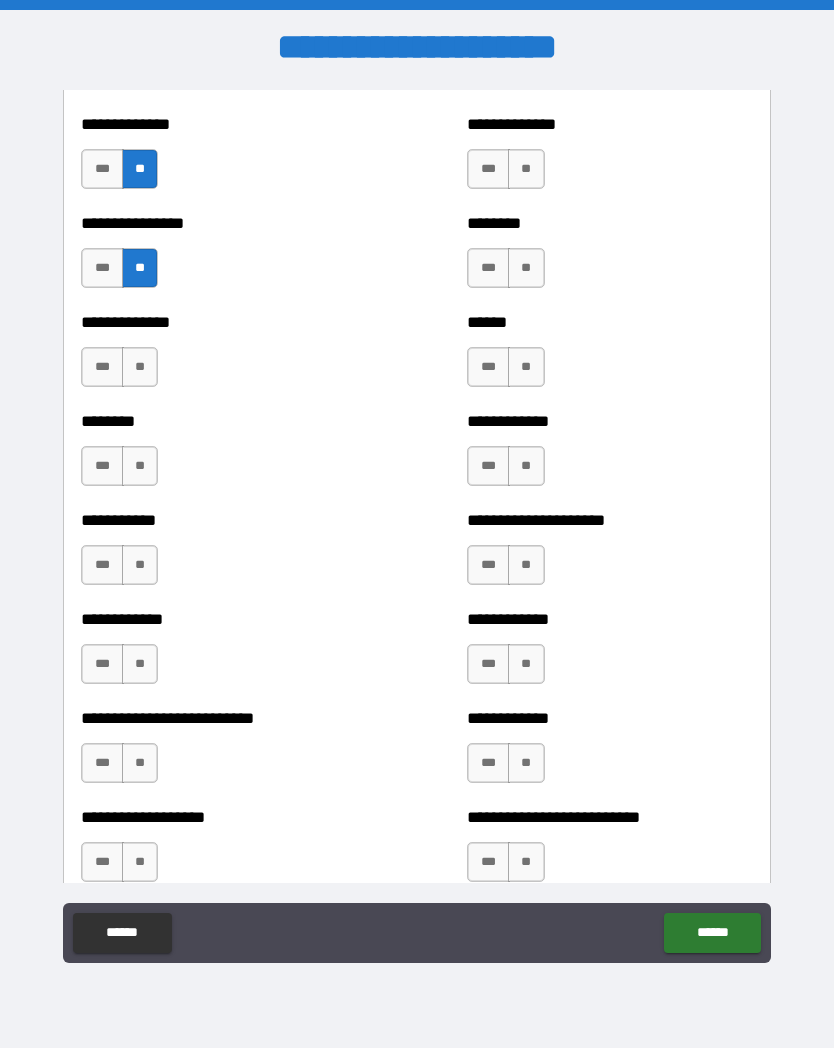 click on "**" at bounding box center [140, 367] 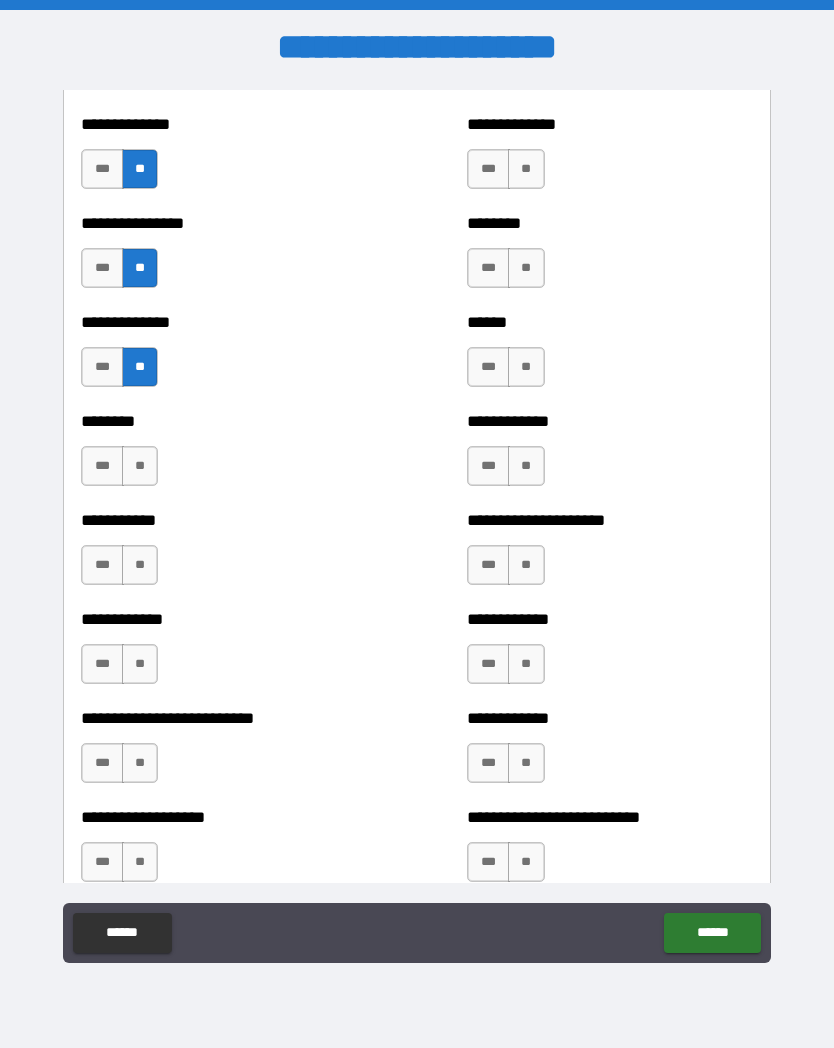 click on "**" at bounding box center [140, 466] 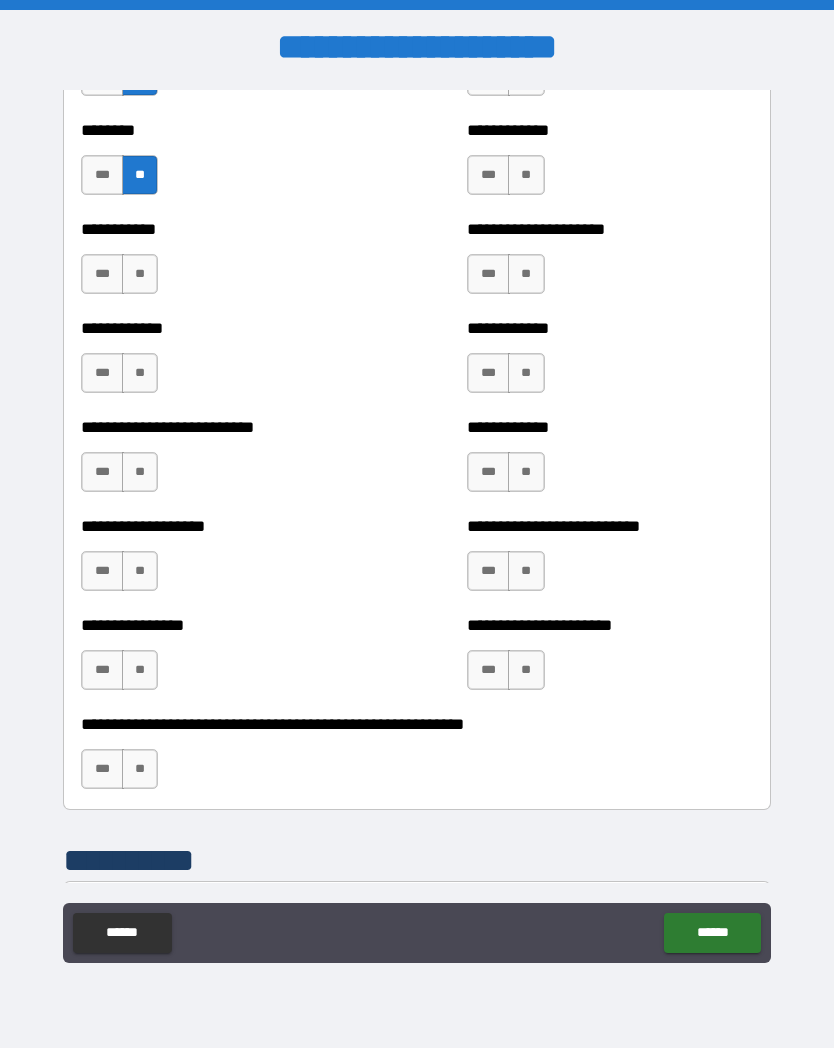scroll, scrollTop: 3927, scrollLeft: 0, axis: vertical 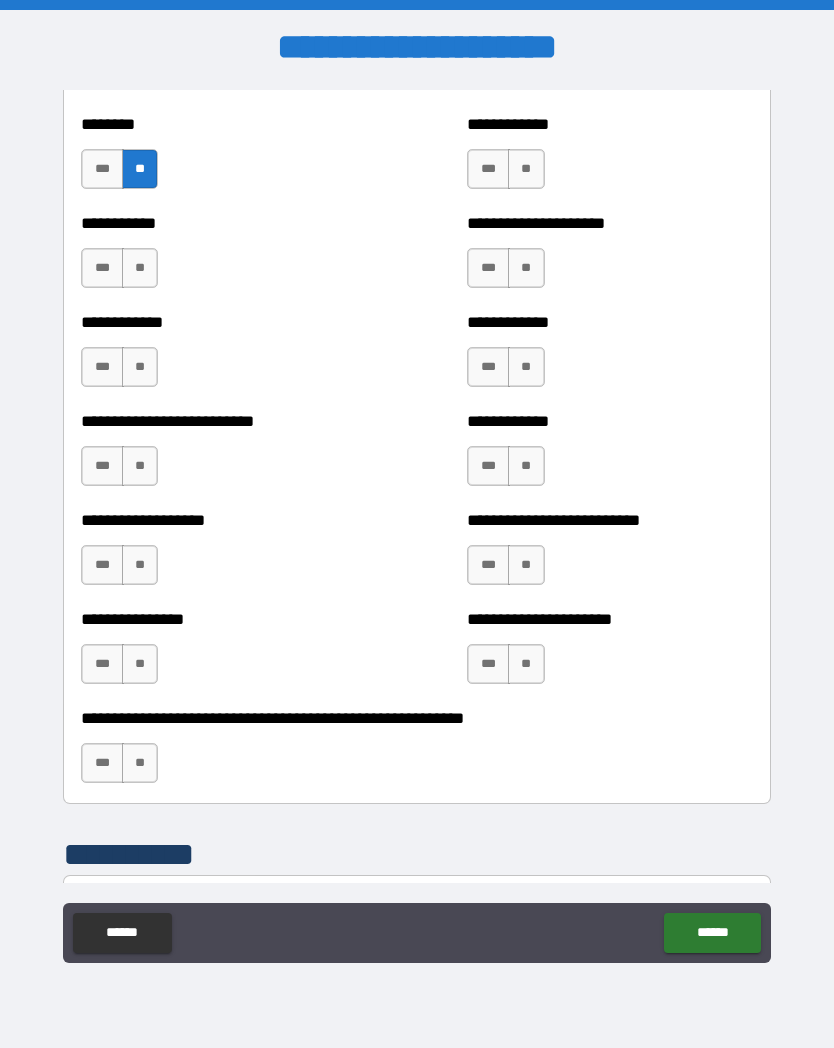 click on "**" at bounding box center (140, 268) 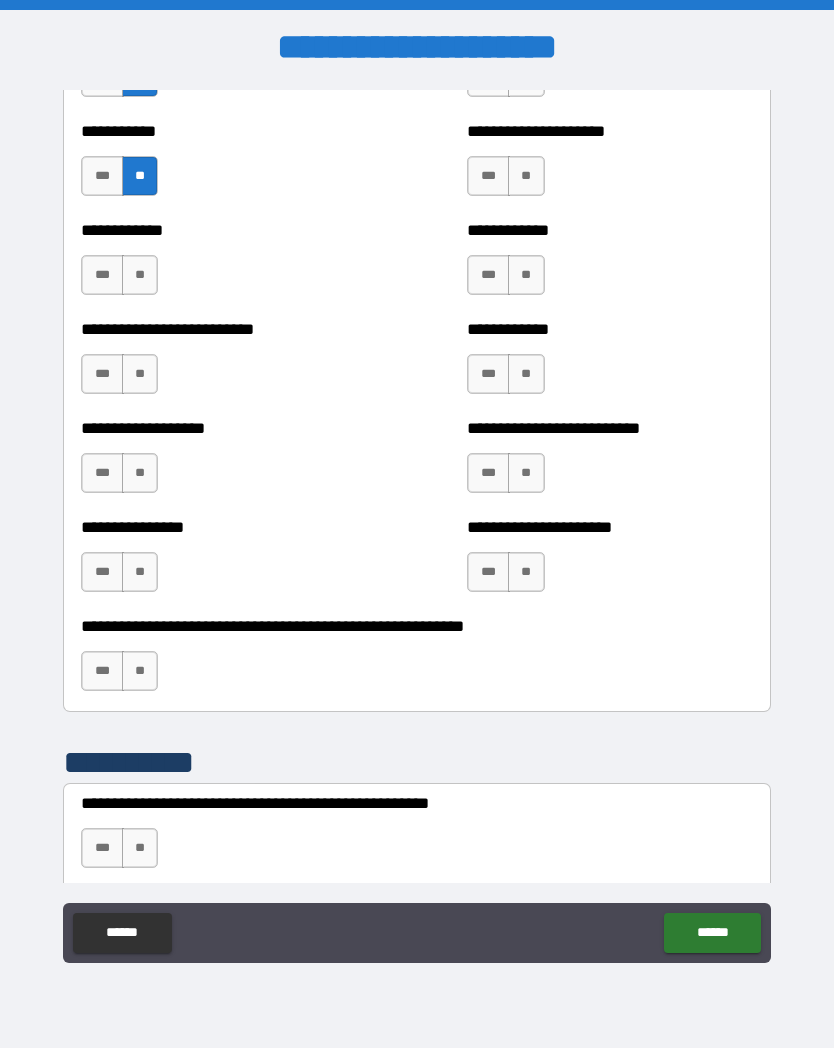 scroll, scrollTop: 4020, scrollLeft: 0, axis: vertical 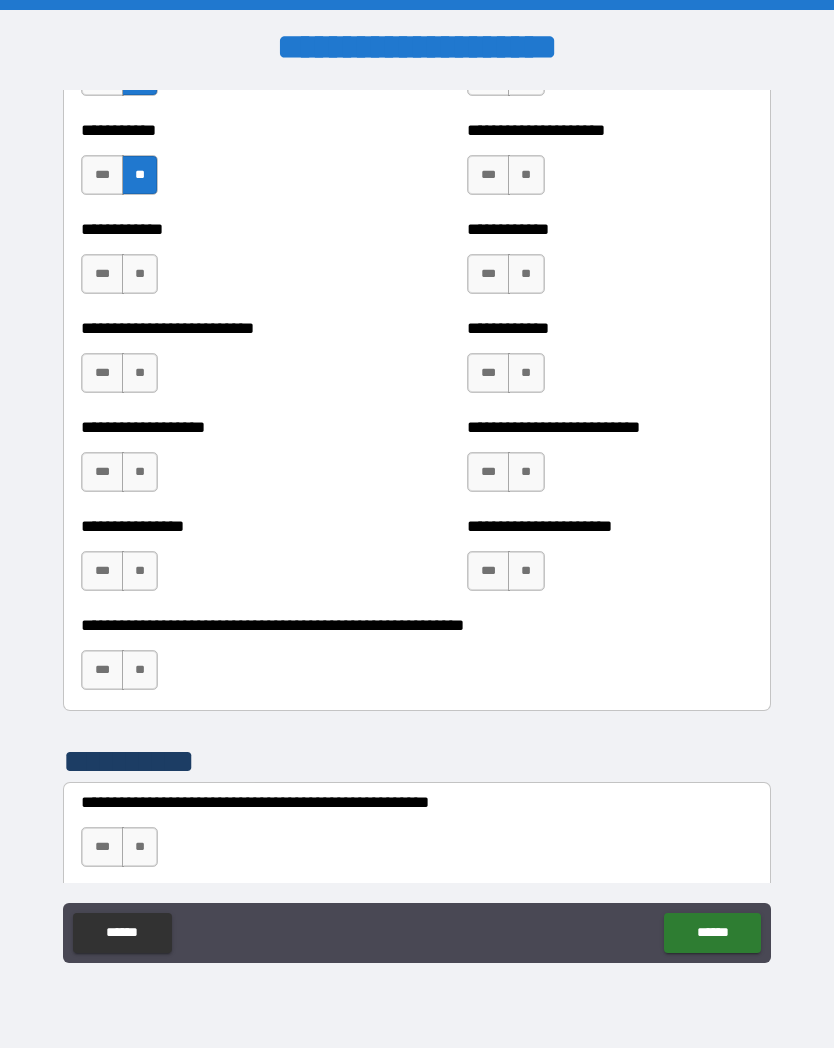 click on "**" at bounding box center (140, 274) 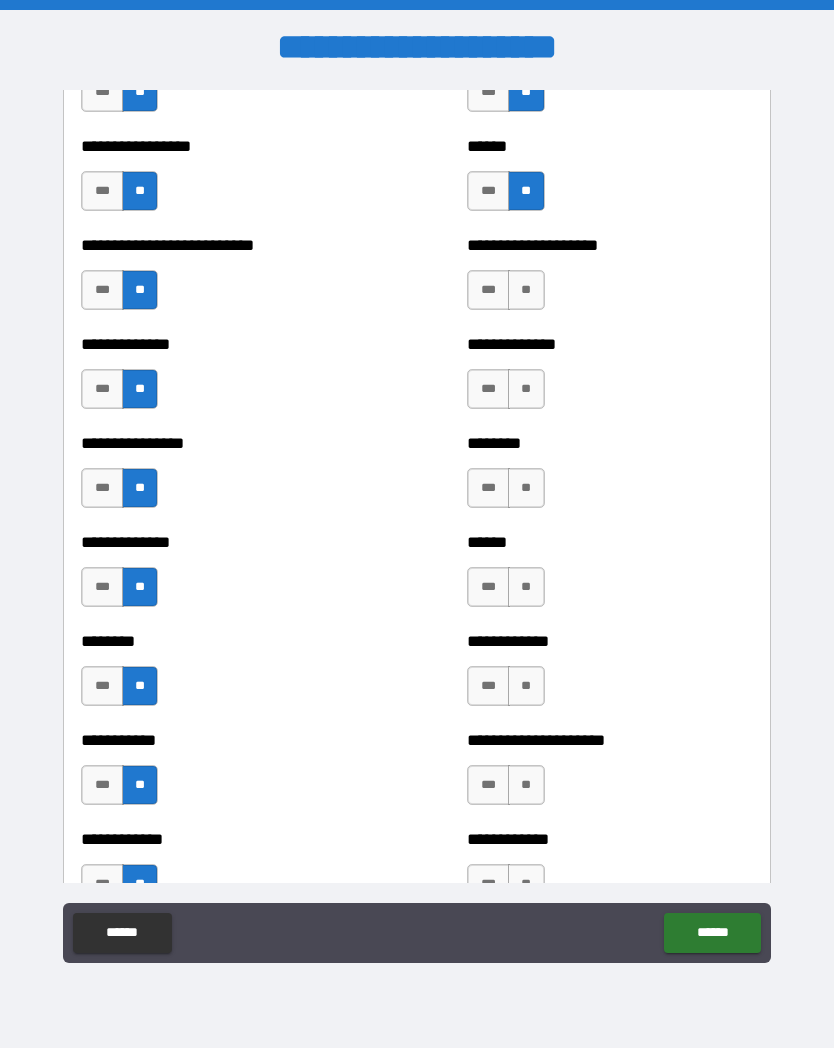 scroll, scrollTop: 3416, scrollLeft: 0, axis: vertical 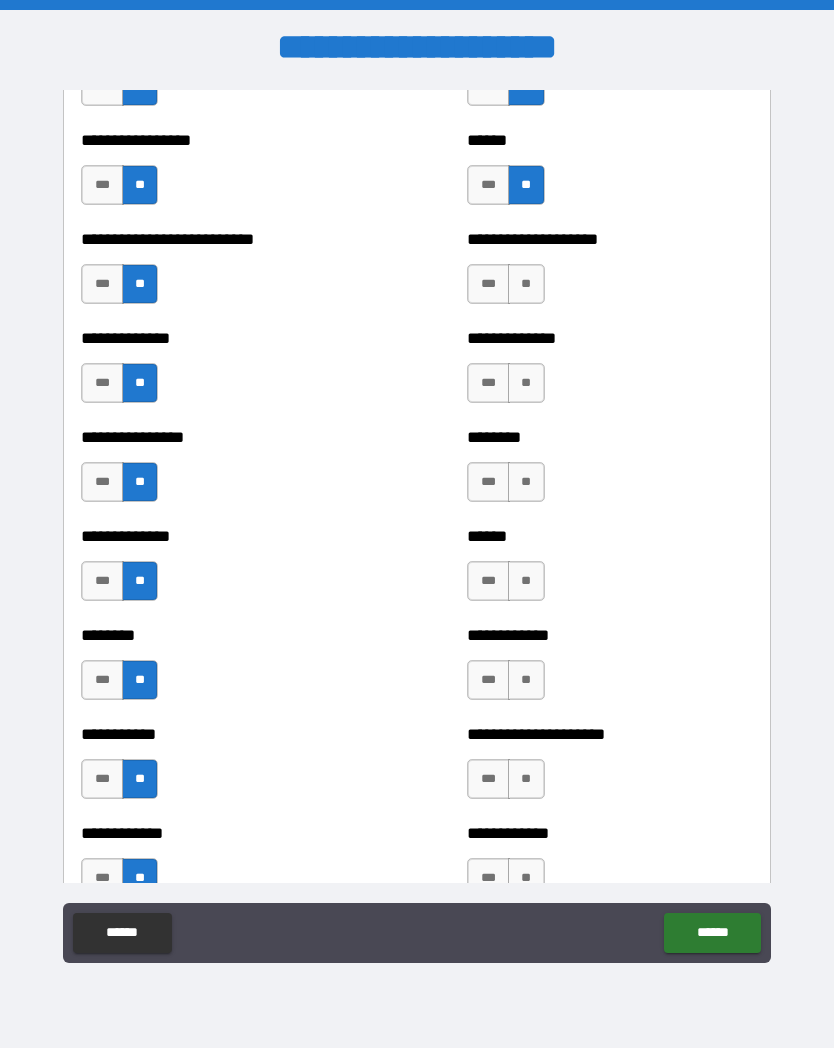 click on "**" at bounding box center (526, 284) 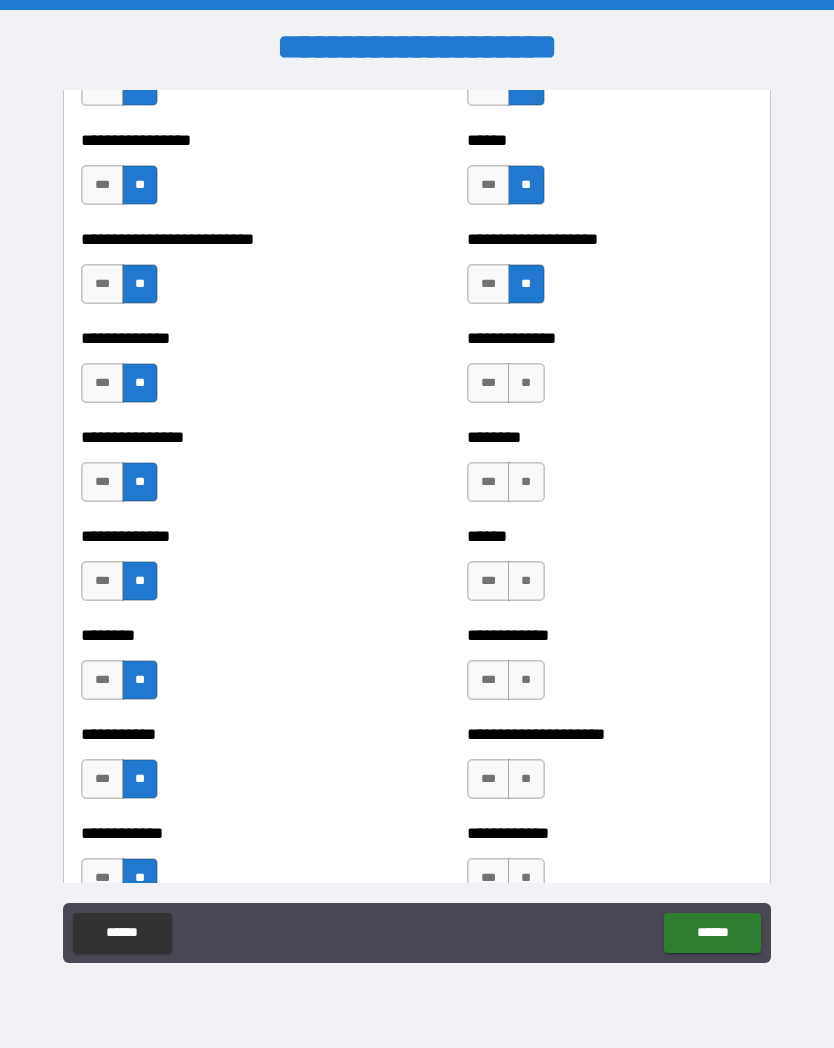click on "**" at bounding box center (526, 383) 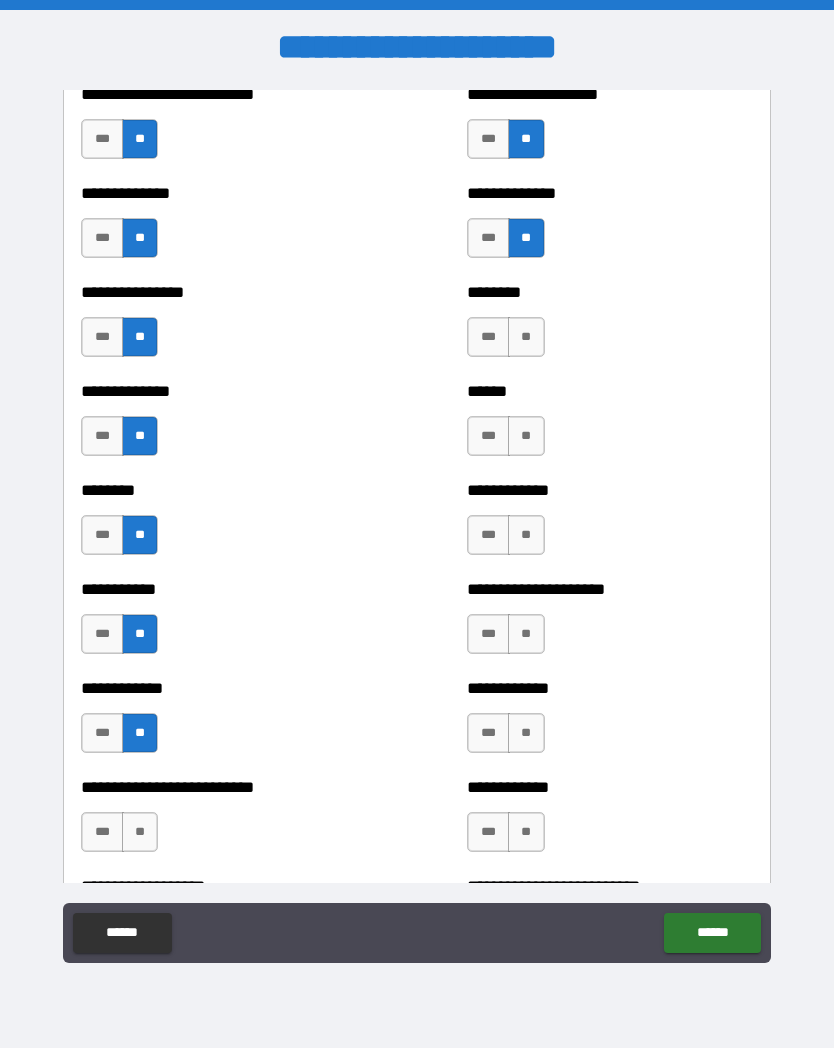 scroll, scrollTop: 3616, scrollLeft: 0, axis: vertical 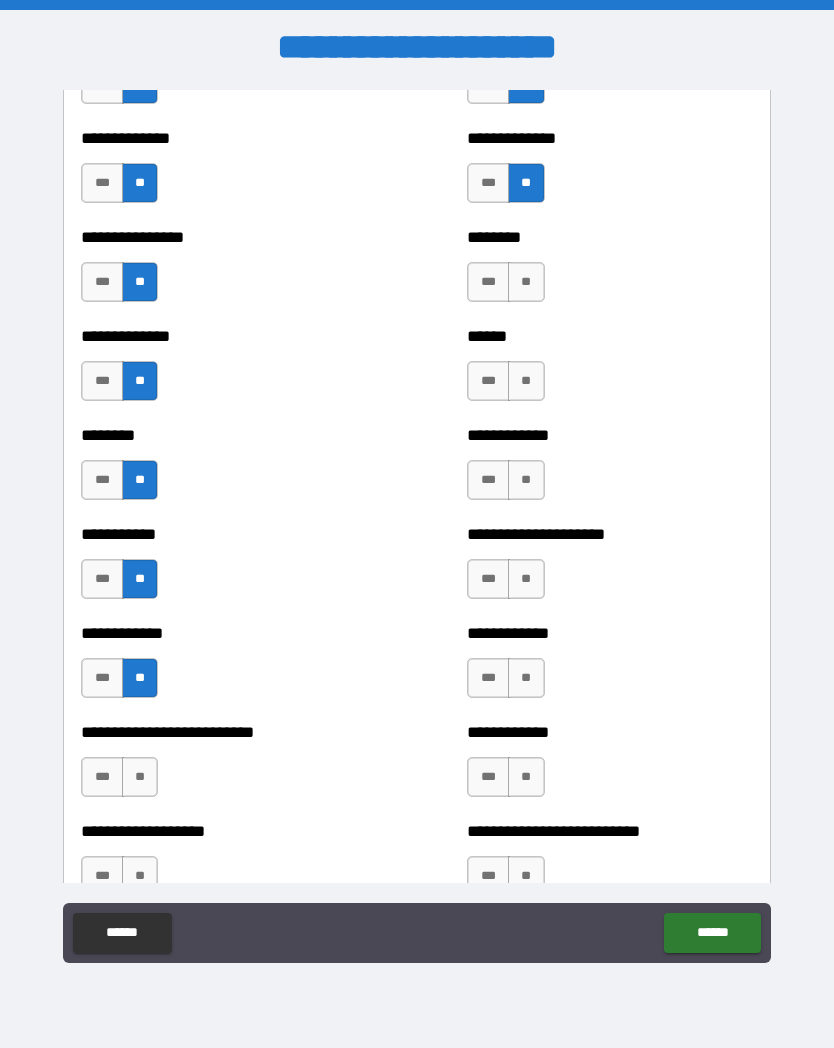 click on "**" at bounding box center (526, 282) 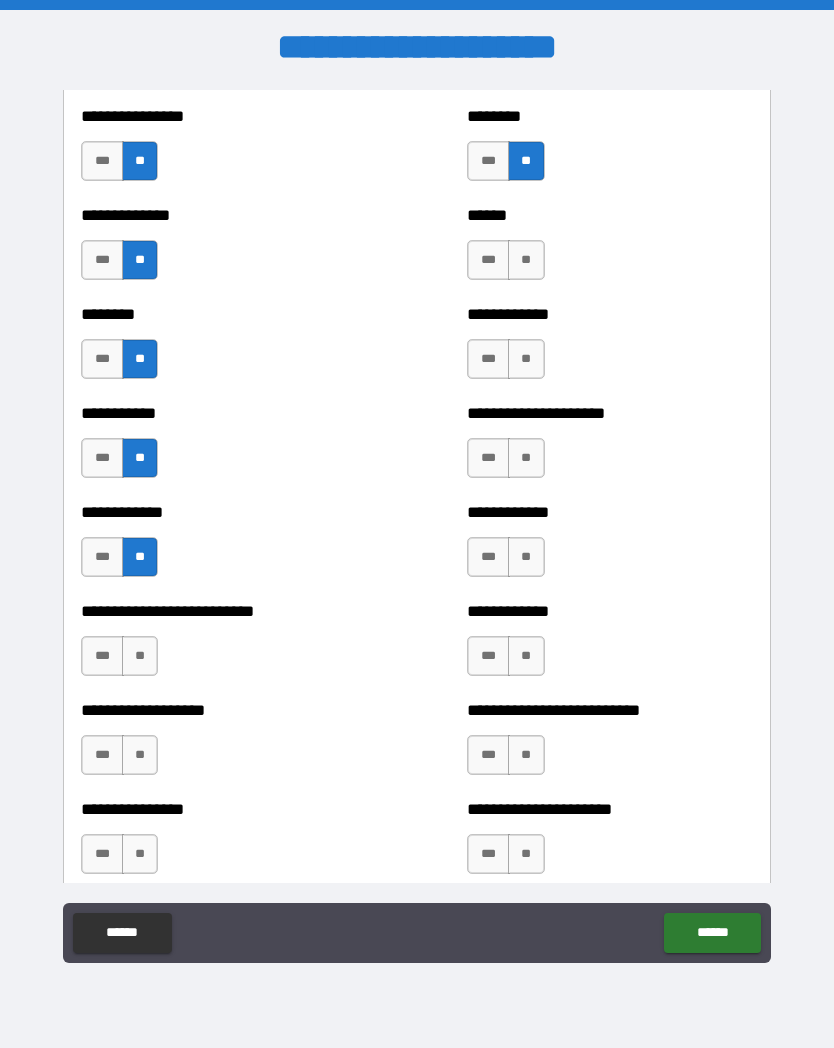 scroll, scrollTop: 3755, scrollLeft: 0, axis: vertical 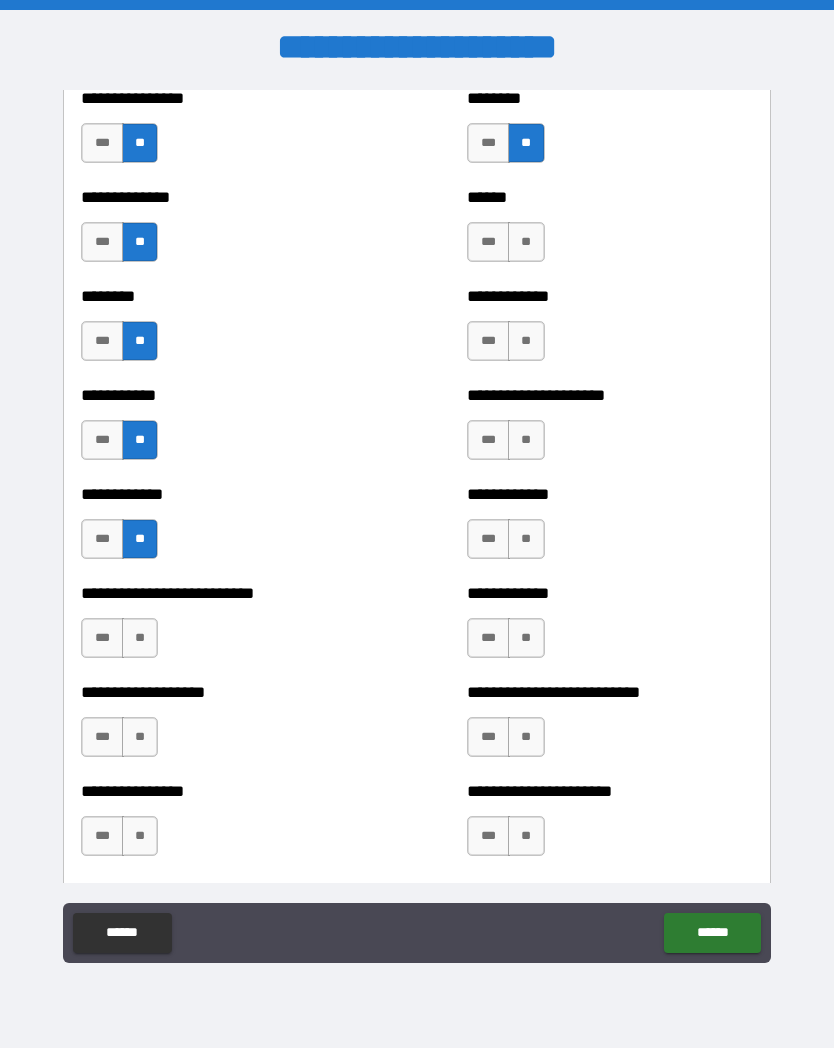 click on "**" at bounding box center [526, 242] 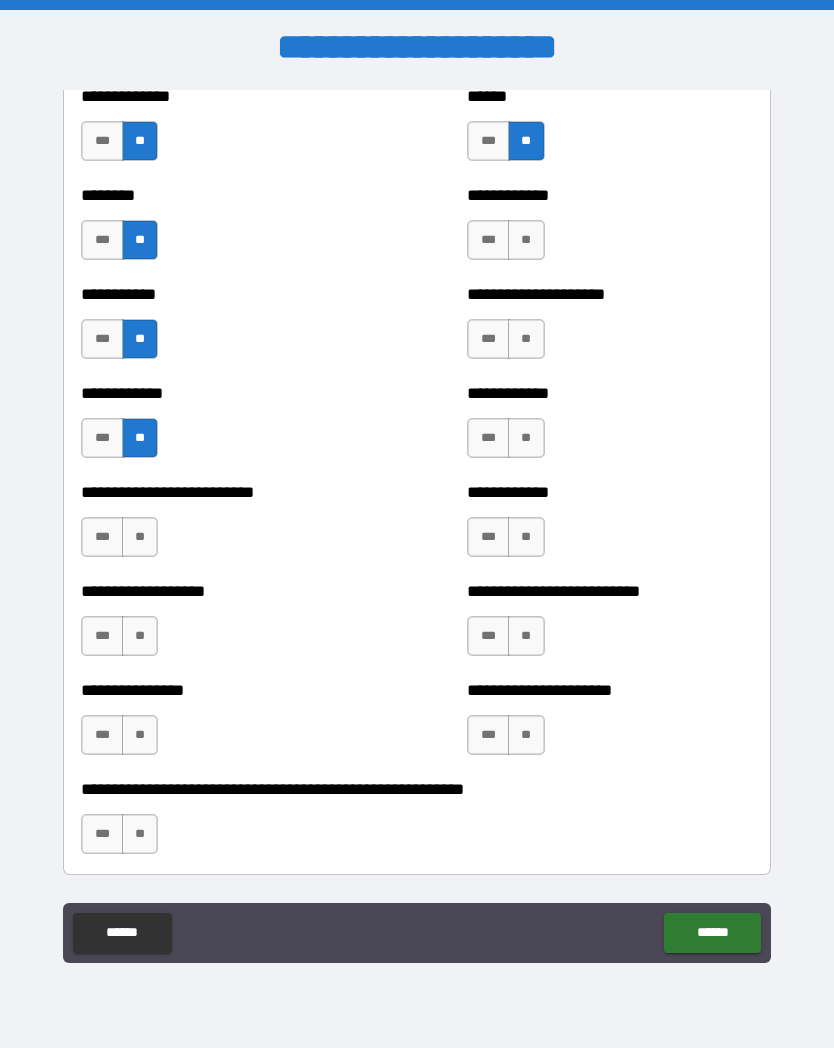 scroll, scrollTop: 3860, scrollLeft: 0, axis: vertical 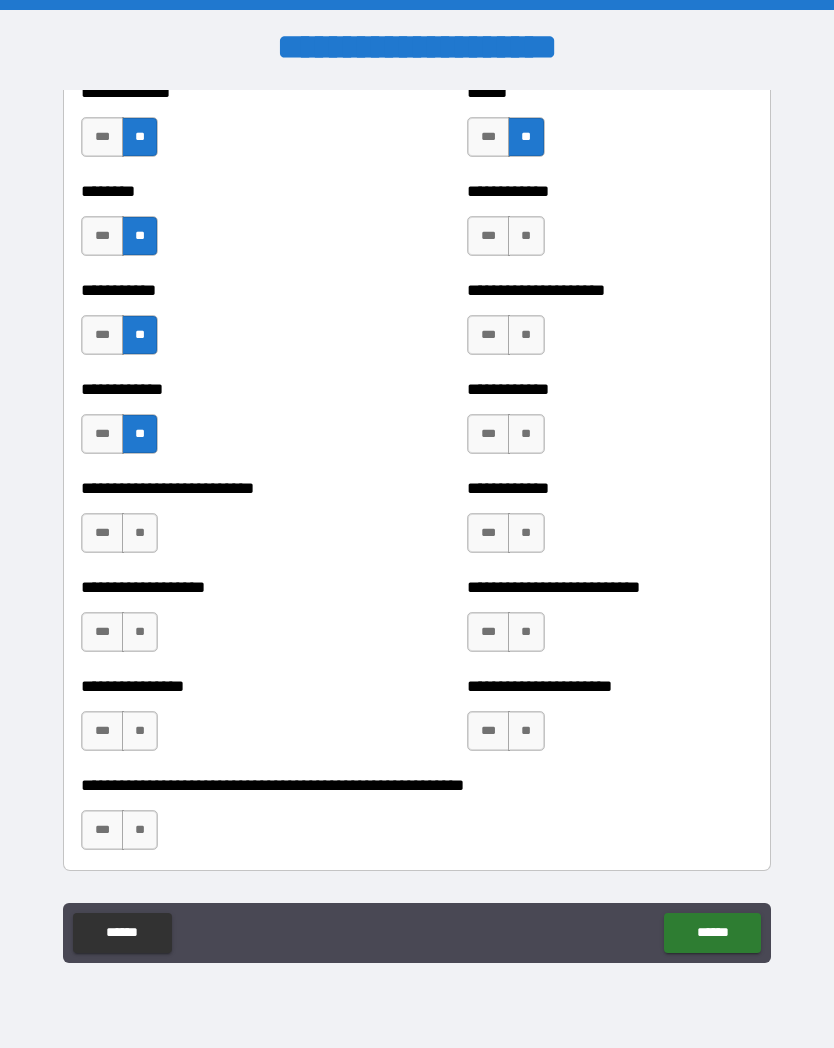 click on "**" at bounding box center (526, 236) 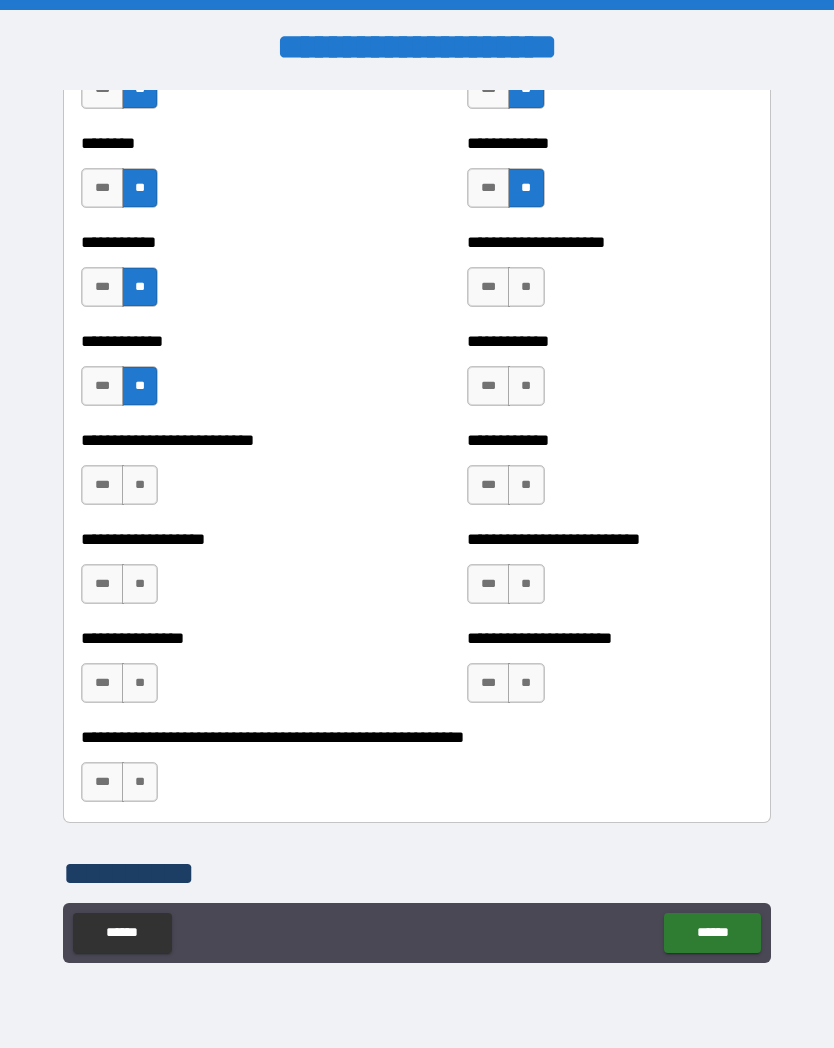 scroll, scrollTop: 3885, scrollLeft: 0, axis: vertical 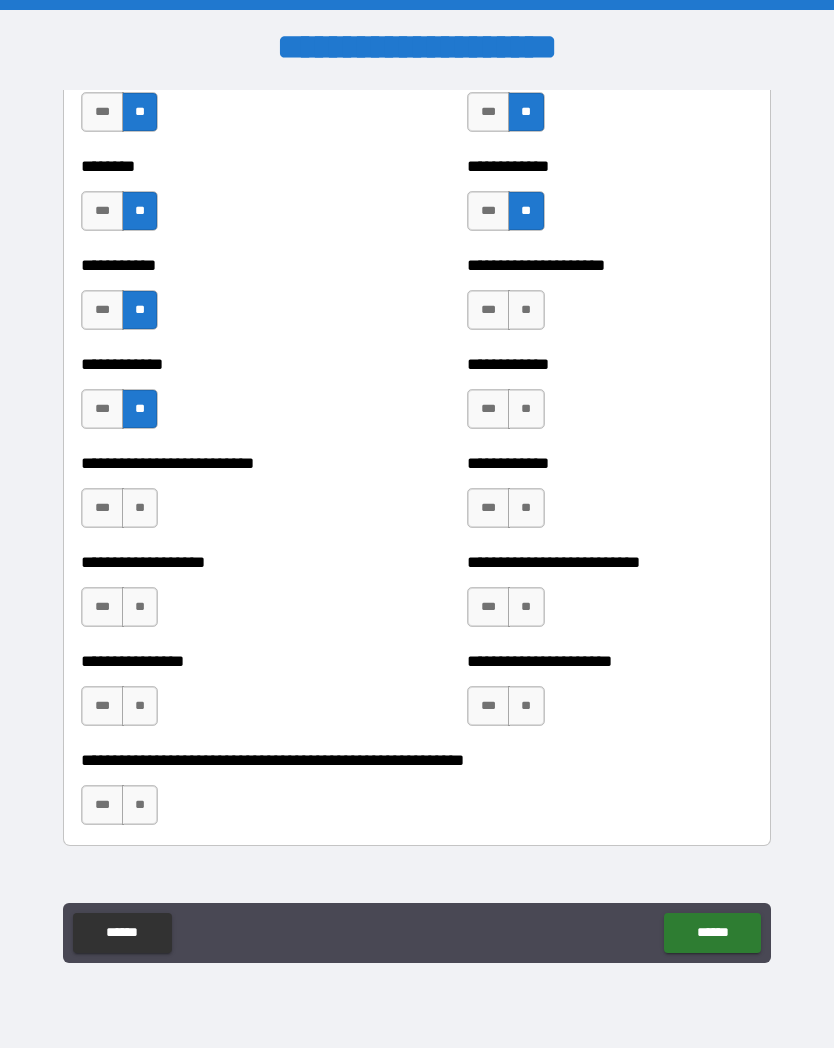 click on "**" at bounding box center (526, 310) 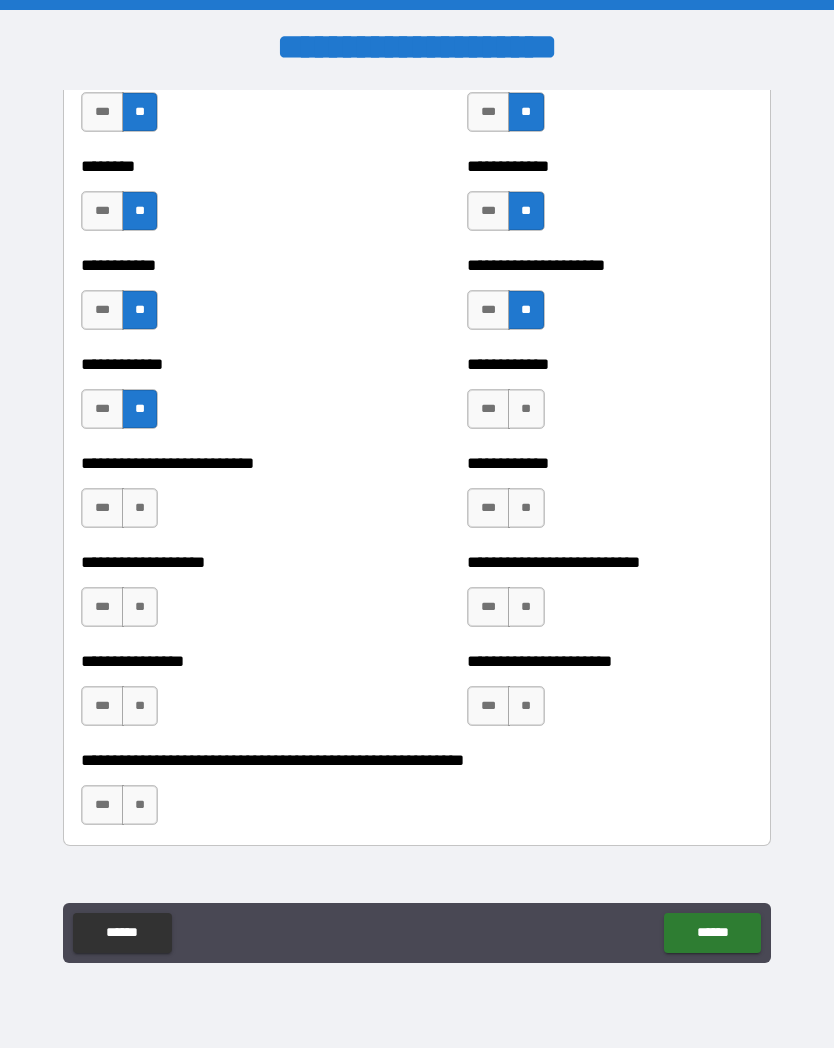 click on "**" at bounding box center (526, 409) 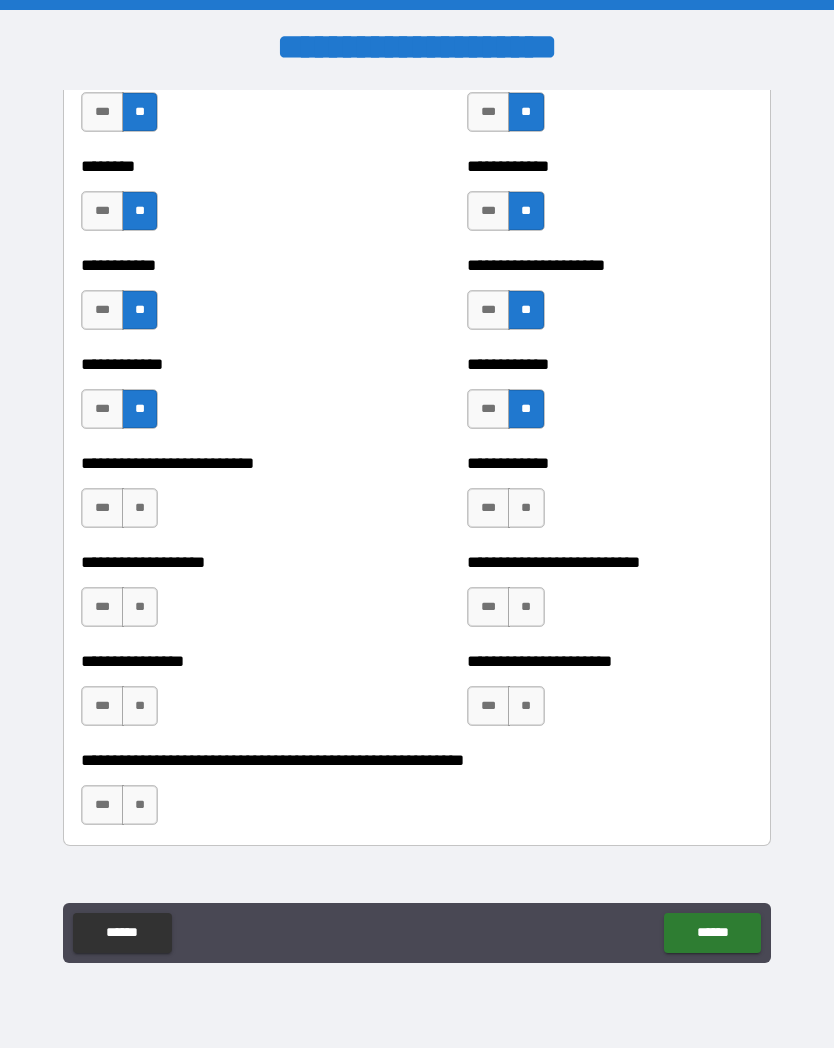 click on "**" at bounding box center [526, 508] 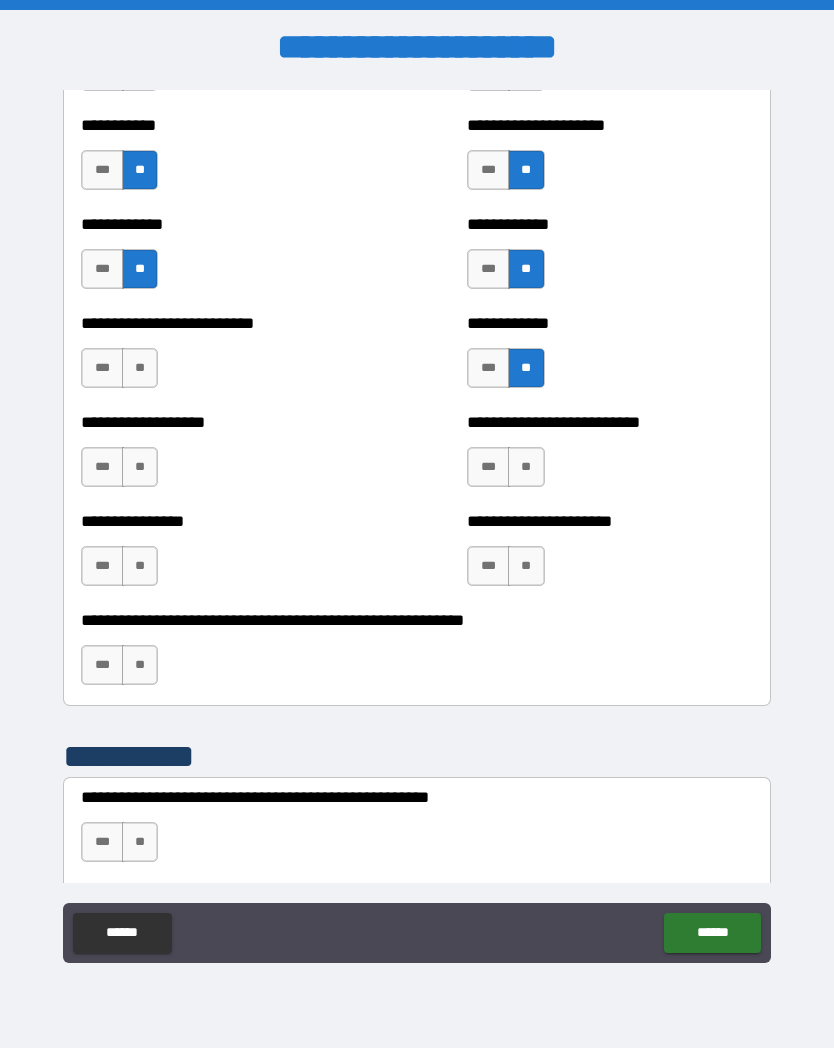 scroll, scrollTop: 4076, scrollLeft: 0, axis: vertical 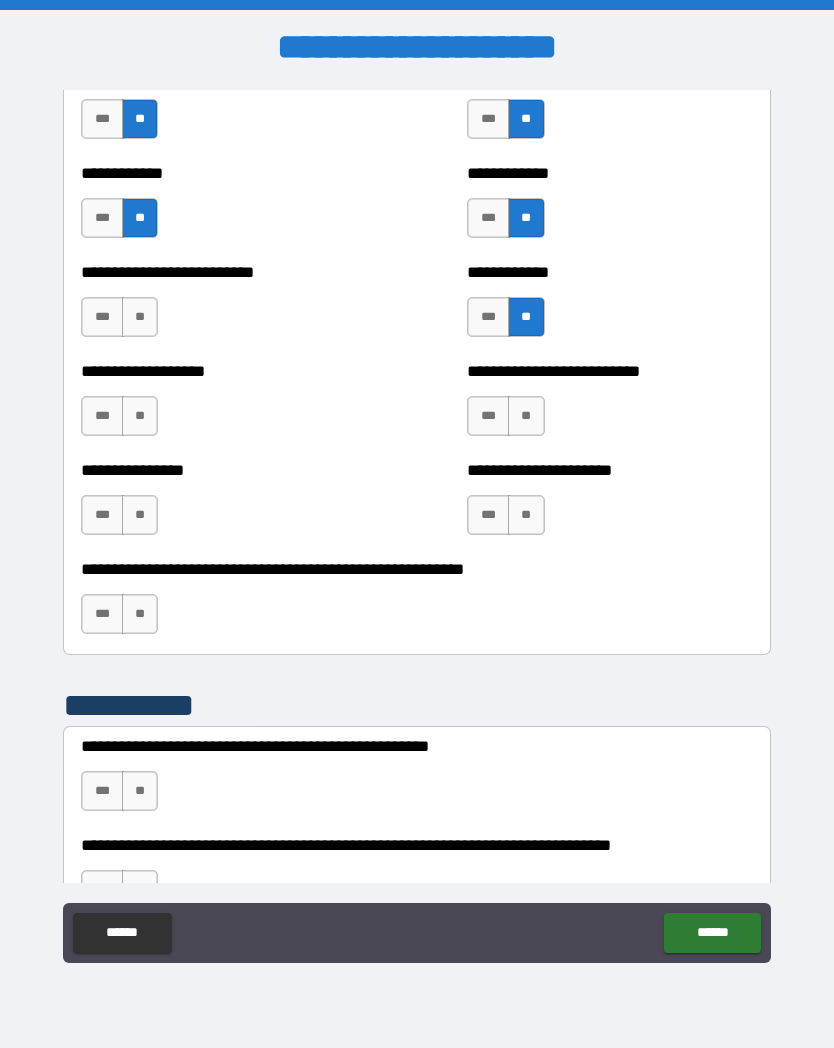click on "**" at bounding box center (140, 317) 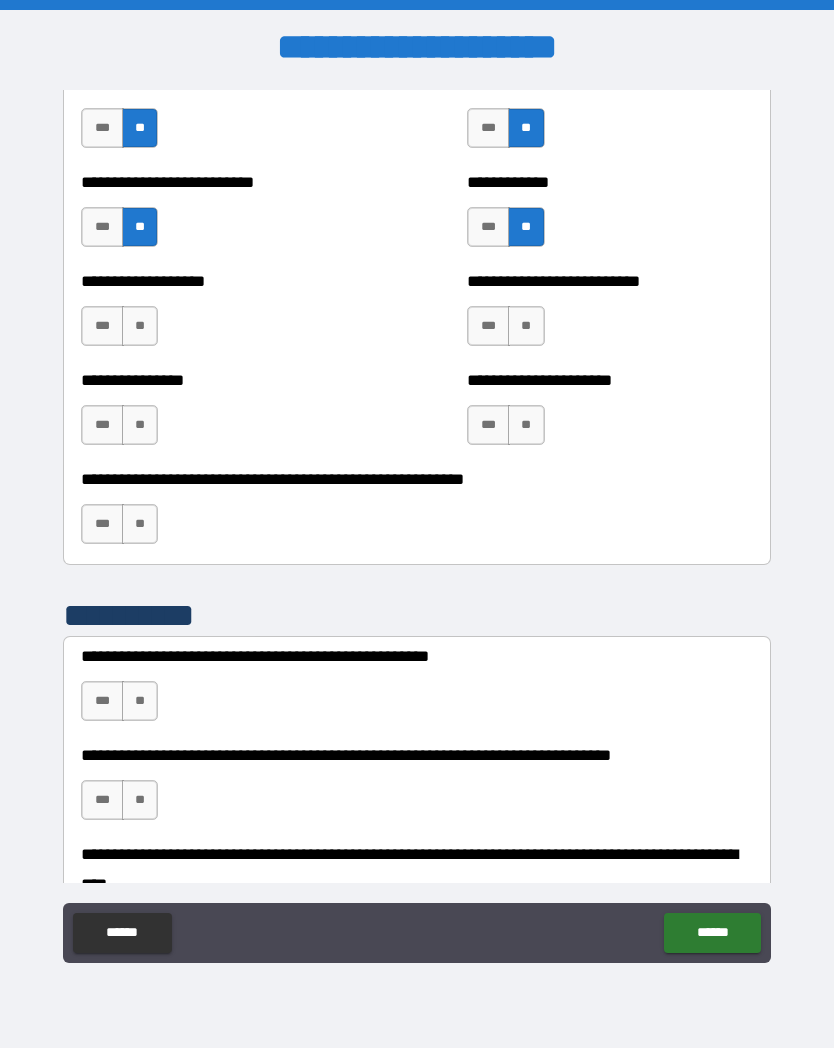 scroll, scrollTop: 4166, scrollLeft: 0, axis: vertical 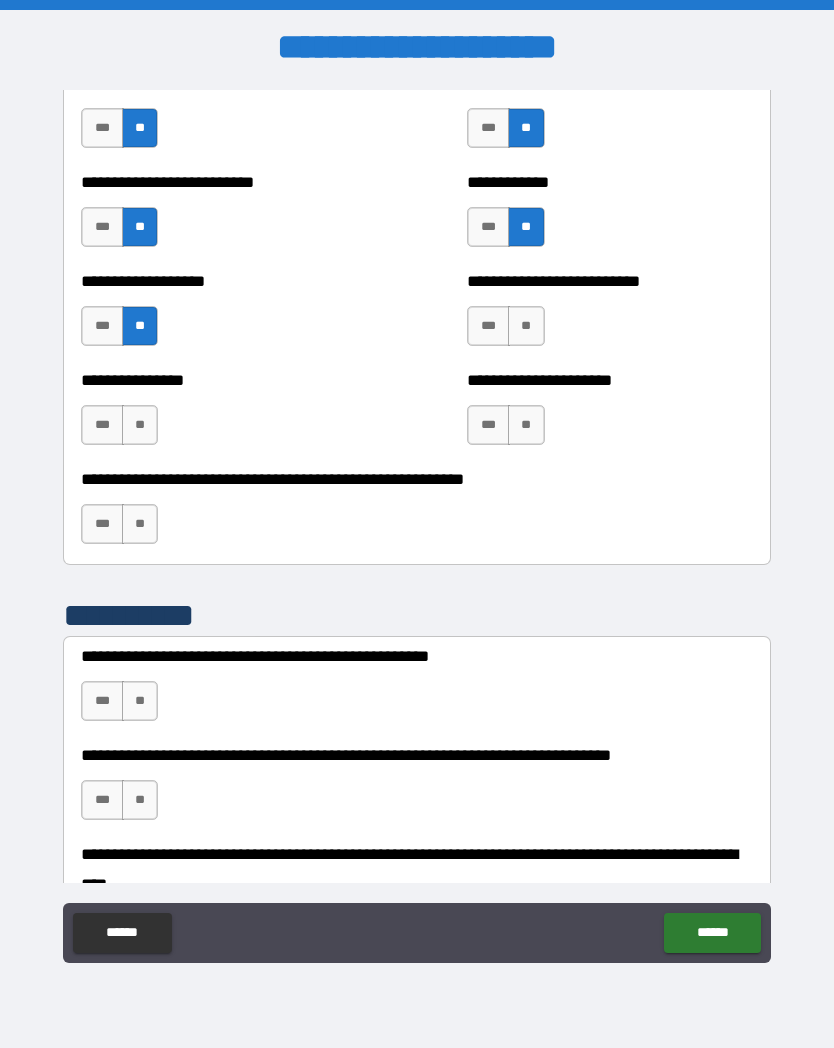 click on "**" at bounding box center (526, 326) 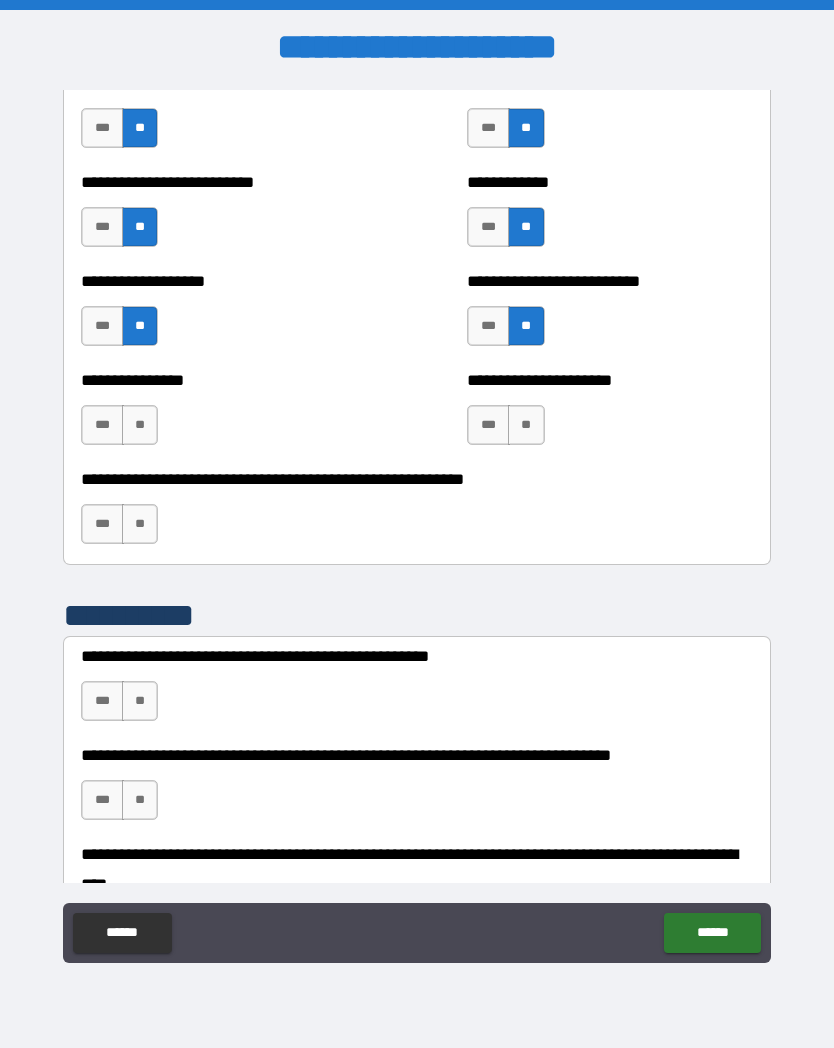 click on "**" at bounding box center (526, 425) 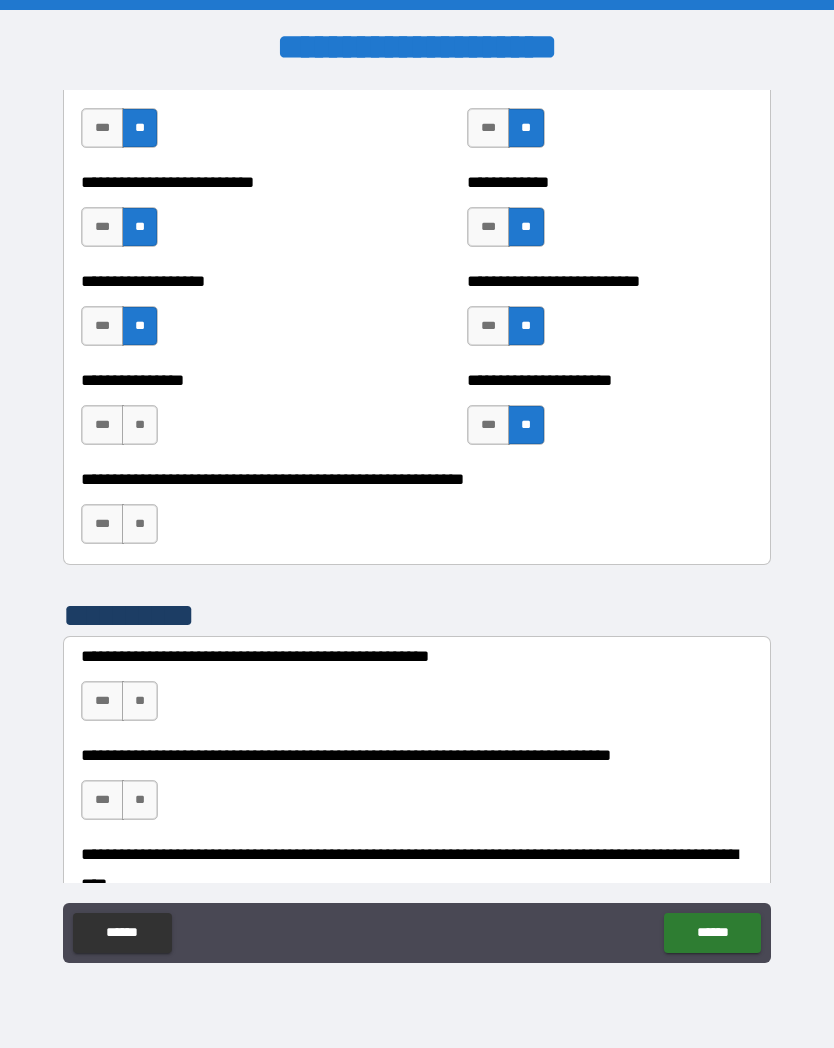 click on "**" at bounding box center [140, 425] 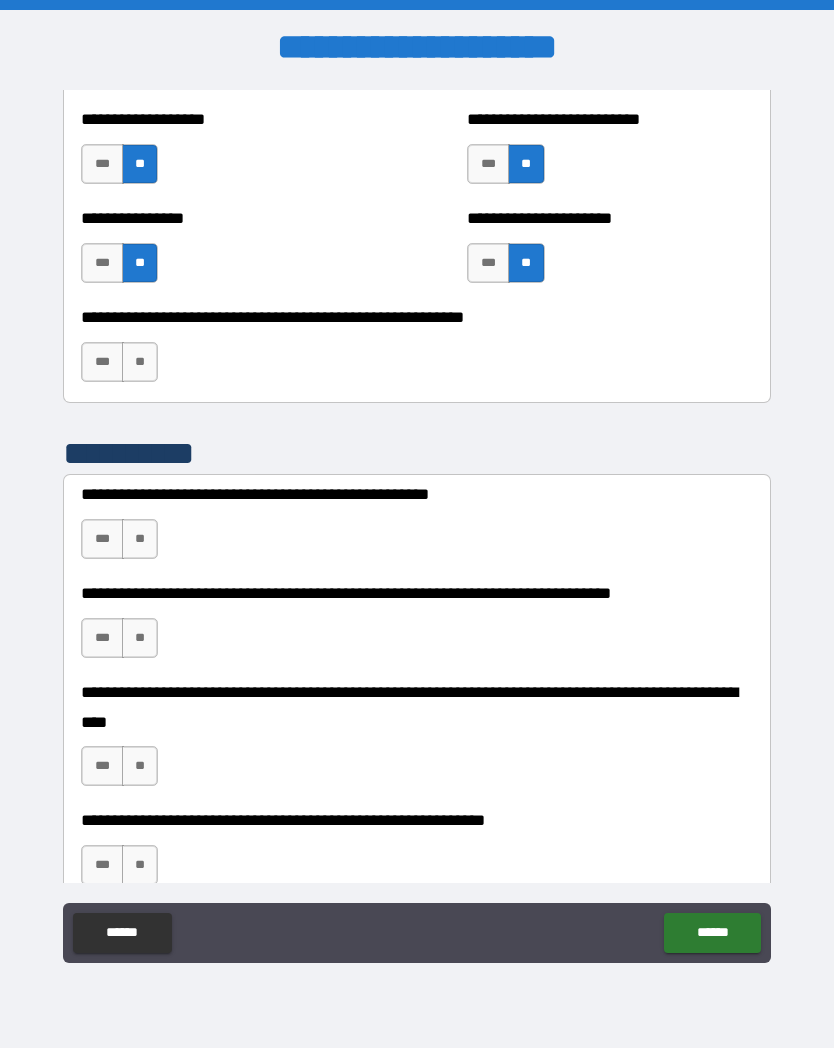scroll, scrollTop: 4329, scrollLeft: 0, axis: vertical 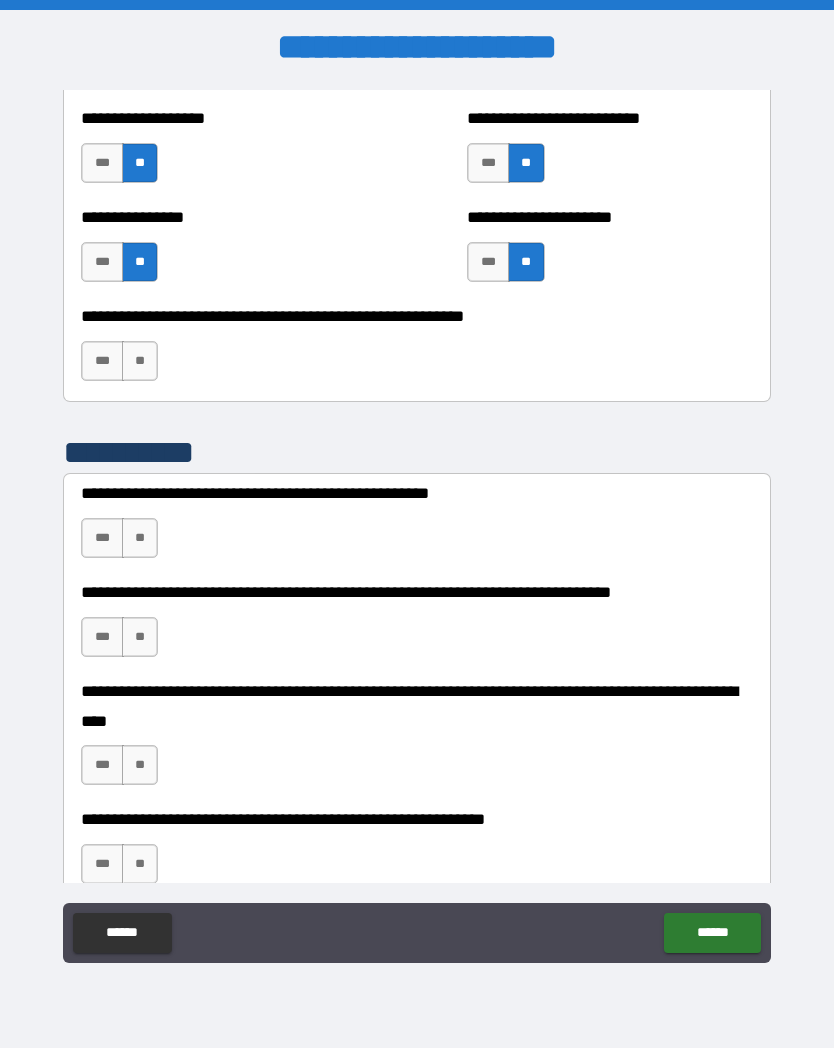 click on "**" at bounding box center [140, 361] 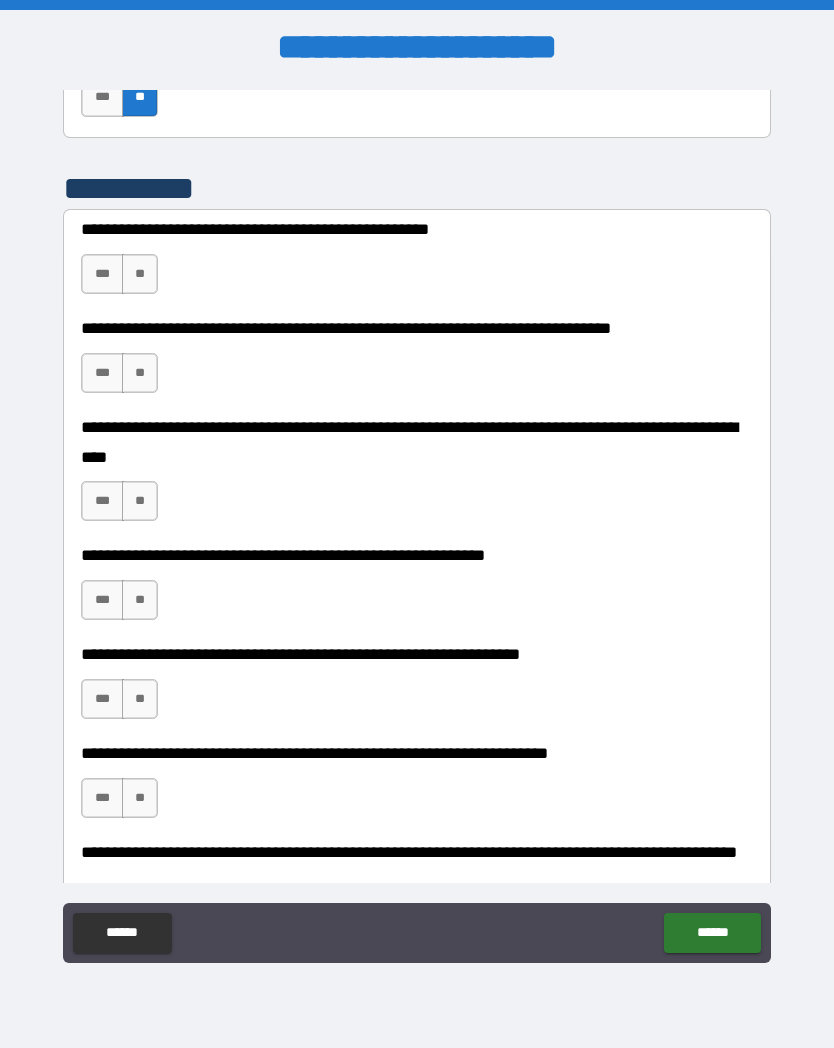scroll, scrollTop: 4598, scrollLeft: 0, axis: vertical 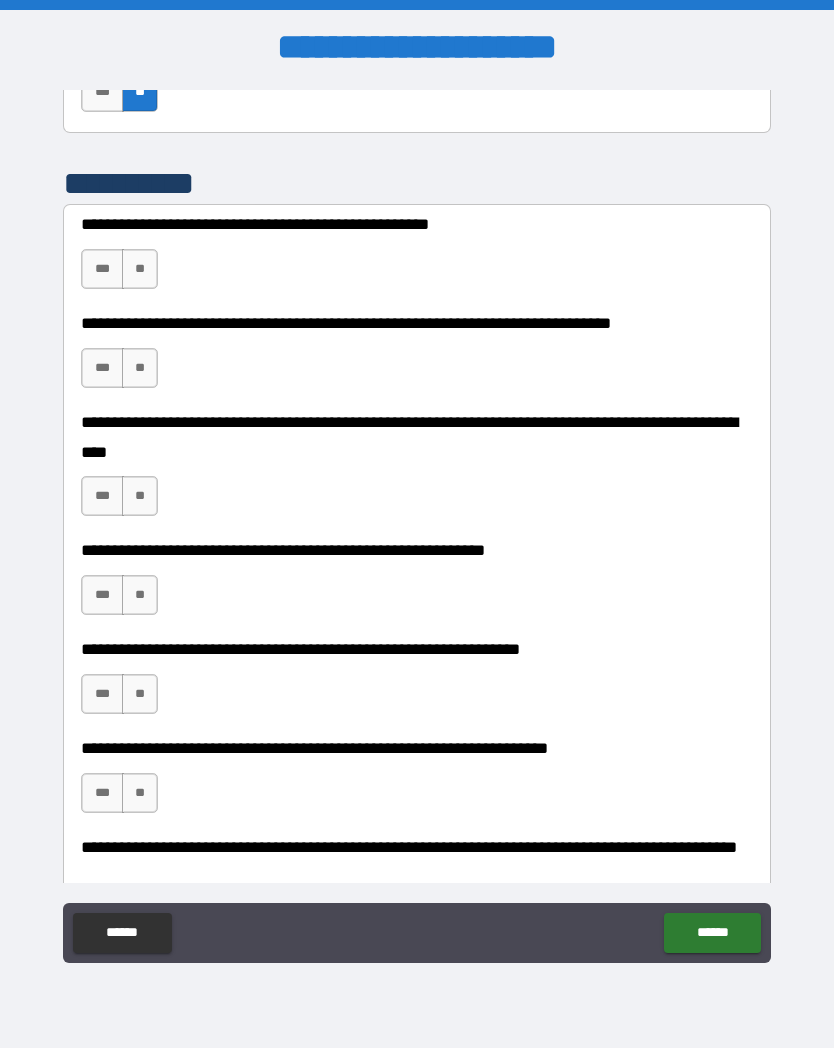 click on "**" at bounding box center (140, 269) 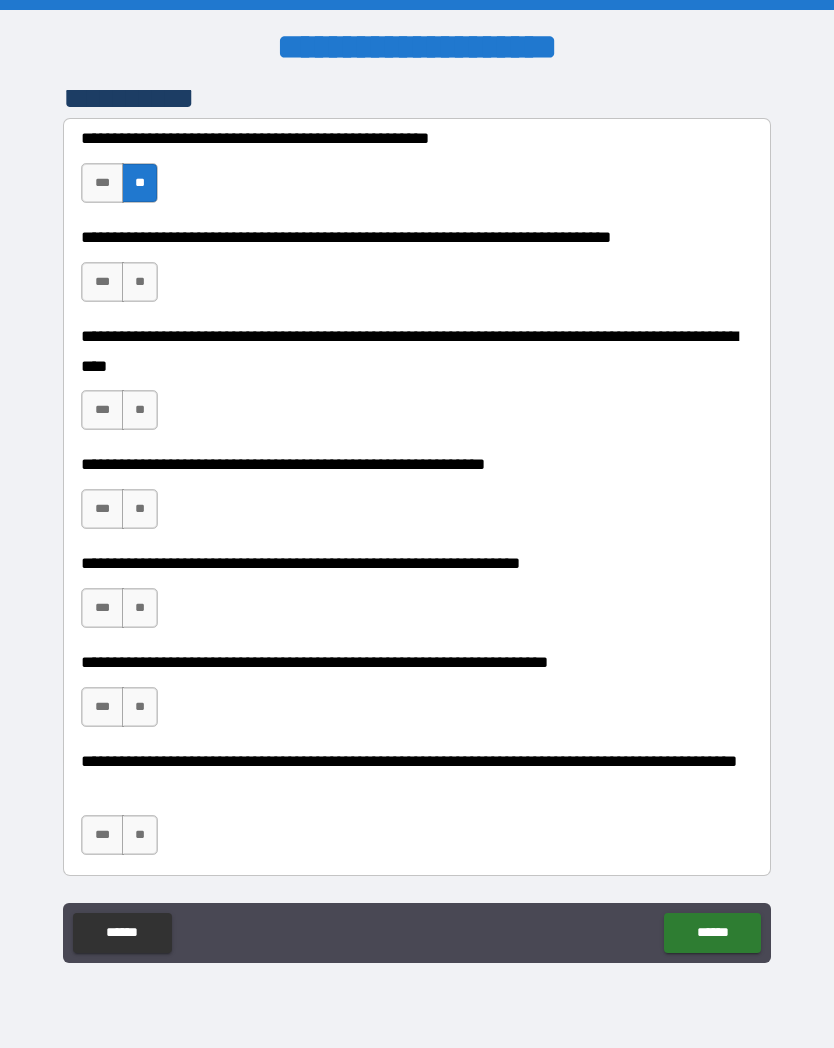 scroll, scrollTop: 4683, scrollLeft: 0, axis: vertical 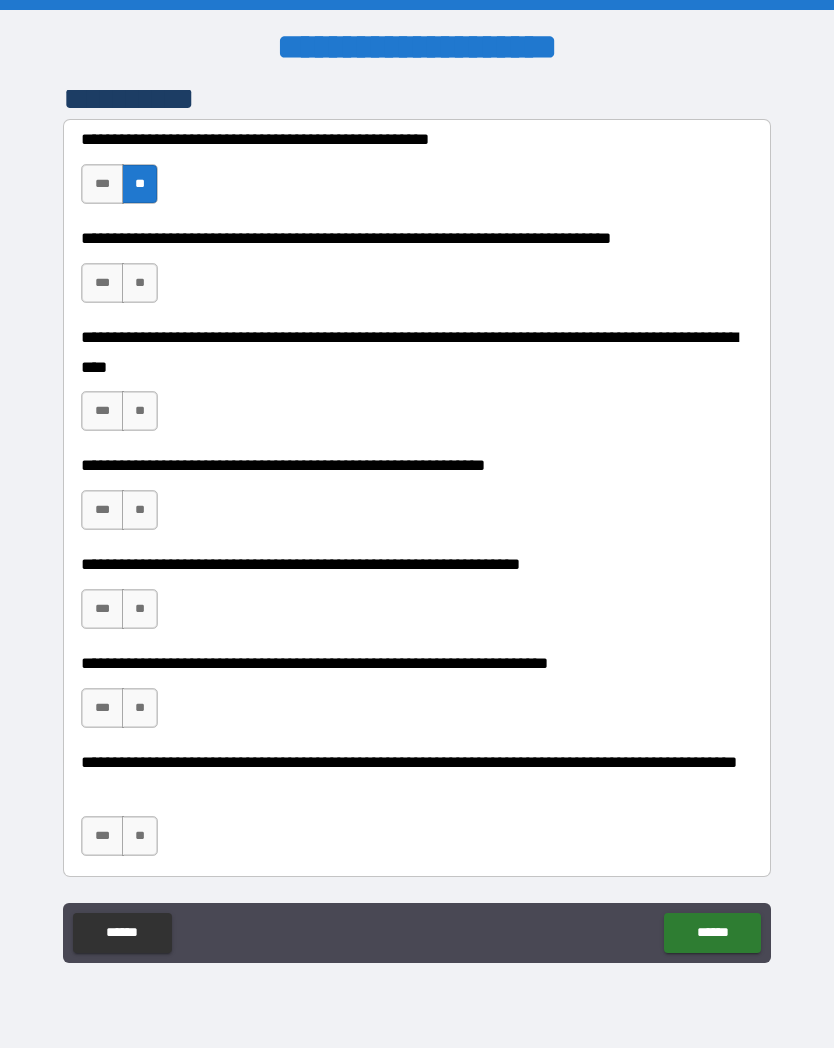 click on "**" at bounding box center (140, 283) 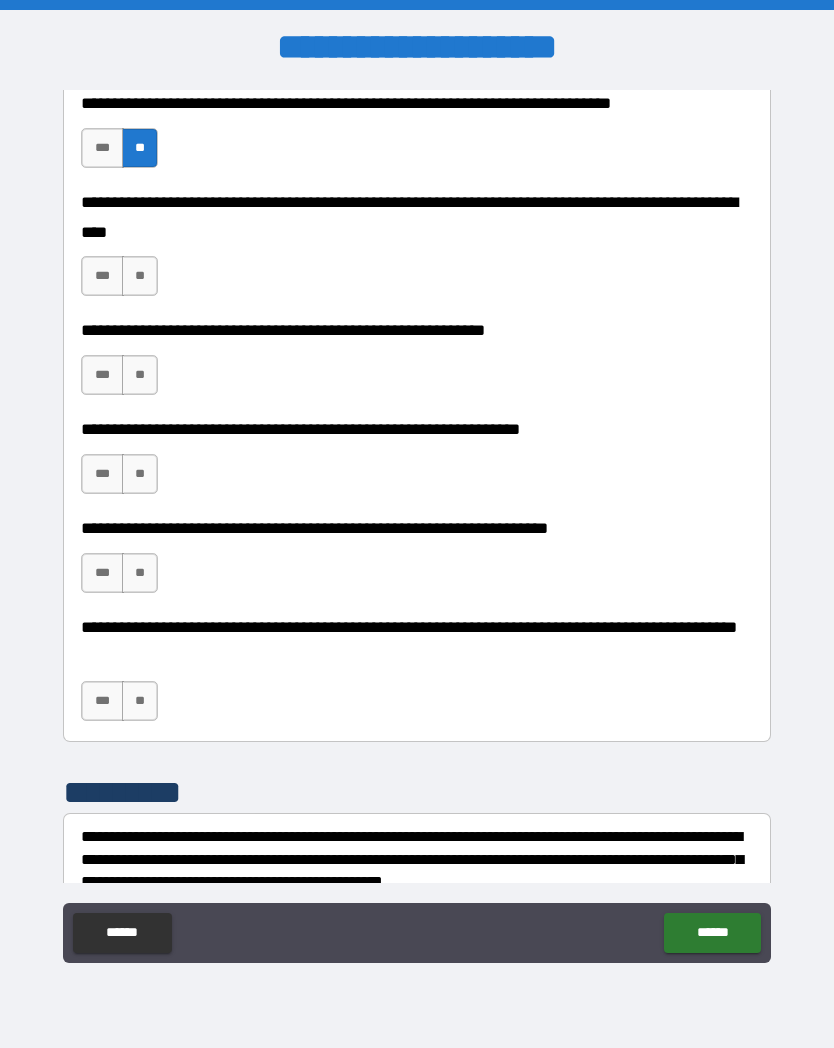 scroll, scrollTop: 4820, scrollLeft: 0, axis: vertical 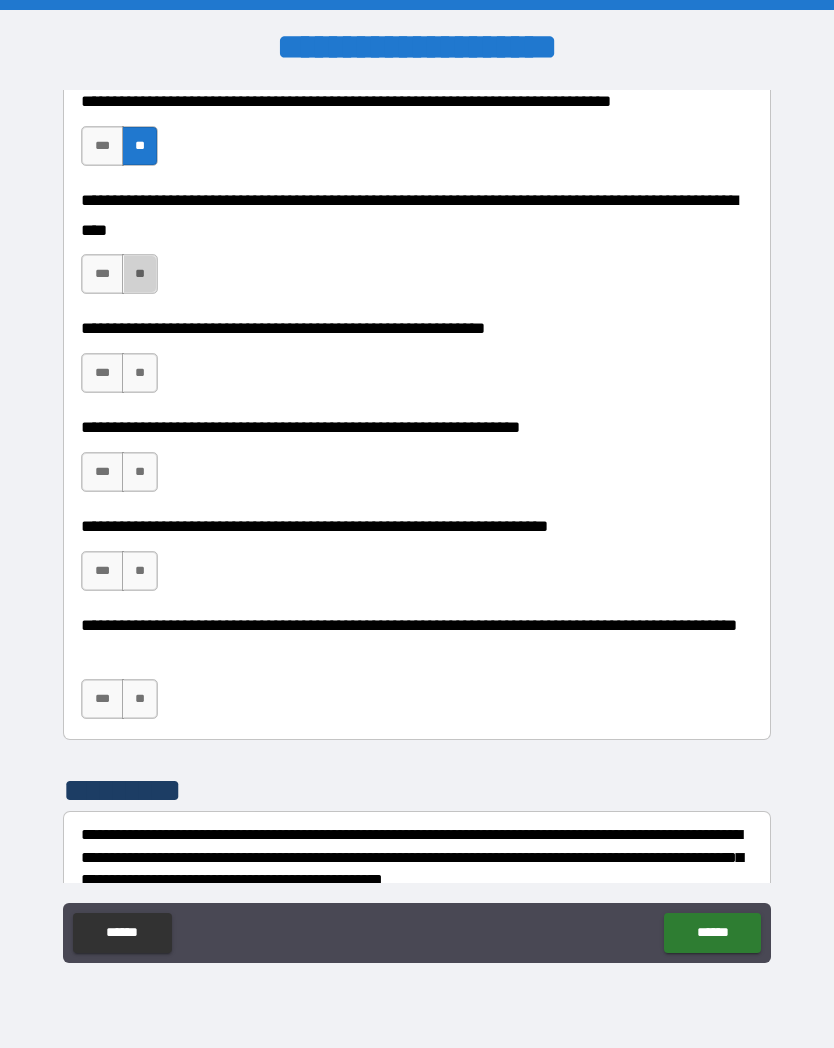 click on "**" at bounding box center [140, 274] 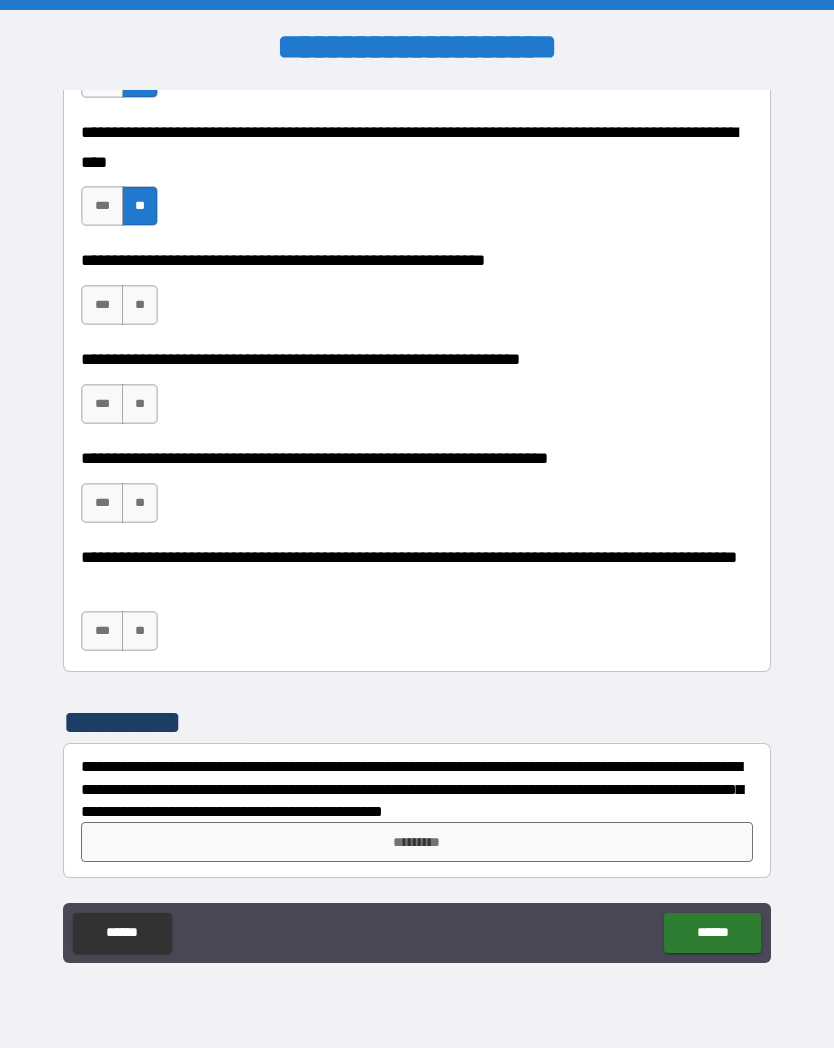 scroll, scrollTop: 4888, scrollLeft: 0, axis: vertical 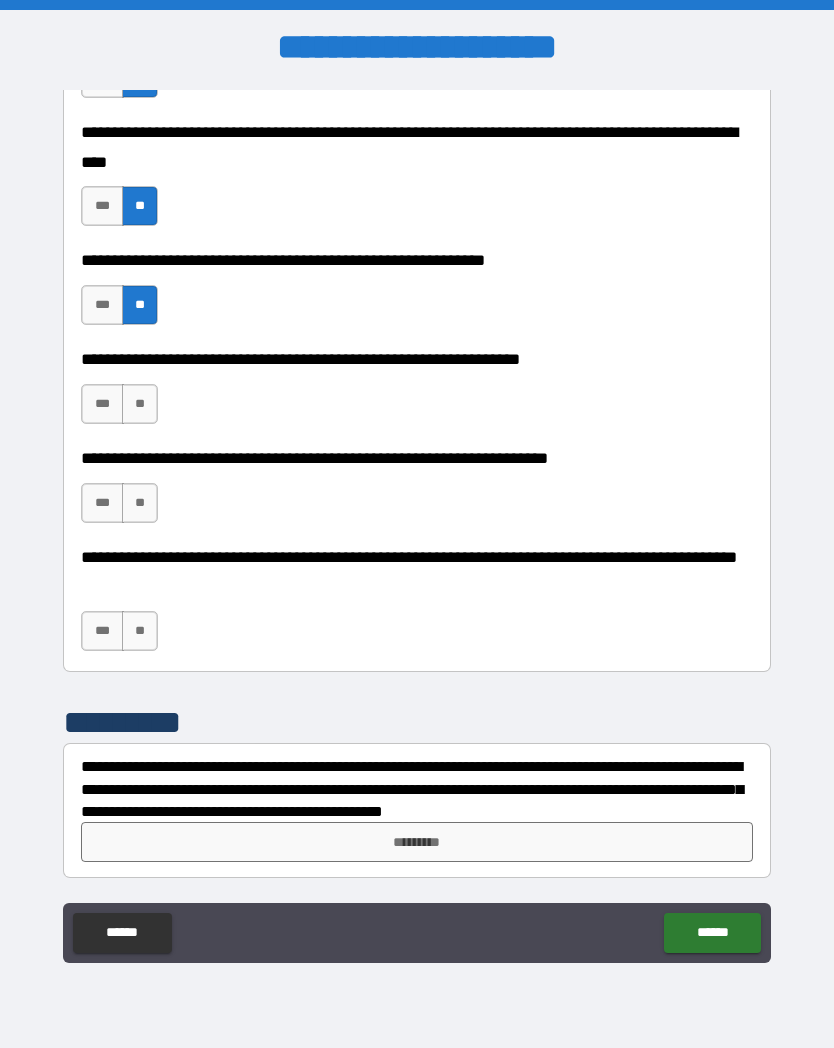 click on "**" at bounding box center [140, 404] 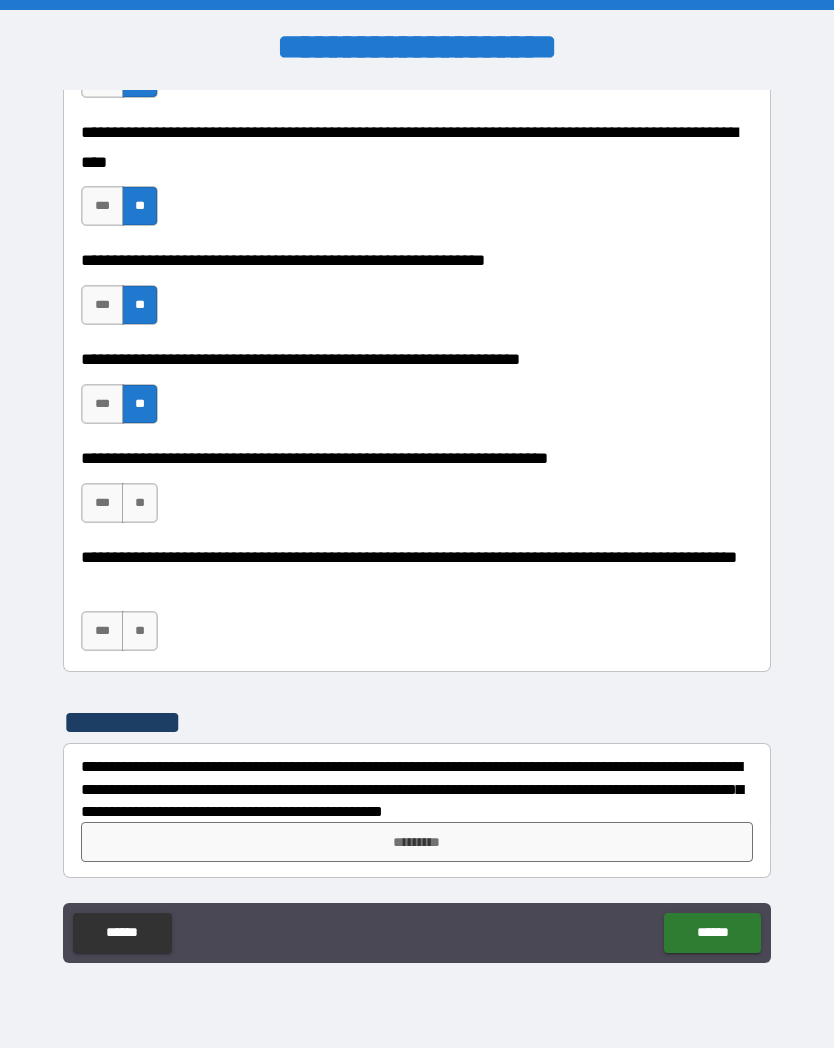 click on "**" at bounding box center (140, 503) 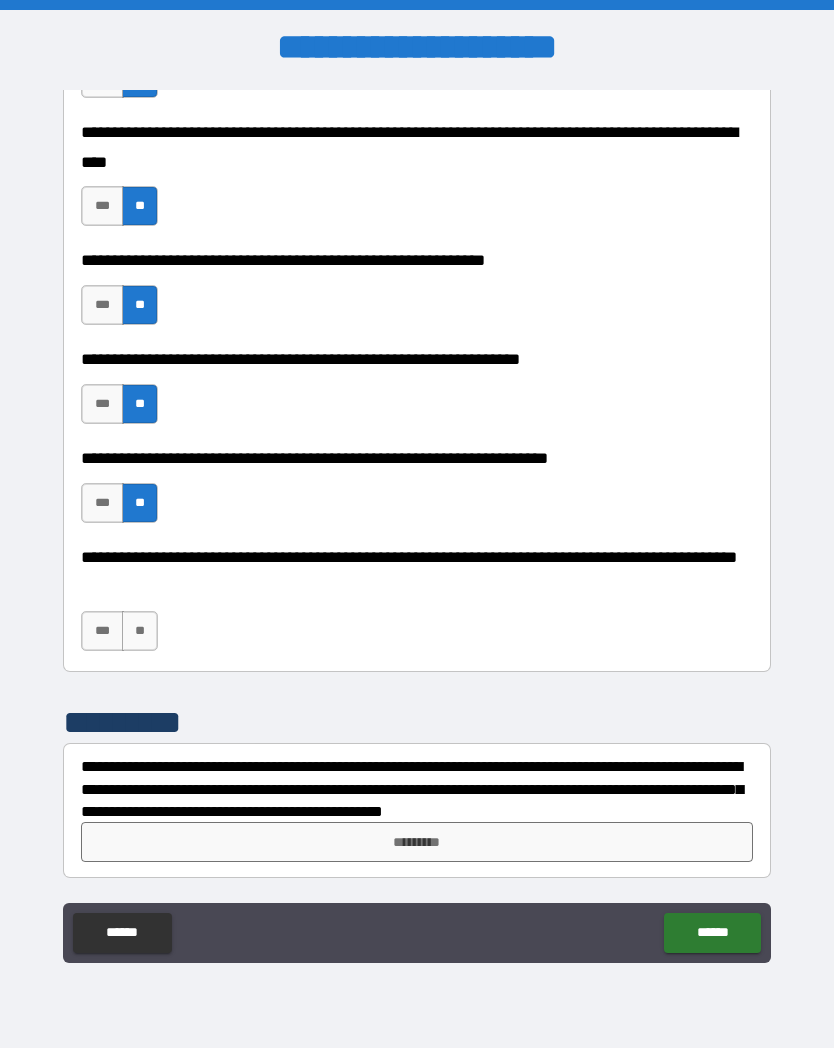 click on "**" at bounding box center (140, 631) 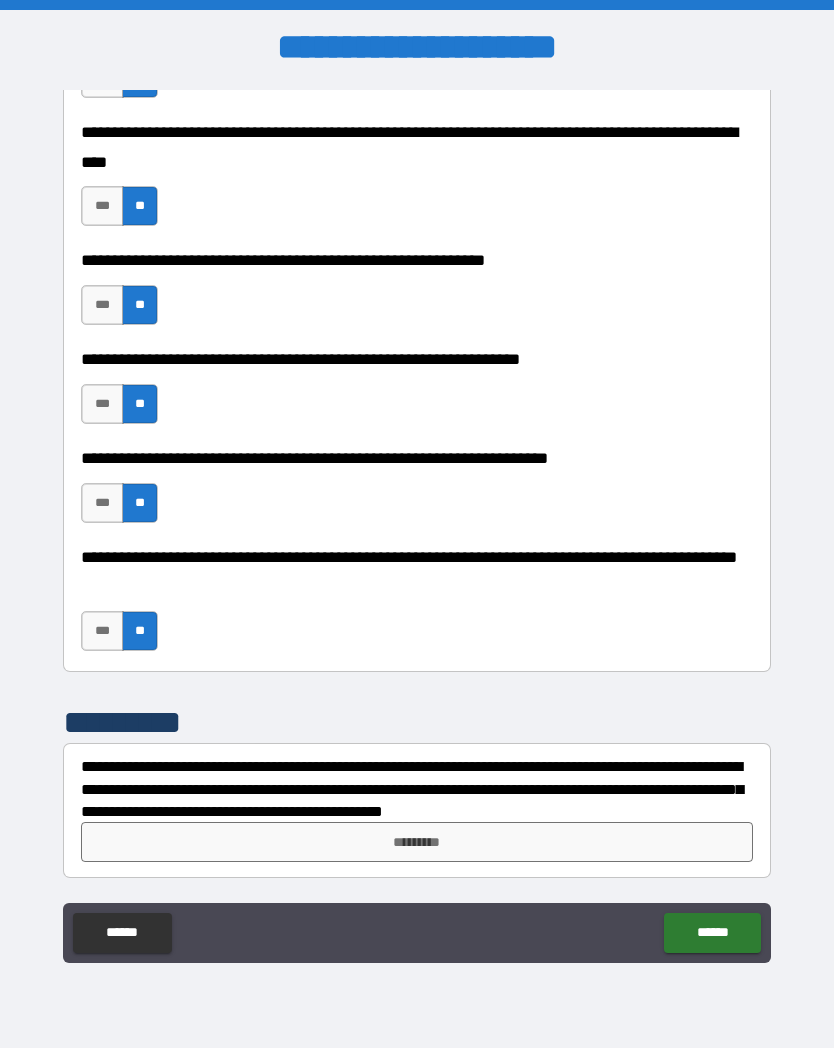click on "*********" at bounding box center (417, 842) 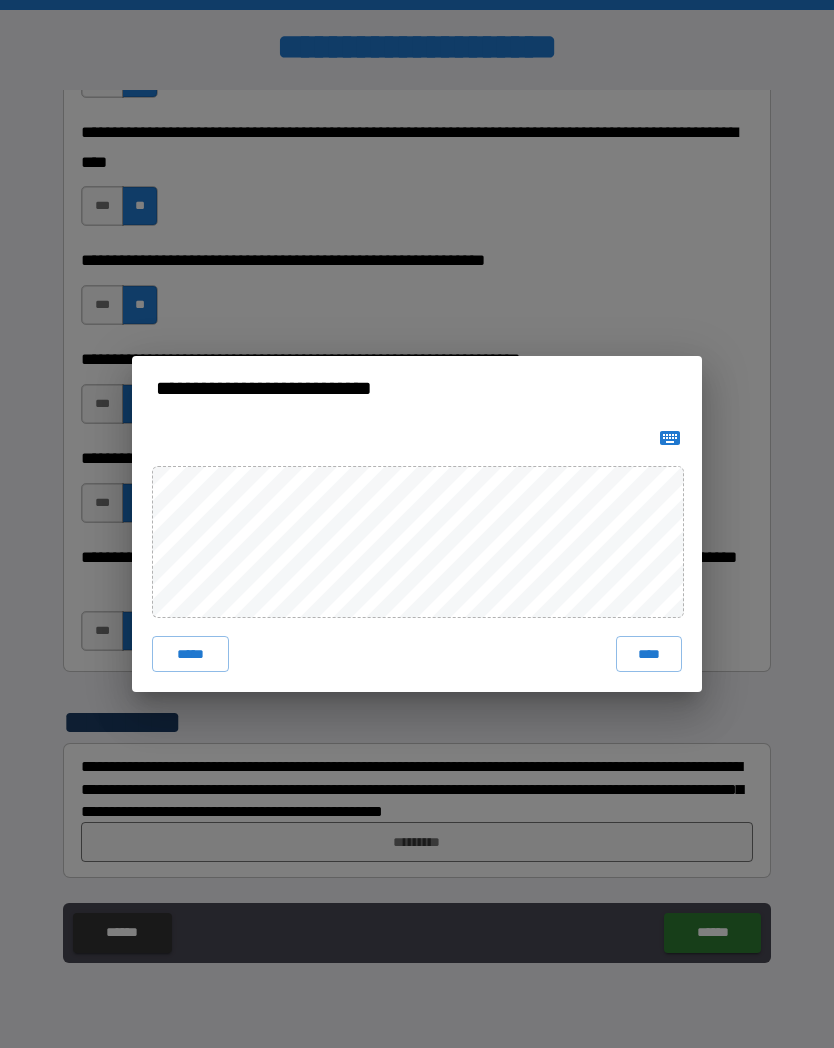 click on "****" at bounding box center (649, 654) 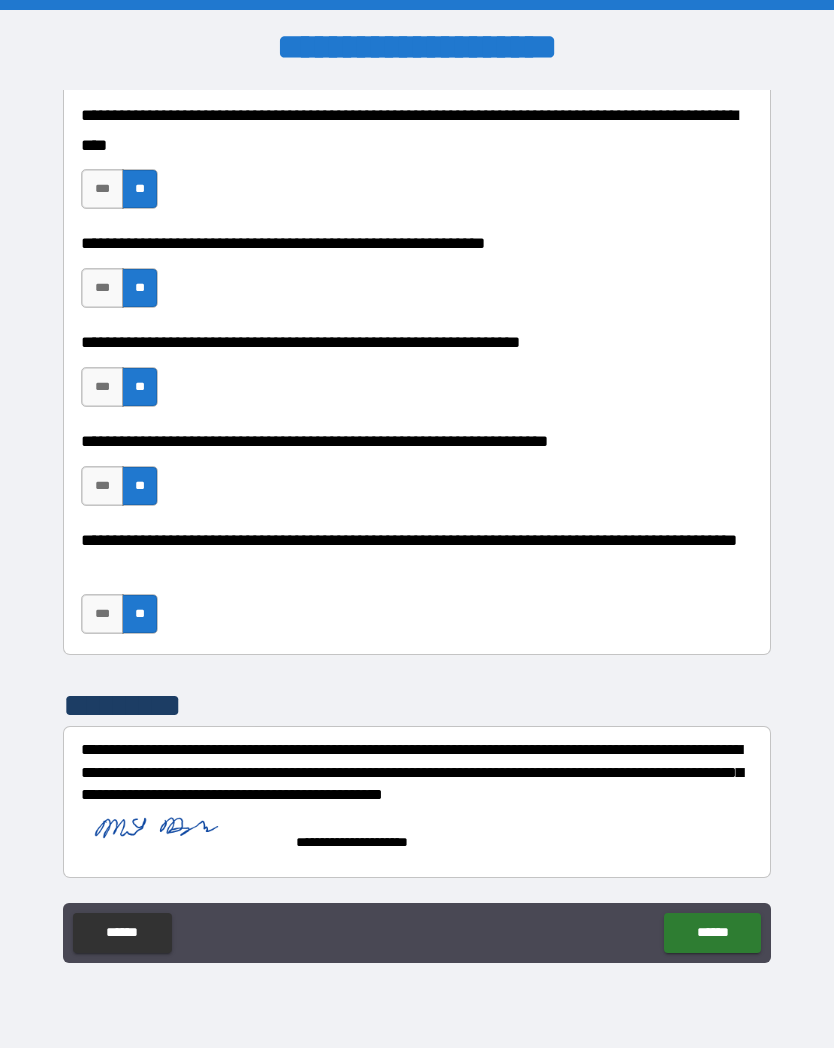 scroll, scrollTop: 4905, scrollLeft: 0, axis: vertical 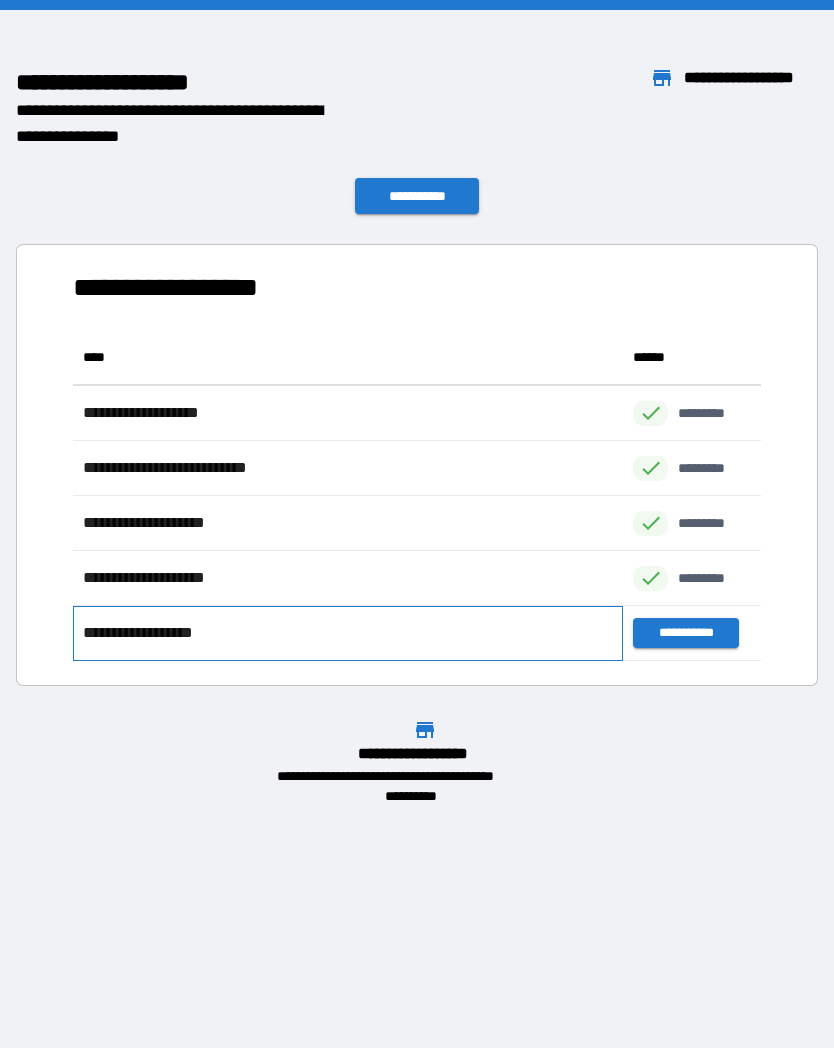 click on "**********" at bounding box center [348, 633] 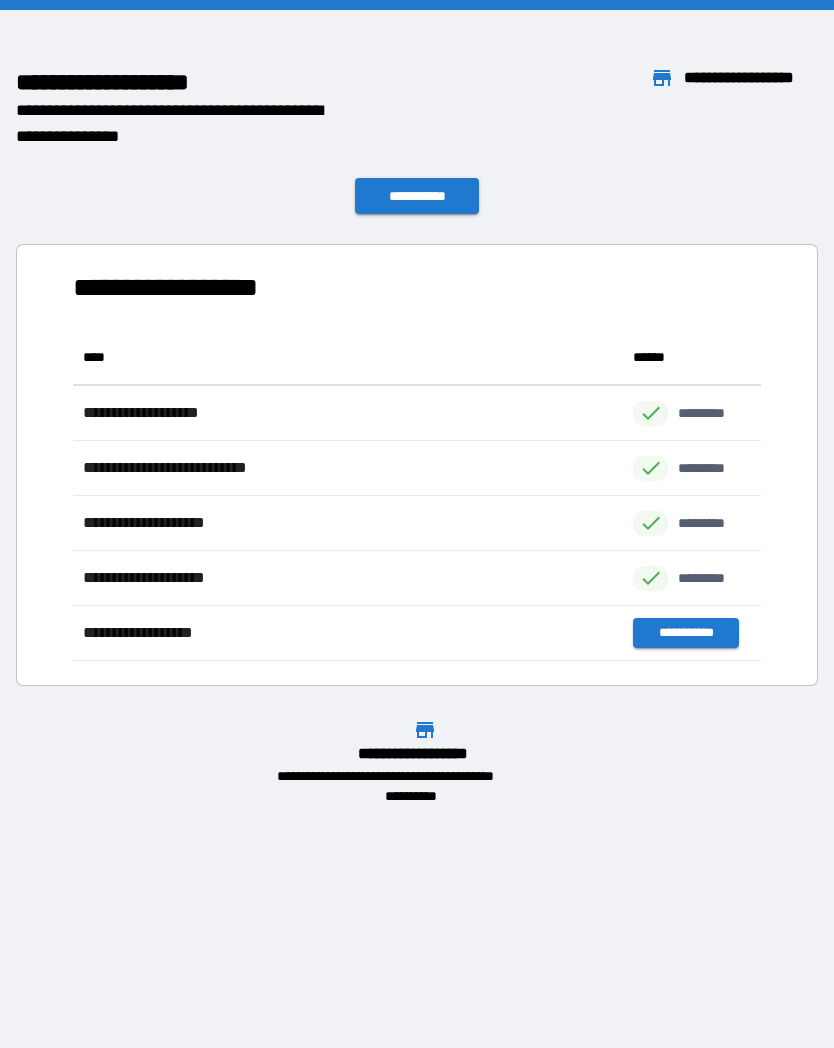 click on "**********" at bounding box center [417, 196] 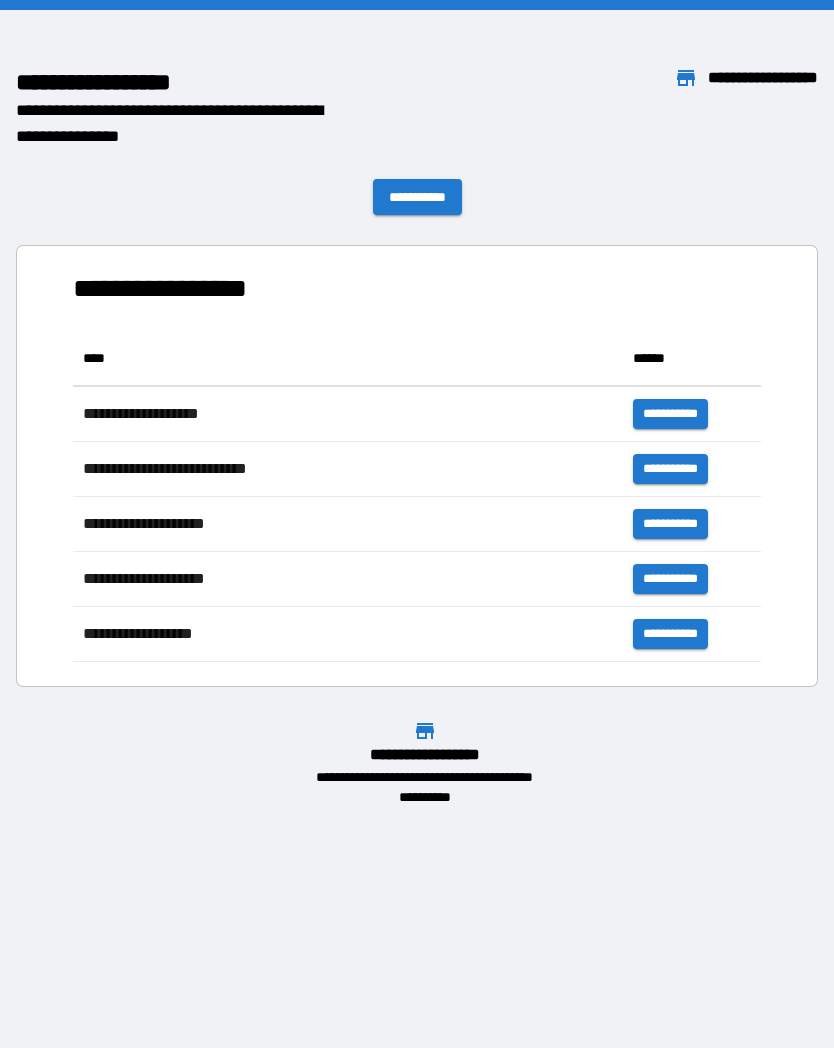 scroll, scrollTop: 0, scrollLeft: 0, axis: both 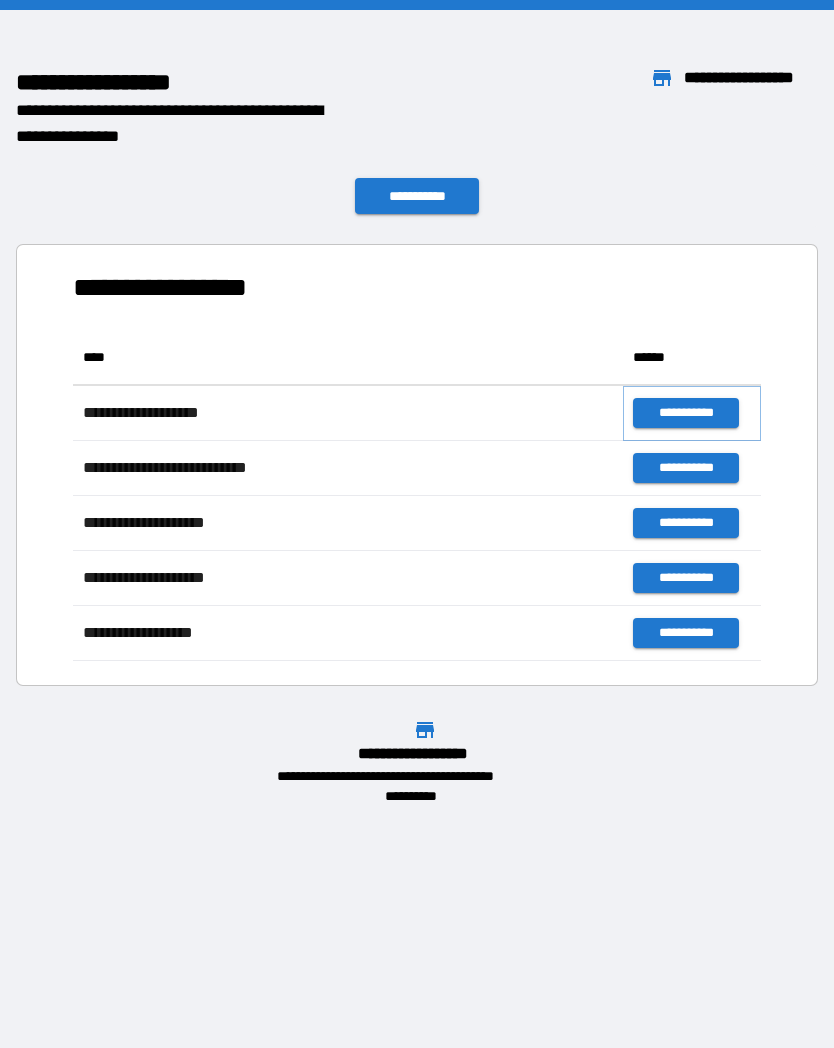click on "**********" at bounding box center [685, 413] 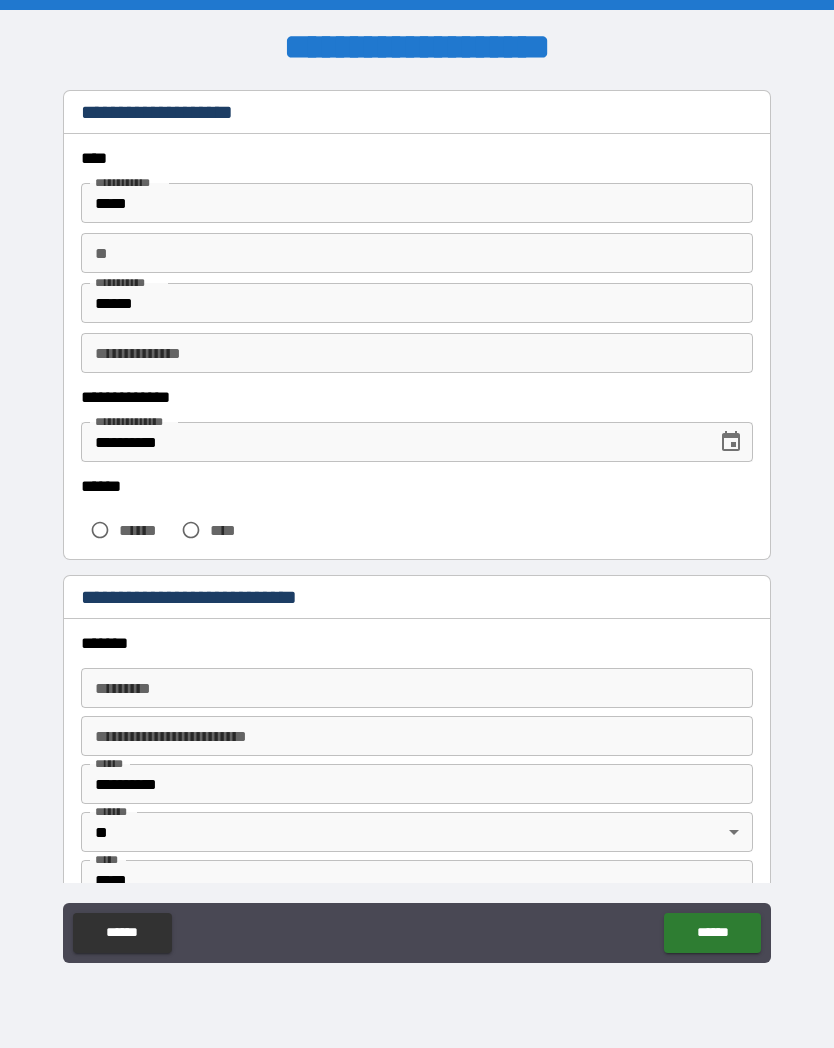 click on "**********" at bounding box center (417, 353) 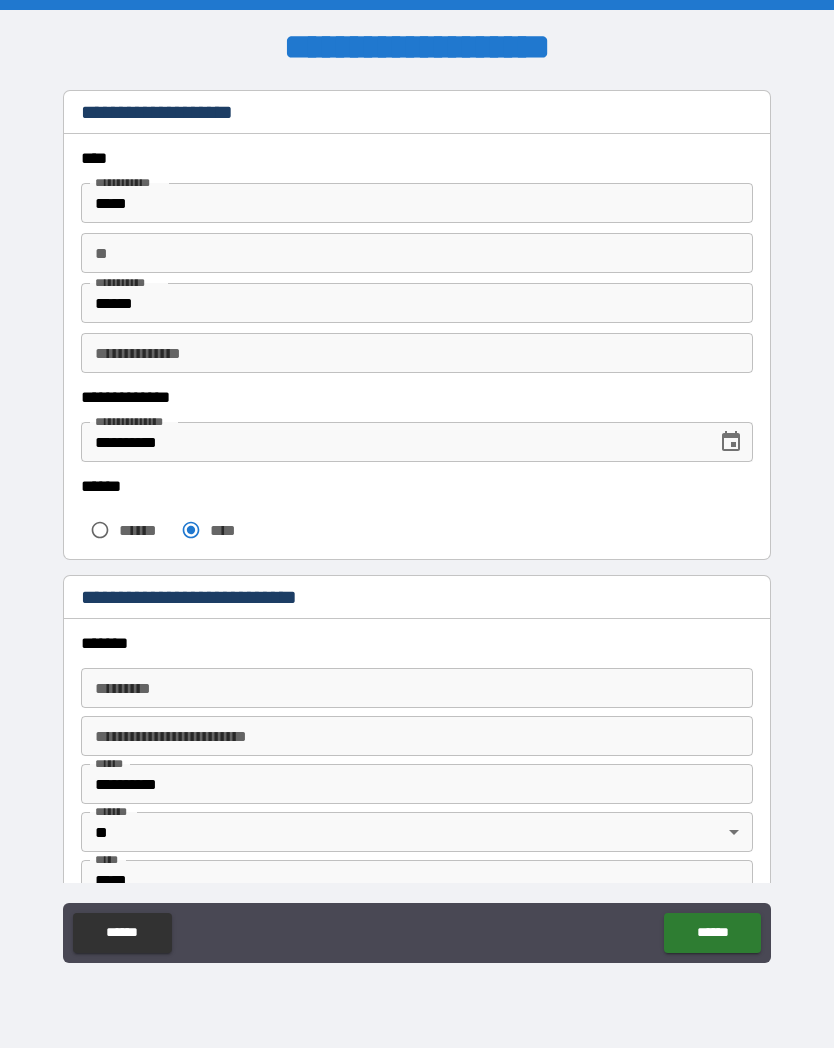 click on "**********" at bounding box center (417, 599) 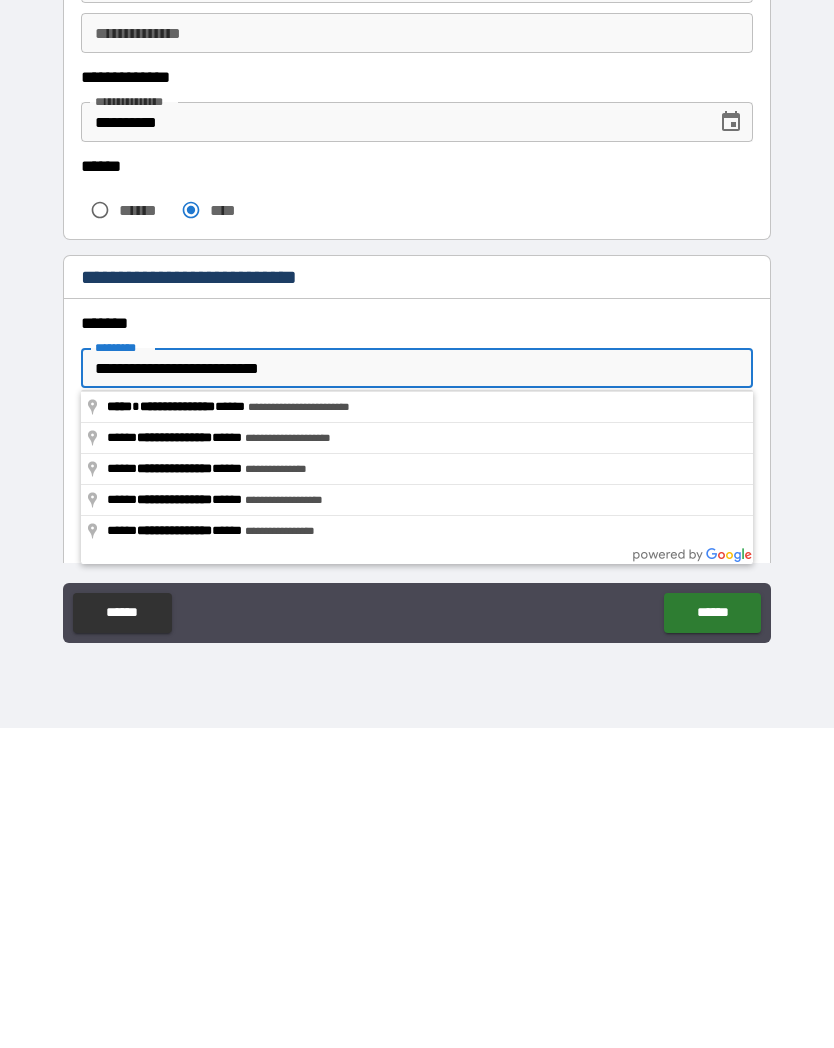 type on "**********" 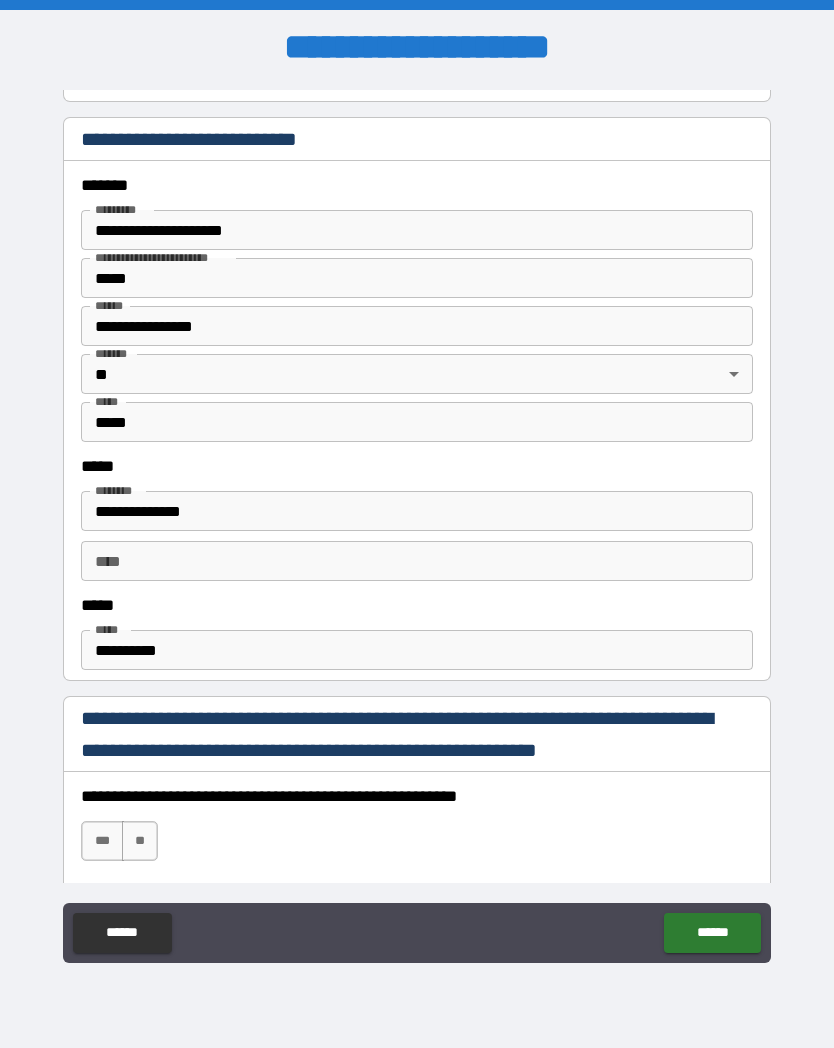 scroll, scrollTop: 459, scrollLeft: 0, axis: vertical 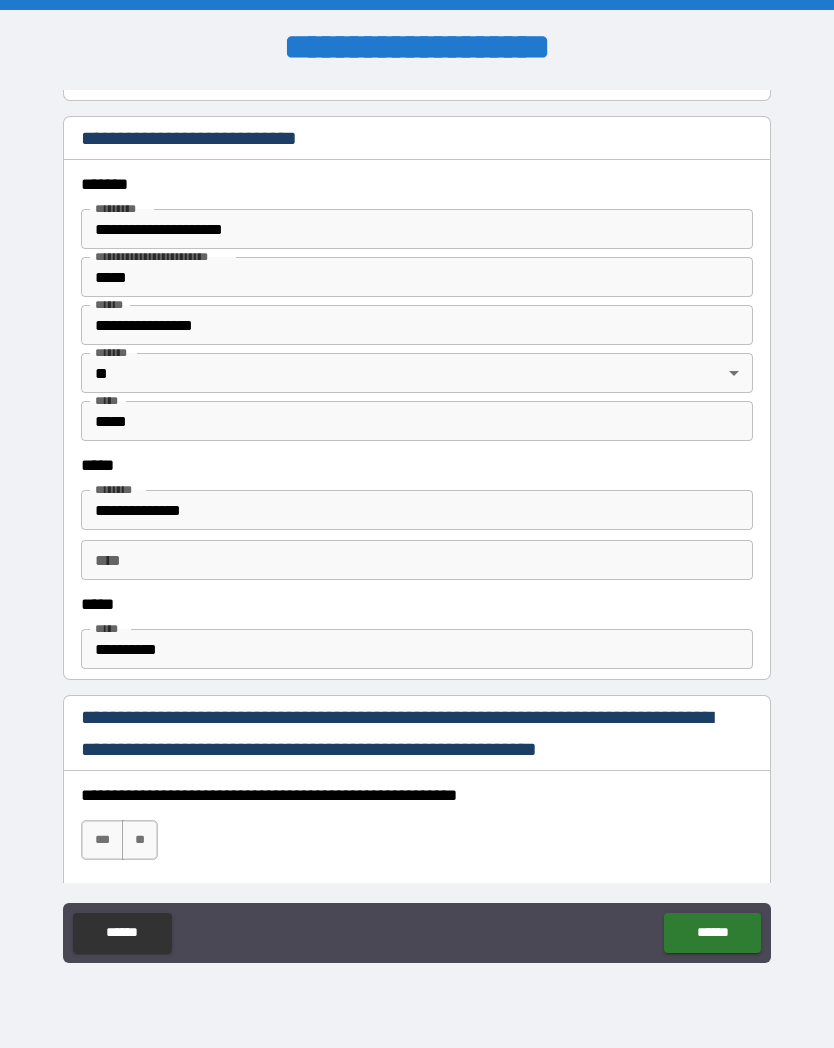 click on "***" at bounding box center (102, 840) 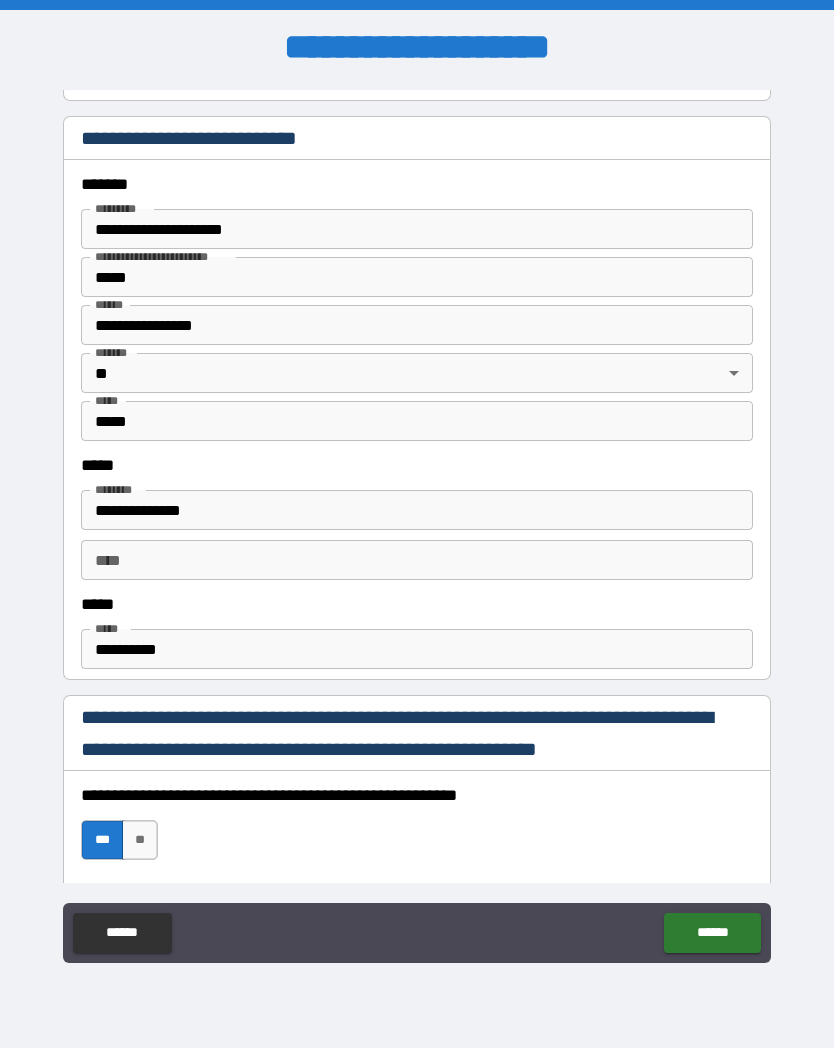 click on "******" at bounding box center [712, 933] 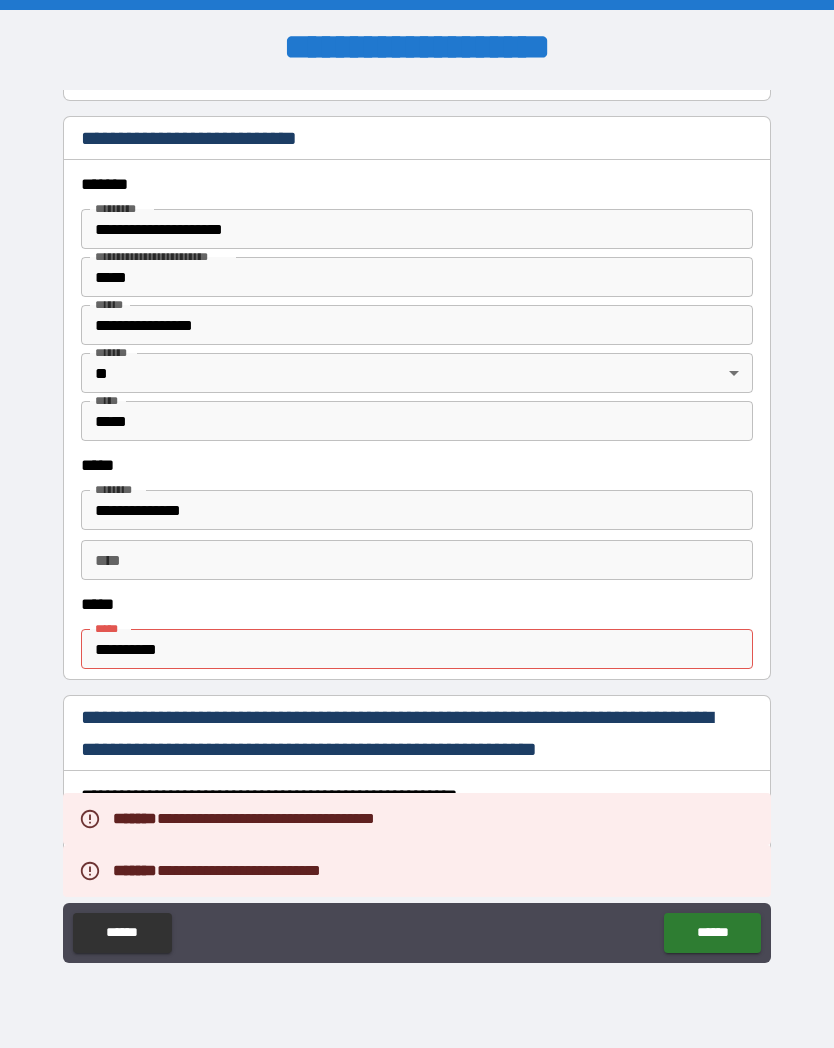 click on "**********" at bounding box center [417, 735] 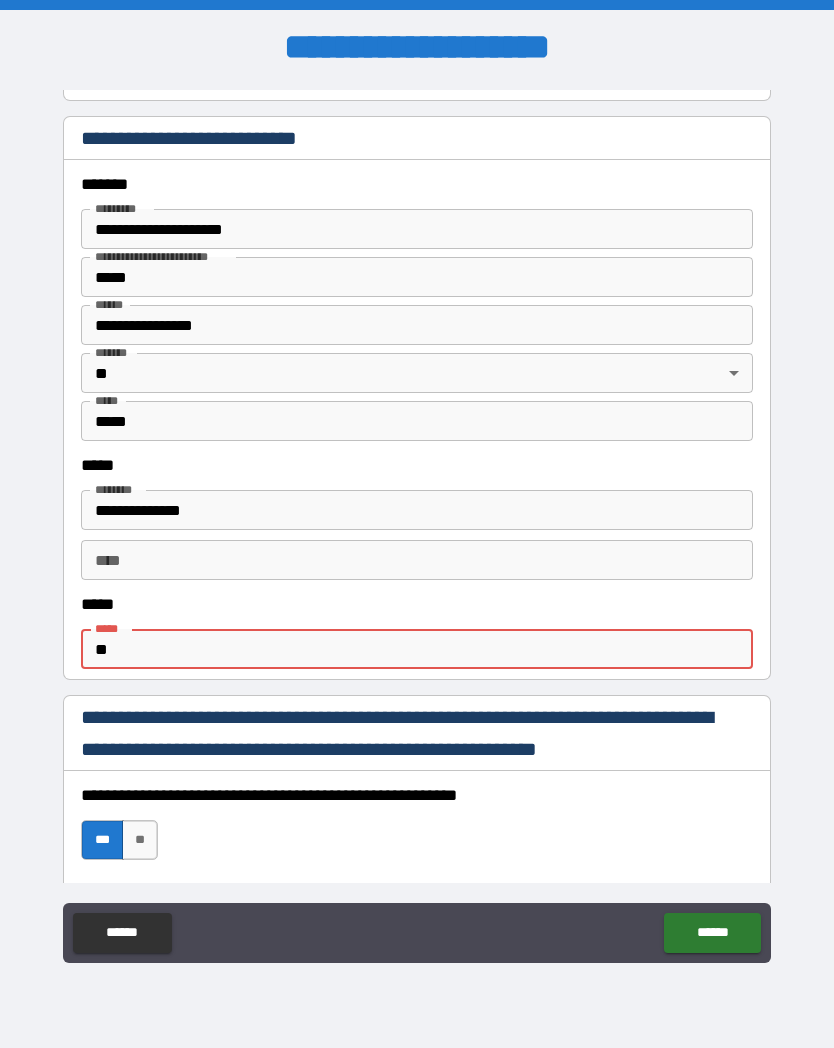 type on "*" 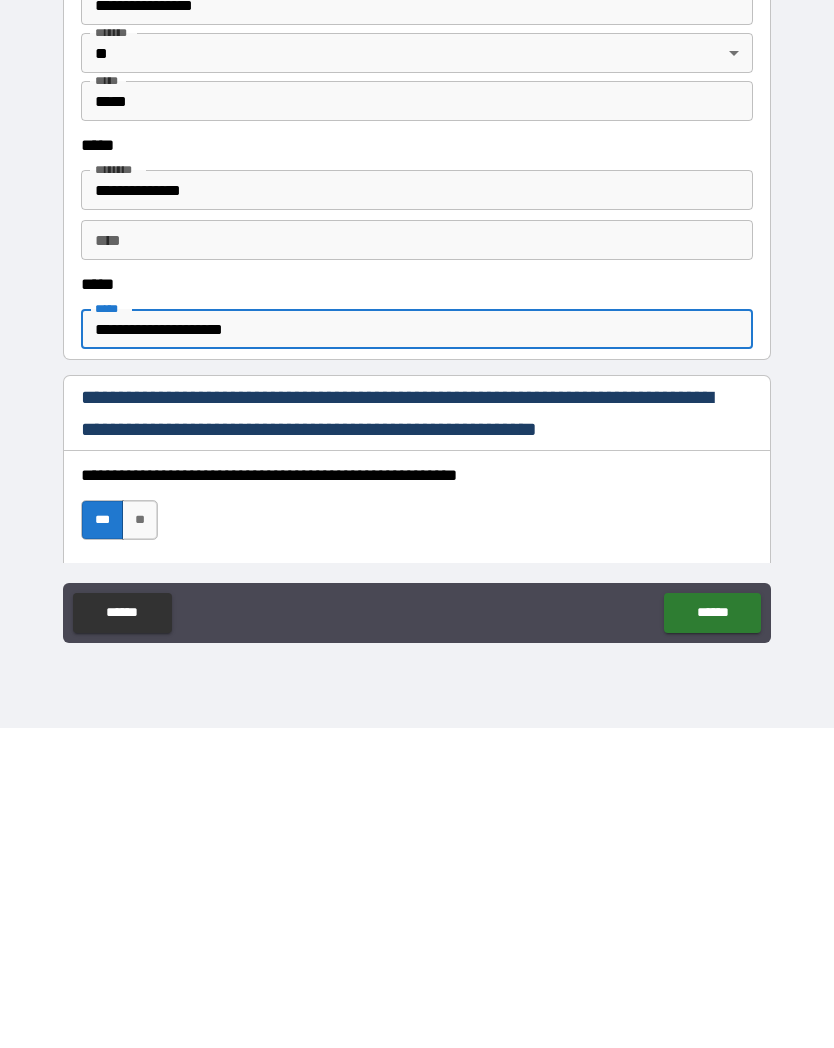 type on "**********" 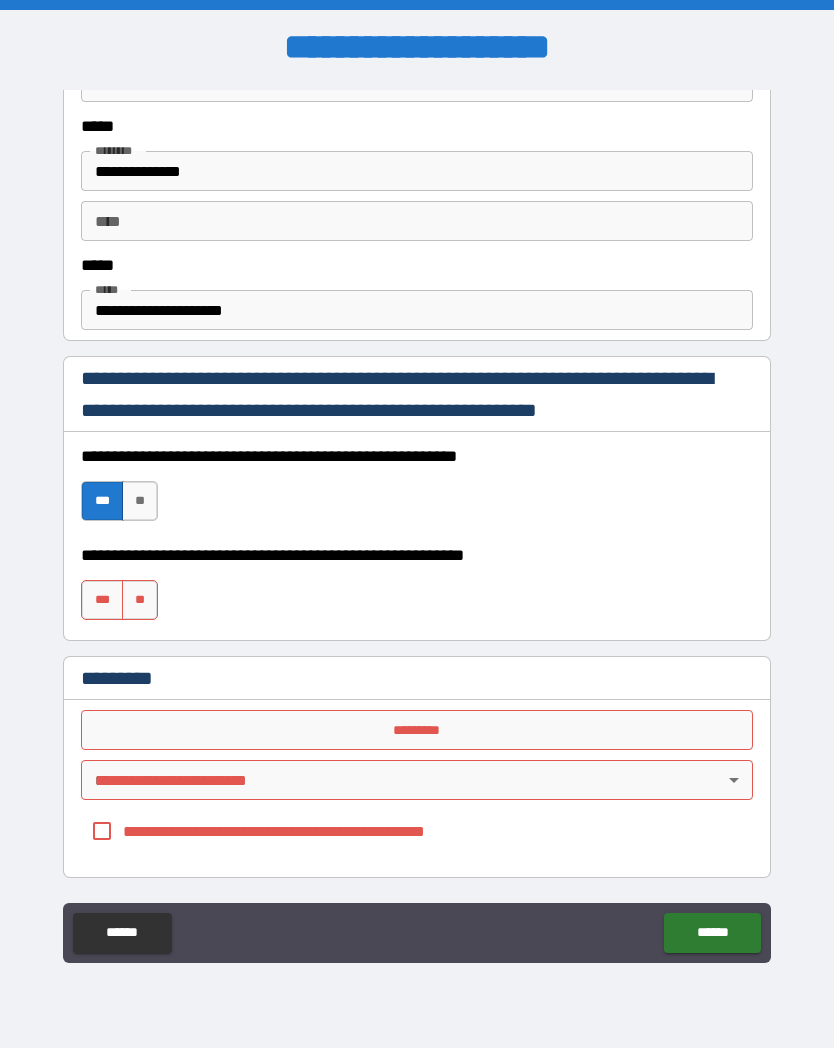 scroll, scrollTop: 798, scrollLeft: 0, axis: vertical 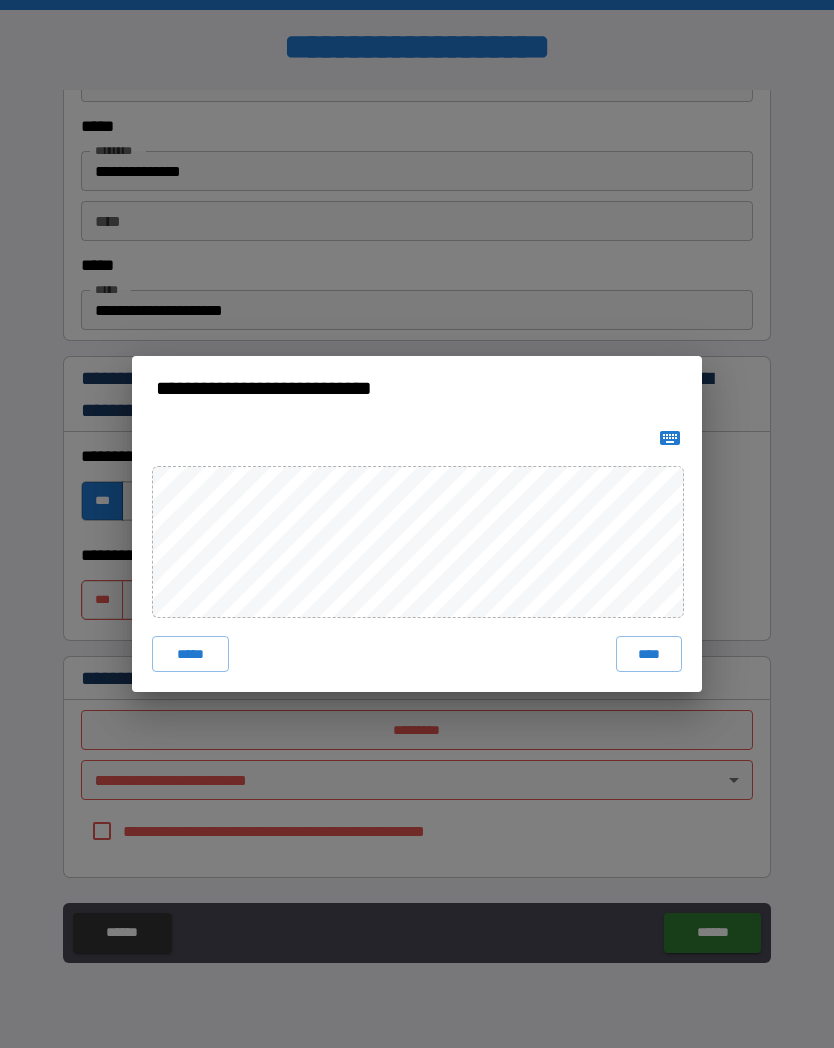 click on "*****" at bounding box center (190, 654) 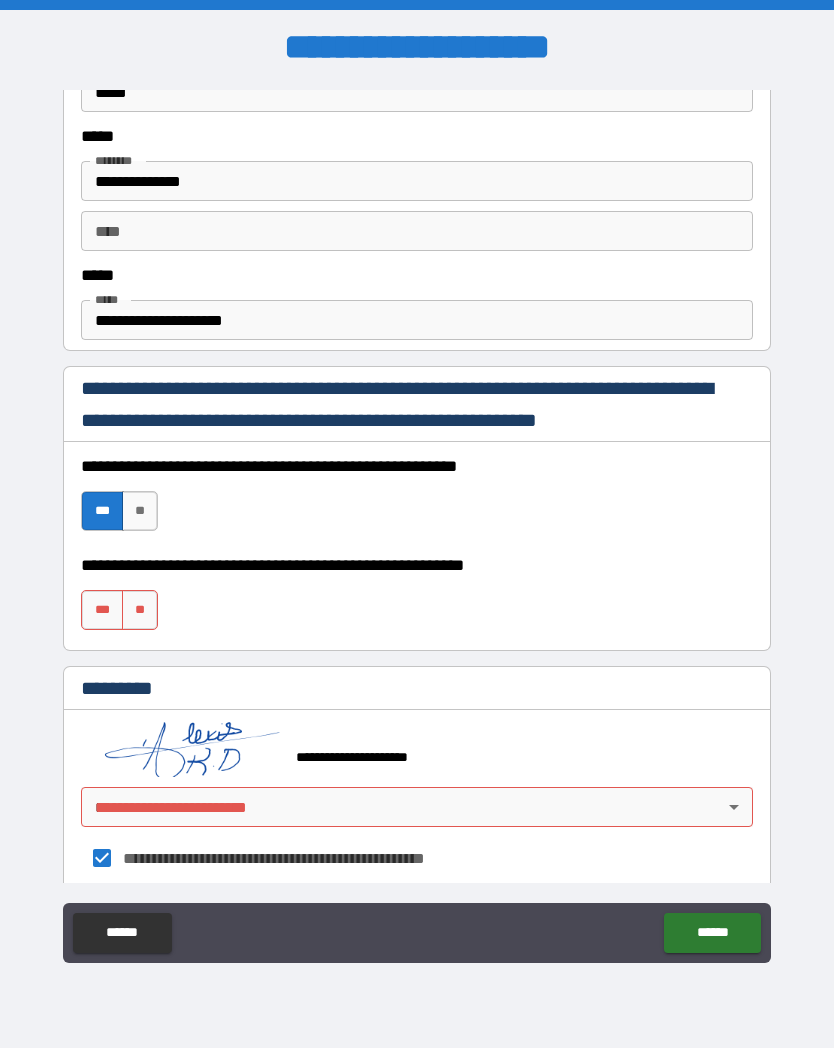 click on "**********" at bounding box center (417, 524) 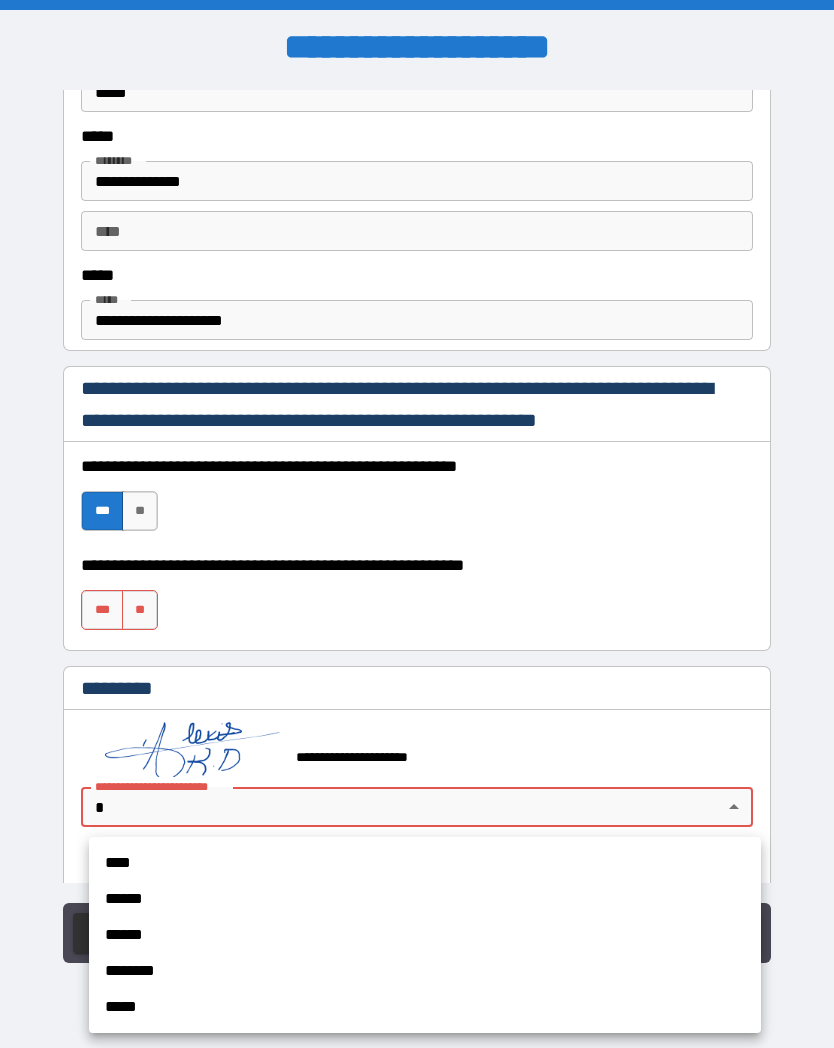 click on "****" at bounding box center [425, 863] 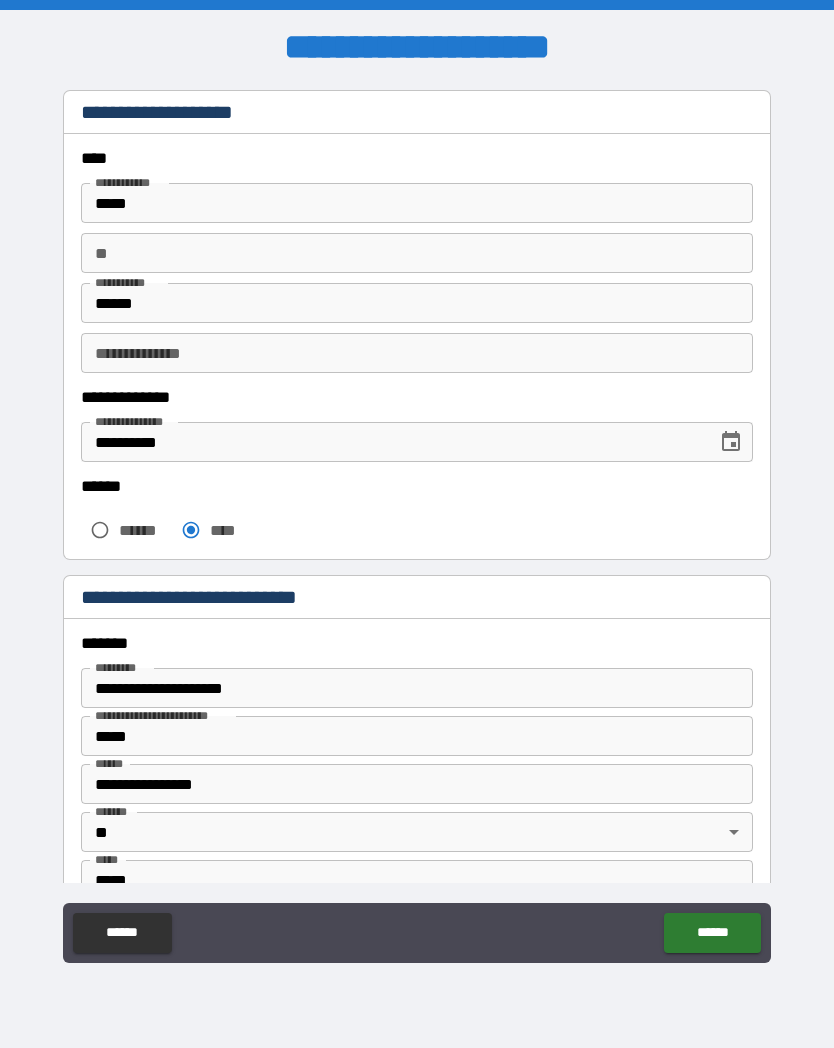 scroll, scrollTop: 0, scrollLeft: 0, axis: both 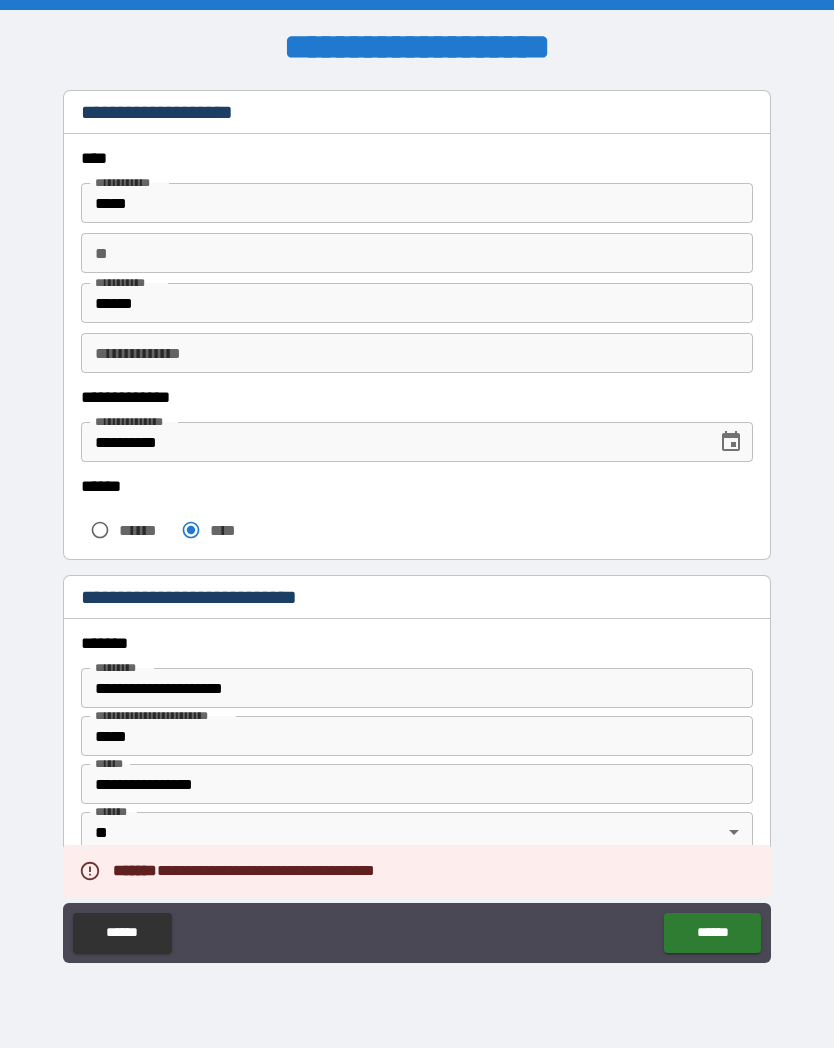 click on "*****" at bounding box center (417, 880) 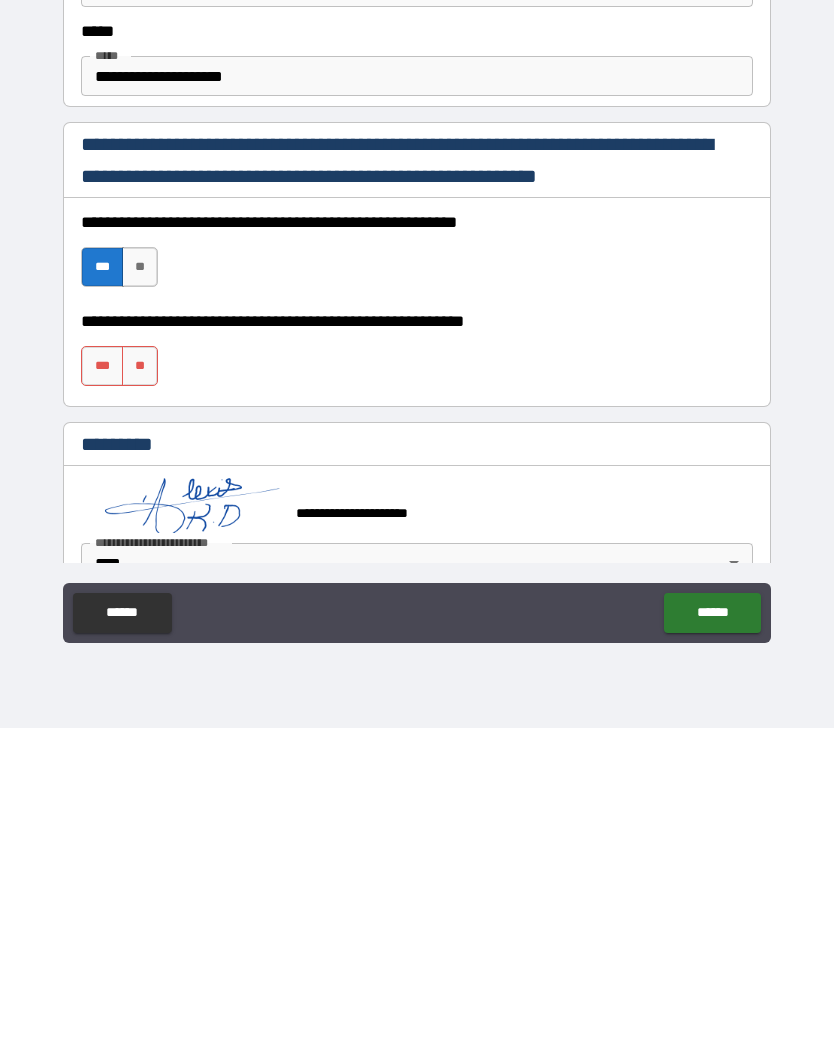 scroll, scrollTop: 718, scrollLeft: 0, axis: vertical 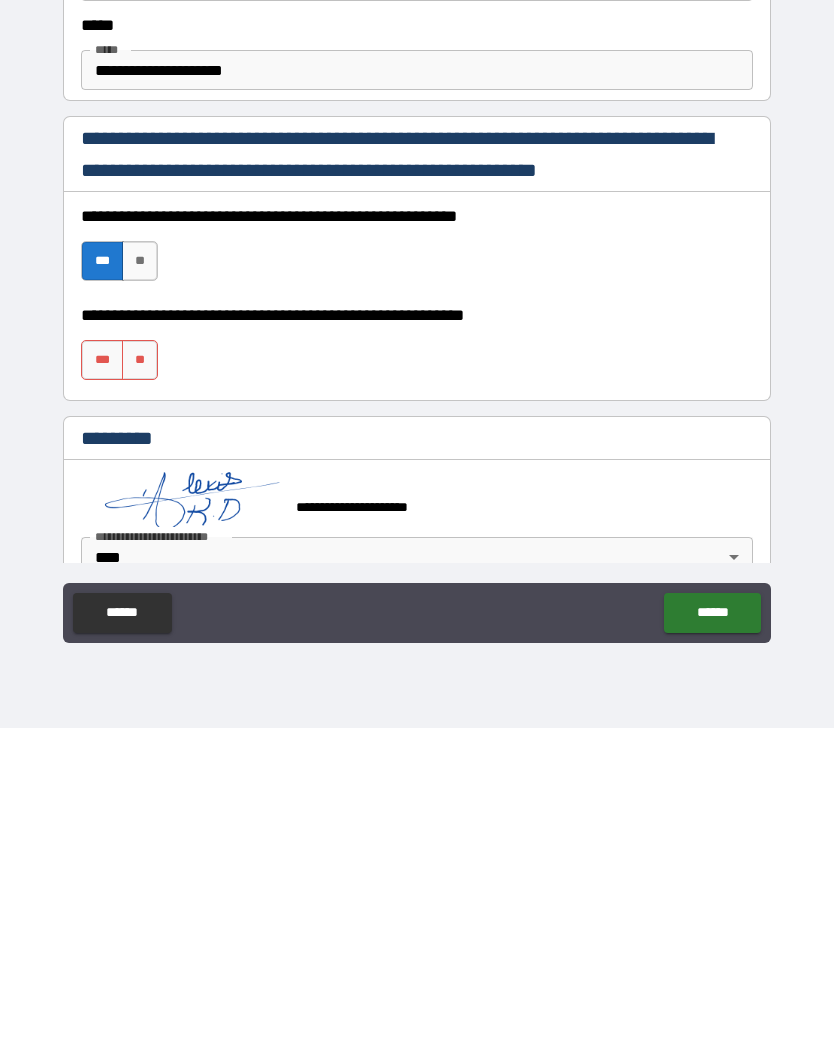click on "**" at bounding box center (140, 680) 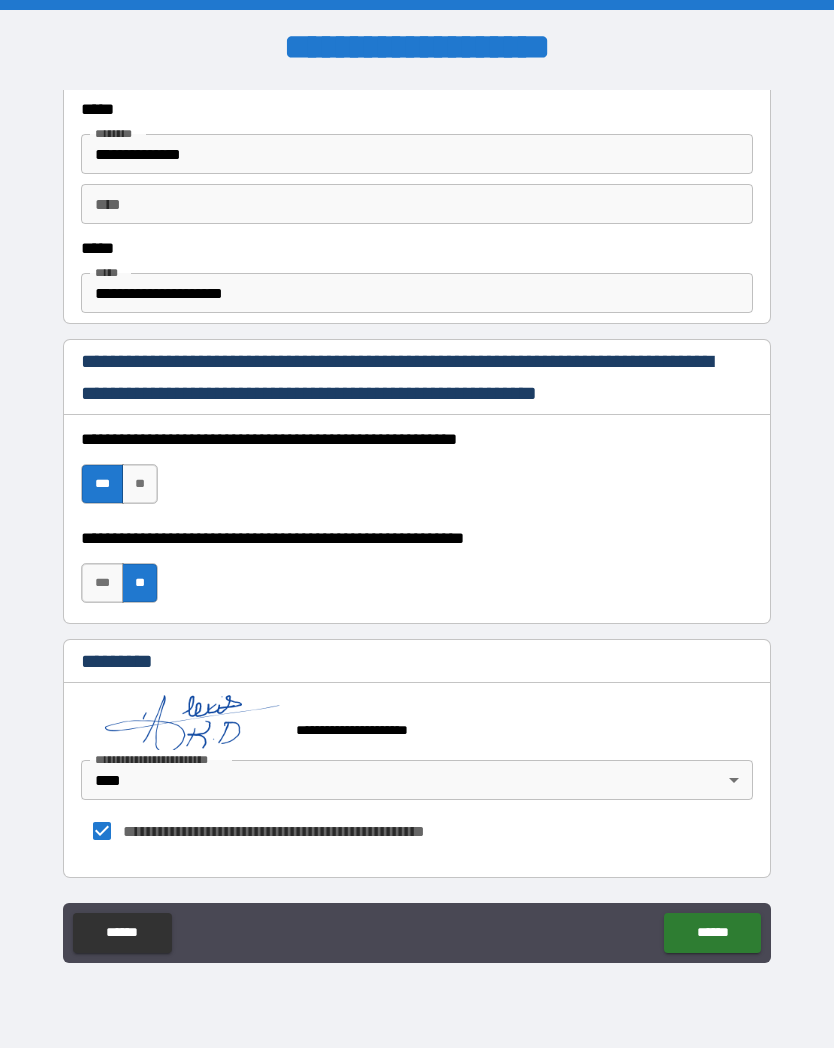 scroll, scrollTop: 815, scrollLeft: 0, axis: vertical 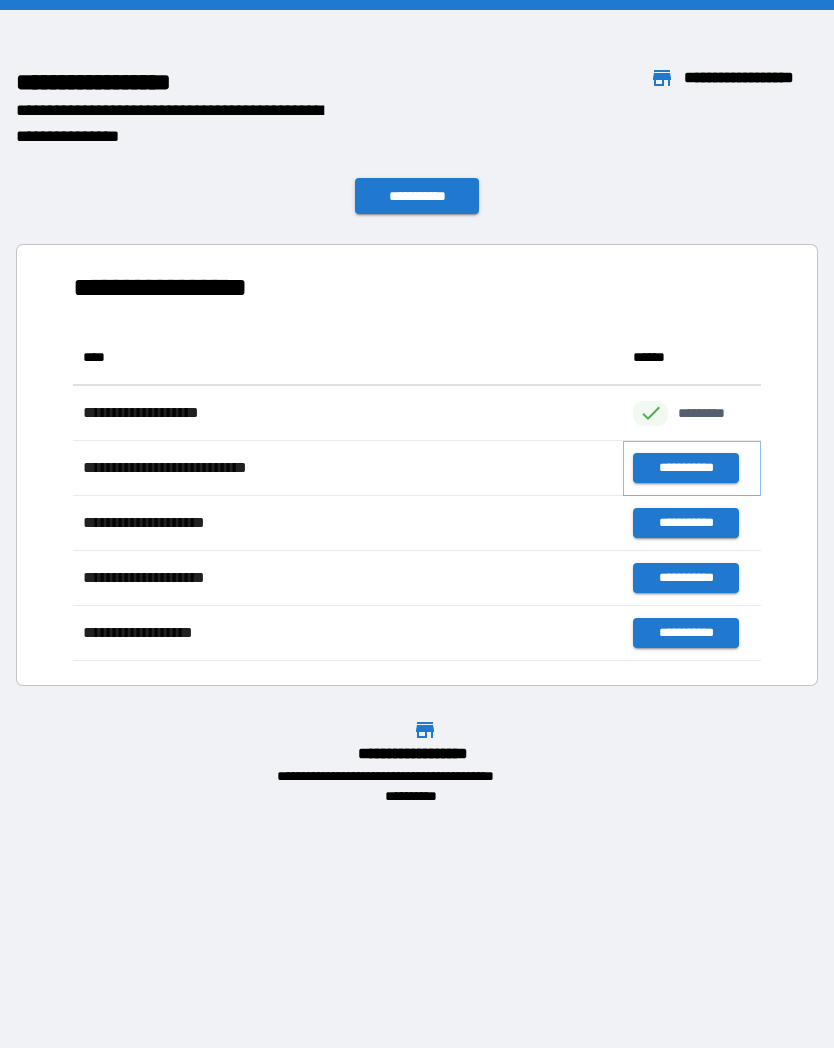 click on "**********" at bounding box center [685, 468] 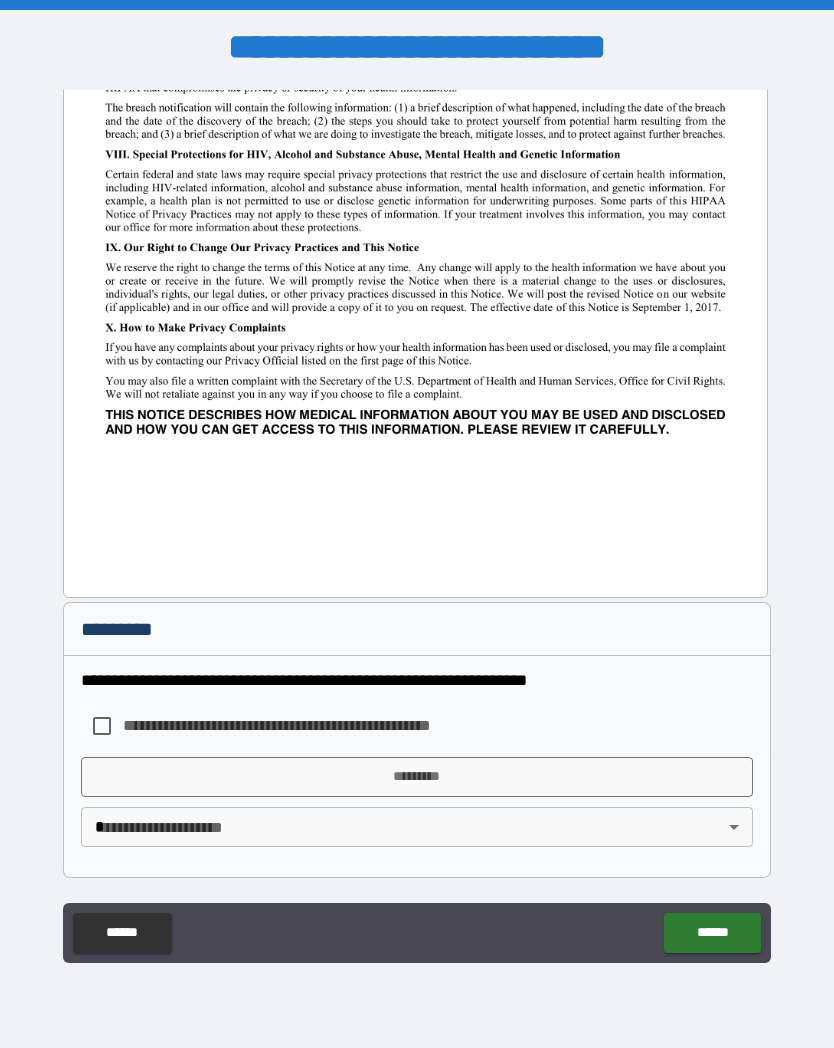 scroll, scrollTop: 2329, scrollLeft: 0, axis: vertical 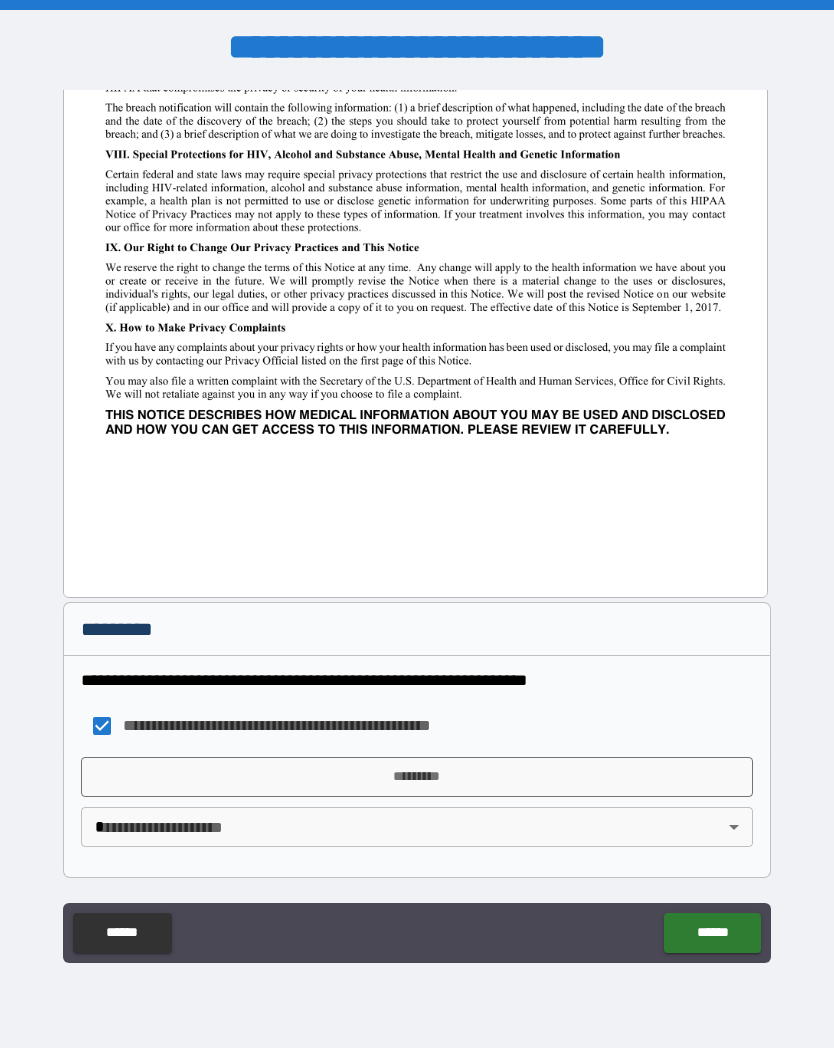 click on "*********" at bounding box center (417, 777) 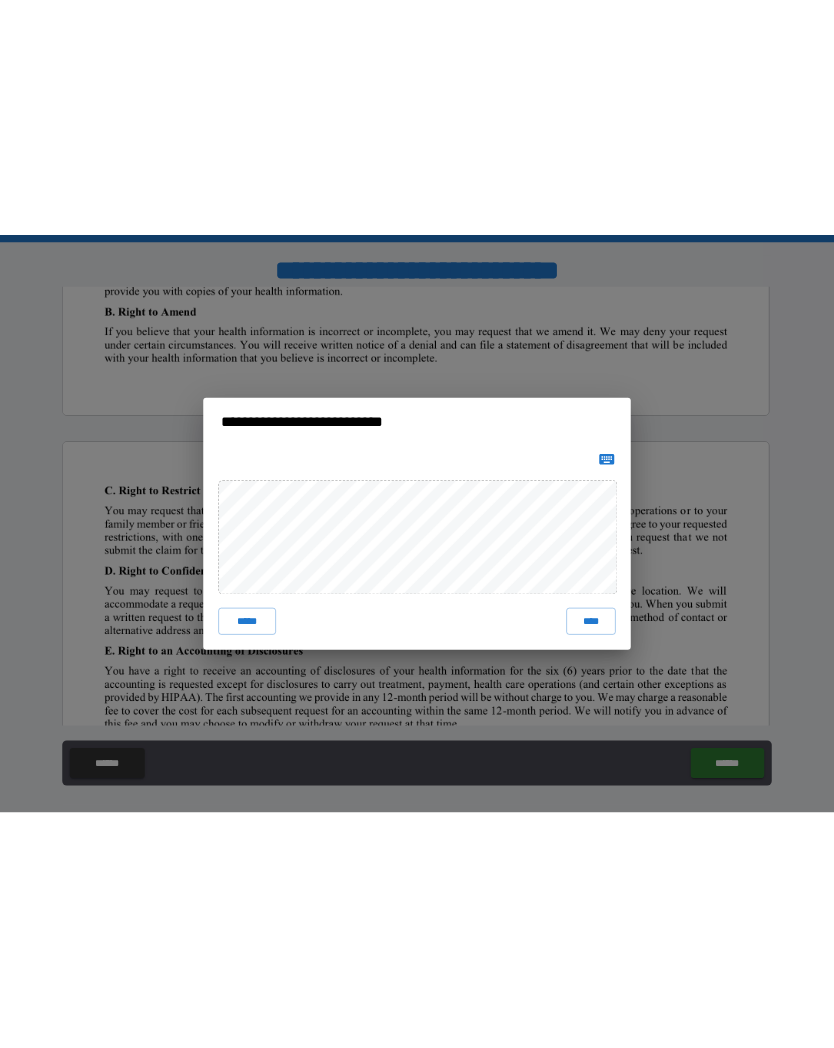 scroll, scrollTop: 2308, scrollLeft: 0, axis: vertical 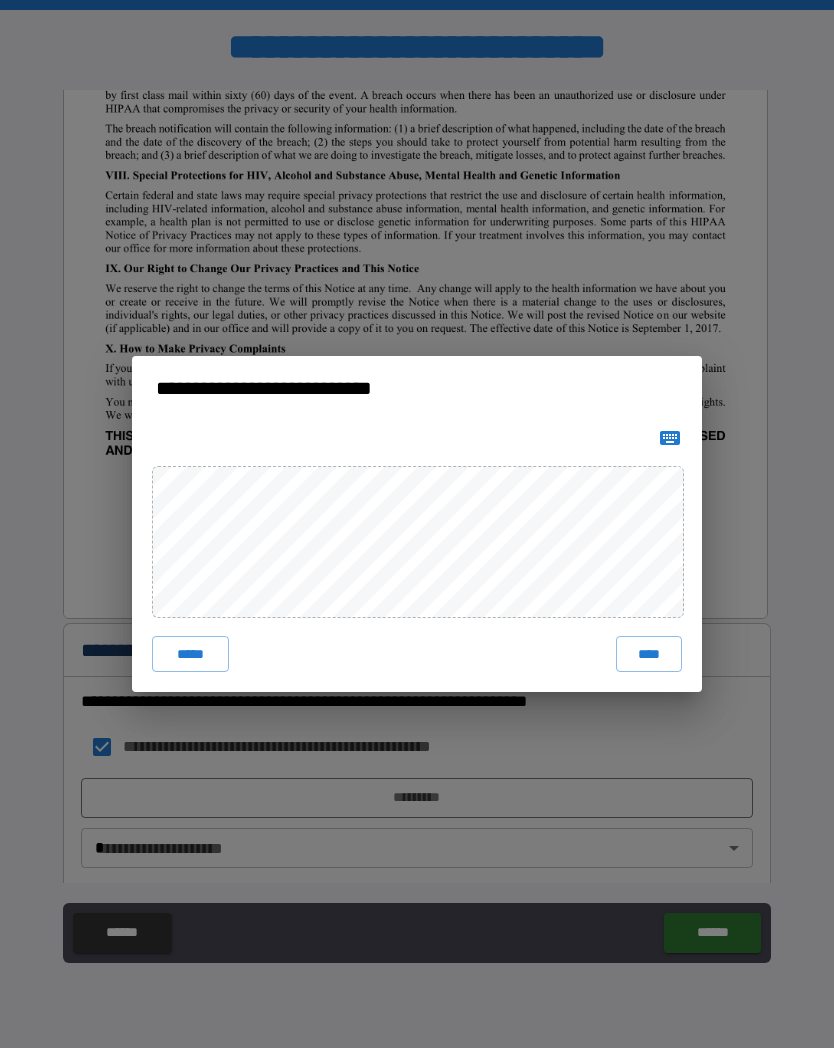 click on "*****" at bounding box center [190, 654] 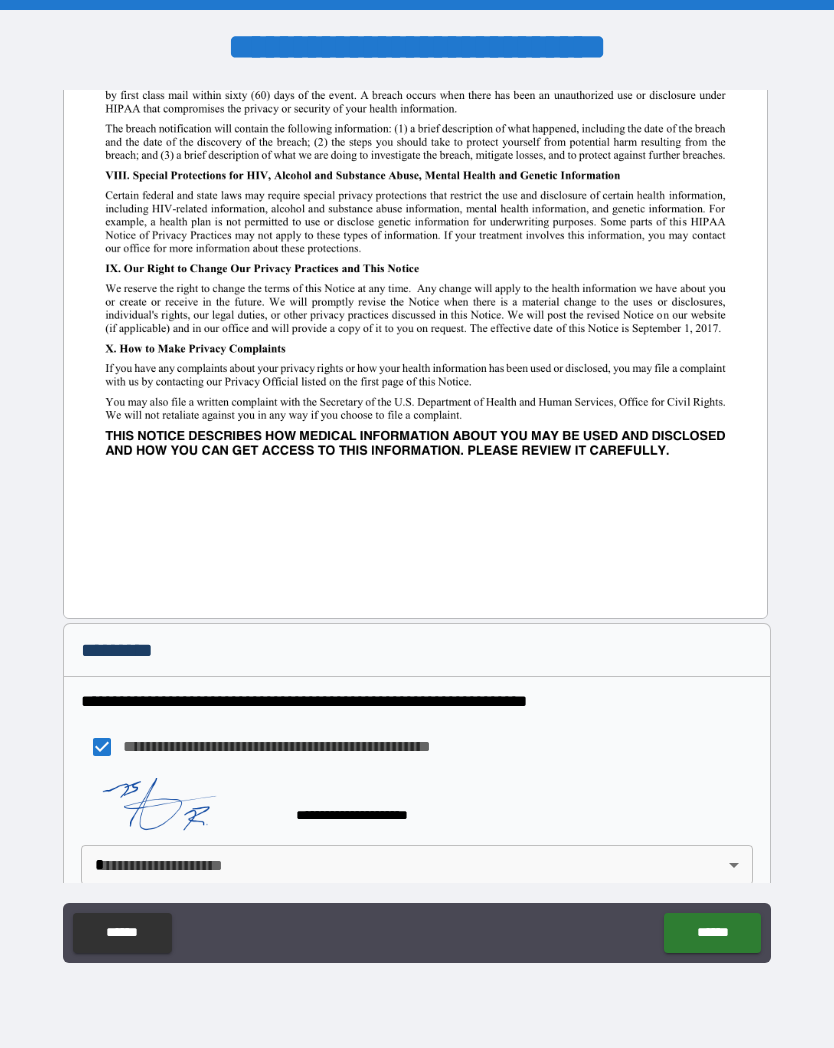 click on "******" at bounding box center [712, 933] 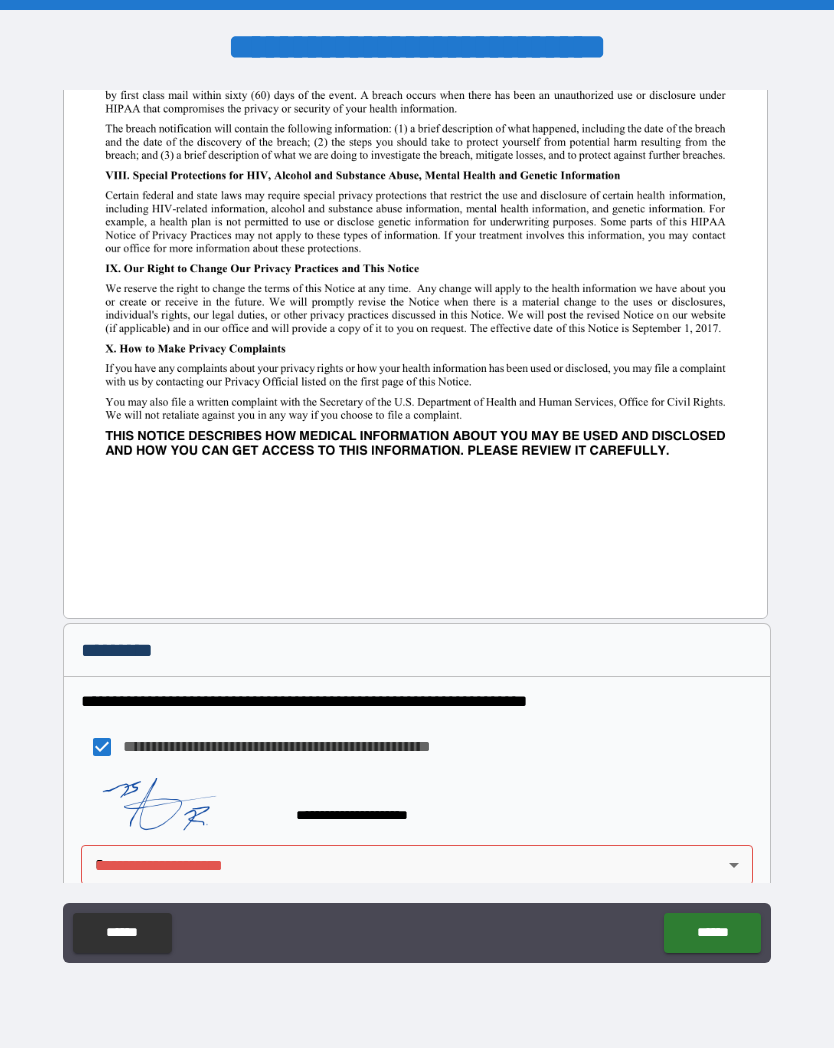 click on "**********" at bounding box center [417, 524] 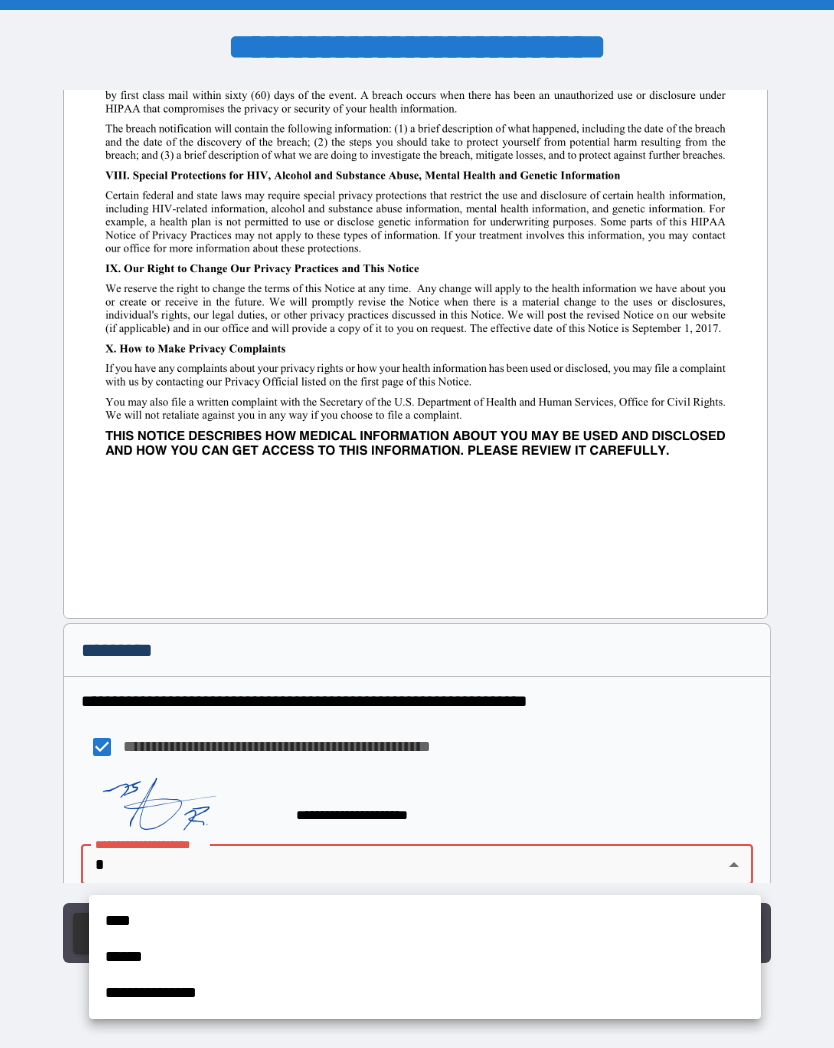 click on "****" at bounding box center [425, 921] 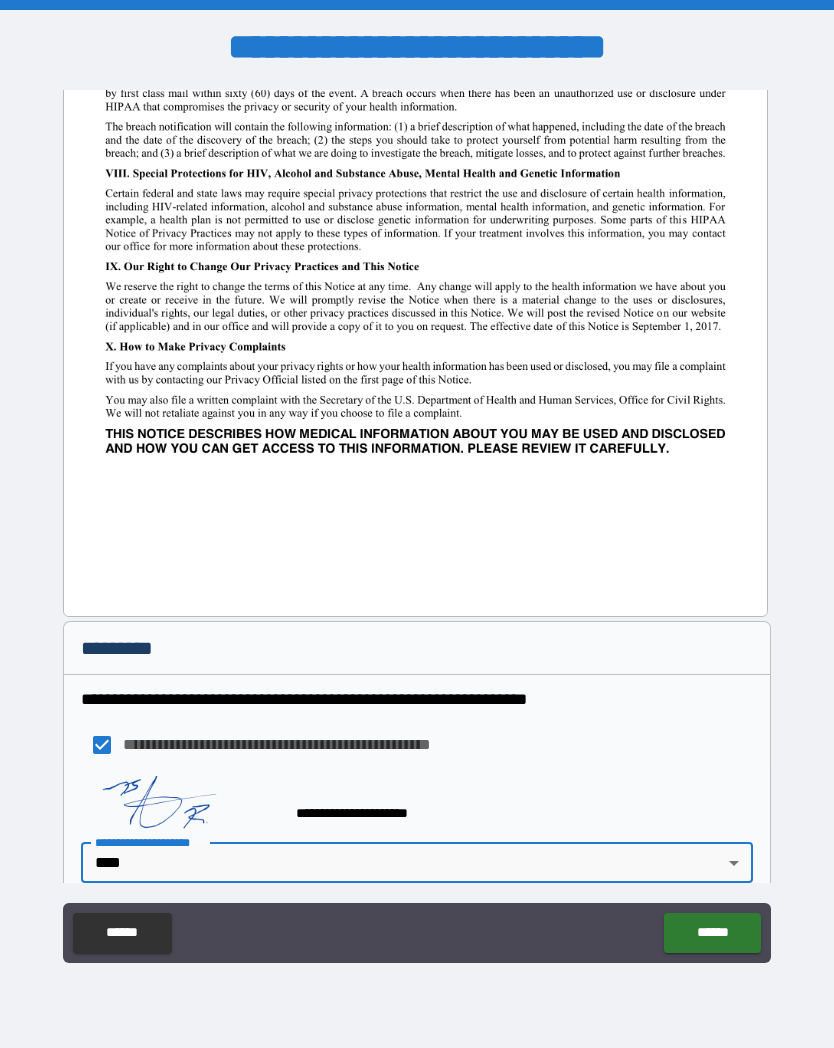 click on "******" at bounding box center [712, 933] 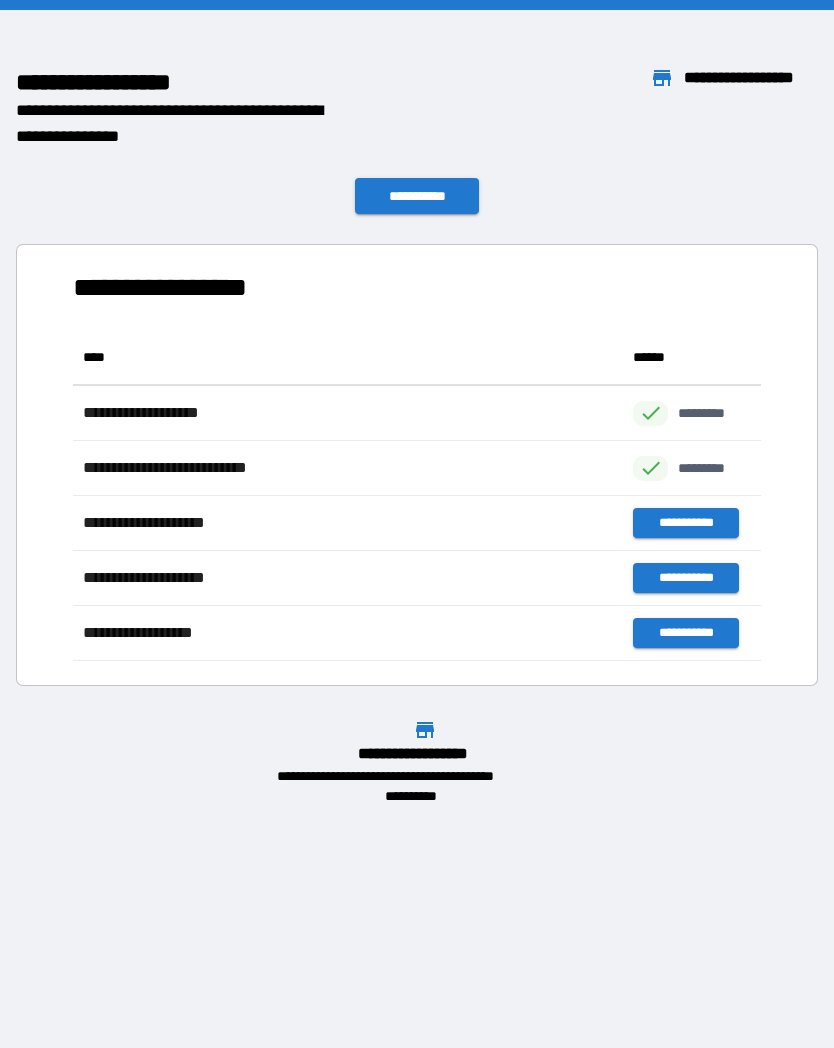 scroll, scrollTop: 331, scrollLeft: 688, axis: both 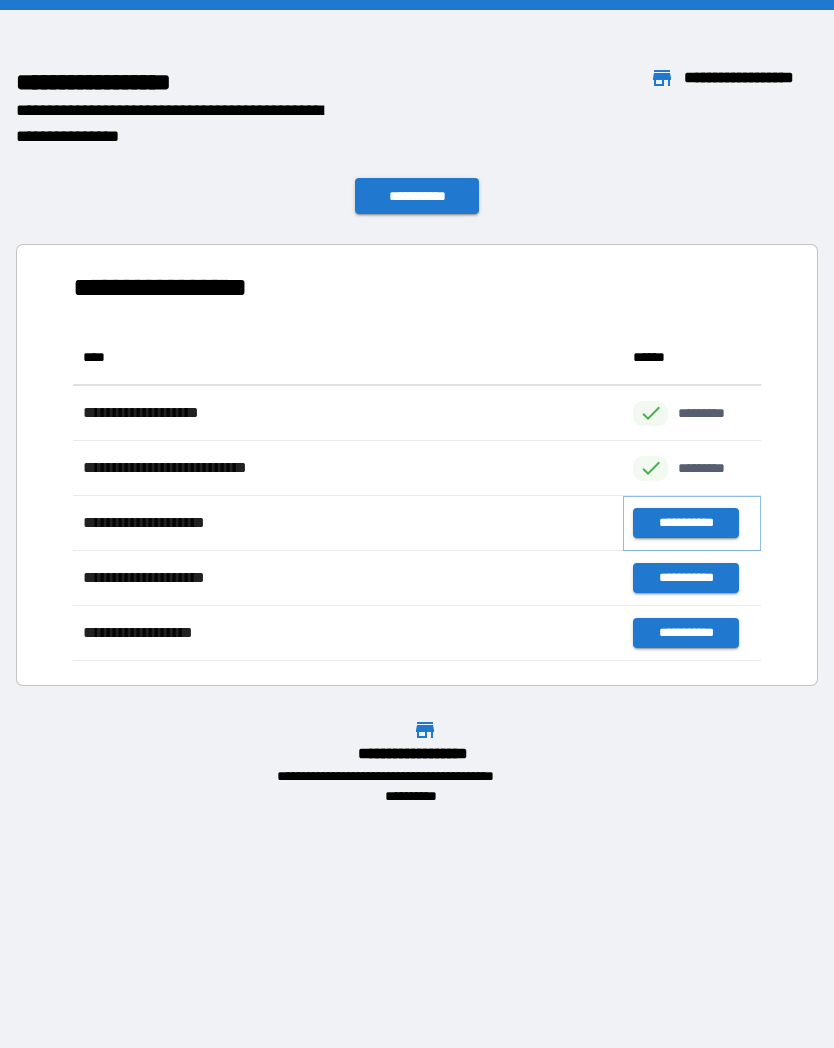 click on "**********" at bounding box center (685, 523) 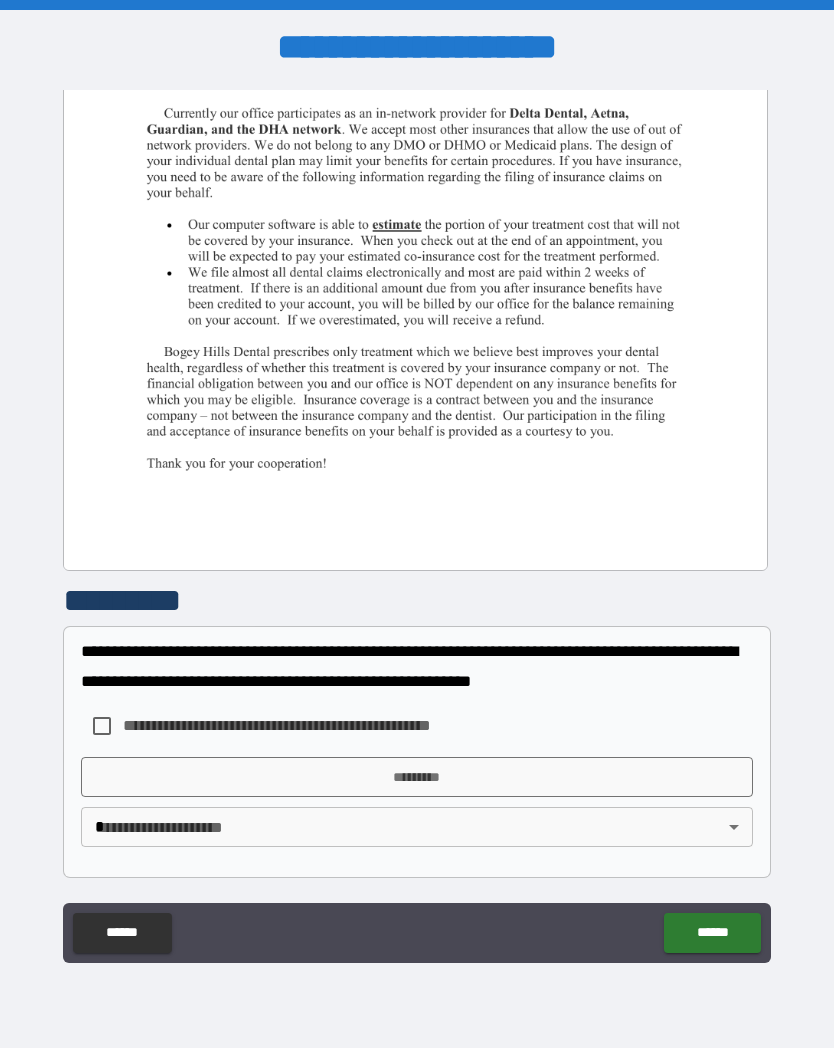 scroll, scrollTop: 462, scrollLeft: 0, axis: vertical 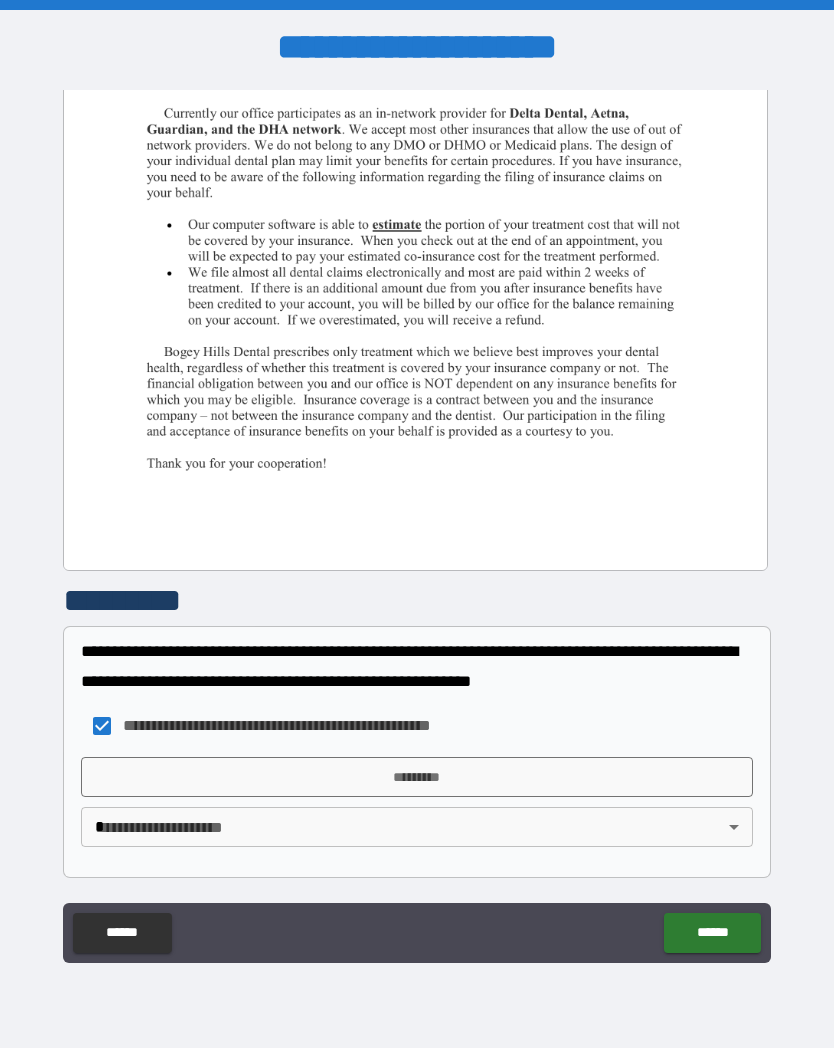click on "*********" at bounding box center (417, 777) 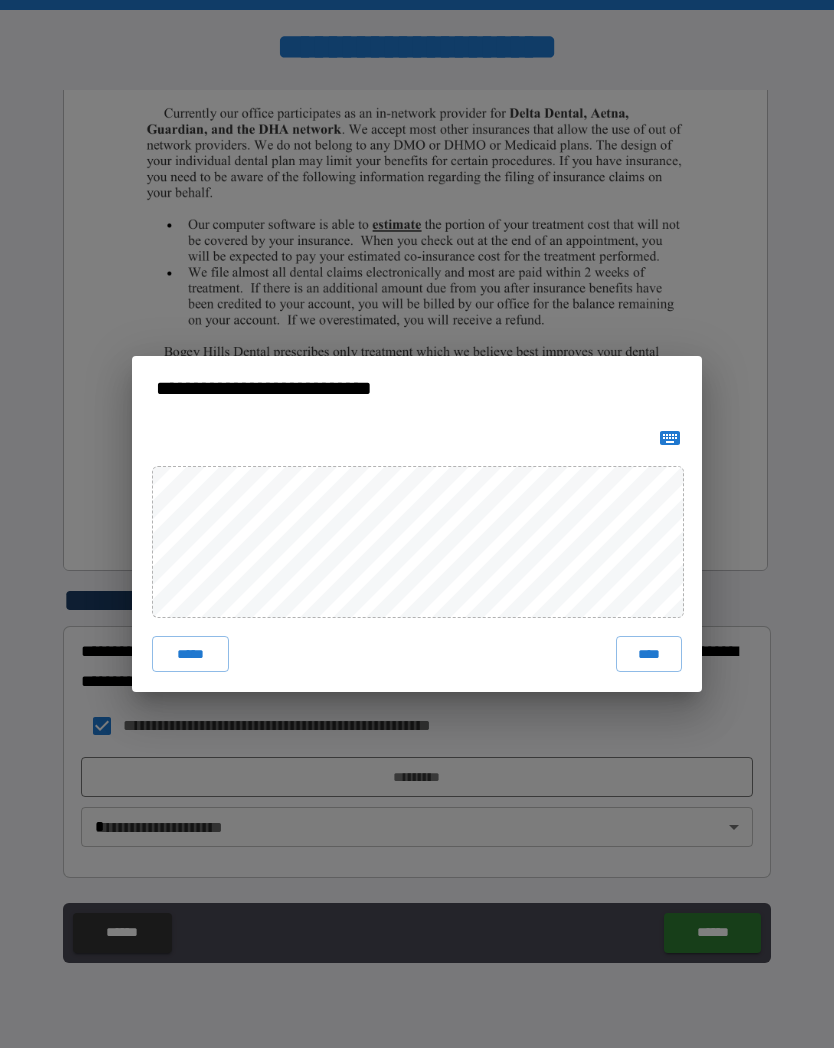 click on "*****" at bounding box center [190, 654] 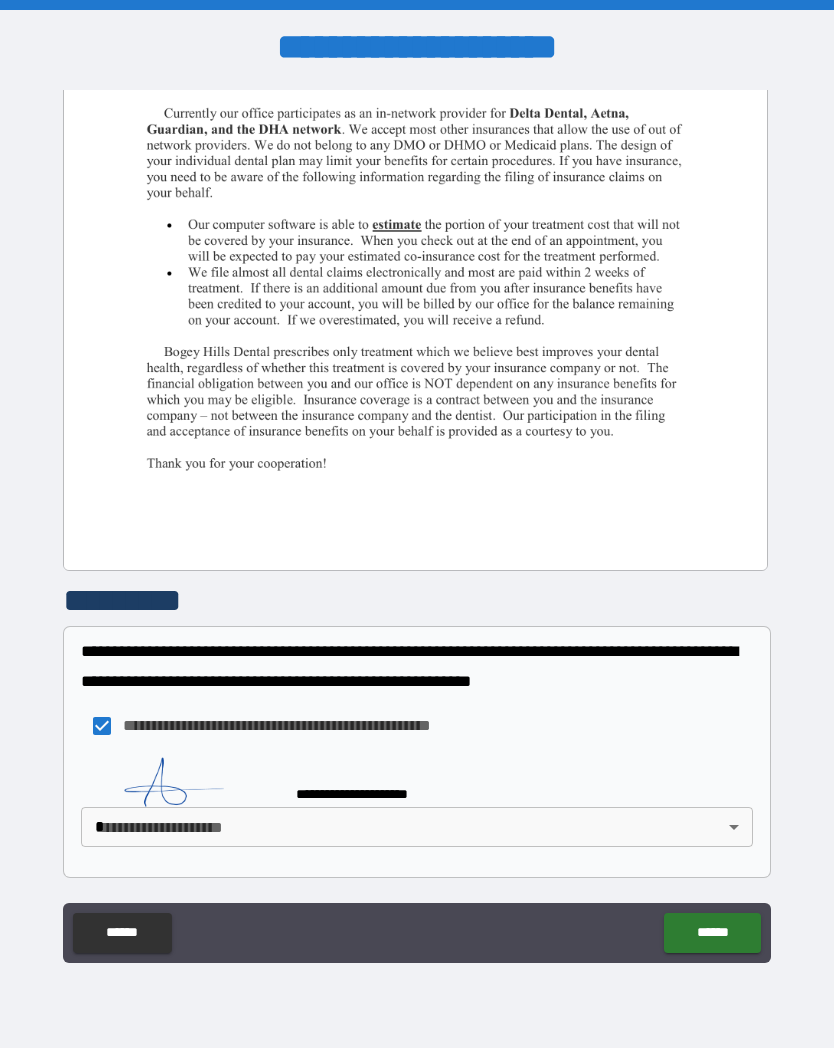 scroll, scrollTop: 452, scrollLeft: 0, axis: vertical 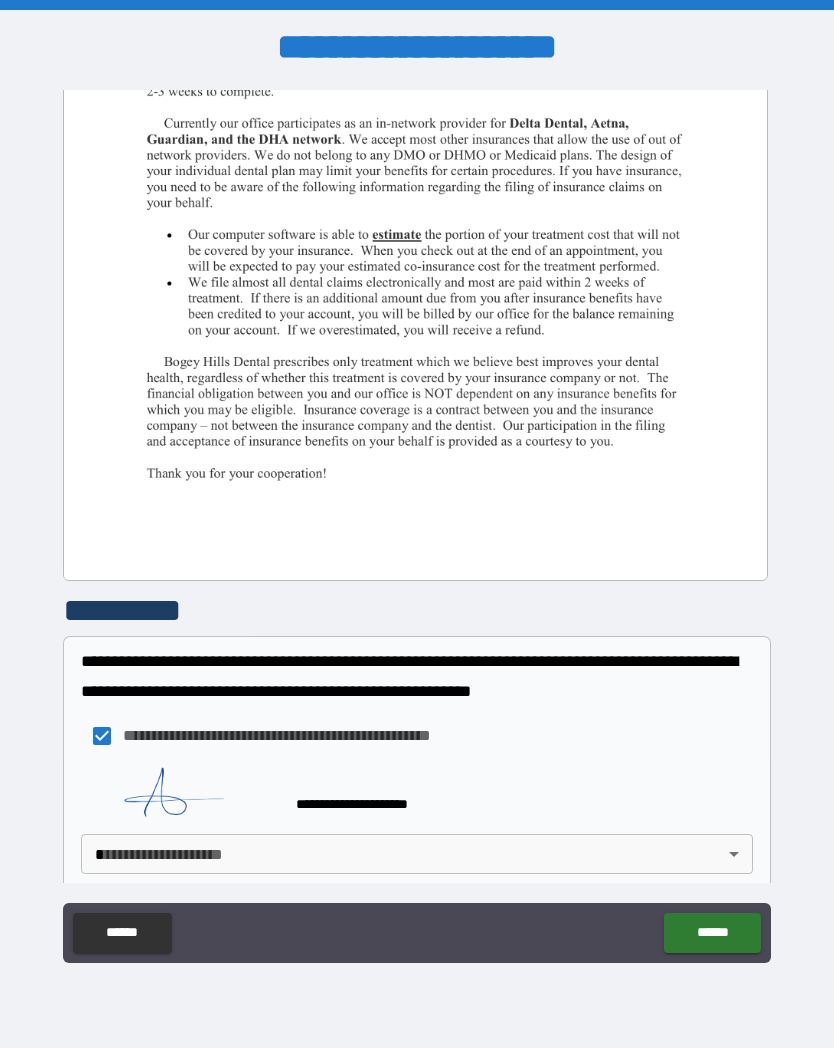 click on "******" at bounding box center (712, 933) 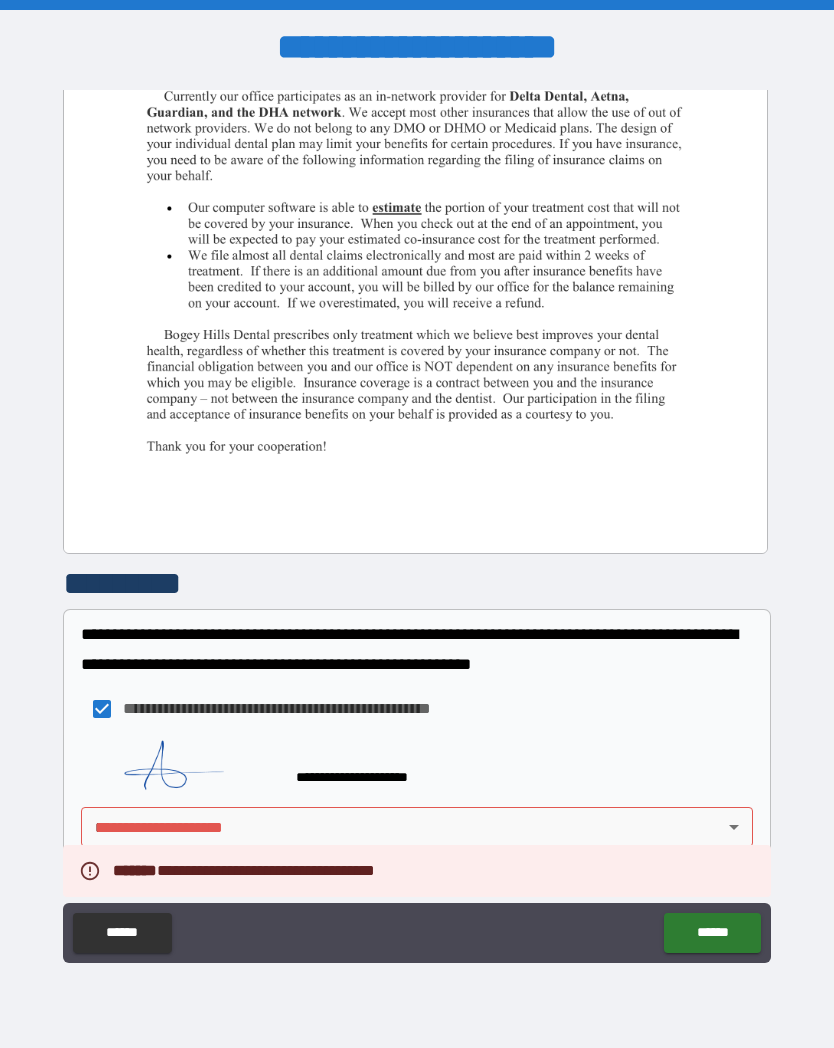 click on "**********" at bounding box center (417, 524) 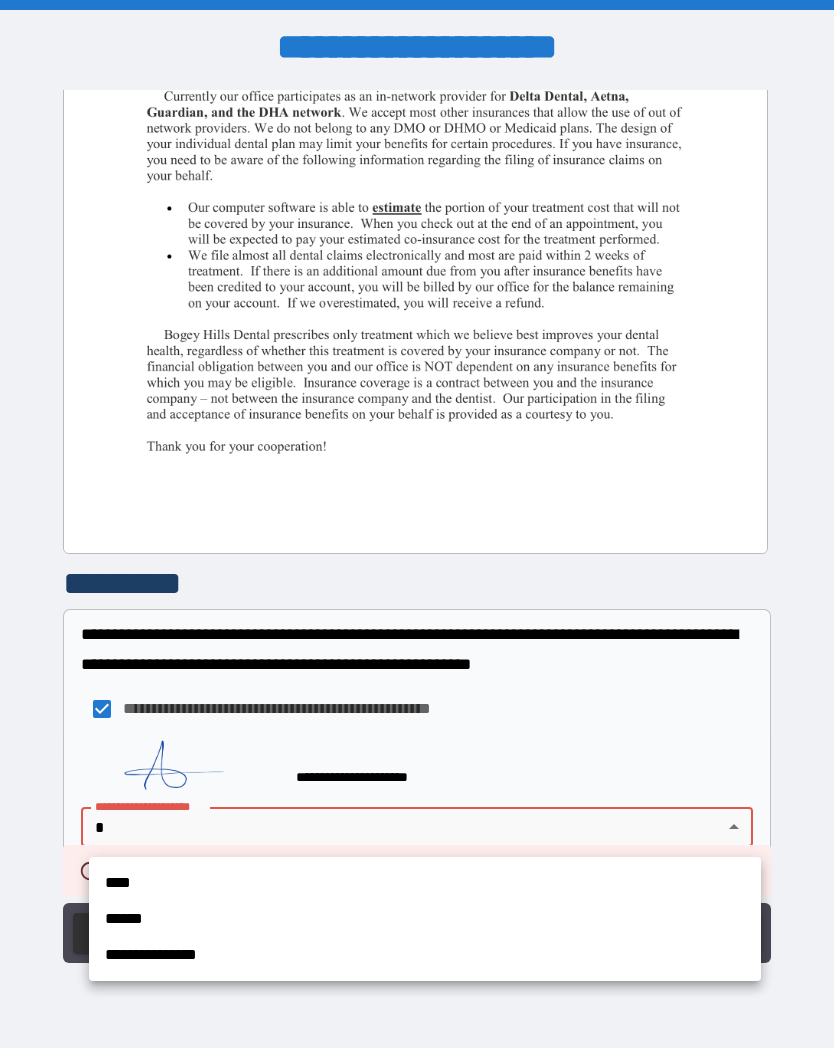 click on "****" at bounding box center [425, 883] 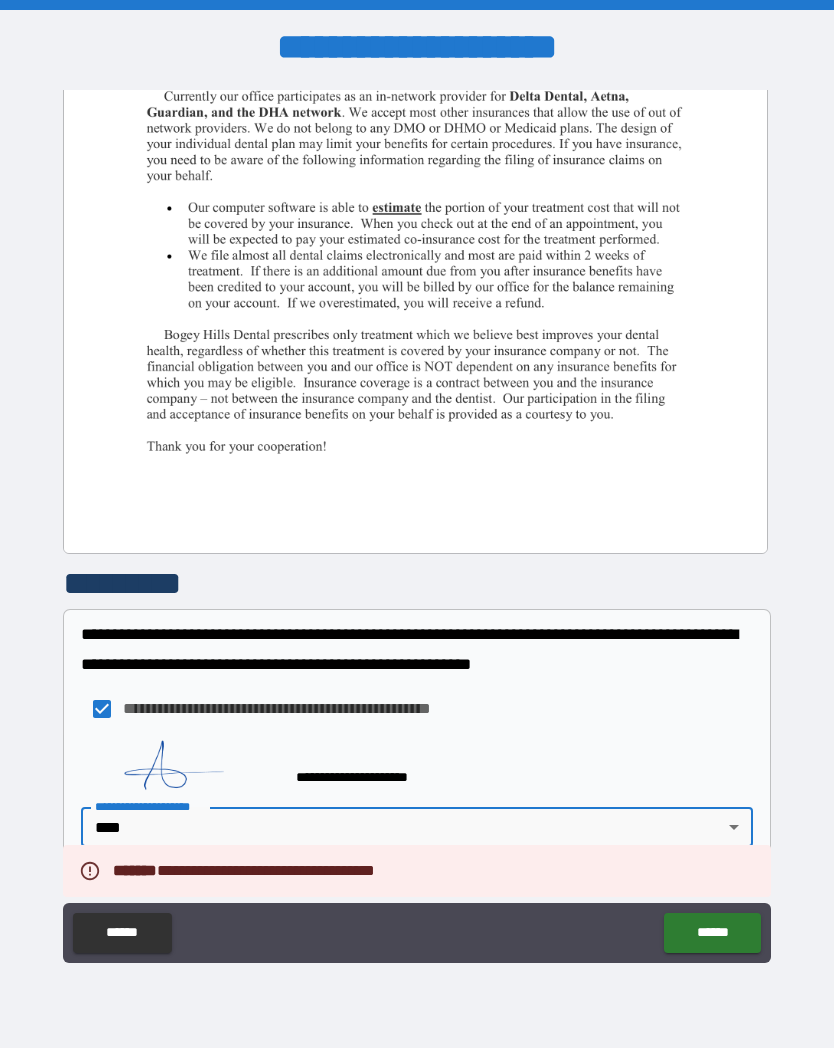 click on "******" at bounding box center (712, 933) 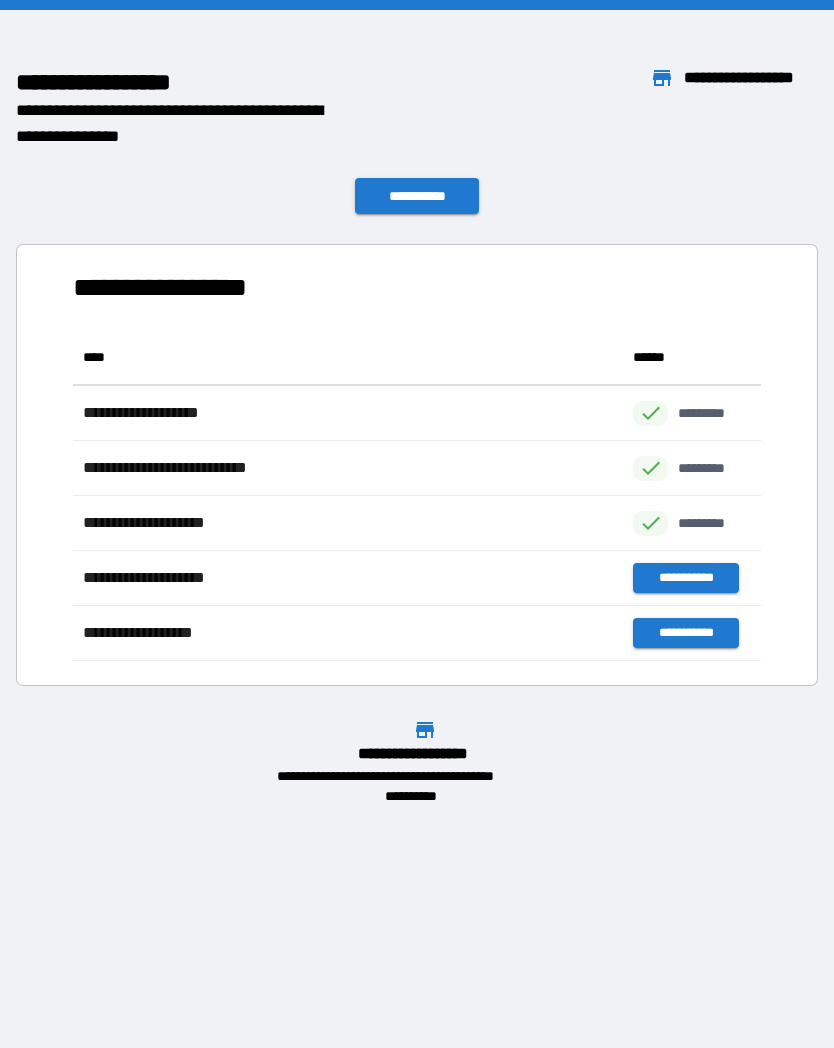 scroll, scrollTop: 1, scrollLeft: 1, axis: both 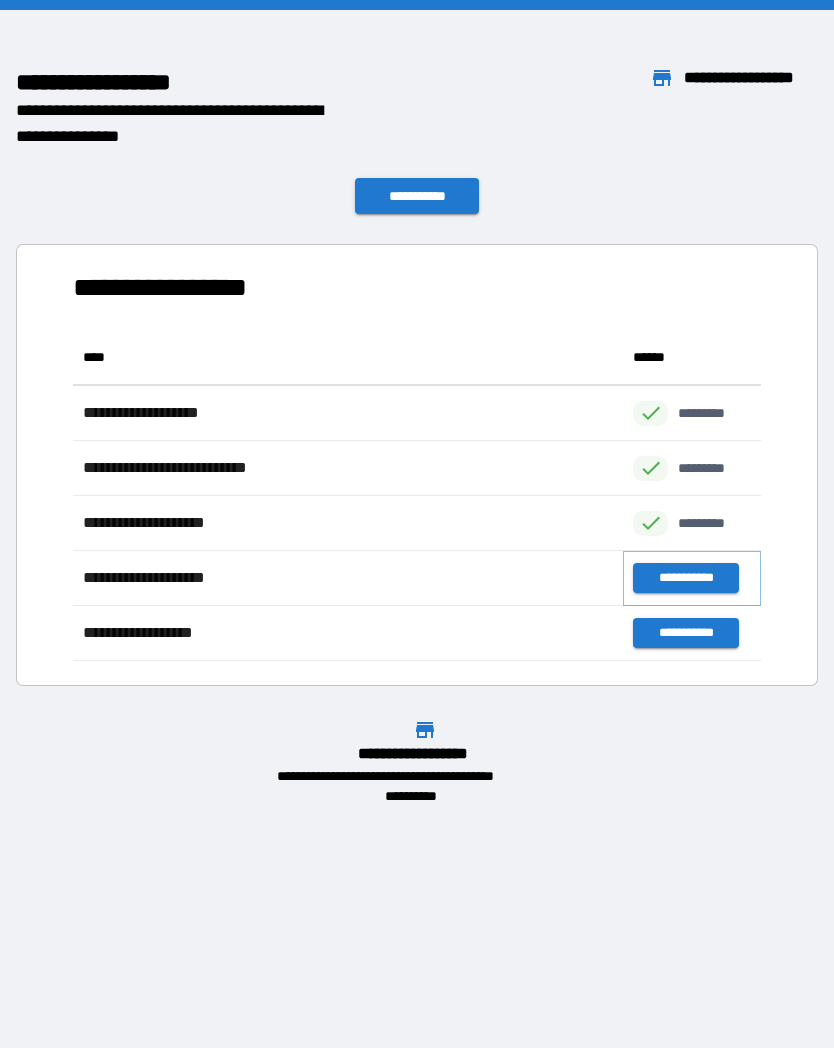 click on "**********" at bounding box center [685, 578] 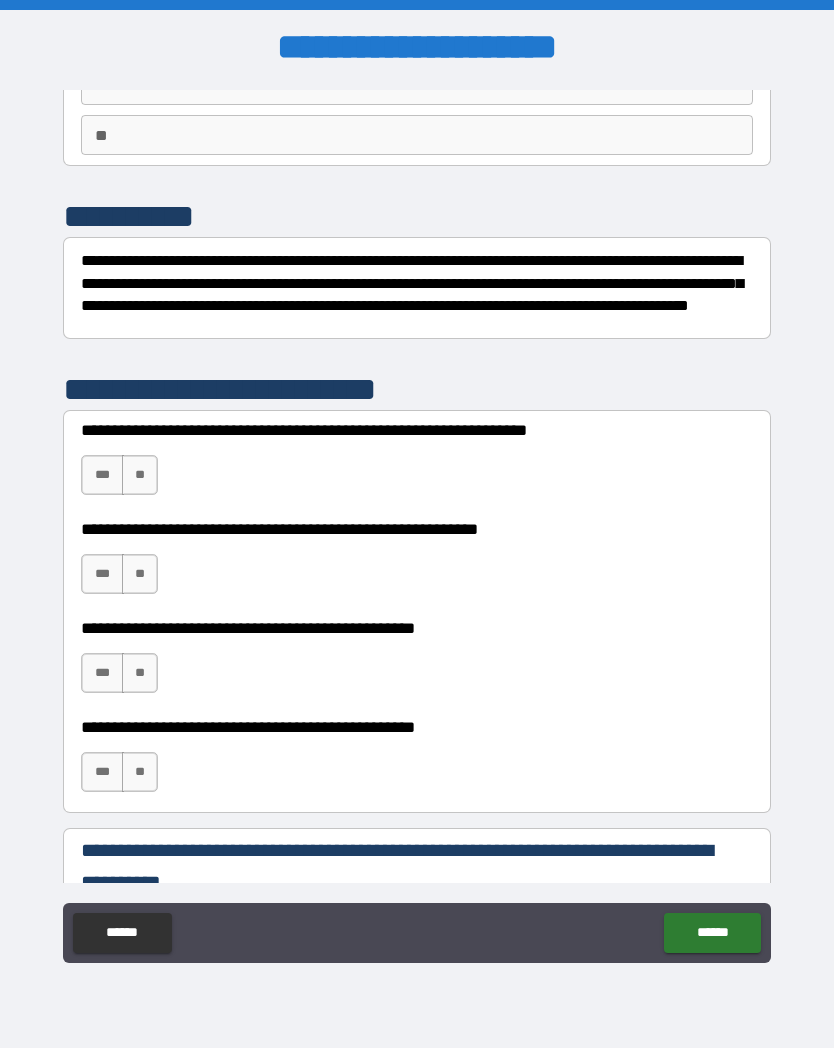 scroll, scrollTop: 176, scrollLeft: 0, axis: vertical 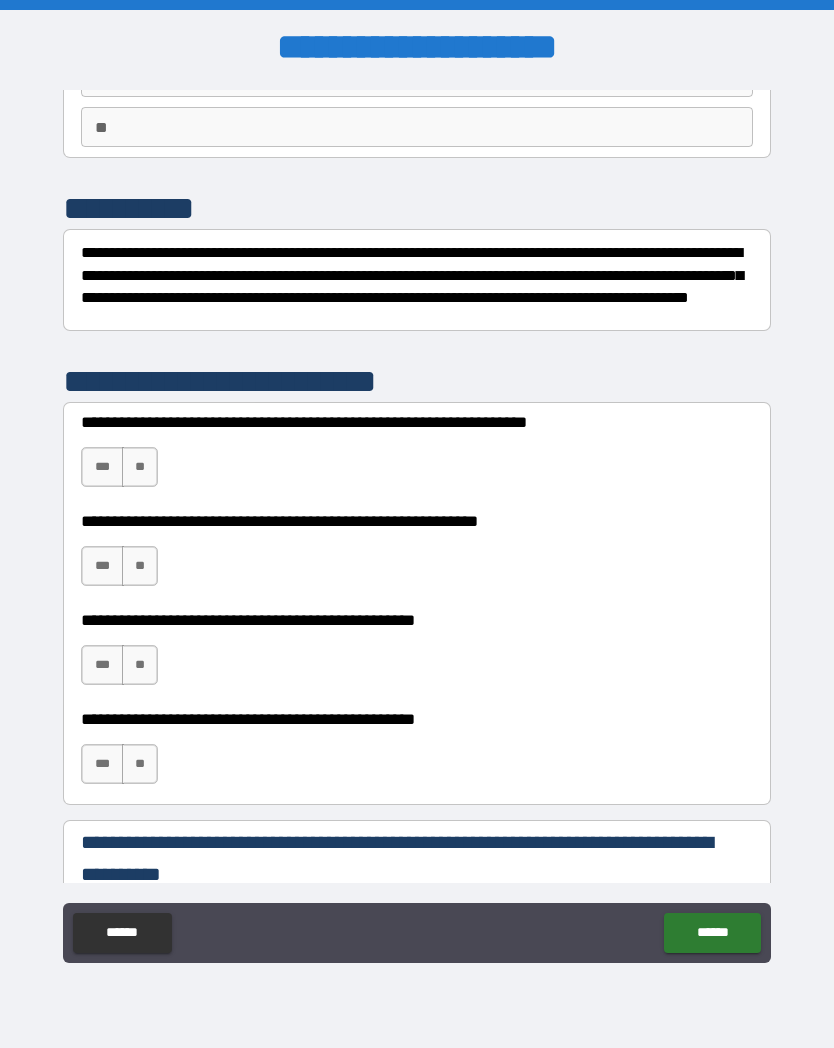 click on "**" at bounding box center [140, 467] 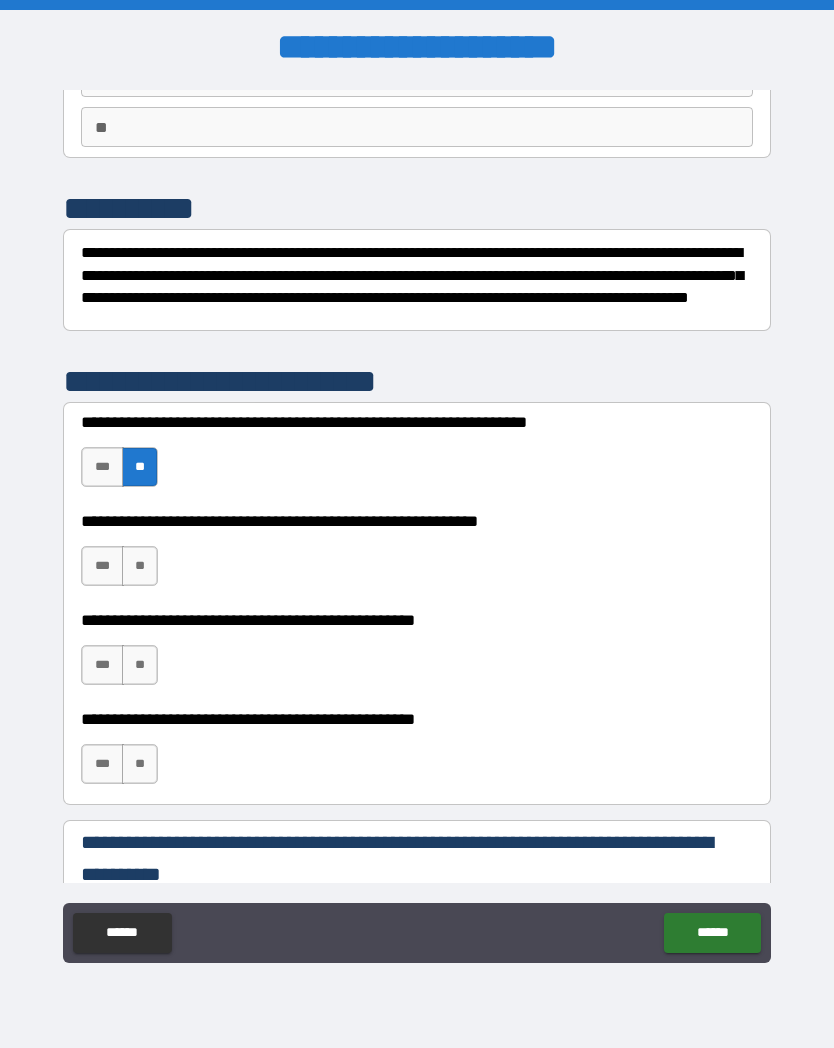 click on "**" at bounding box center [140, 566] 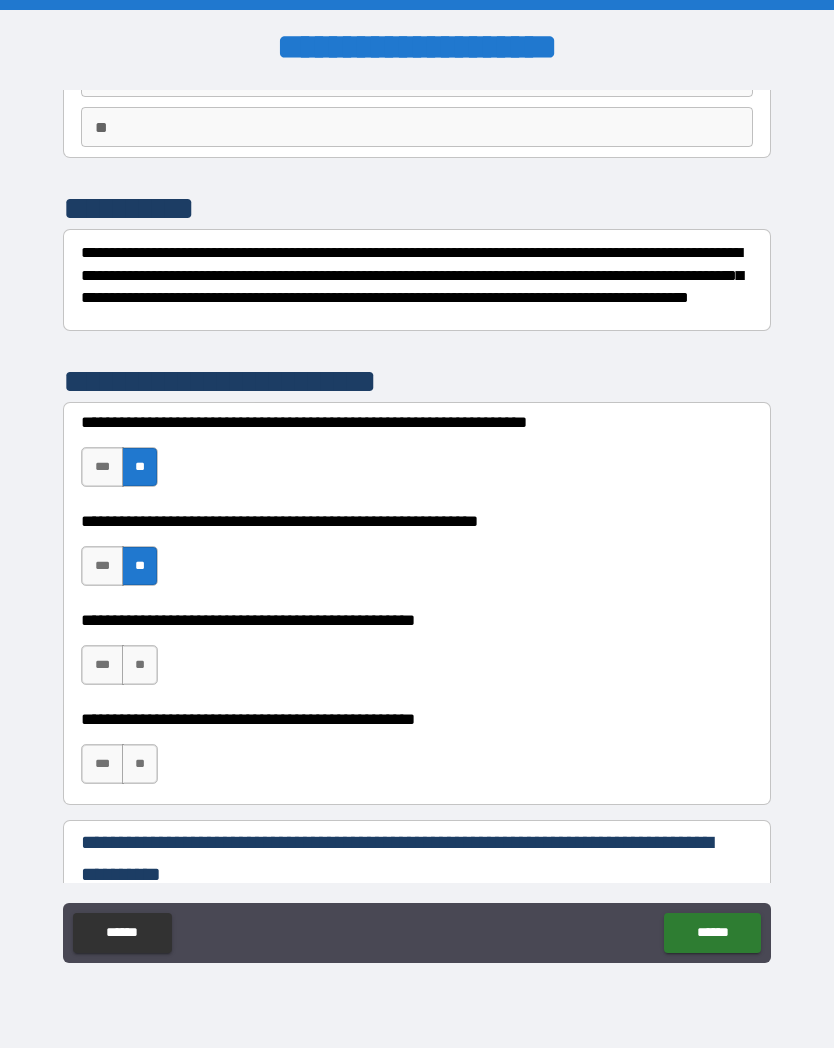 click on "**" at bounding box center [140, 665] 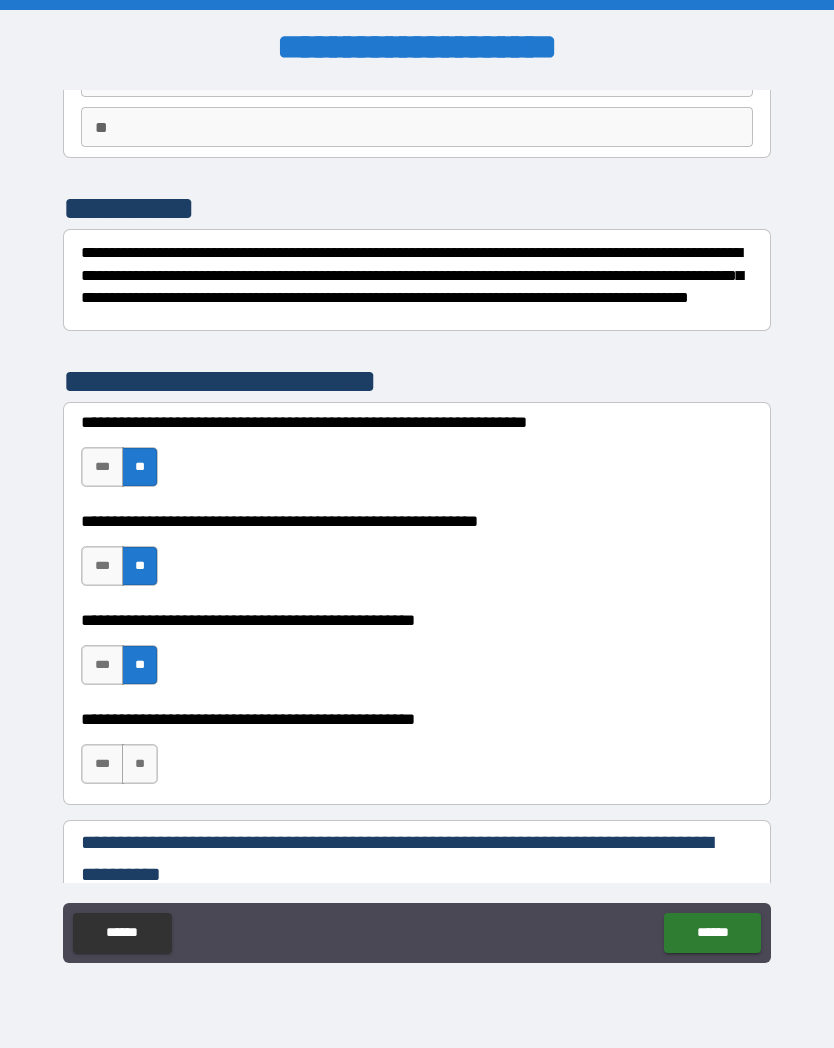 click on "**" at bounding box center (140, 764) 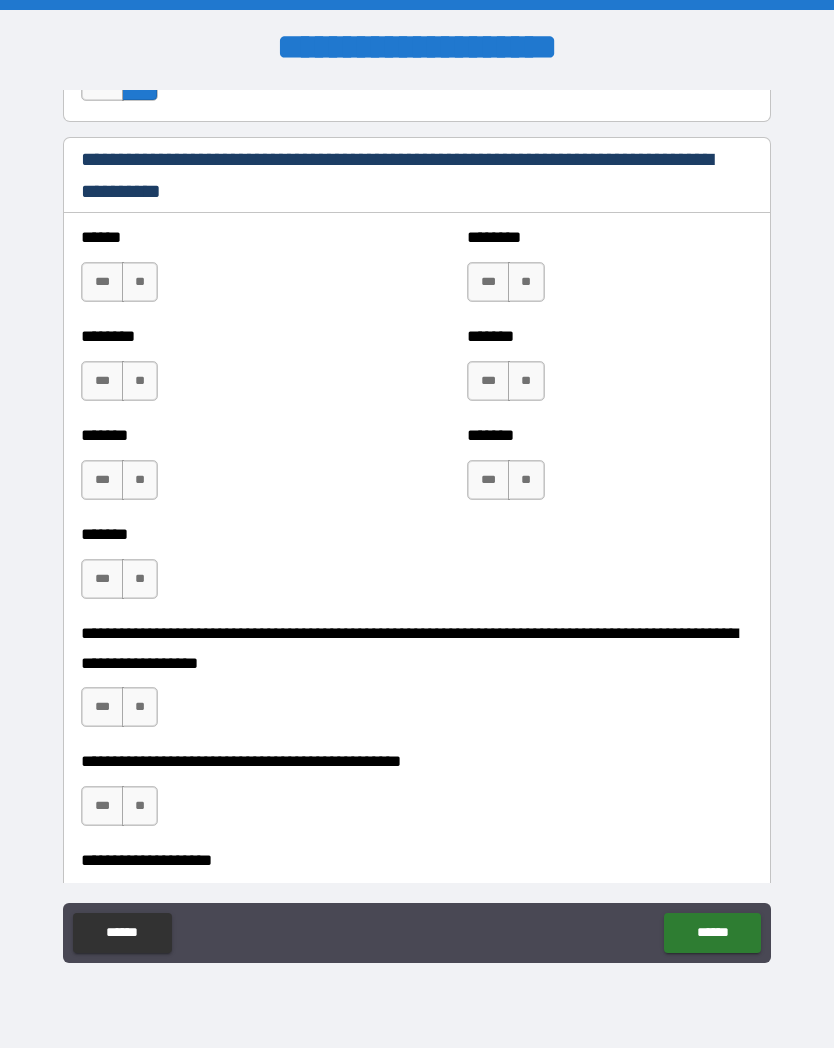 scroll, scrollTop: 865, scrollLeft: 0, axis: vertical 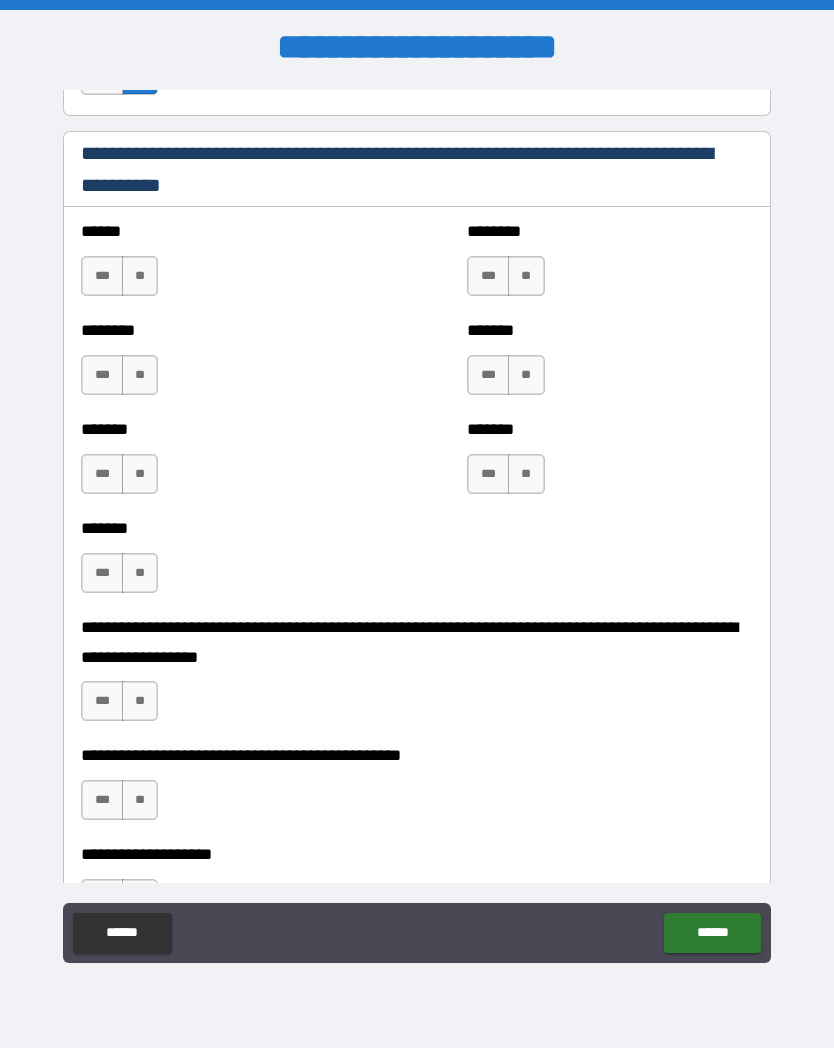 click on "**" at bounding box center [140, 276] 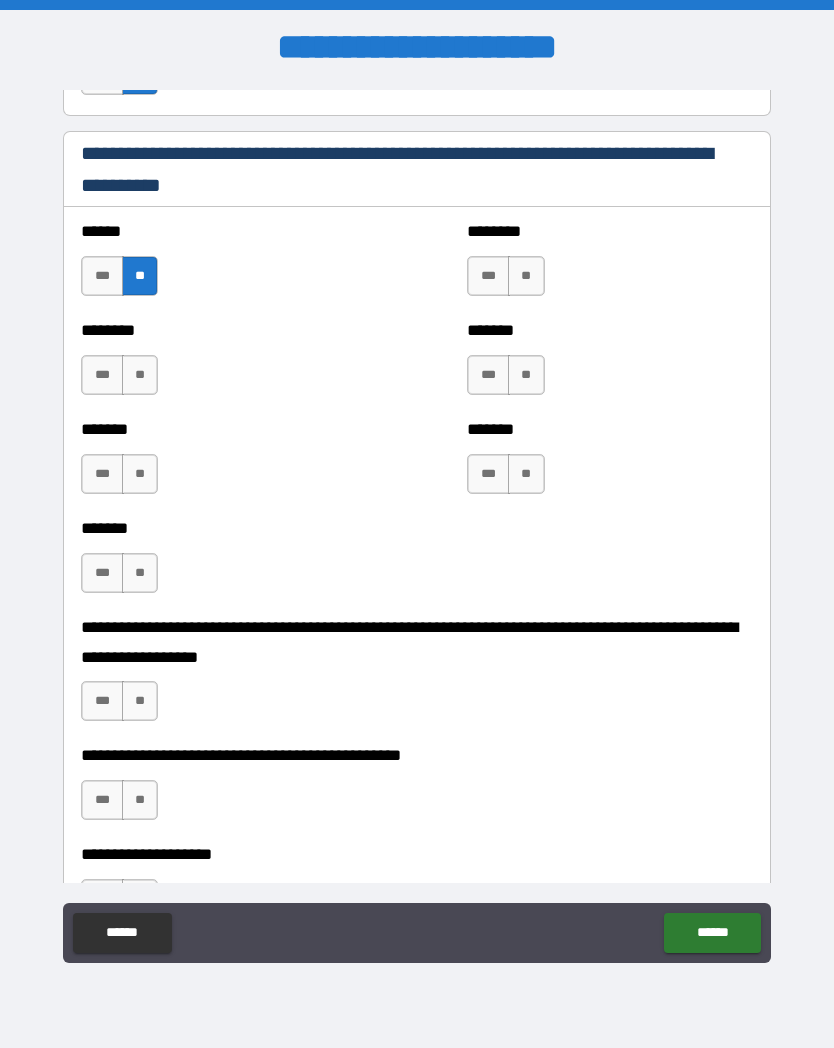 click on "**" at bounding box center [140, 375] 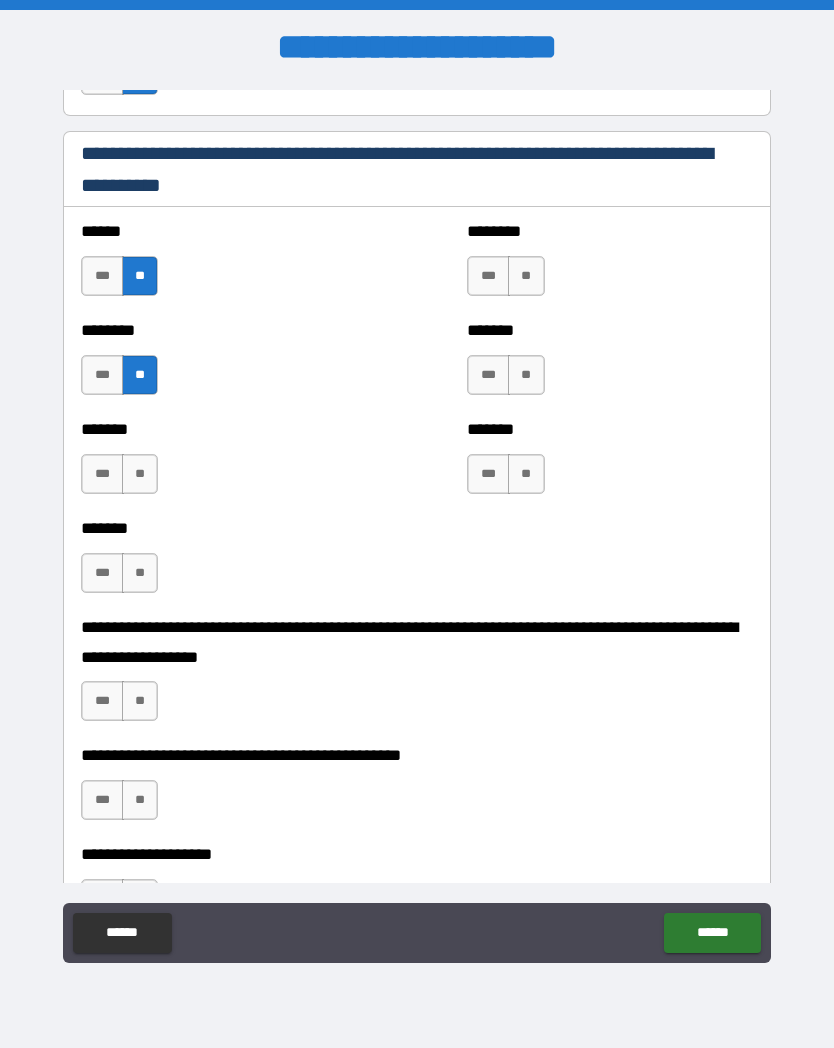 click on "**" at bounding box center [140, 474] 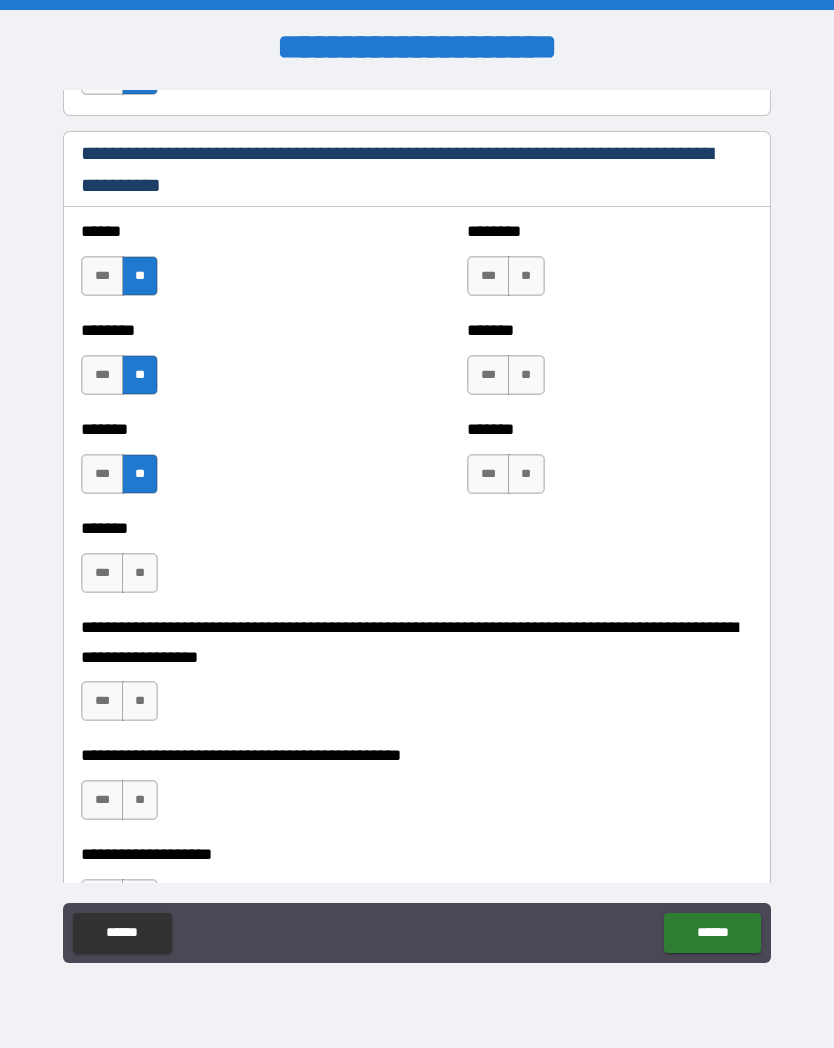 click on "**" at bounding box center (140, 573) 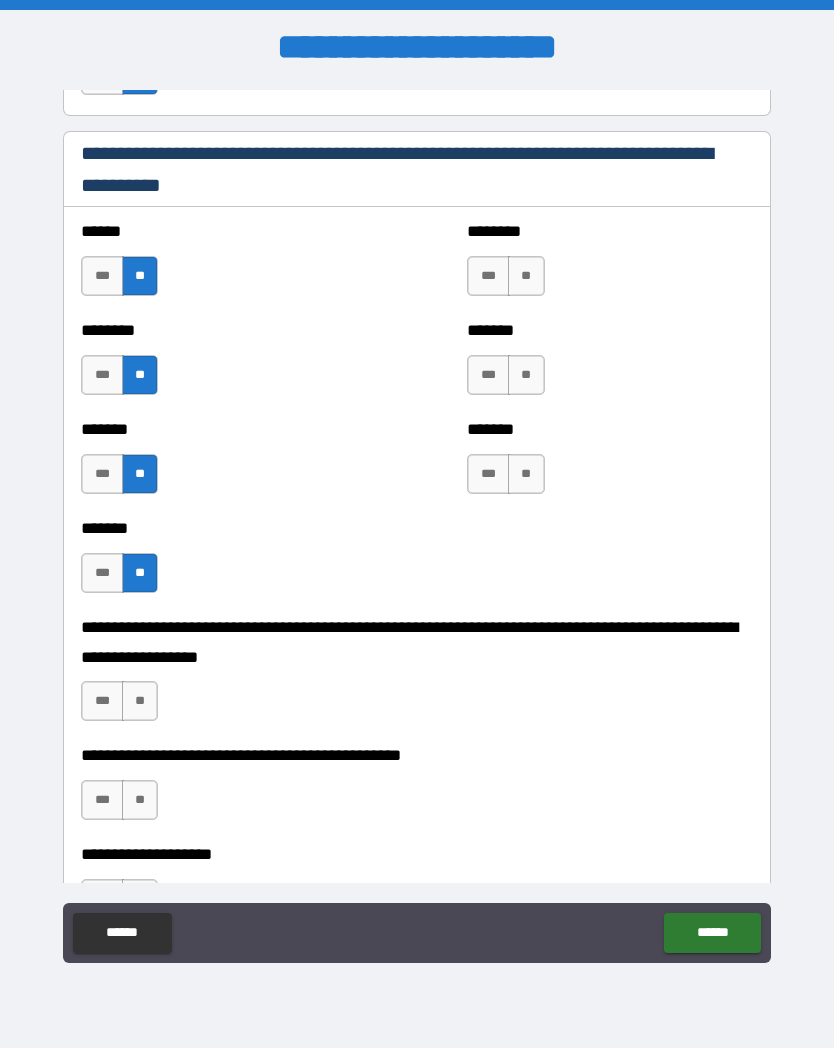 click on "**" at bounding box center [526, 474] 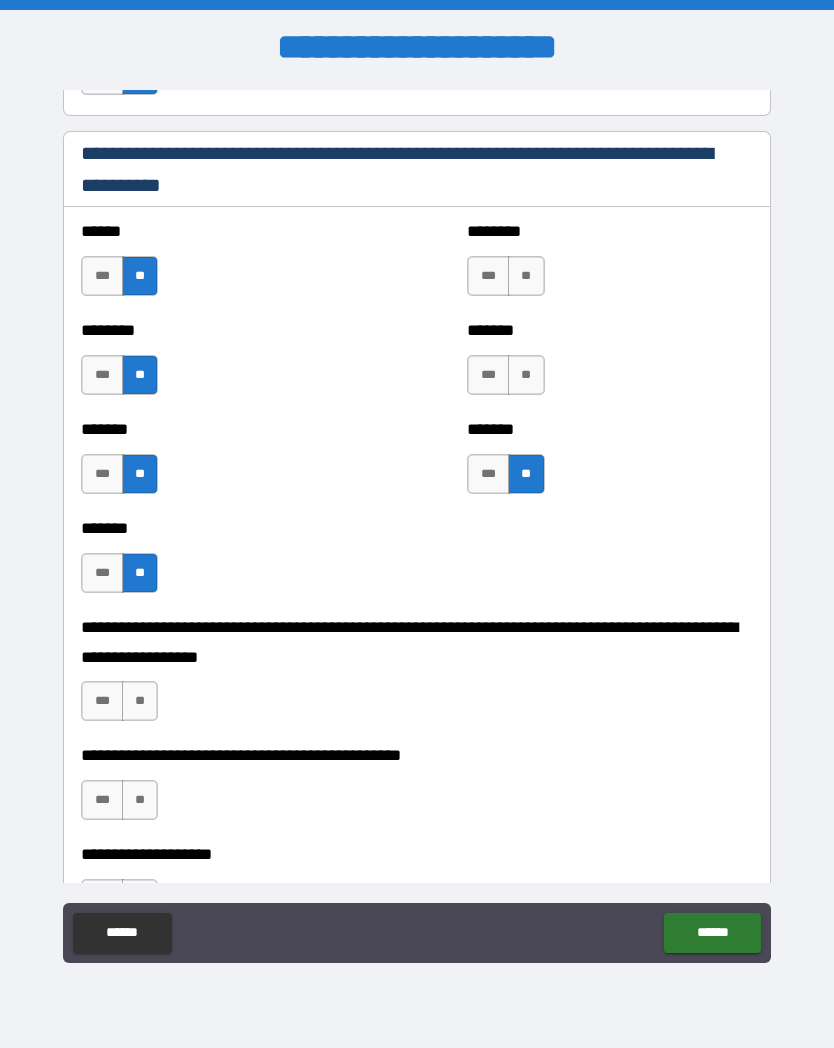 click on "**" at bounding box center (526, 375) 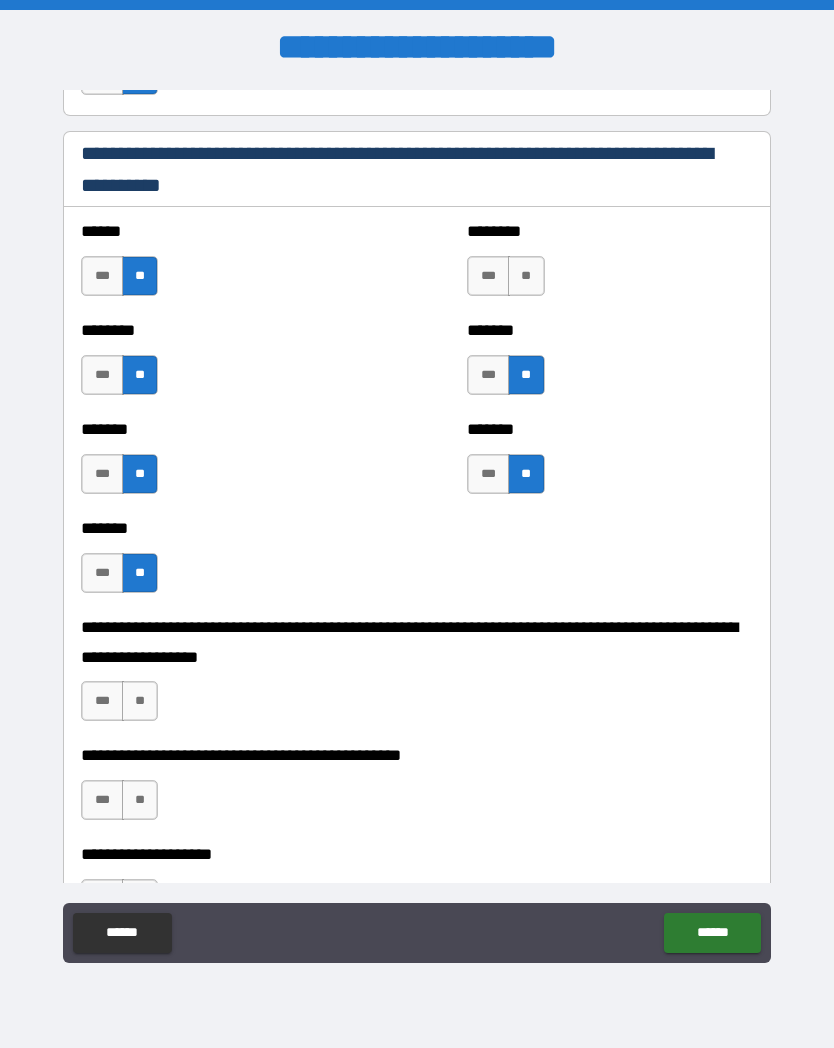 click on "******** *** **" at bounding box center (609, 266) 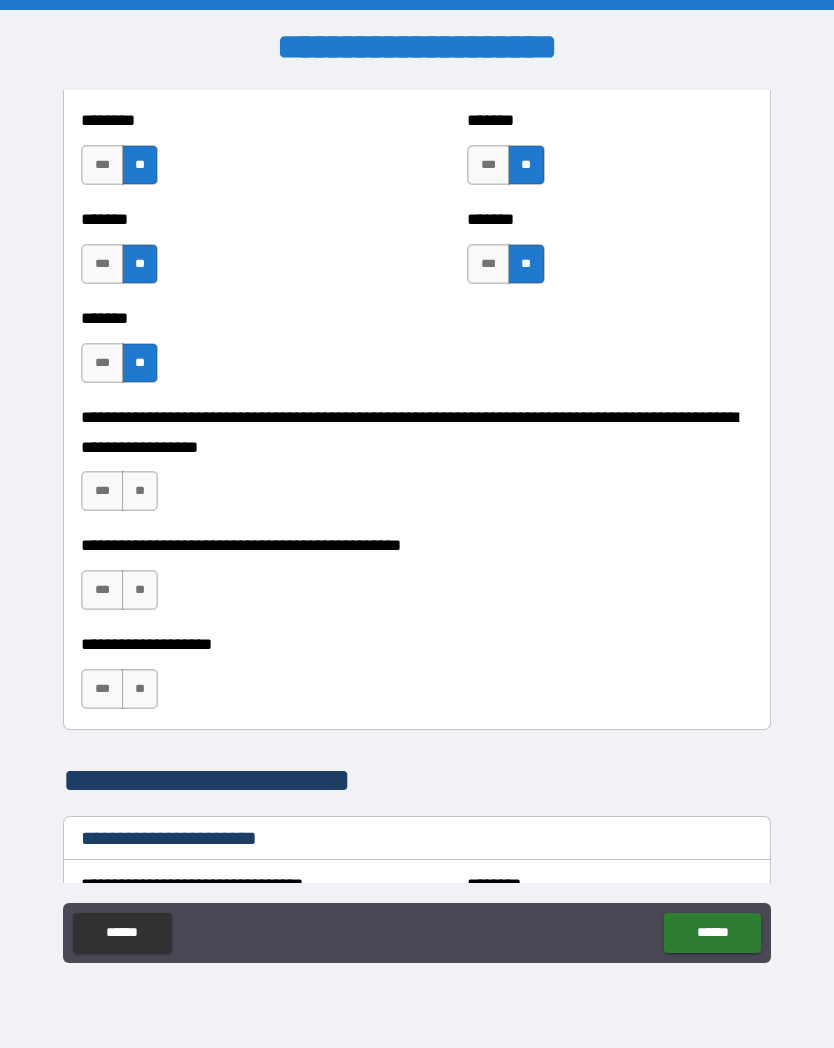 scroll, scrollTop: 1102, scrollLeft: 0, axis: vertical 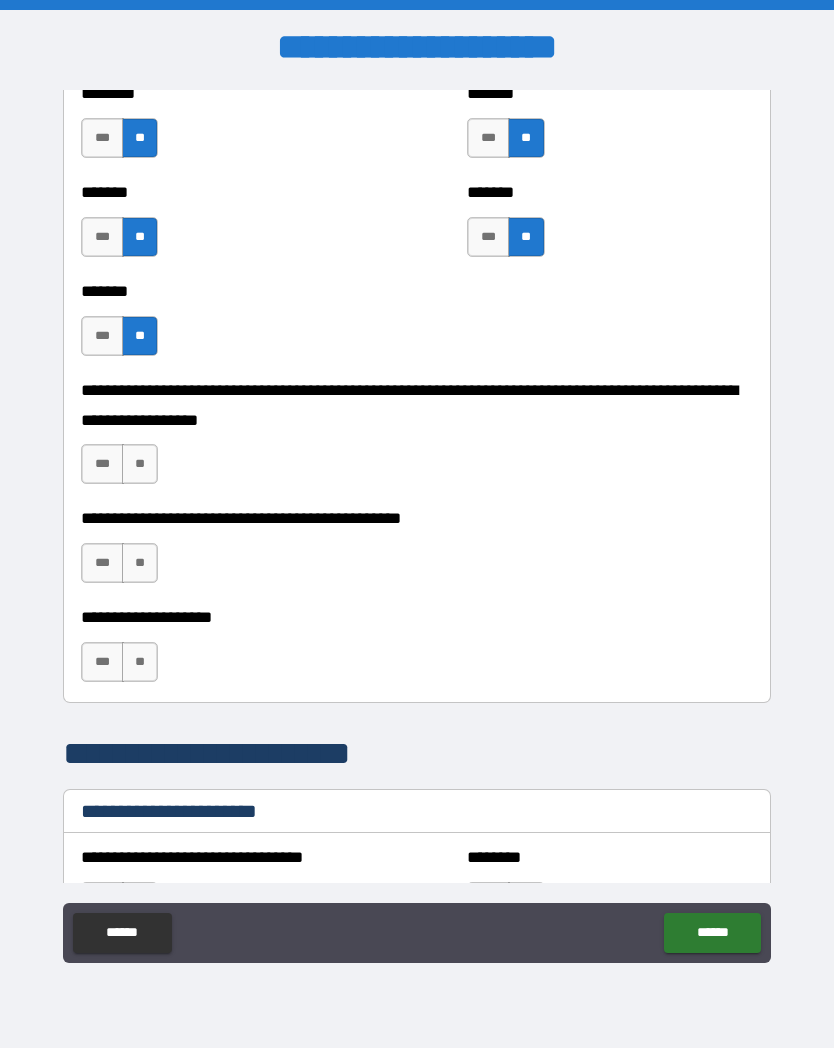 click on "**" at bounding box center [140, 464] 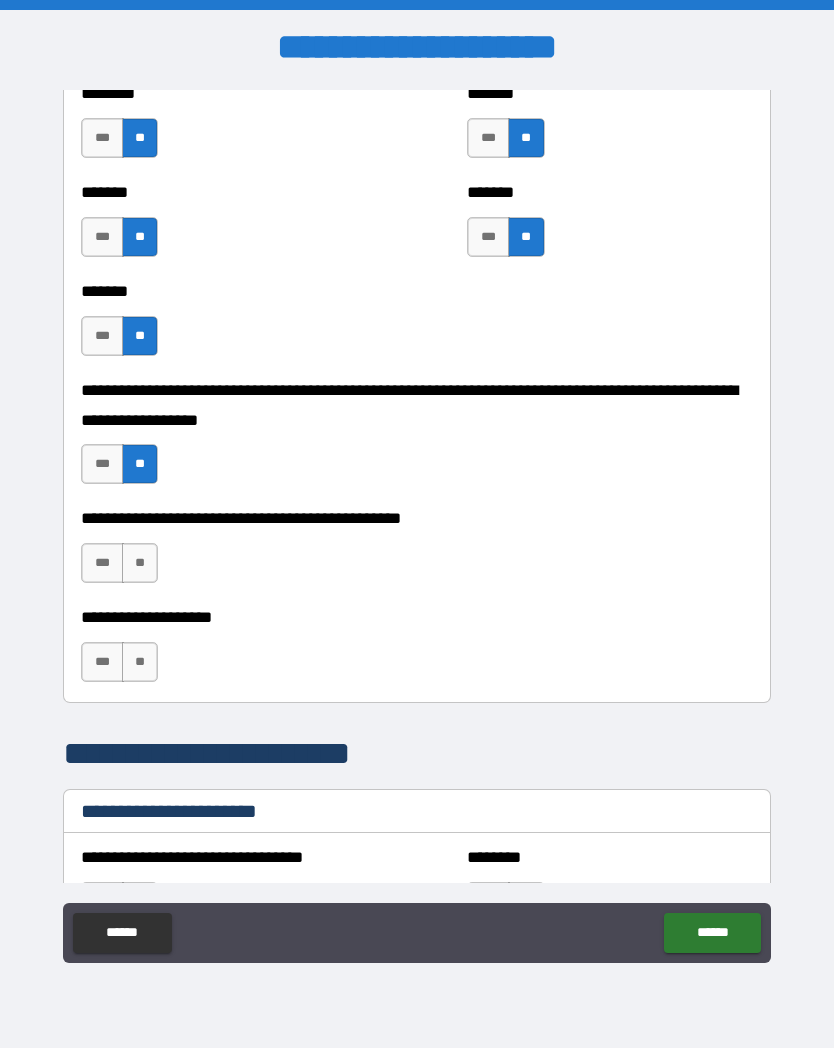 click on "**" at bounding box center [140, 563] 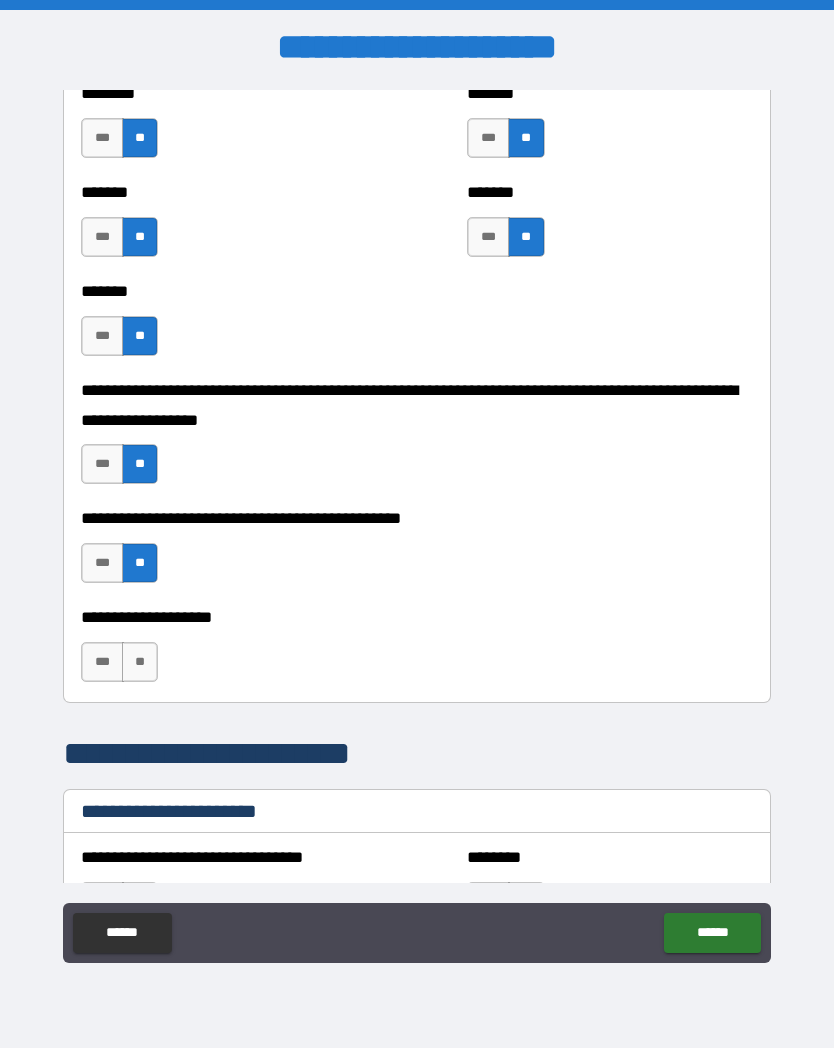 click on "**" at bounding box center (140, 662) 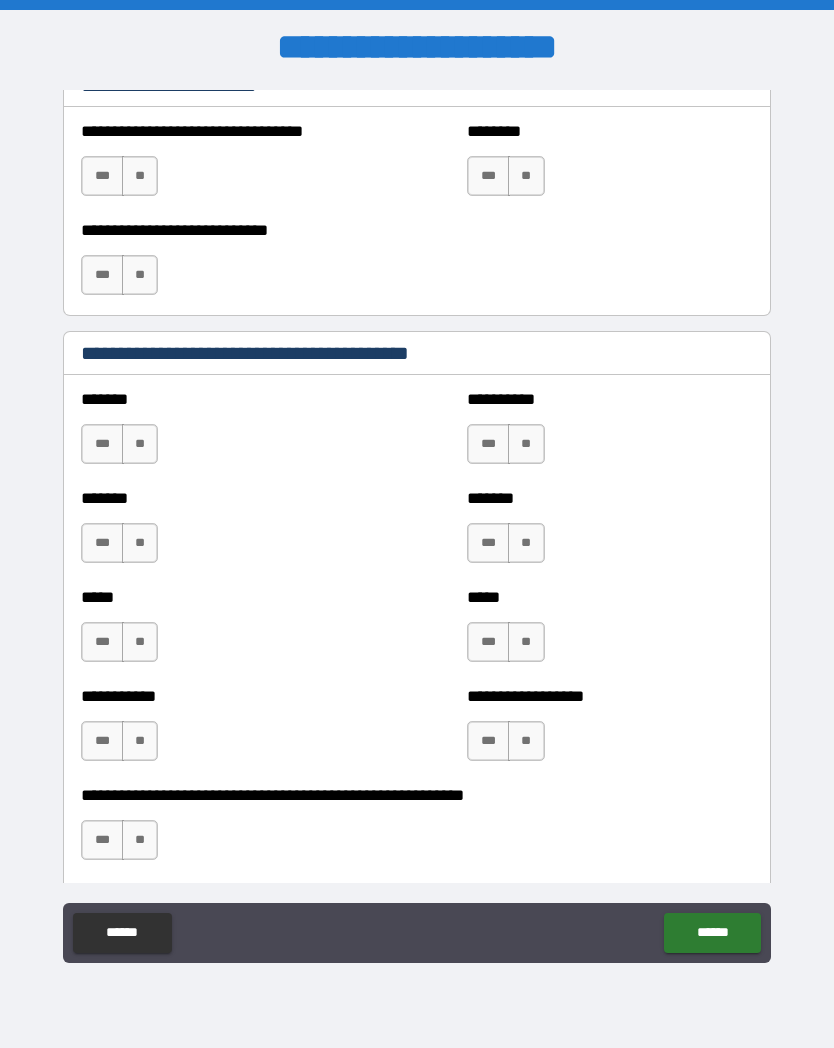 scroll, scrollTop: 1839, scrollLeft: 0, axis: vertical 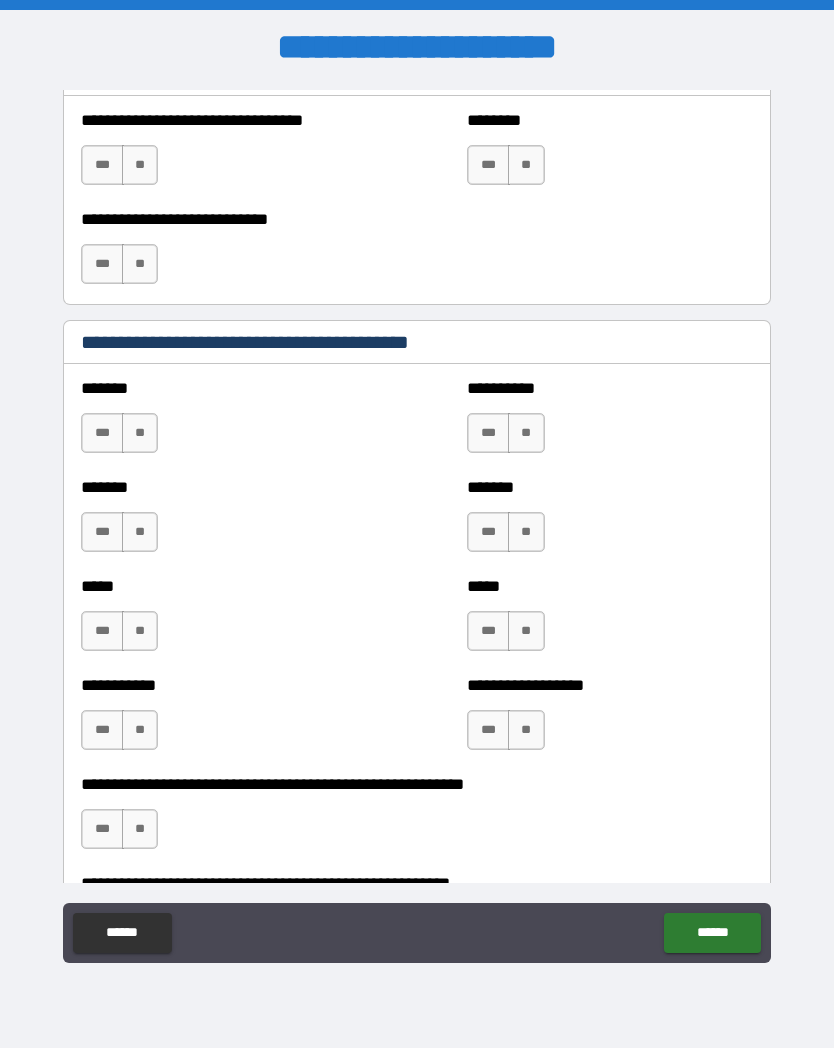 click on "**" at bounding box center [526, 433] 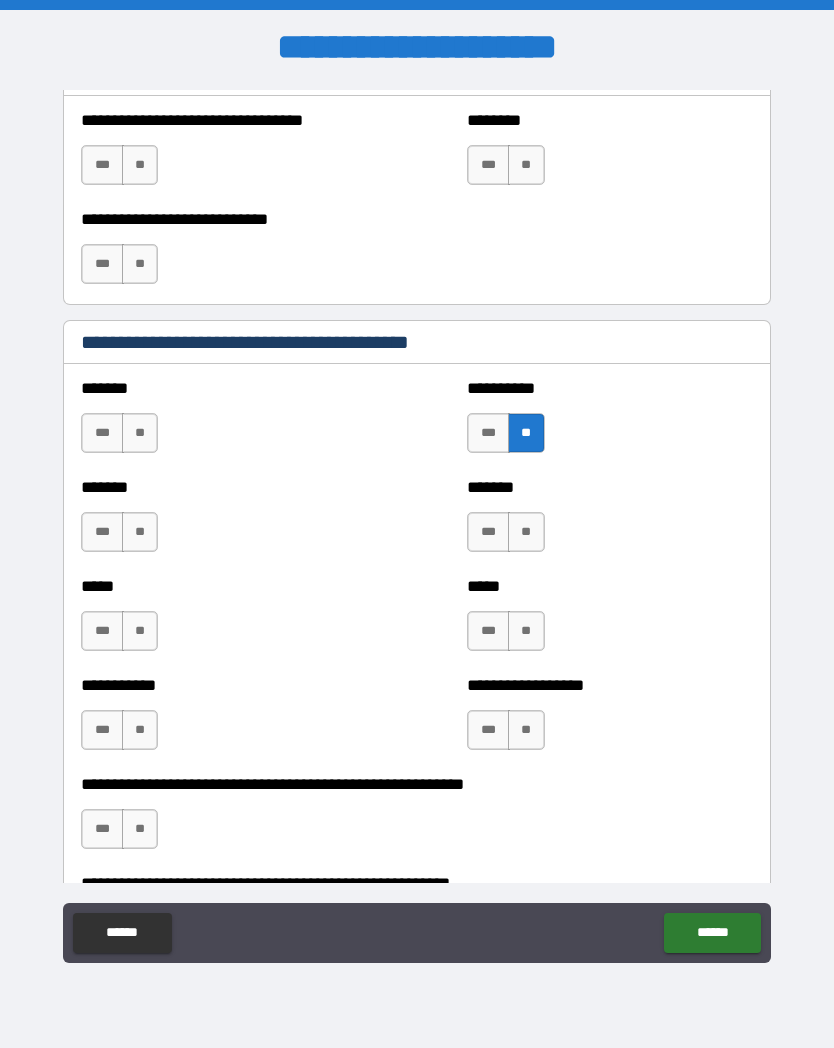 click on "**" at bounding box center [526, 532] 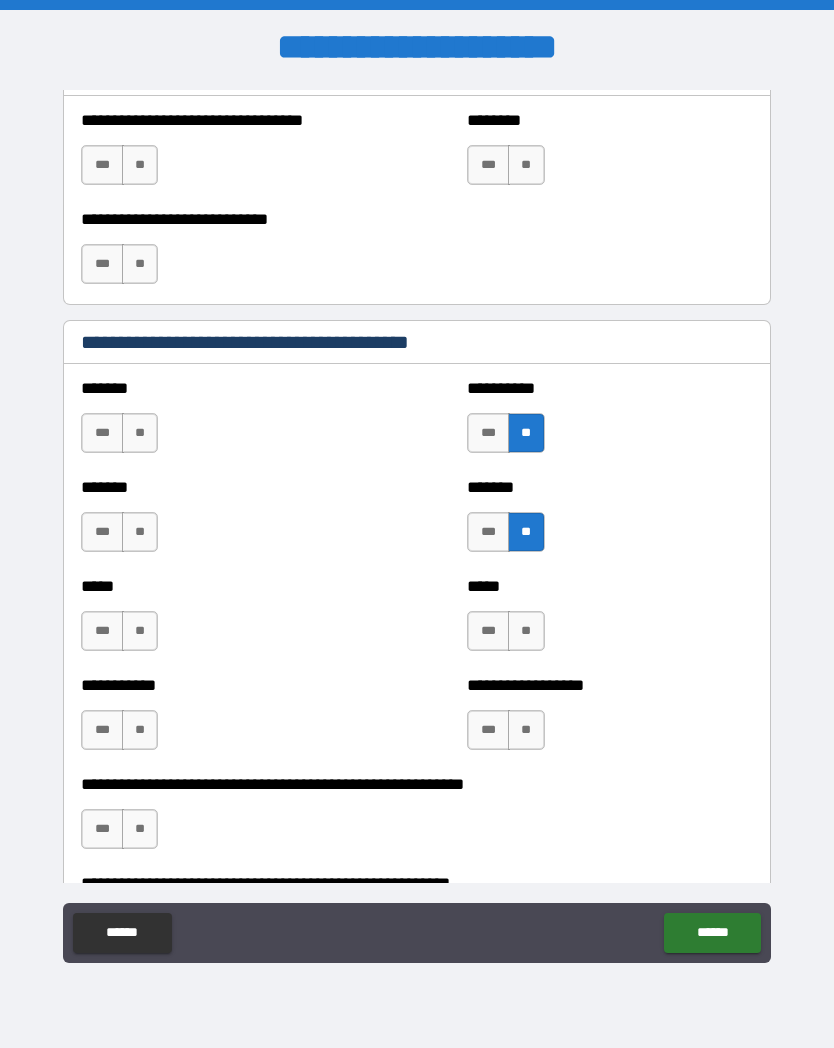 click on "**" at bounding box center [526, 631] 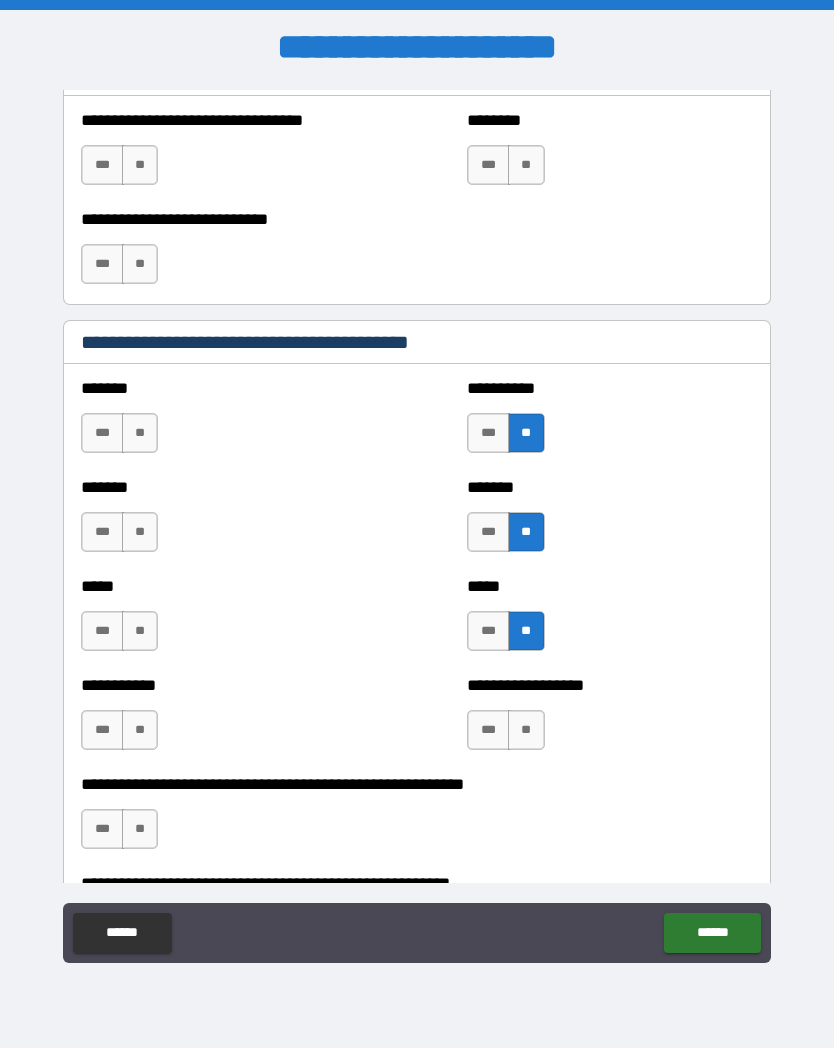 click on "**" at bounding box center [526, 730] 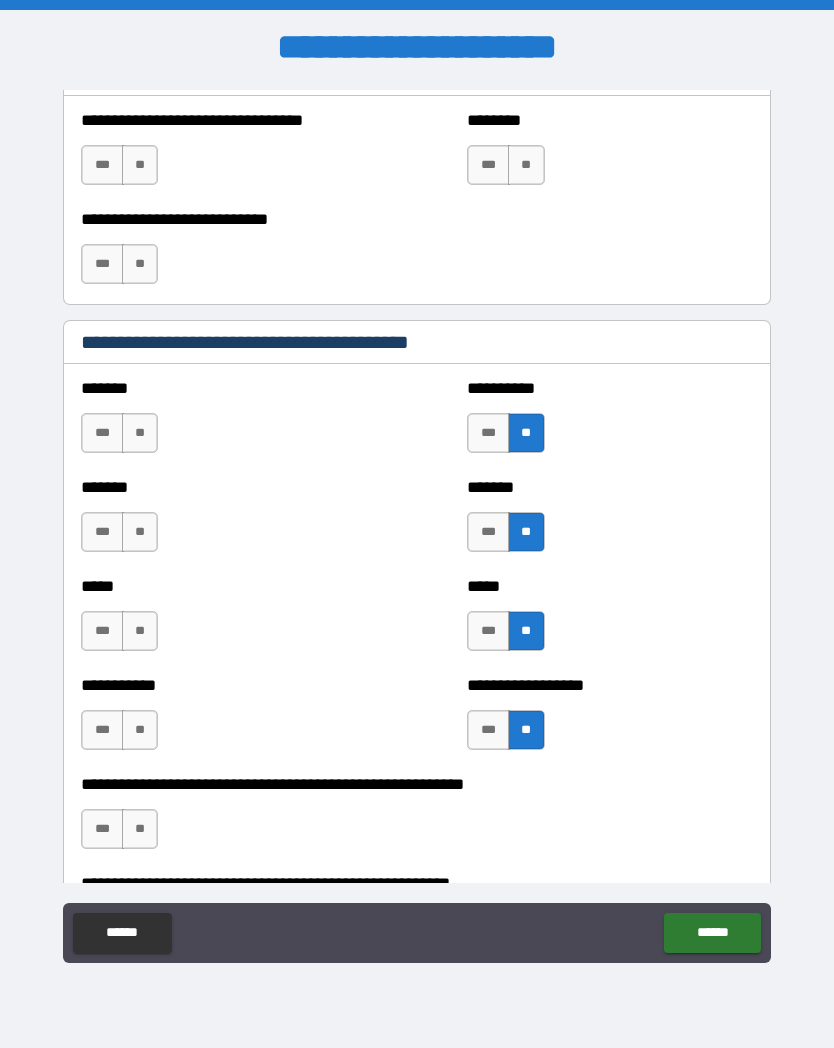 click on "**" at bounding box center (140, 730) 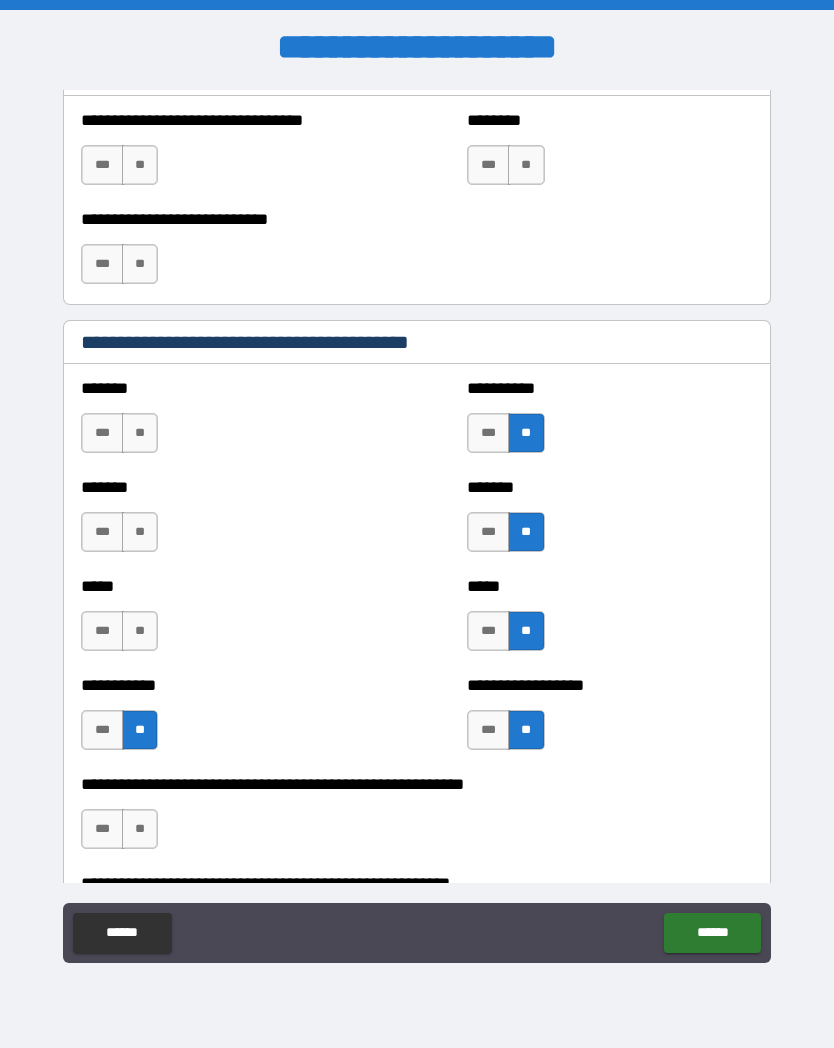 click on "**" at bounding box center [140, 631] 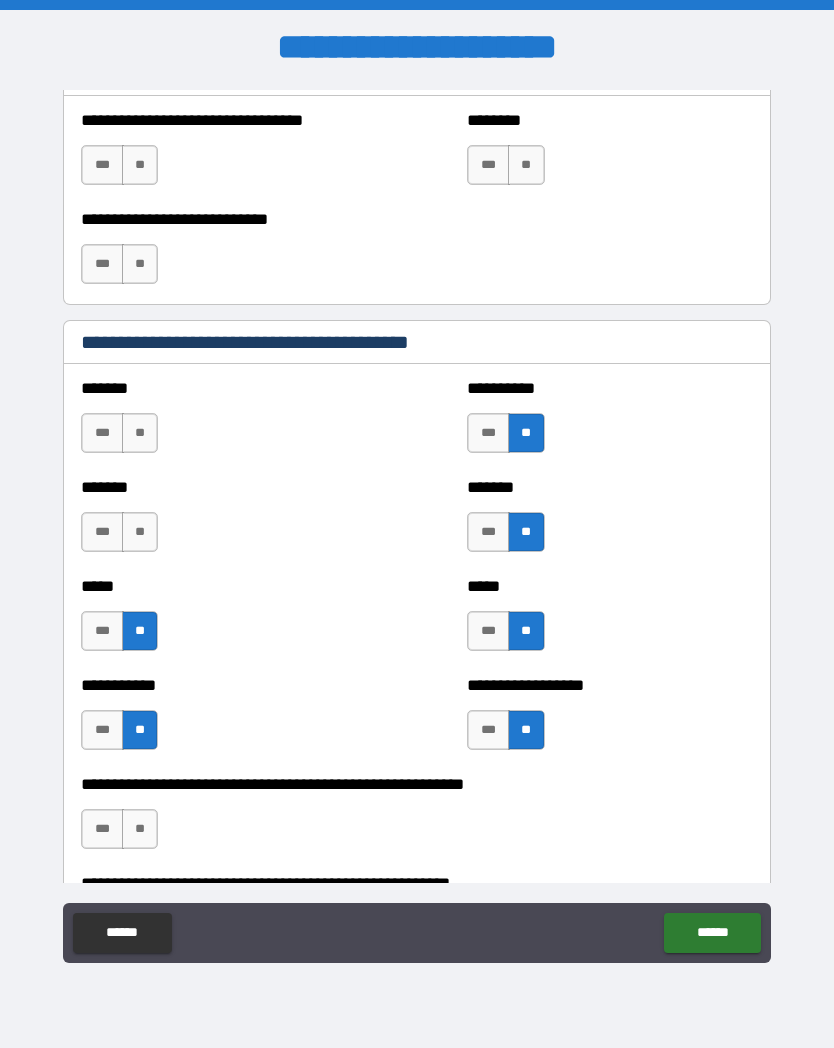 click on "**" at bounding box center (140, 532) 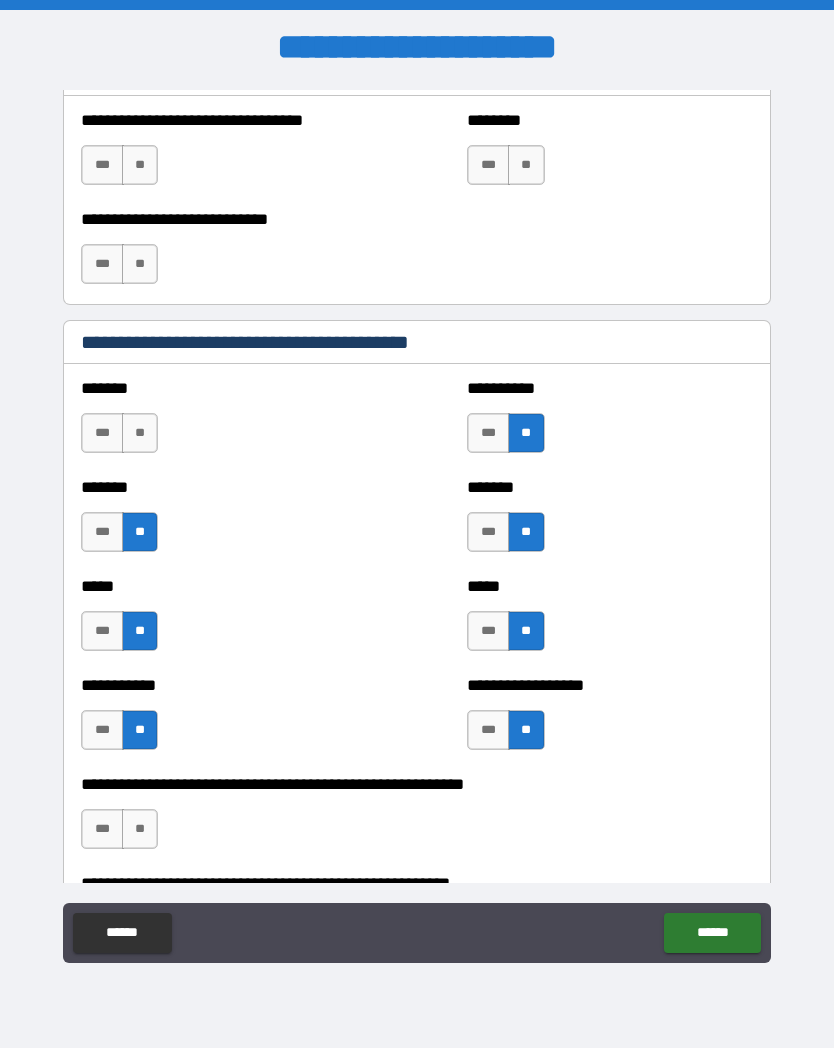 click on "**" at bounding box center (140, 433) 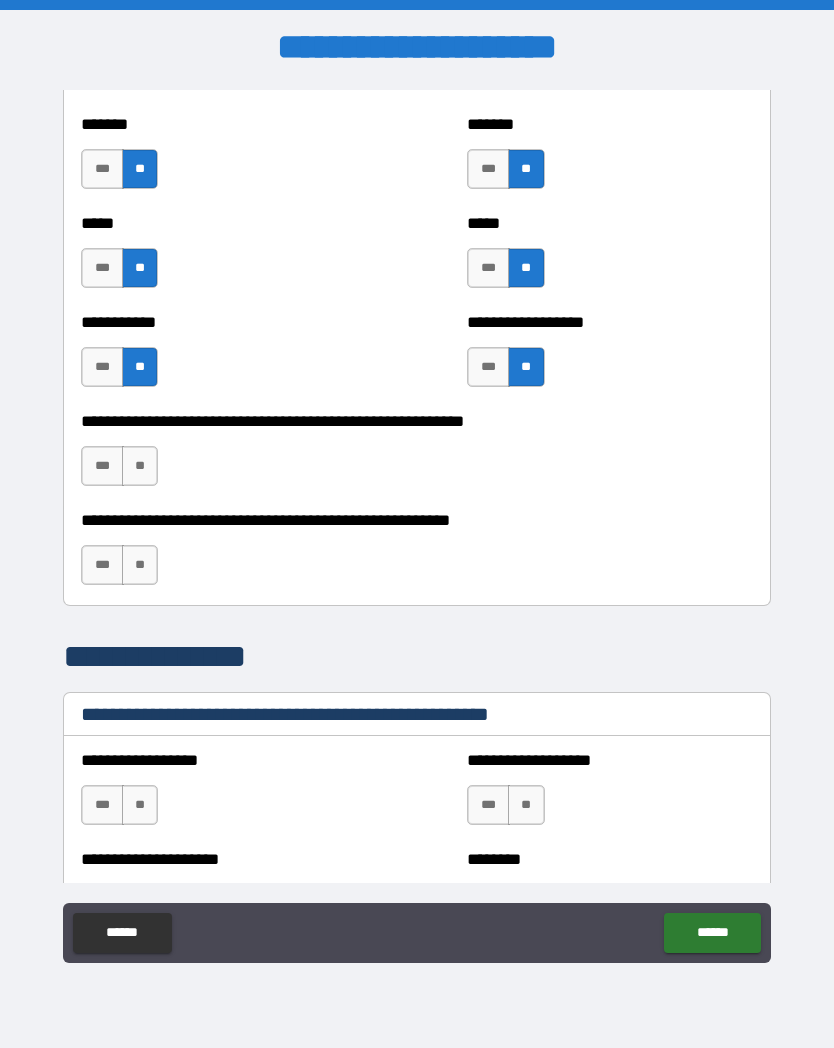 scroll, scrollTop: 2223, scrollLeft: 0, axis: vertical 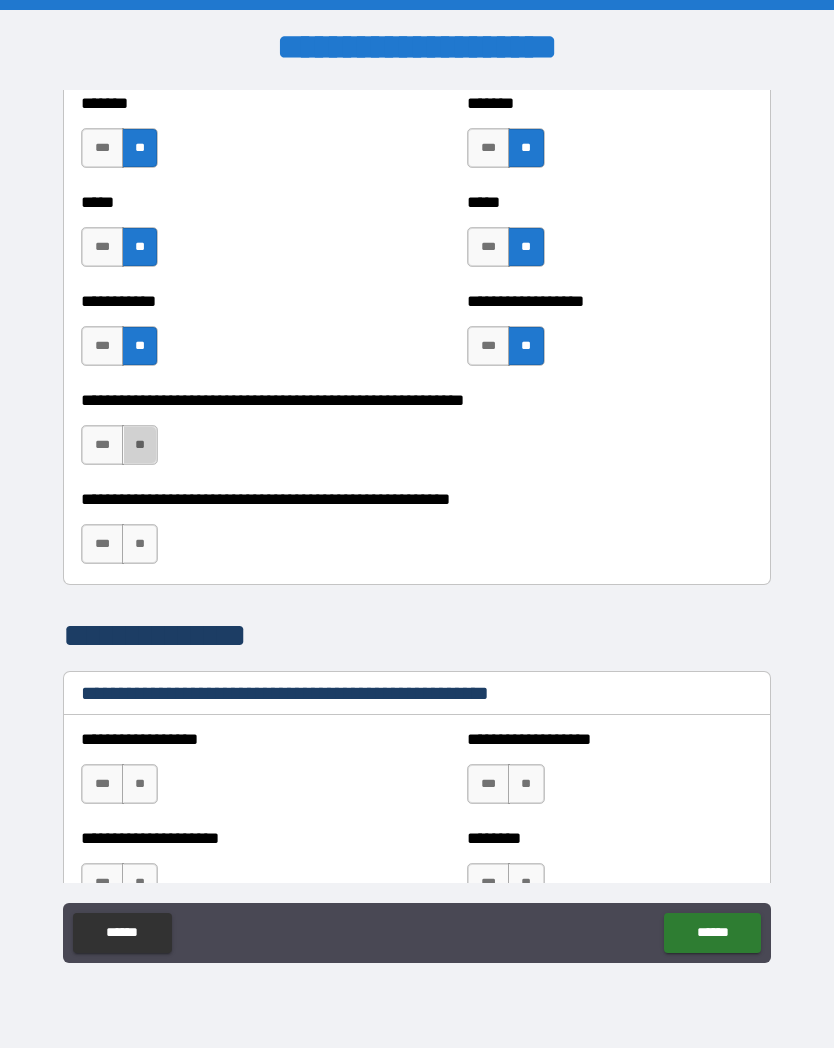 click on "**" at bounding box center (140, 445) 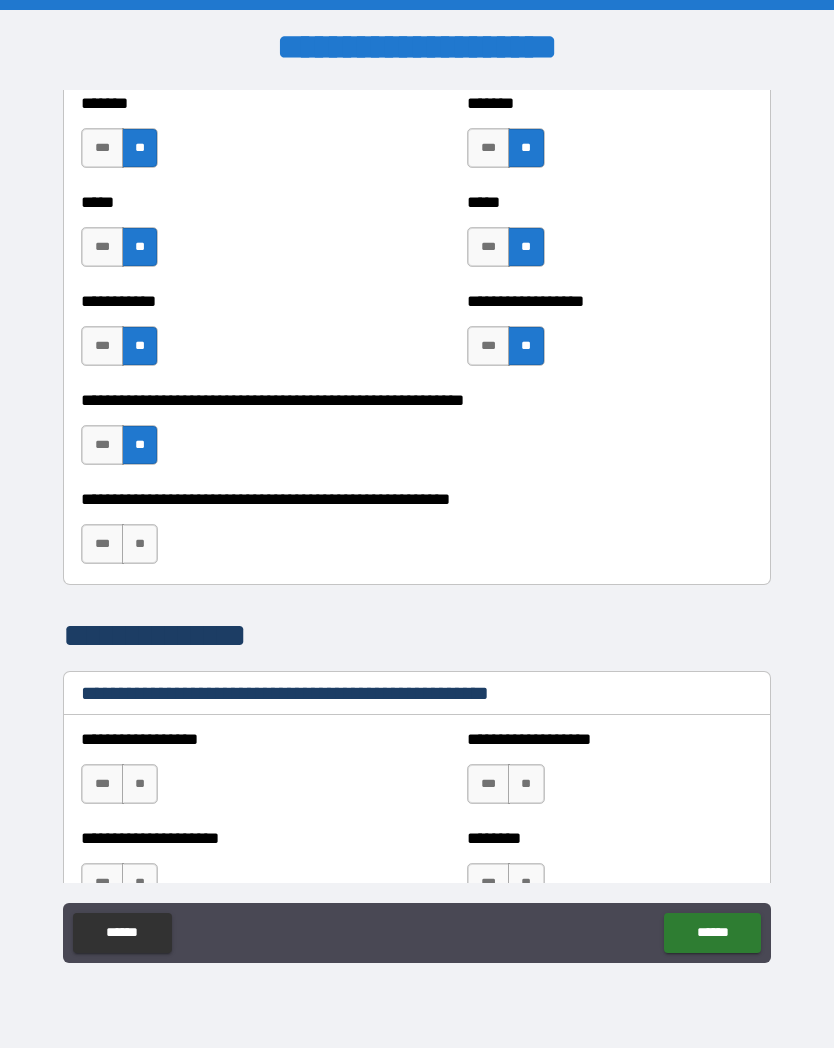 click on "**" at bounding box center [140, 544] 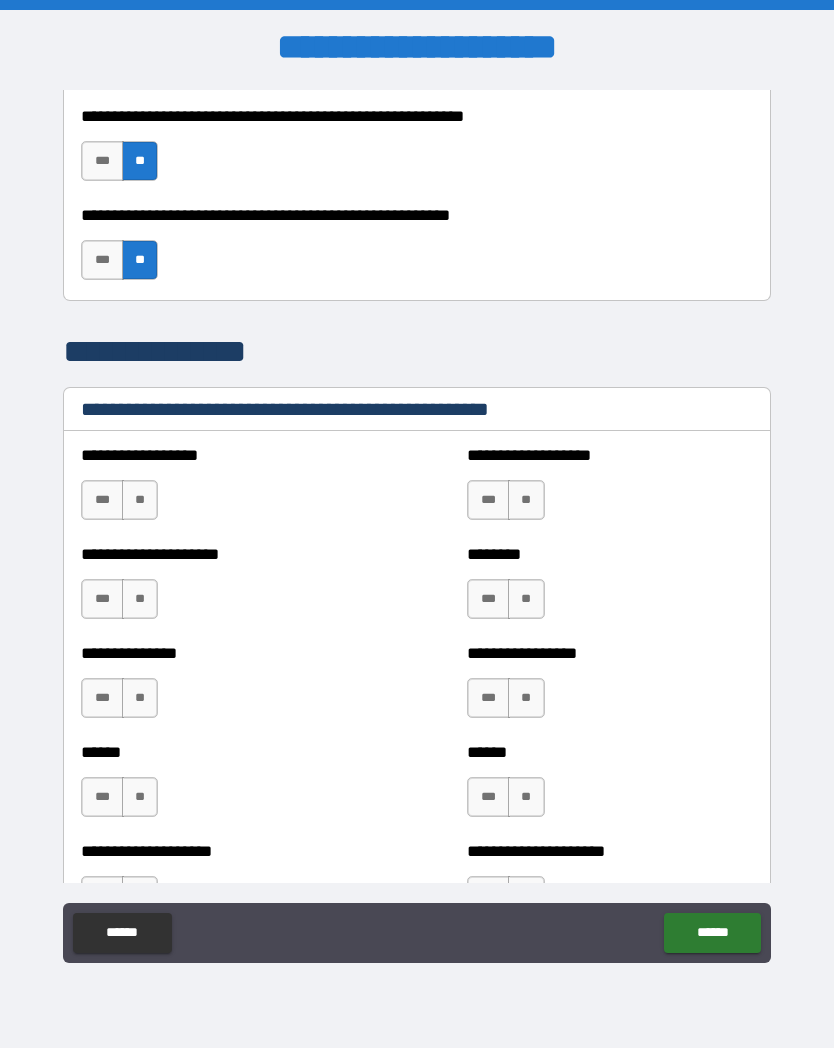 scroll, scrollTop: 2526, scrollLeft: 0, axis: vertical 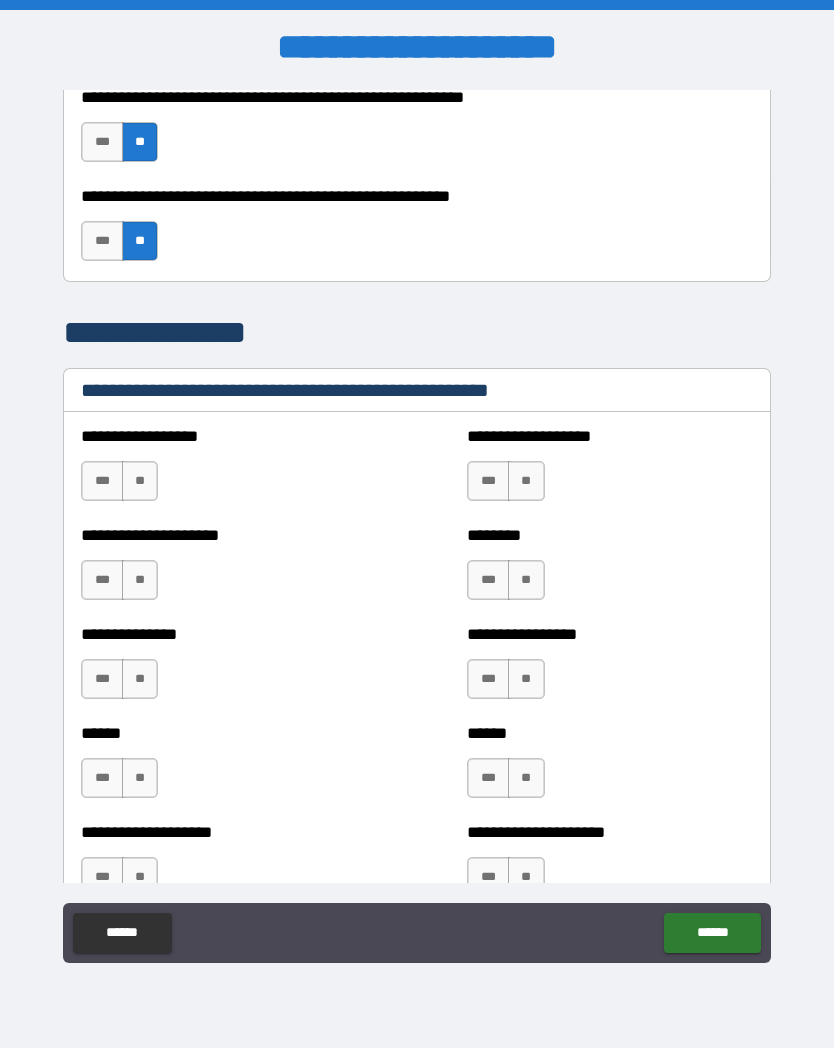 click on "**" at bounding box center (526, 481) 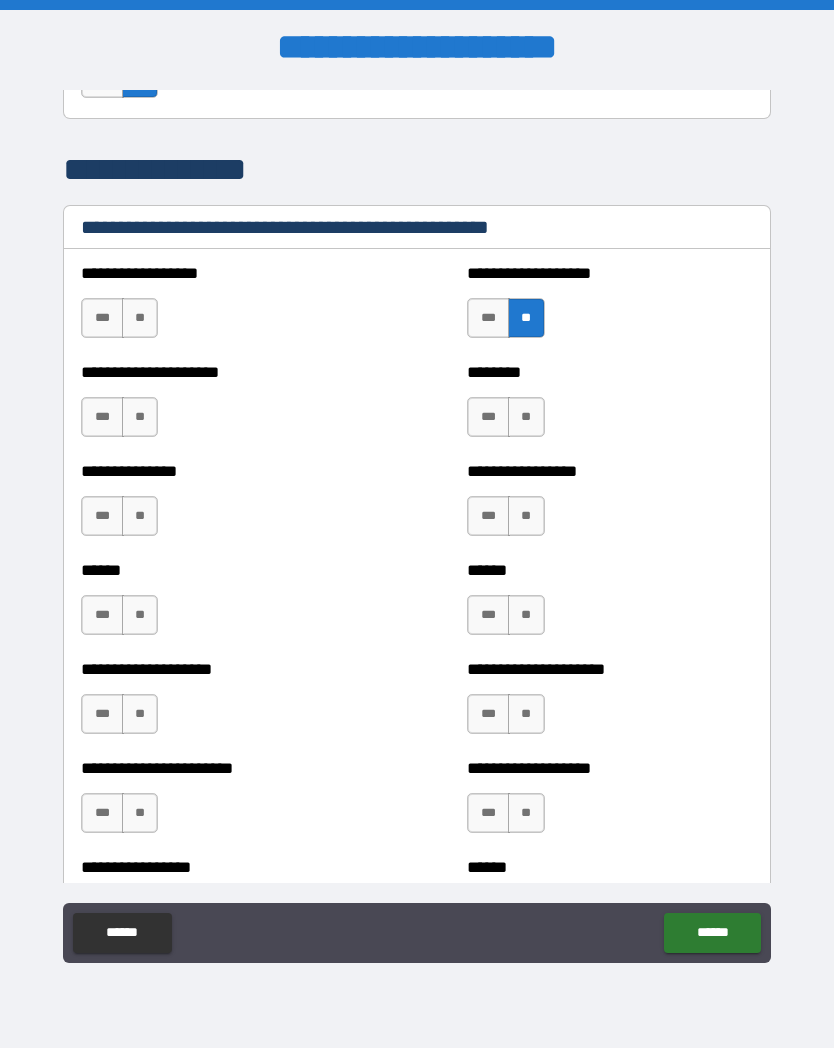 scroll, scrollTop: 2701, scrollLeft: 0, axis: vertical 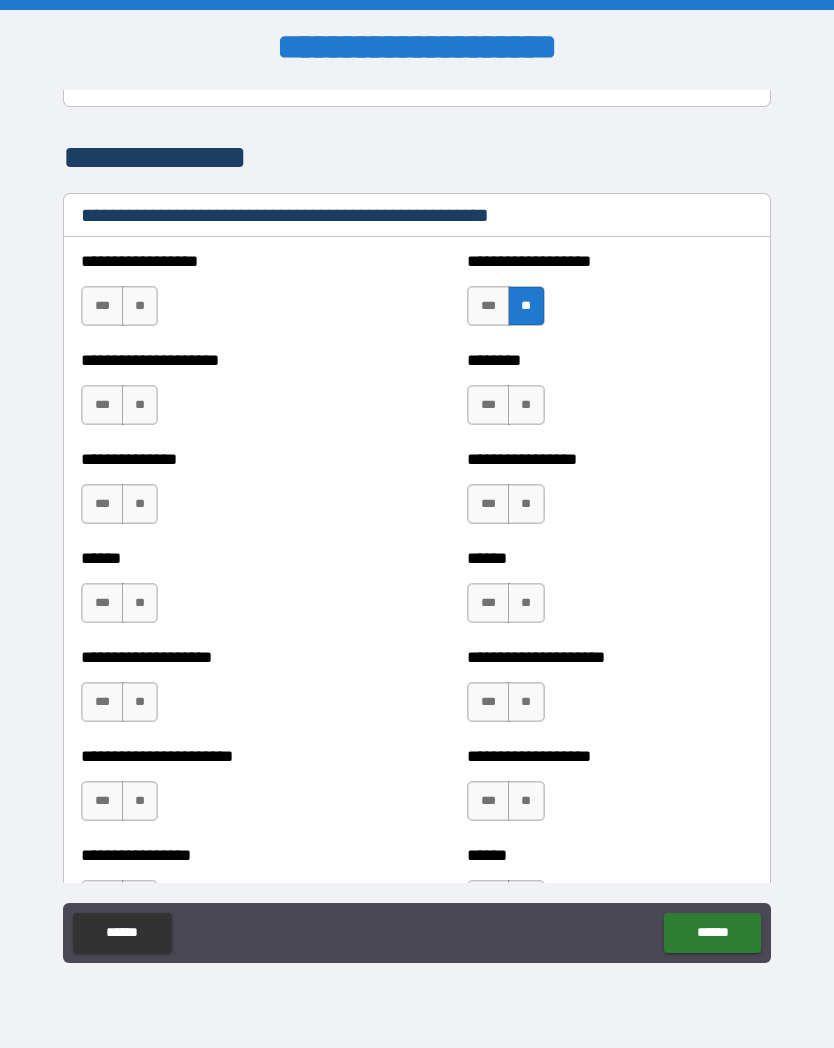 click on "**" at bounding box center (526, 405) 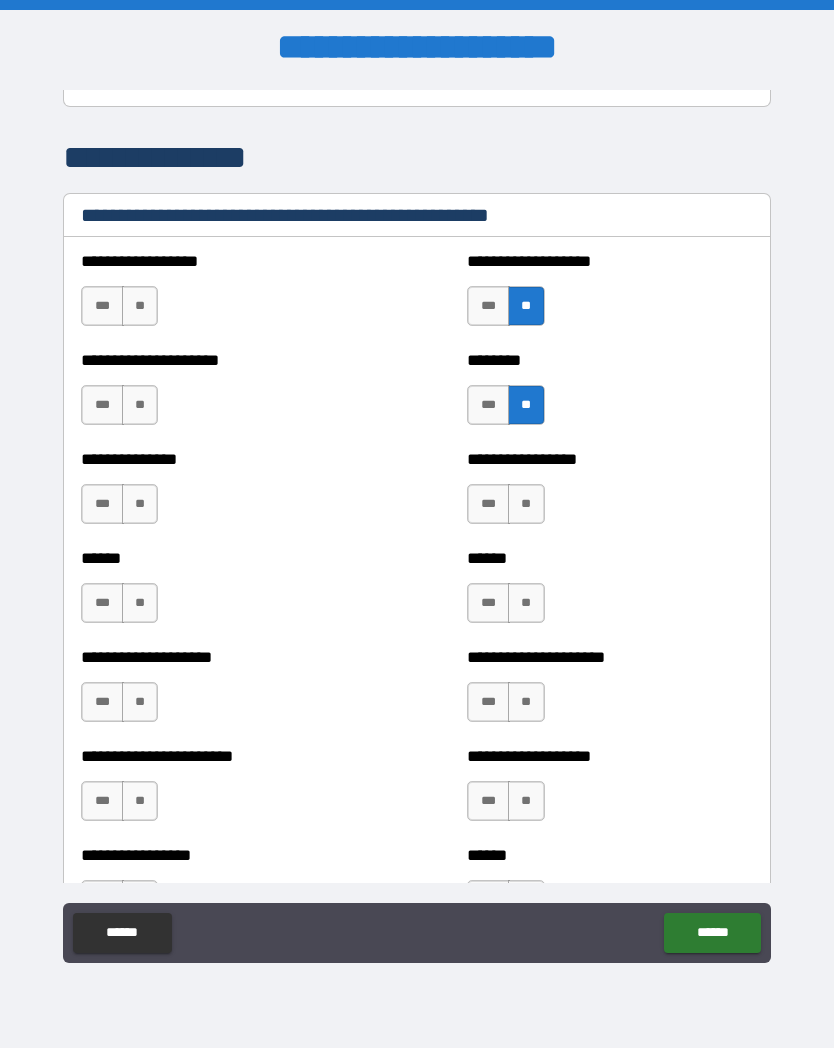 click on "**" at bounding box center [526, 504] 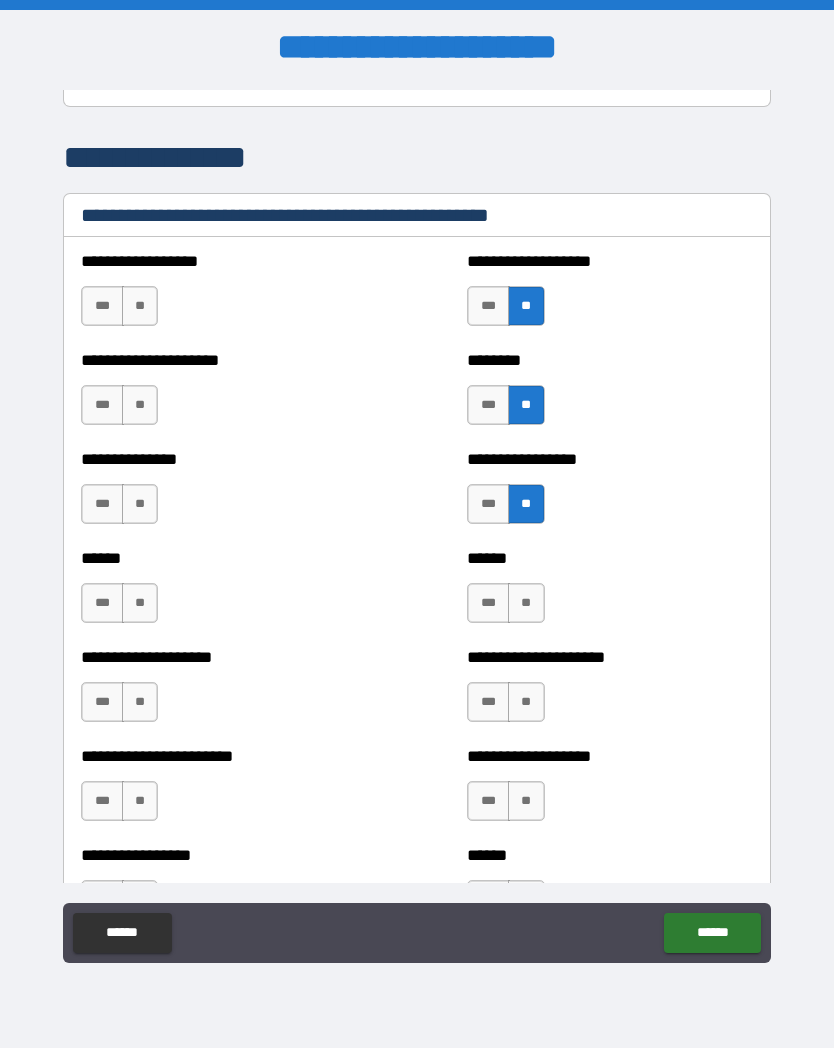 click on "**" at bounding box center [526, 603] 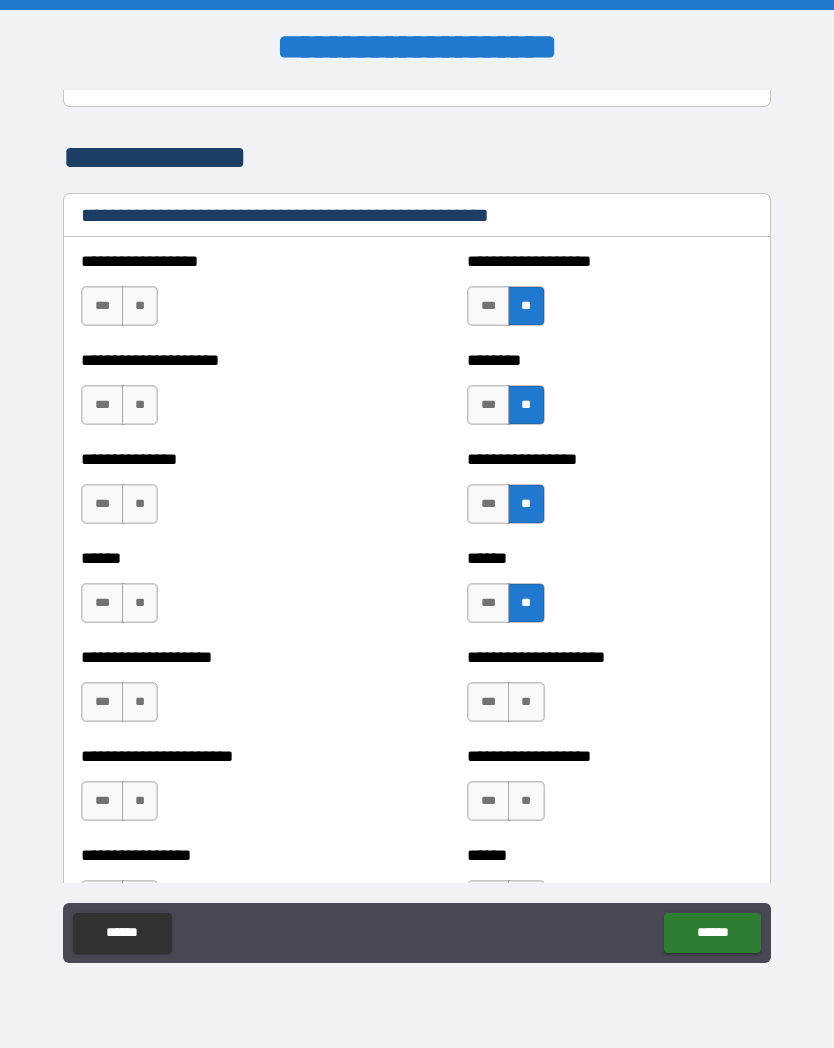click on "**" at bounding box center (526, 702) 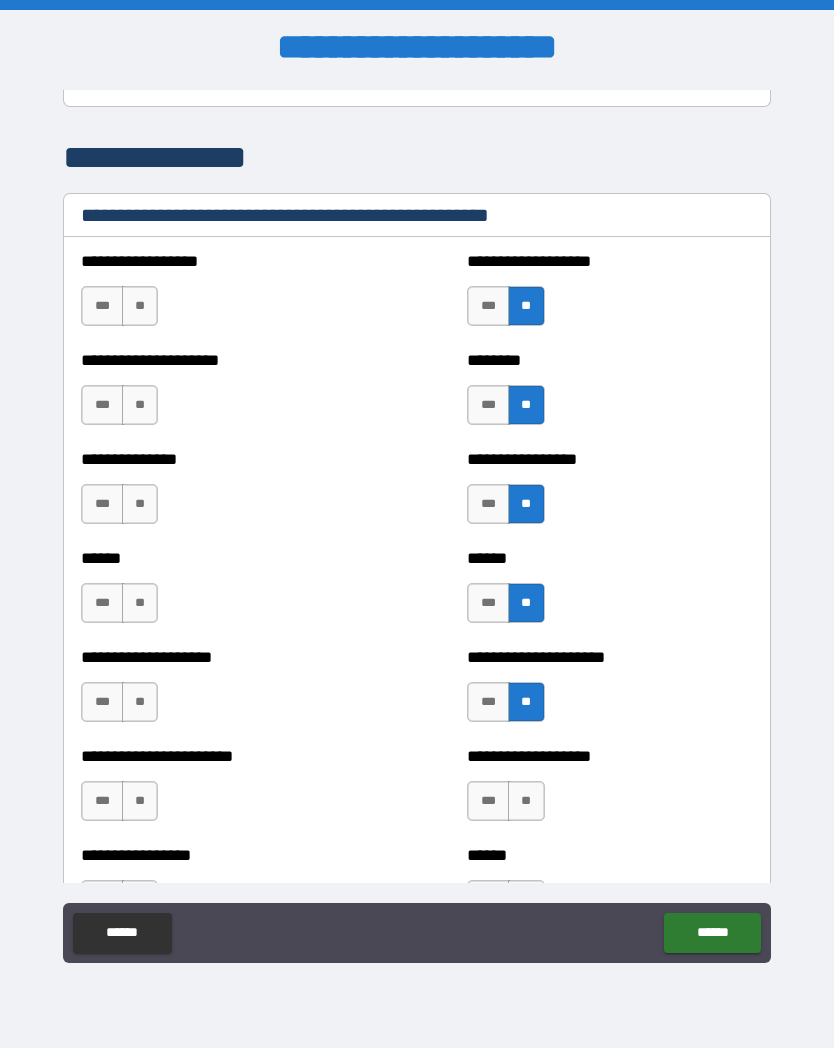 click on "**" at bounding box center (526, 801) 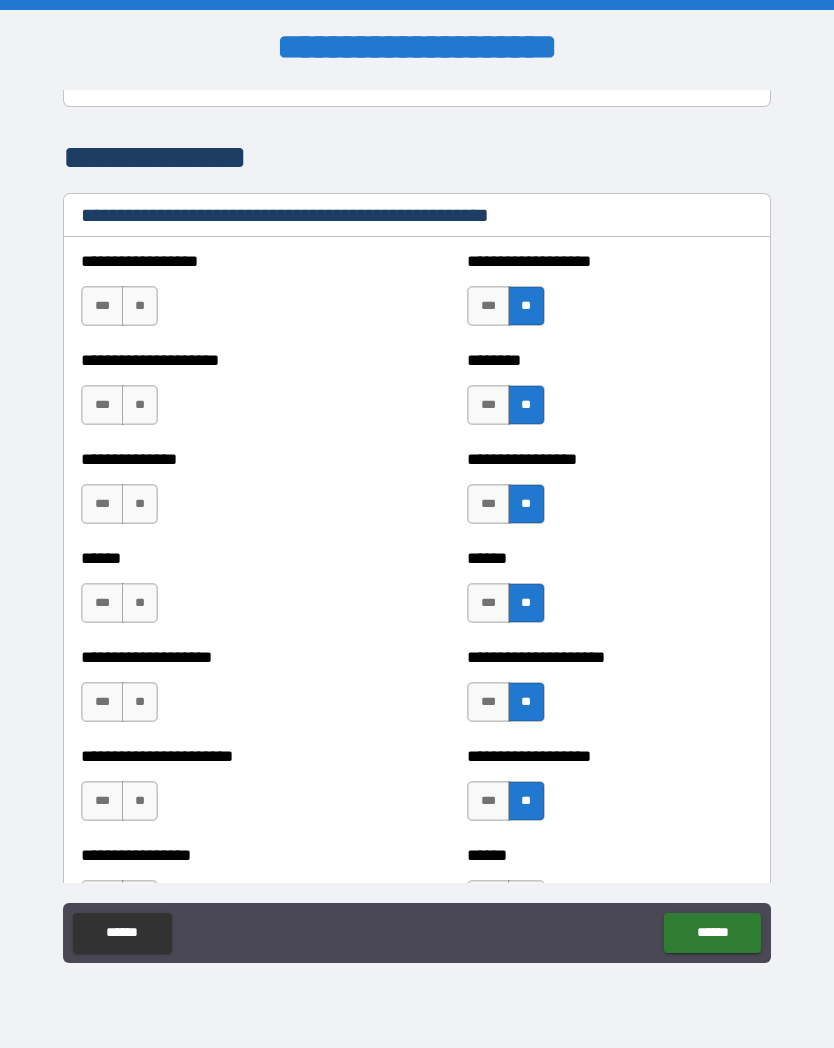 click on "**" at bounding box center (140, 306) 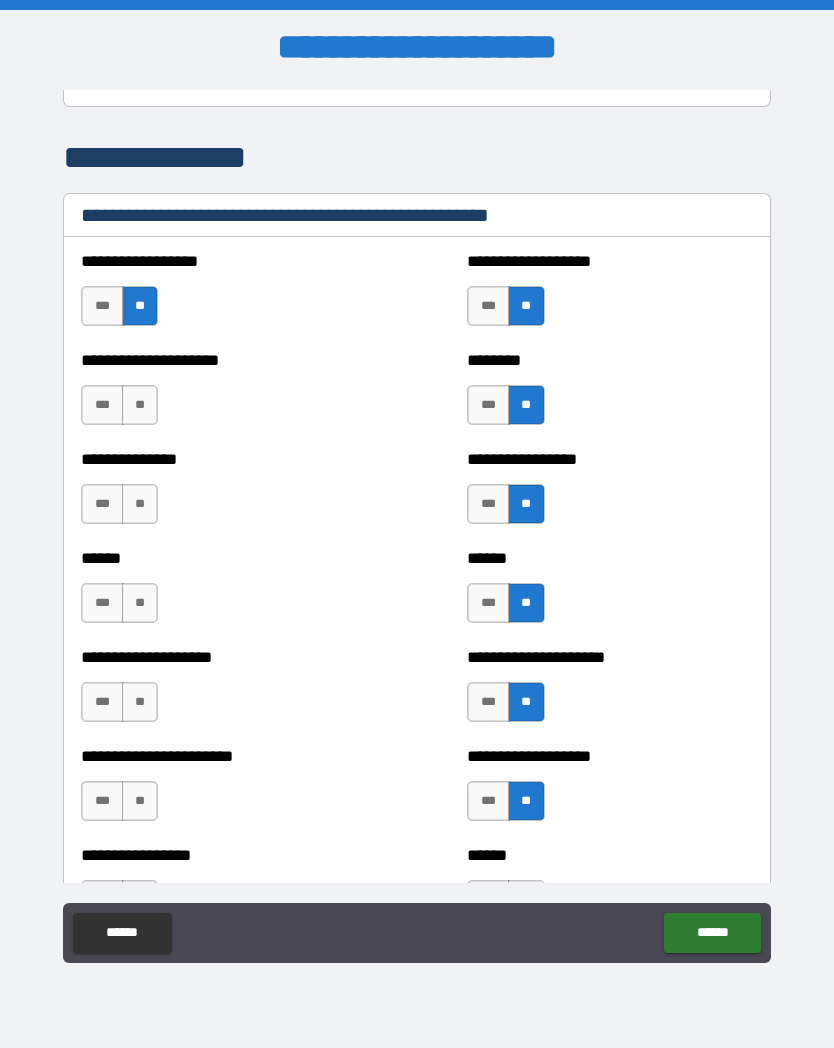 click on "**" at bounding box center [140, 405] 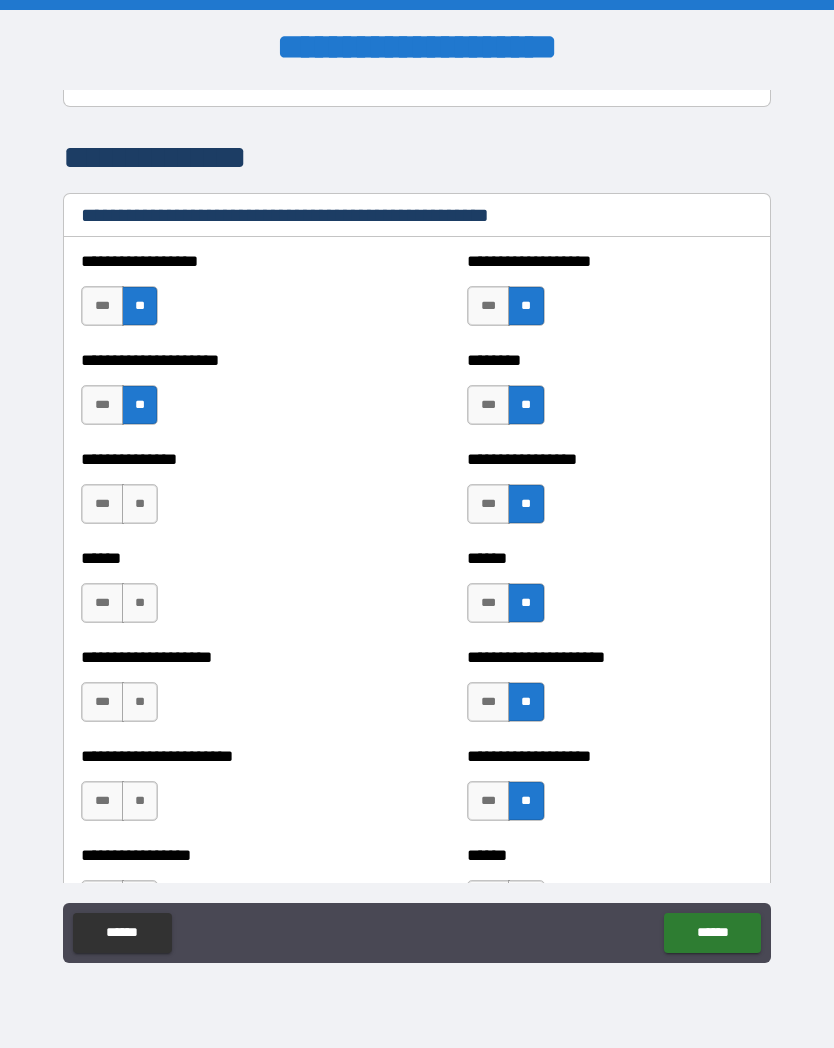 click on "**" at bounding box center [140, 405] 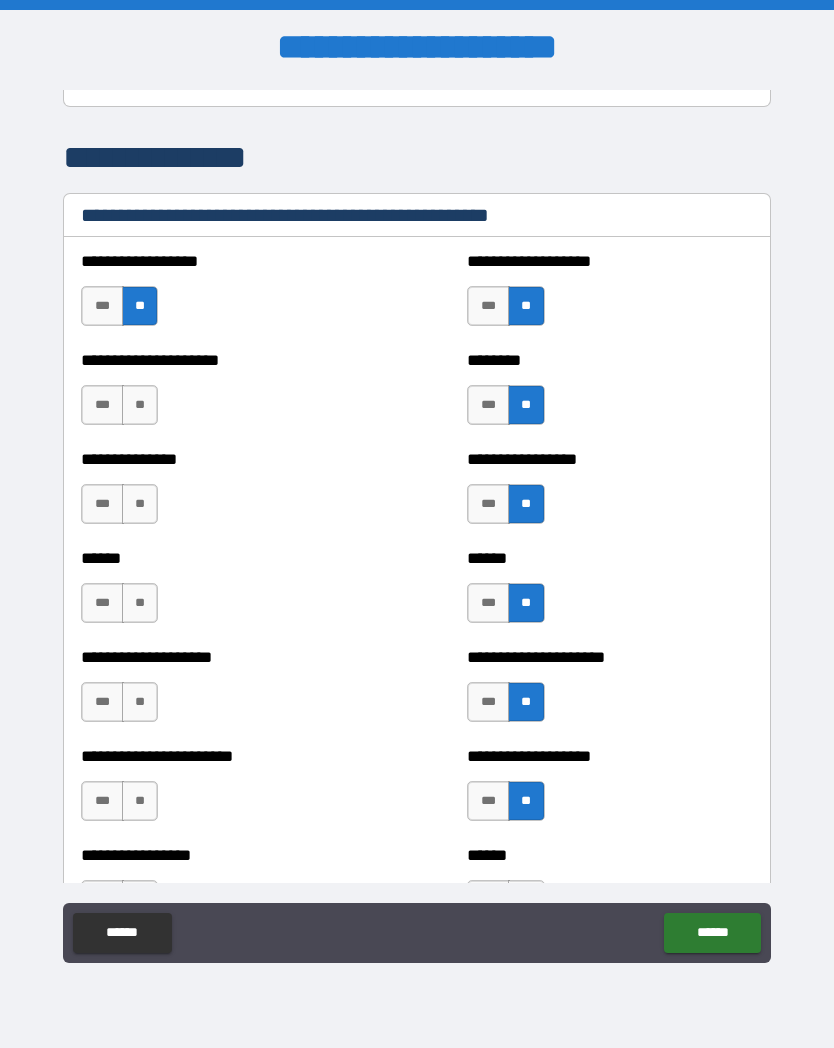 click on "**" at bounding box center [140, 405] 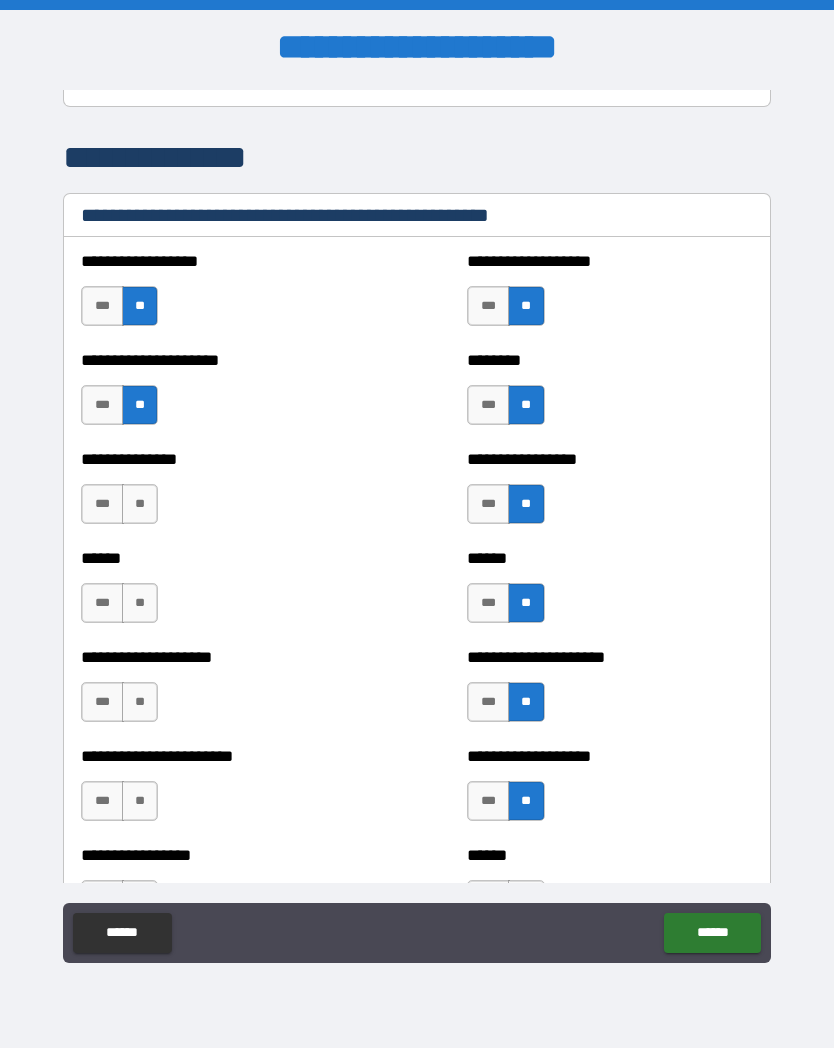 click on "**" at bounding box center (140, 504) 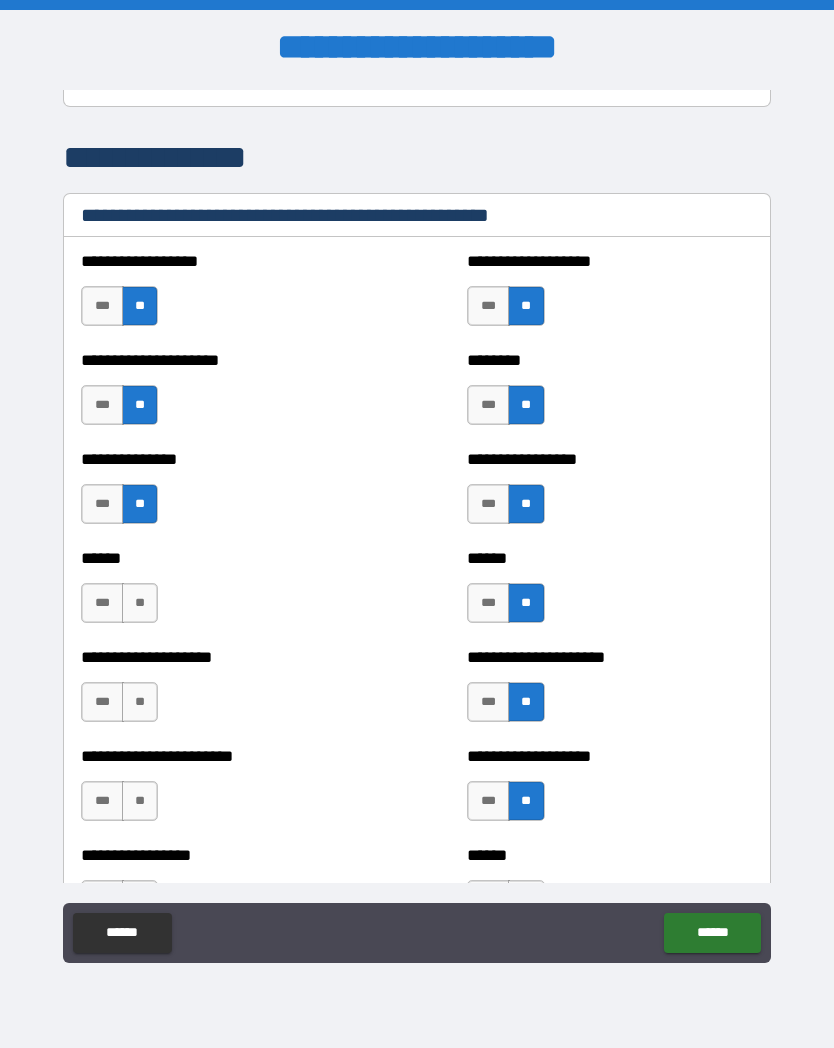 click on "**" at bounding box center [140, 603] 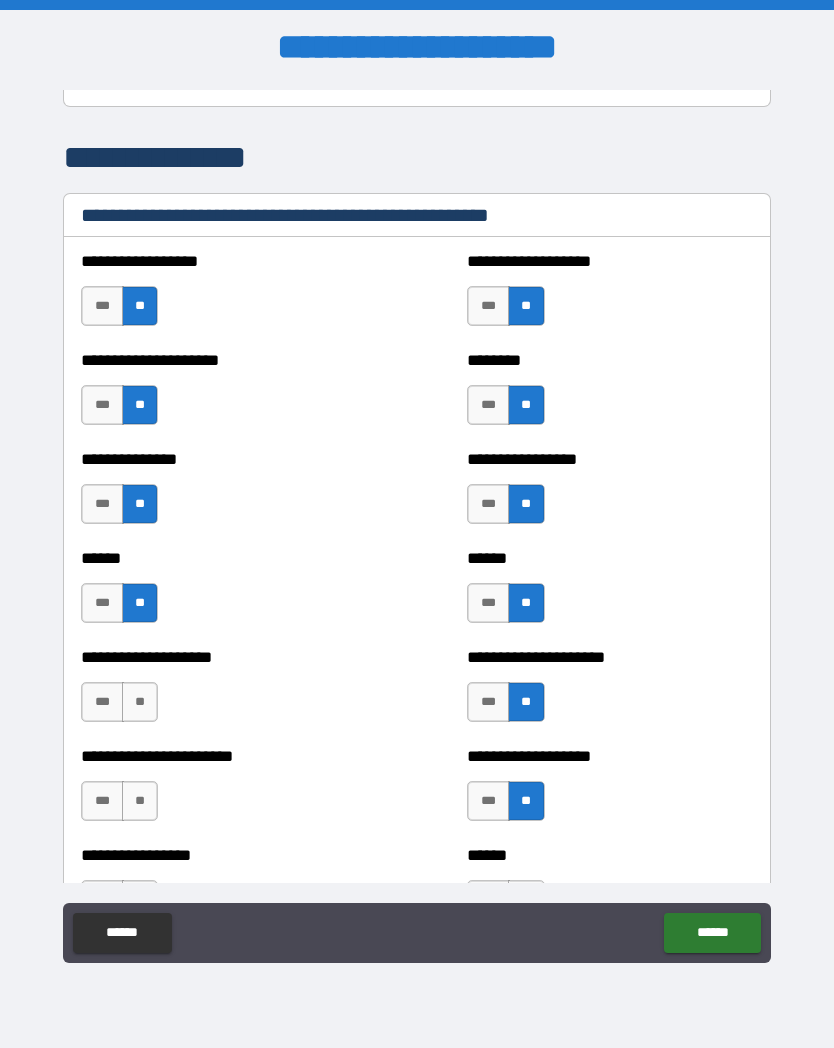 click on "**" at bounding box center [140, 702] 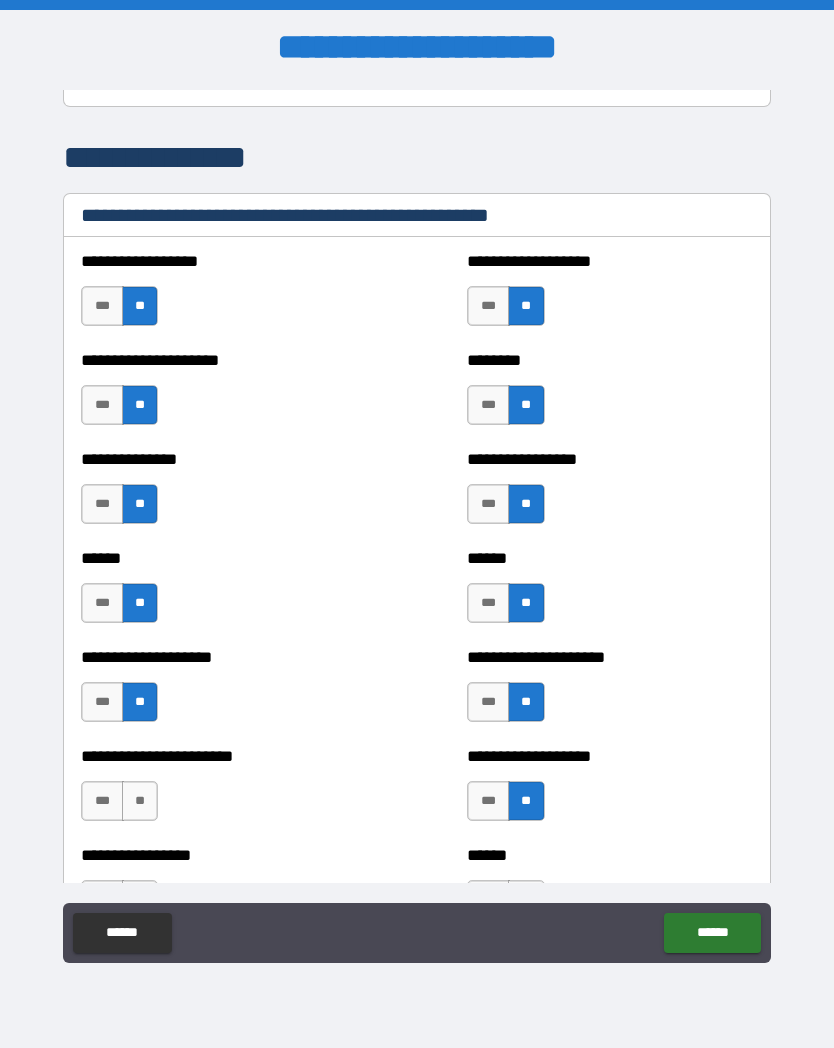 click on "**" at bounding box center (140, 801) 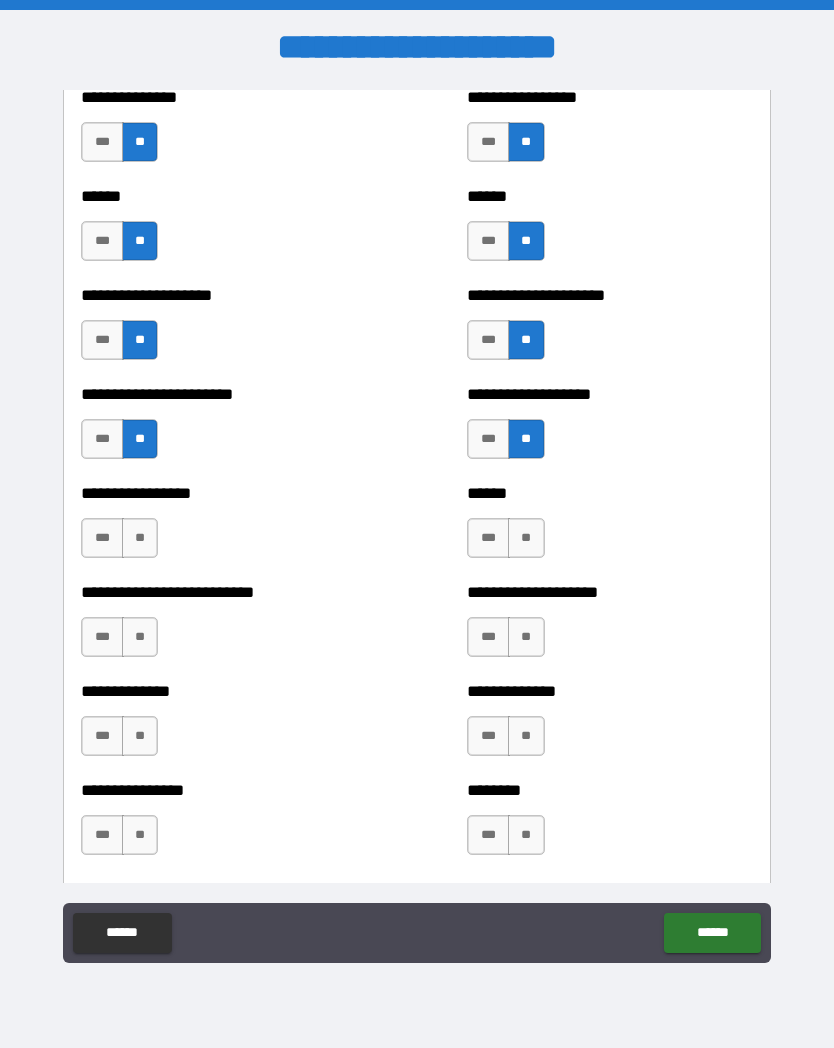 scroll, scrollTop: 3082, scrollLeft: 0, axis: vertical 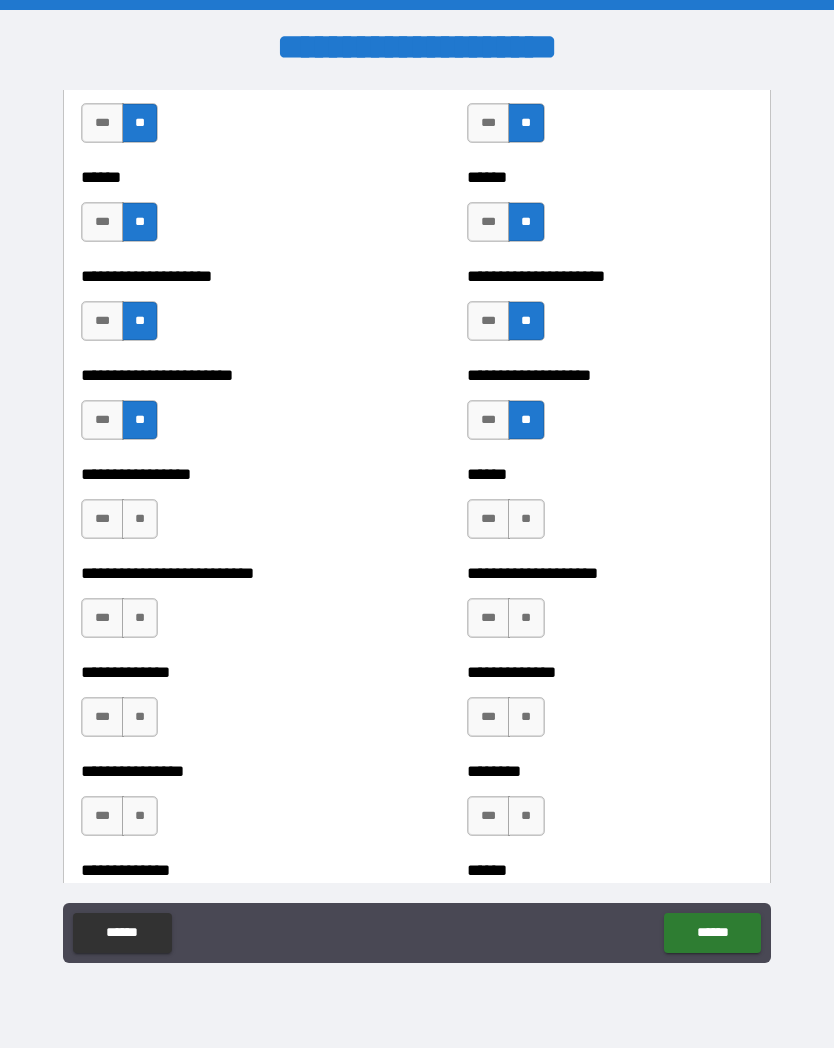 click on "**" at bounding box center (140, 519) 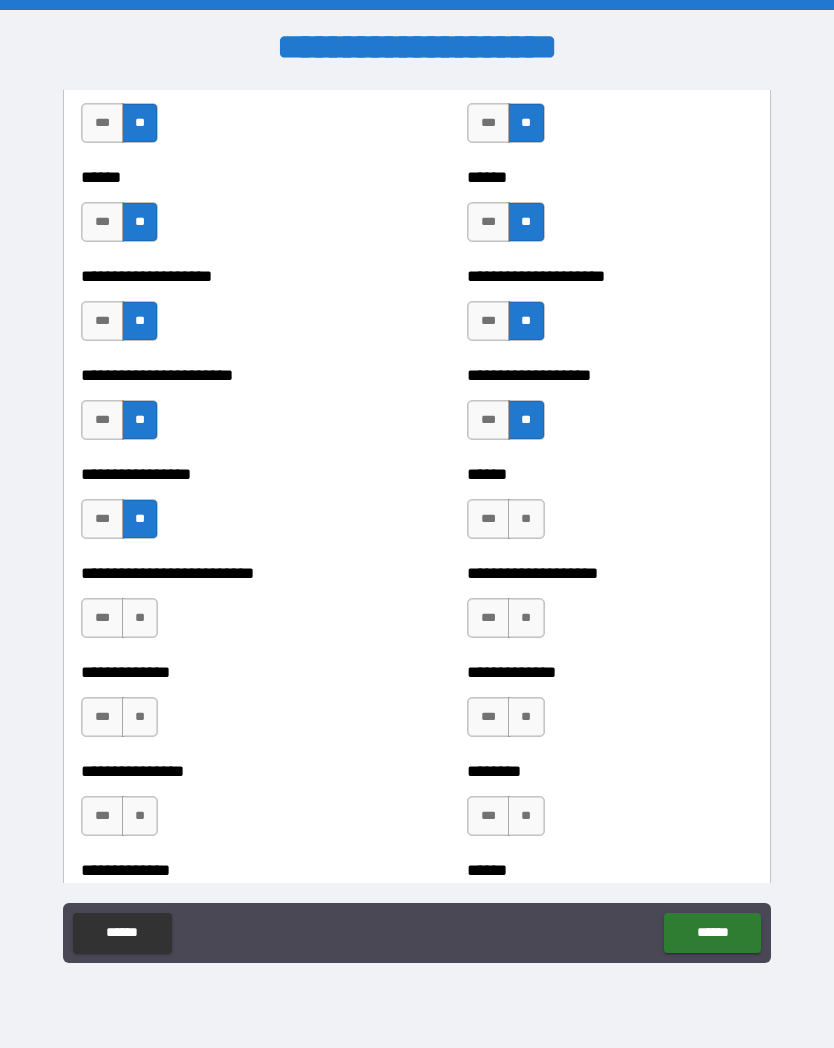 click on "**" at bounding box center (526, 519) 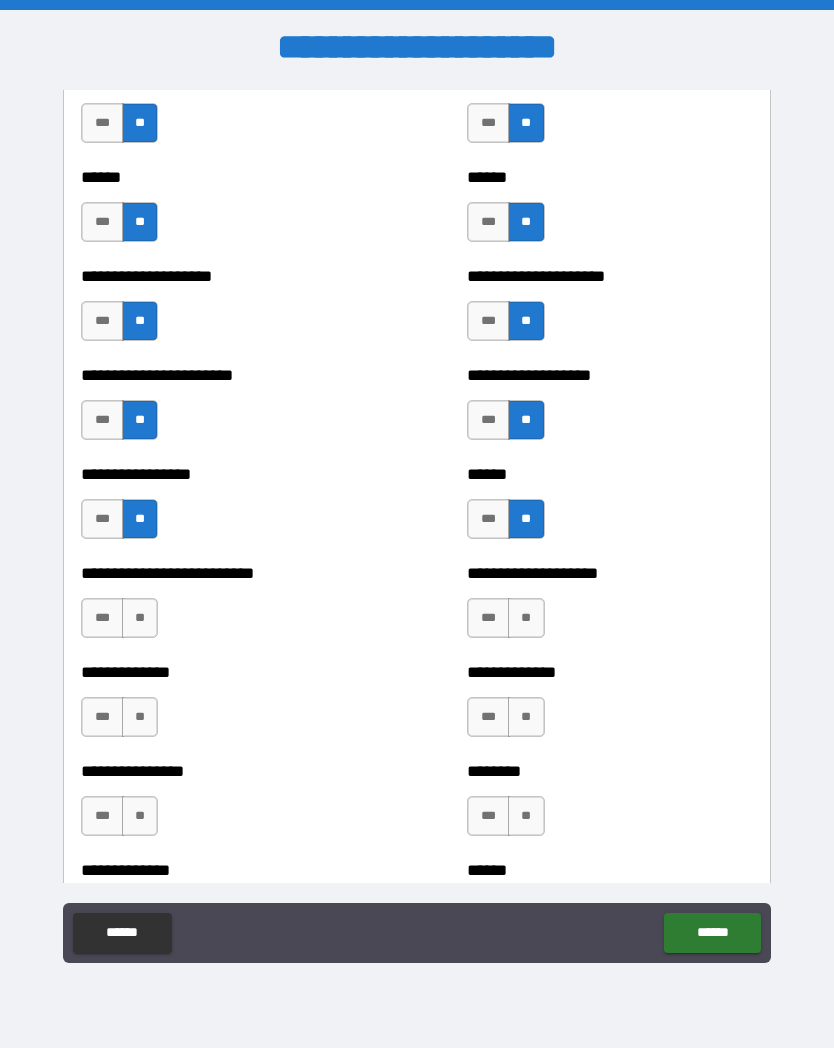 click on "***" at bounding box center (488, 519) 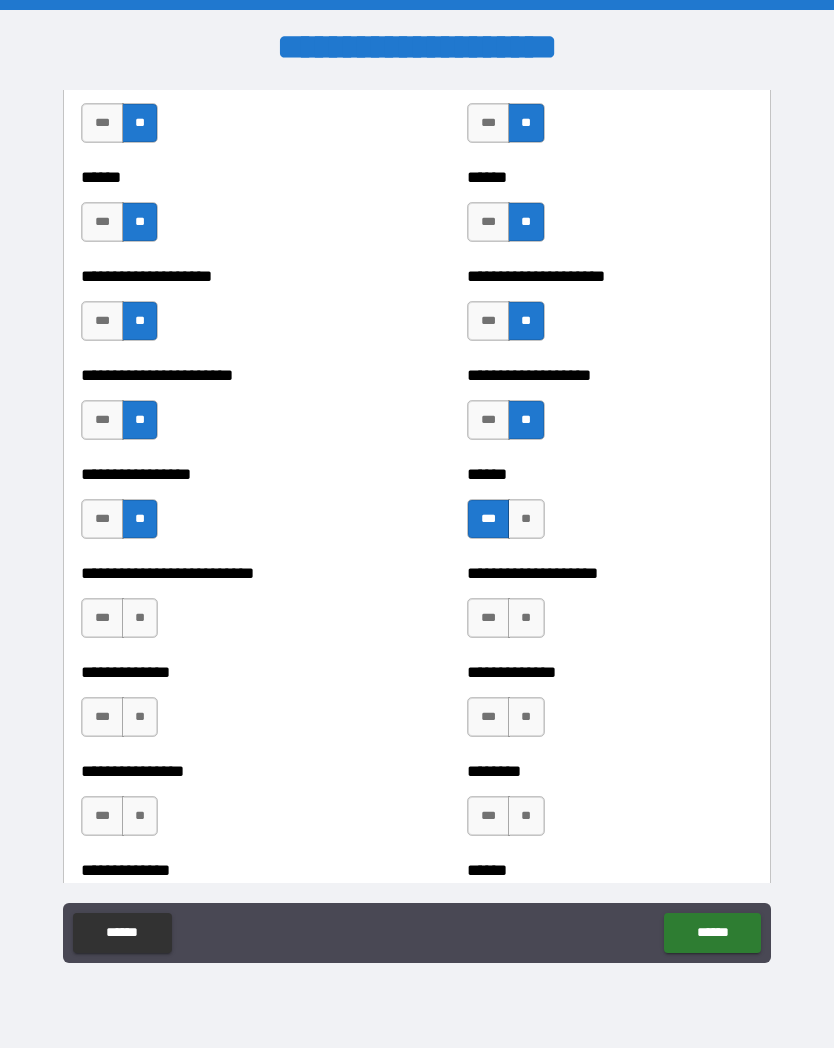 click on "**" at bounding box center [526, 618] 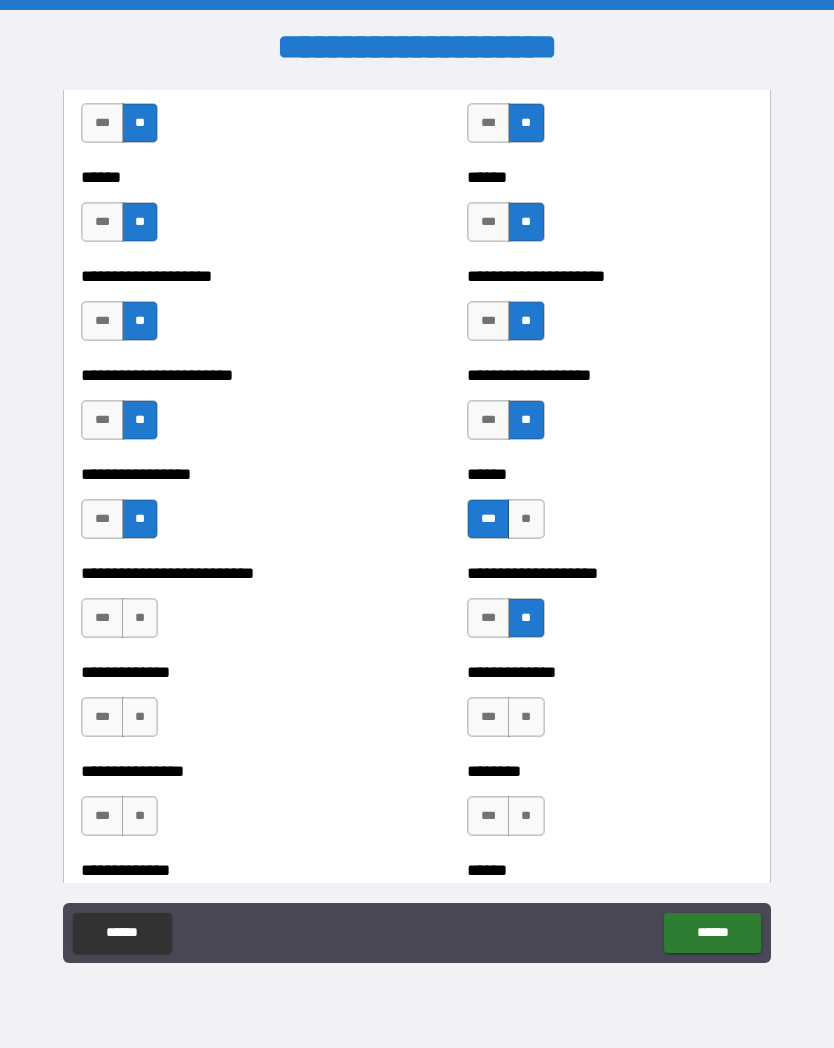 click on "**" at bounding box center [526, 717] 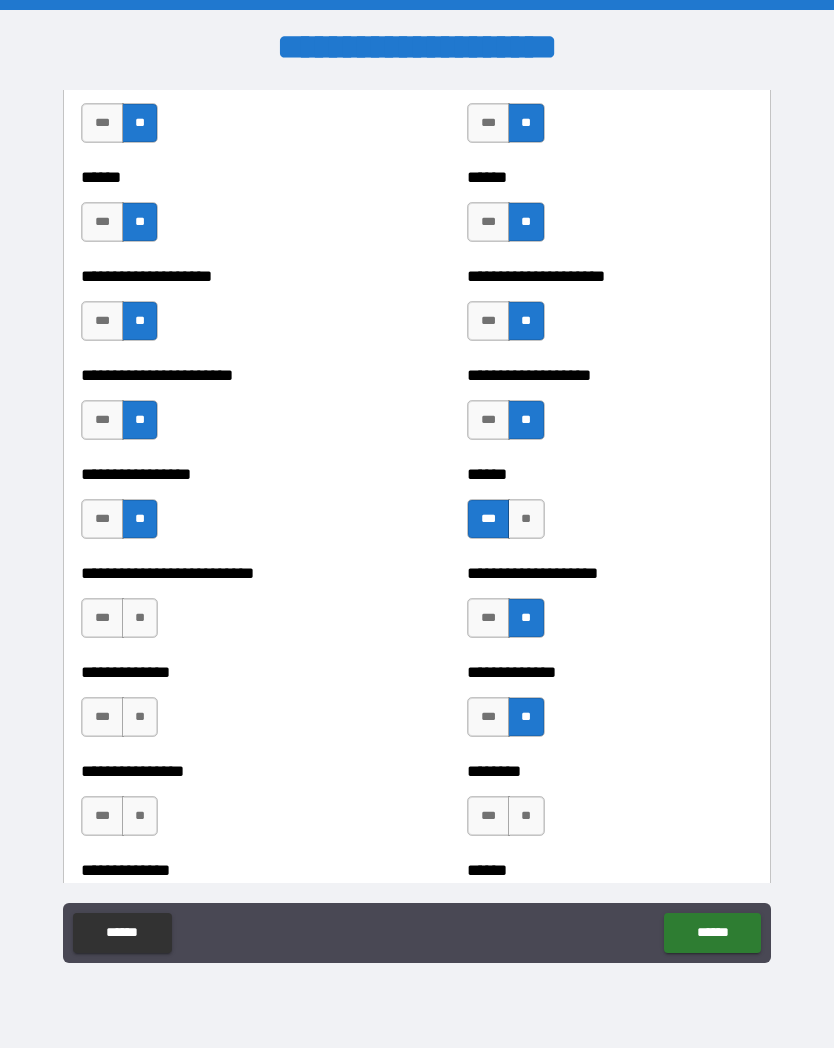 click on "**" at bounding box center [526, 816] 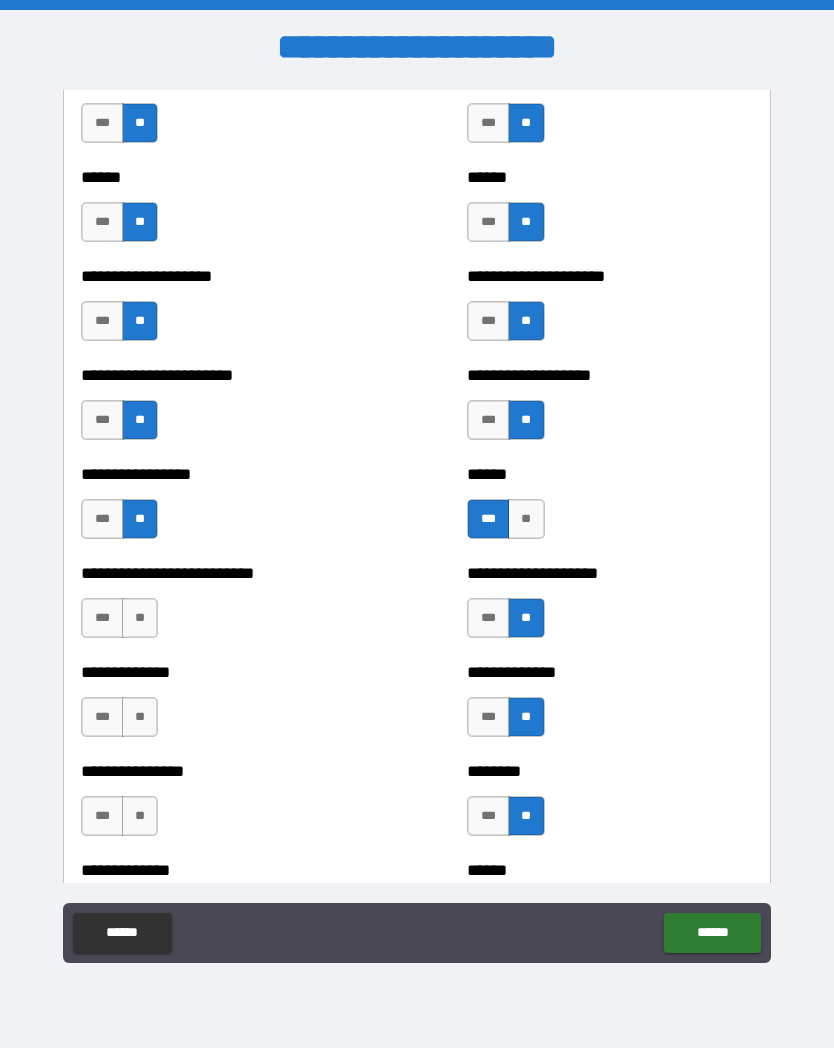 click on "**" at bounding box center (140, 816) 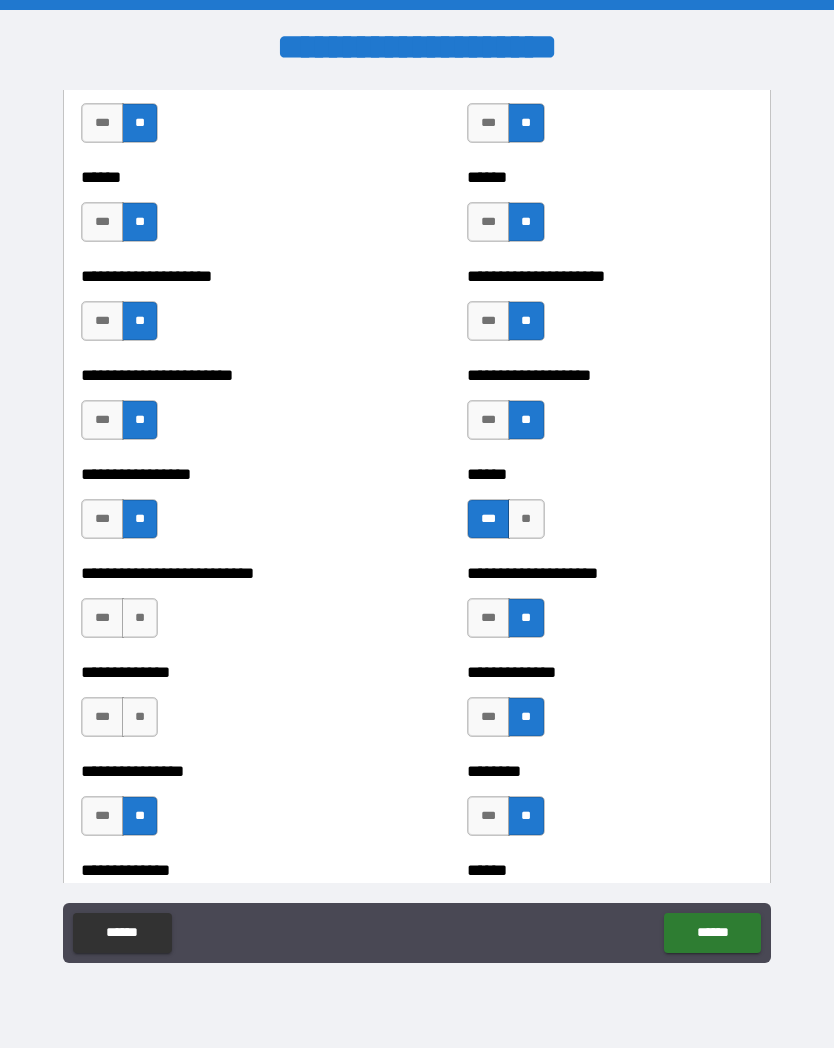 click on "**" at bounding box center (140, 717) 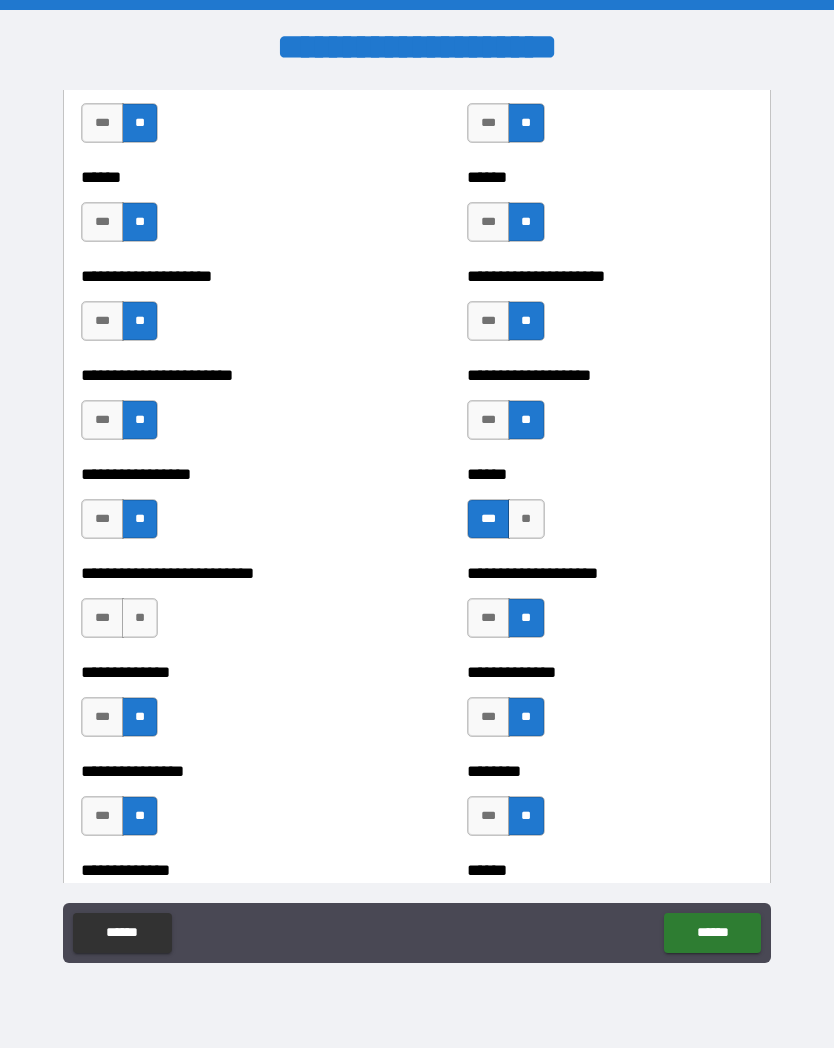 click on "**" at bounding box center (140, 618) 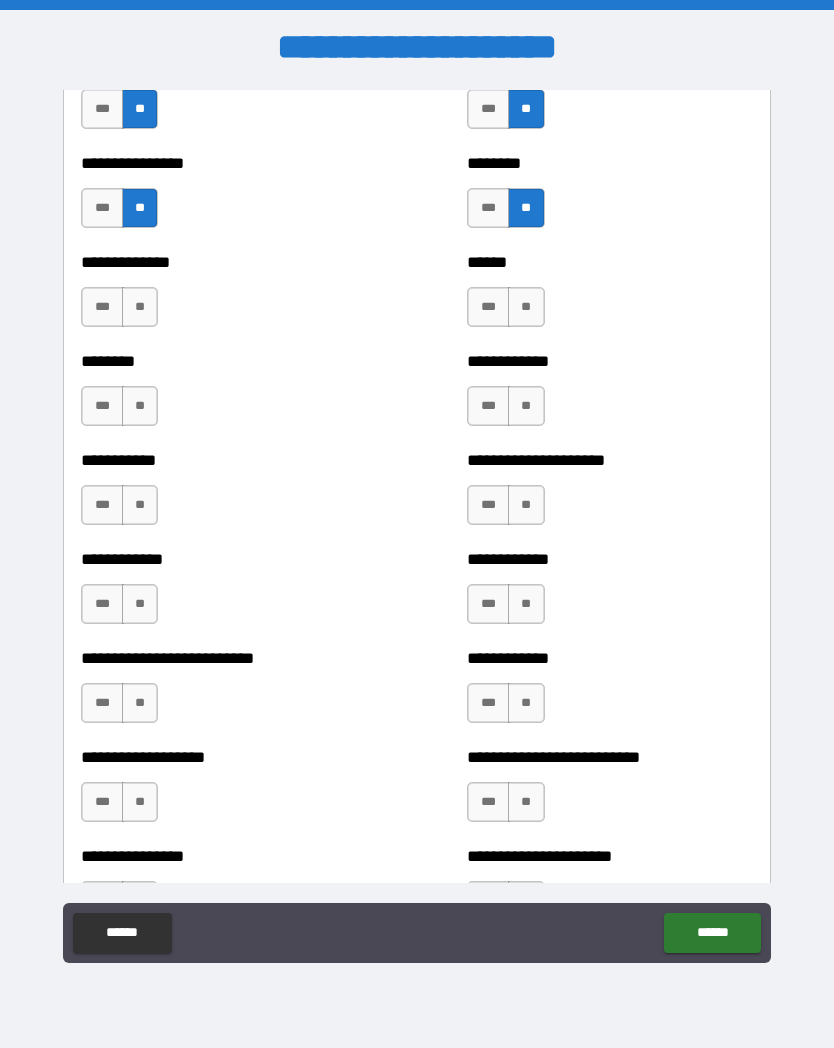 scroll, scrollTop: 3737, scrollLeft: 0, axis: vertical 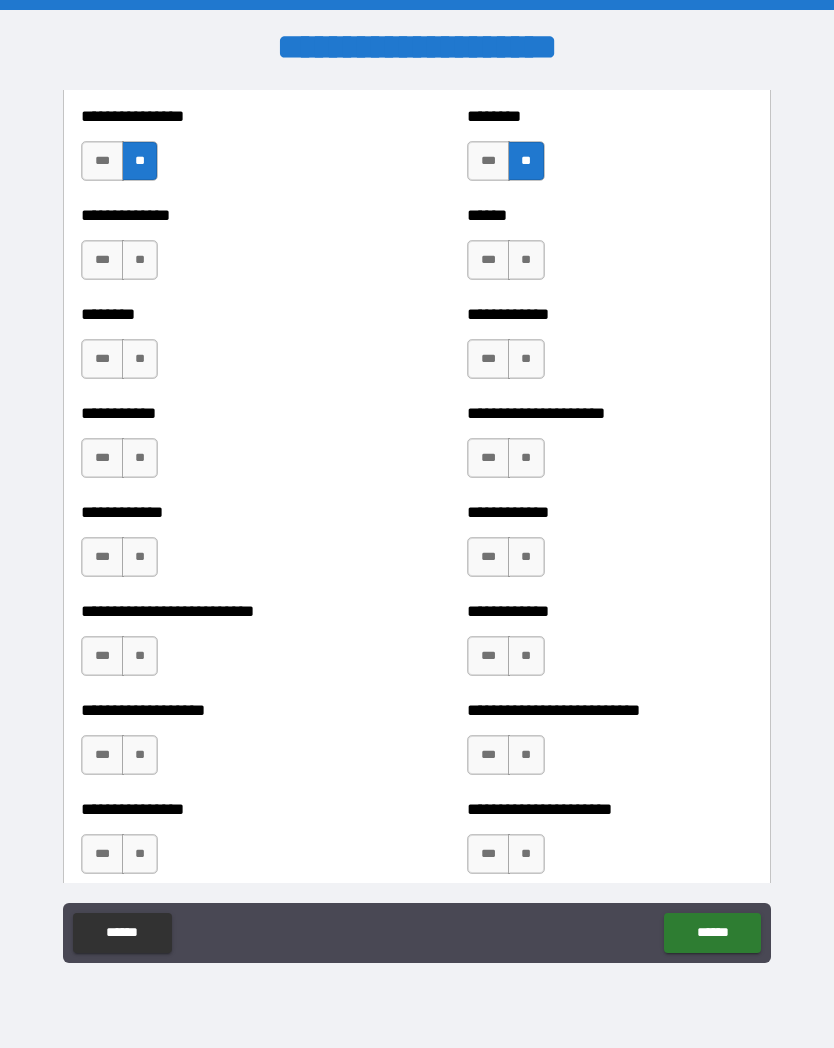 click on "**" at bounding box center (140, 260) 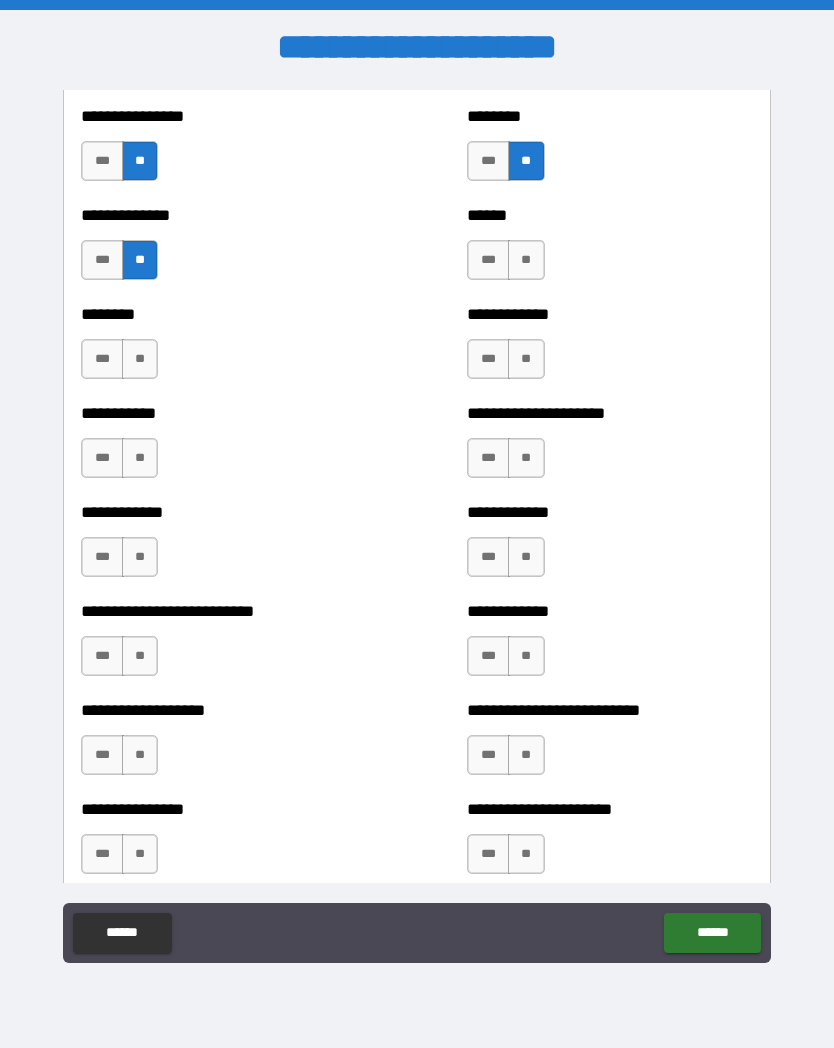 click on "**" at bounding box center [140, 359] 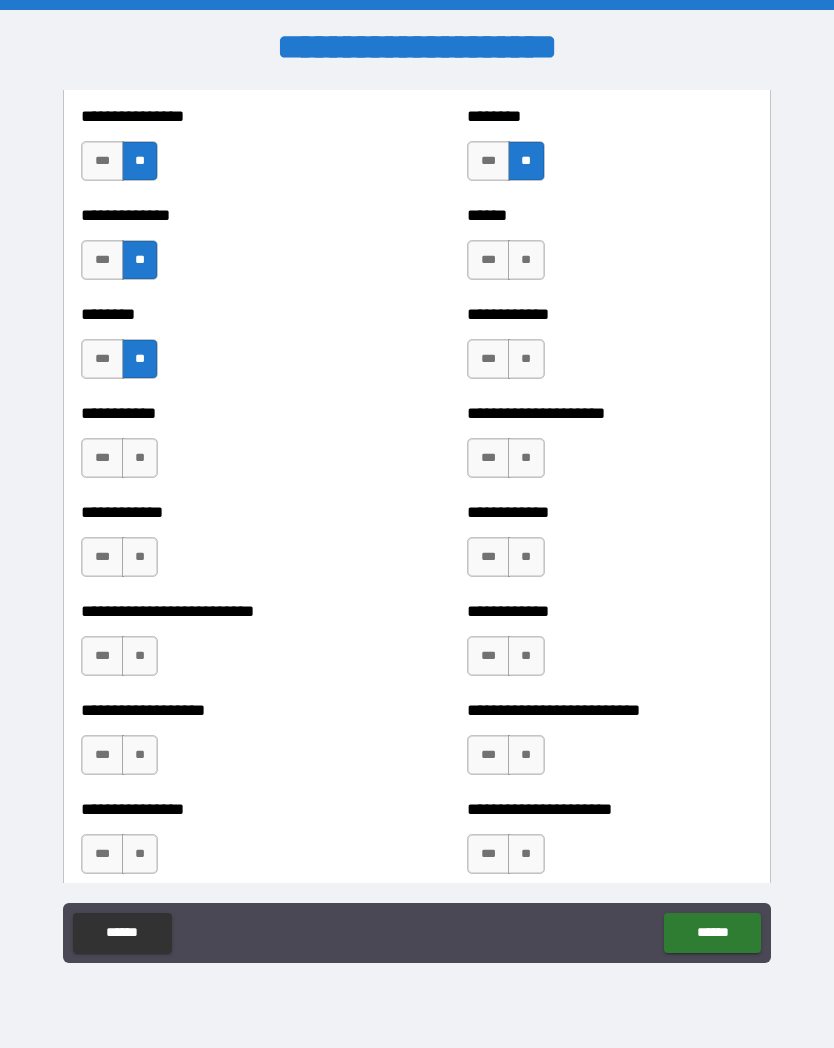 click on "**********" at bounding box center (223, 448) 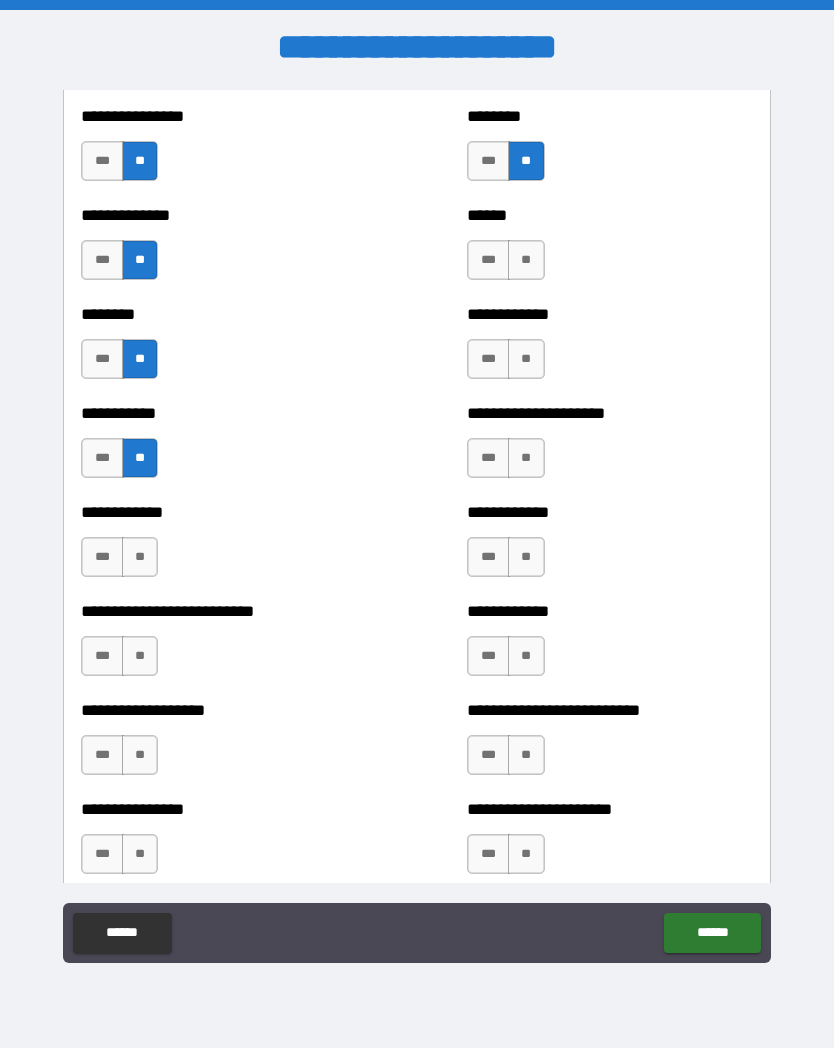 click on "**" at bounding box center [140, 557] 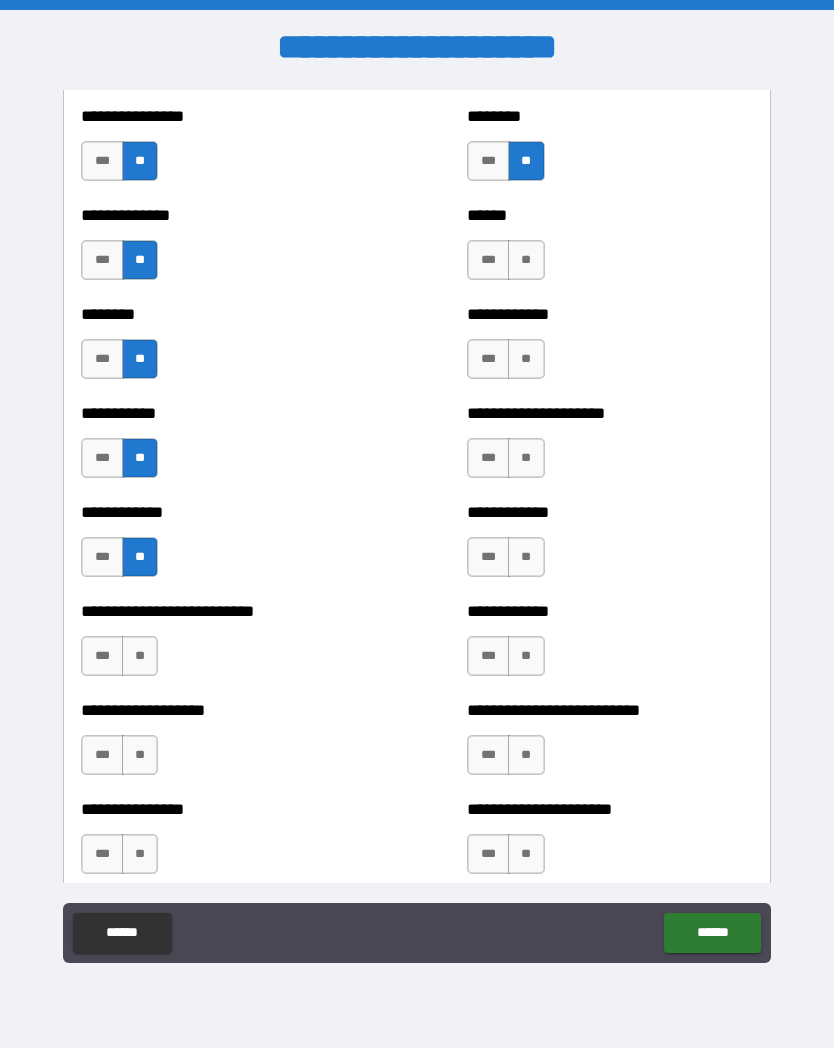click on "**" at bounding box center [140, 656] 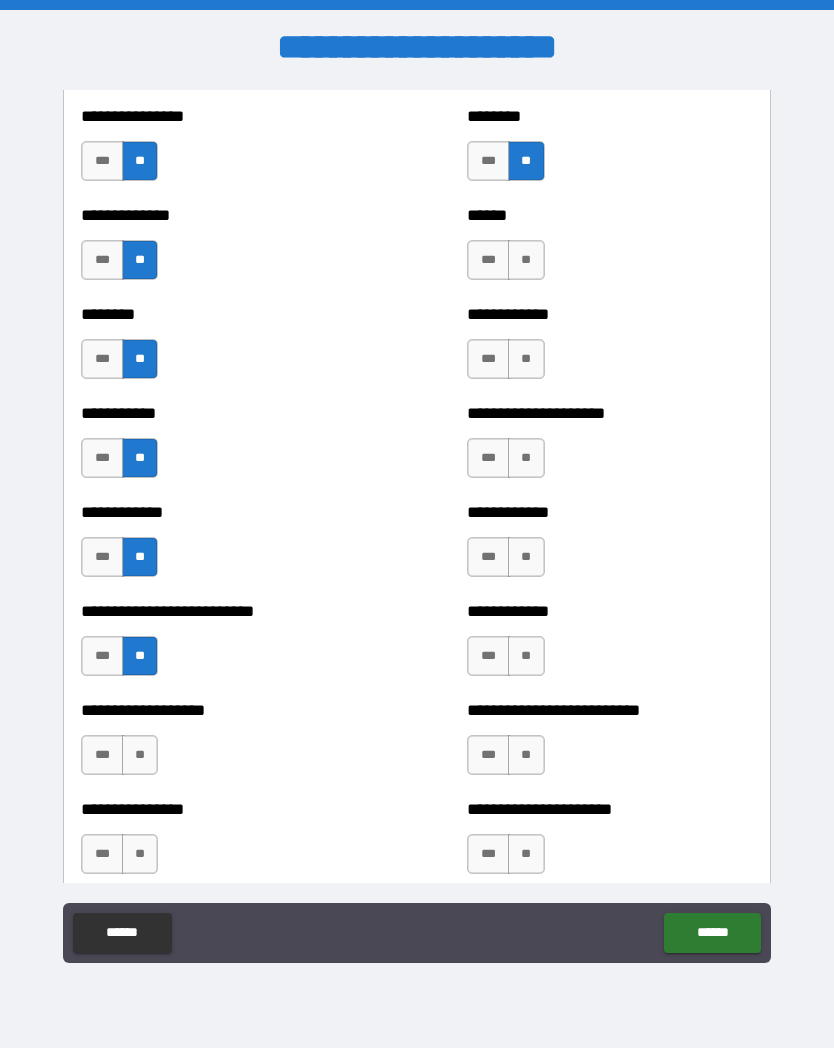 click on "**" at bounding box center [140, 755] 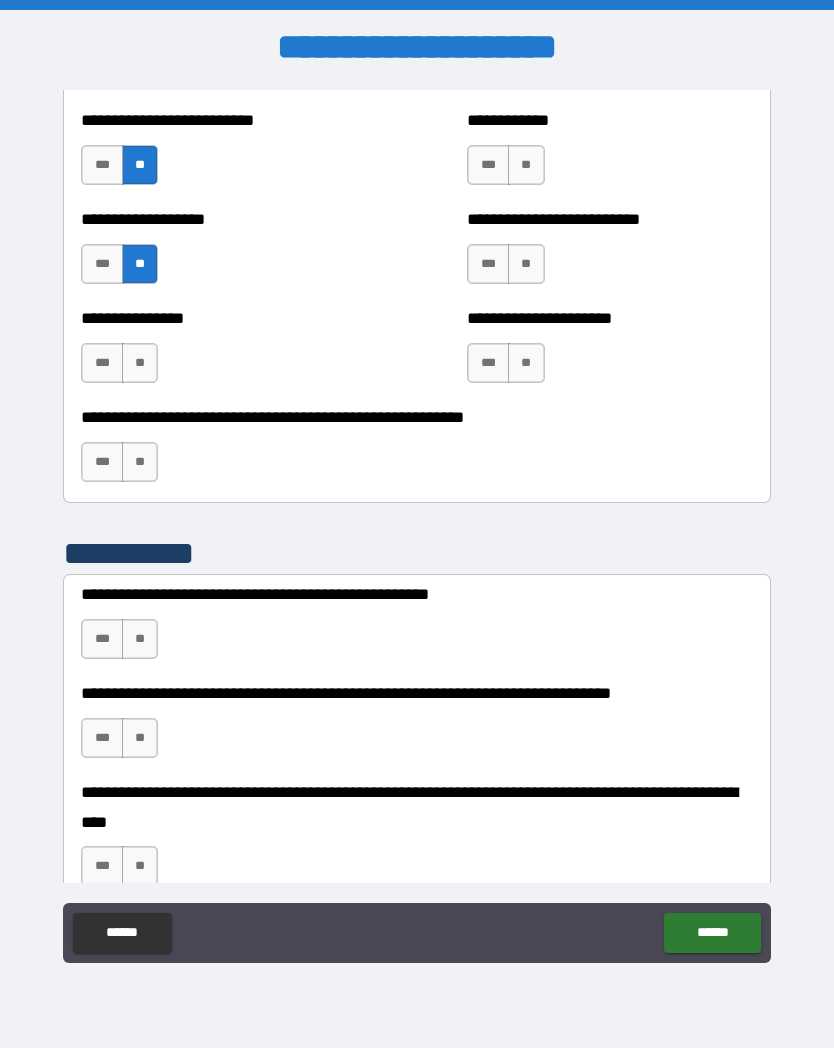 scroll, scrollTop: 4196, scrollLeft: 0, axis: vertical 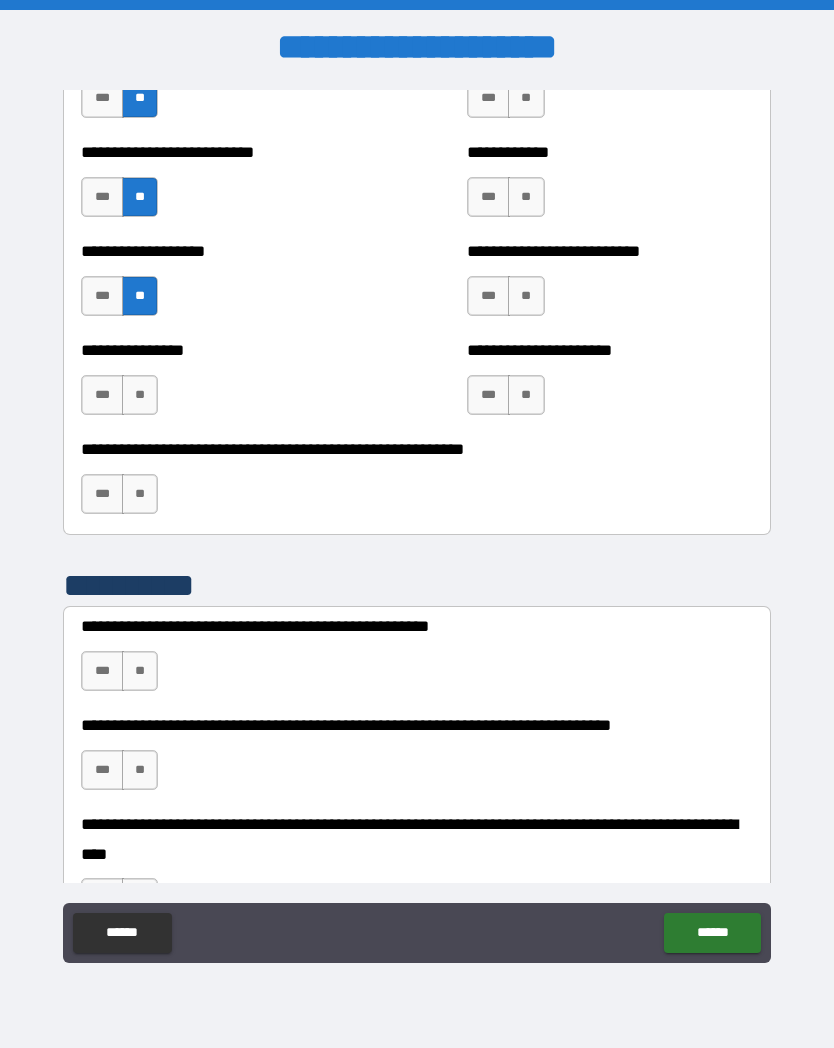 click on "**" at bounding box center [140, 494] 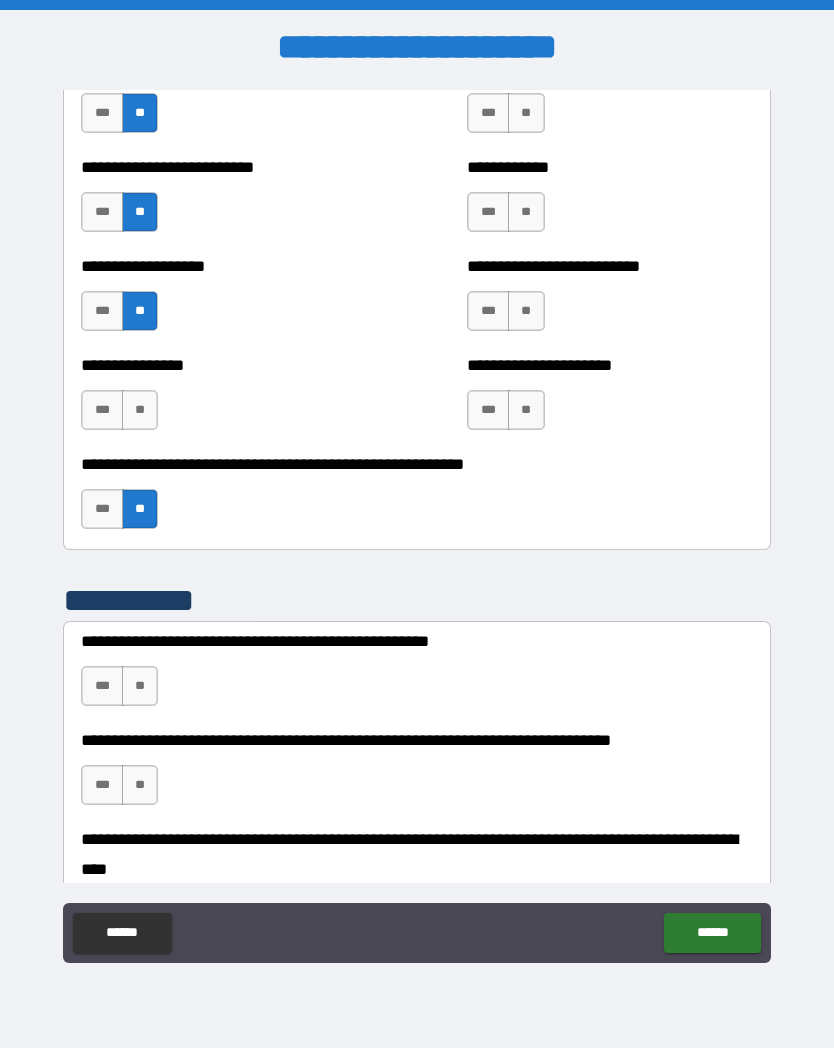 scroll, scrollTop: 4182, scrollLeft: 0, axis: vertical 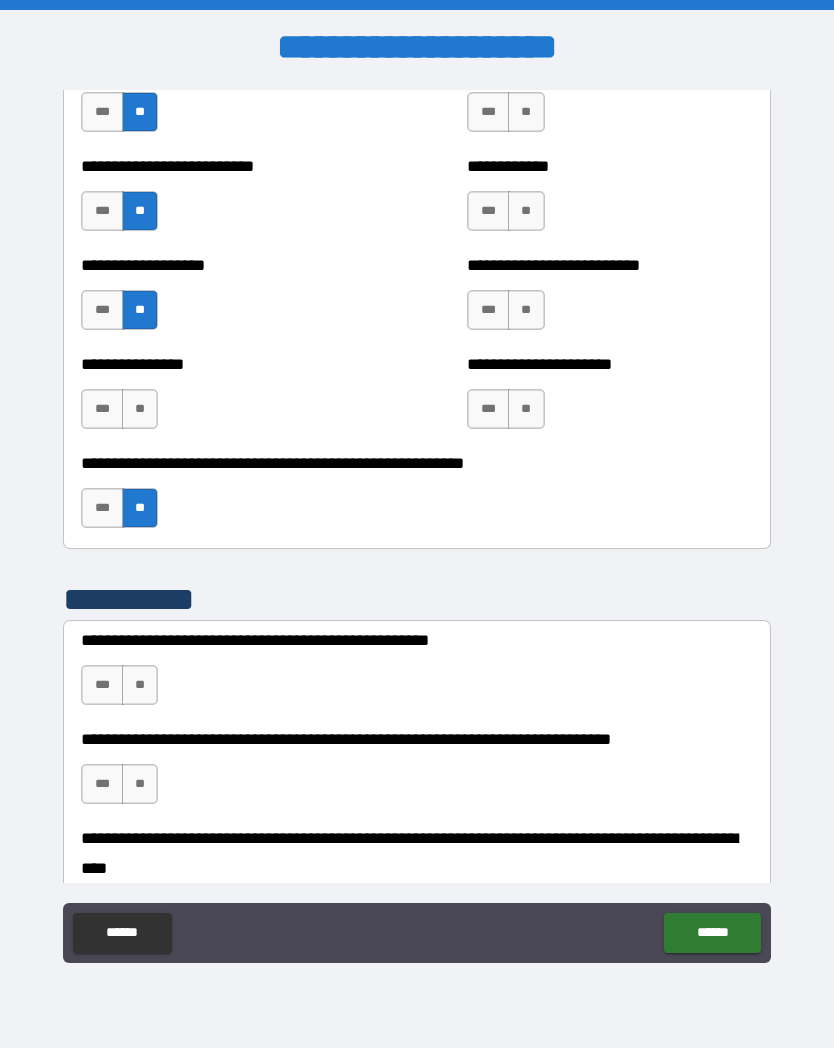 click on "**" at bounding box center [140, 409] 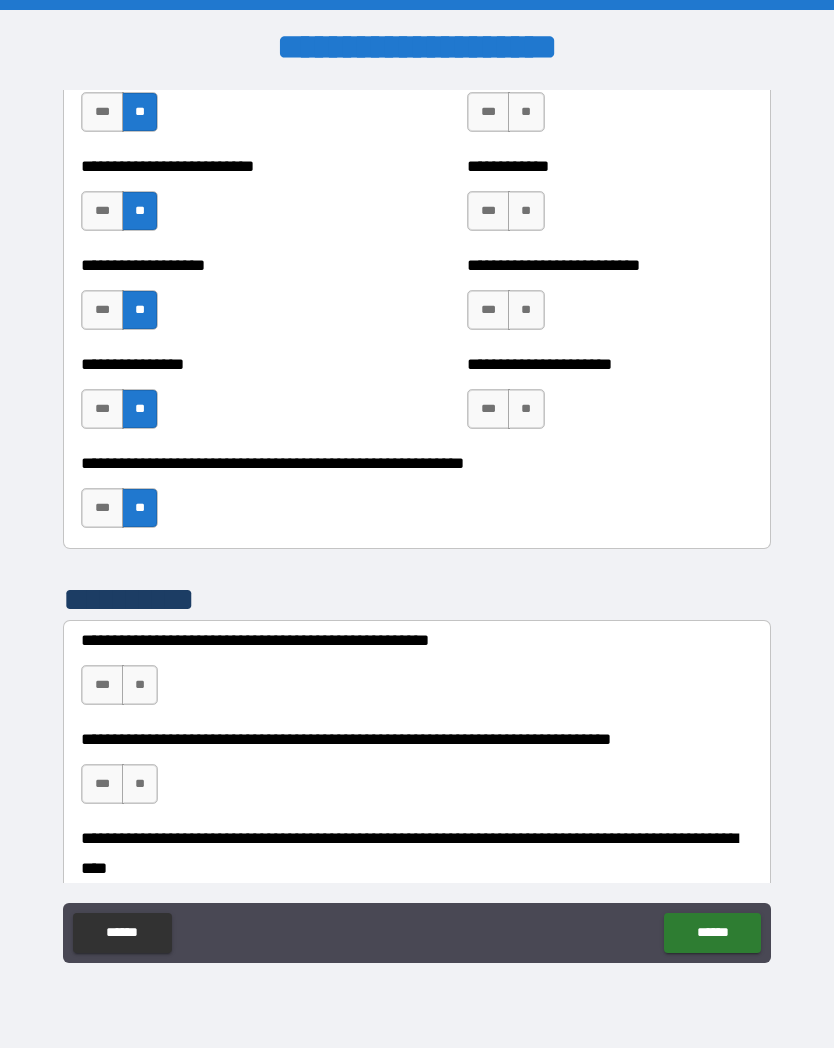 click on "**" at bounding box center [526, 310] 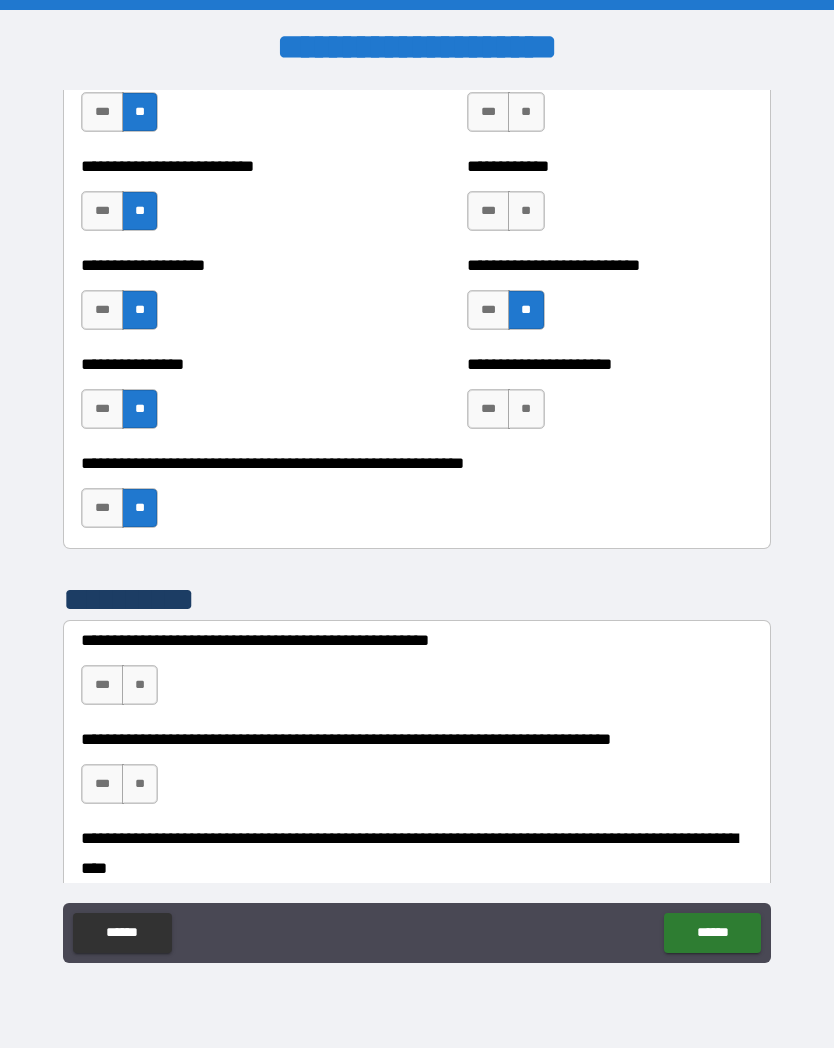 click on "**" at bounding box center (526, 409) 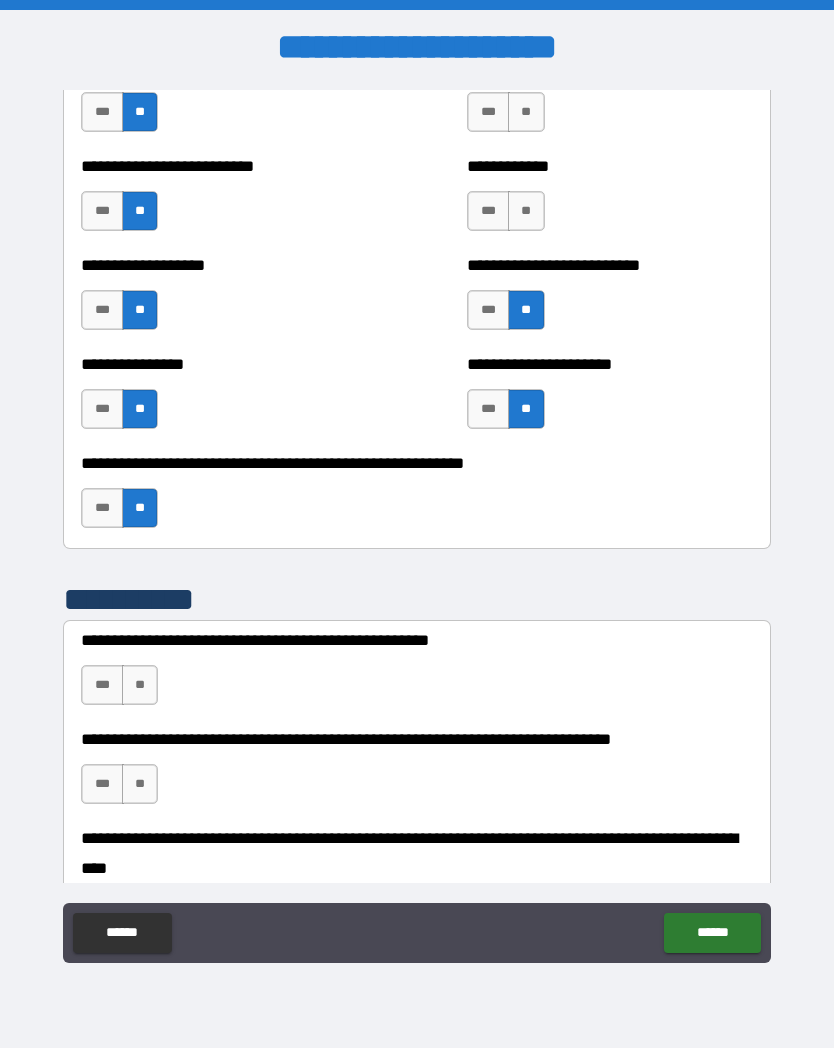 click on "**" at bounding box center [526, 211] 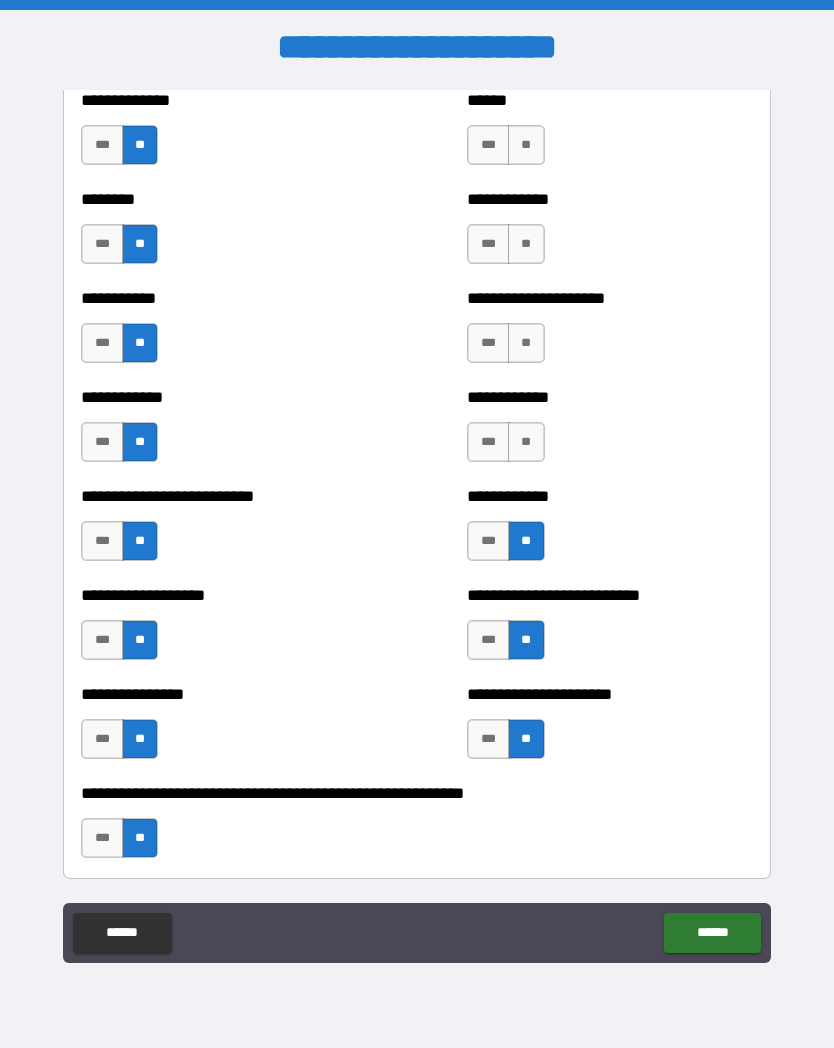 scroll, scrollTop: 3700, scrollLeft: 0, axis: vertical 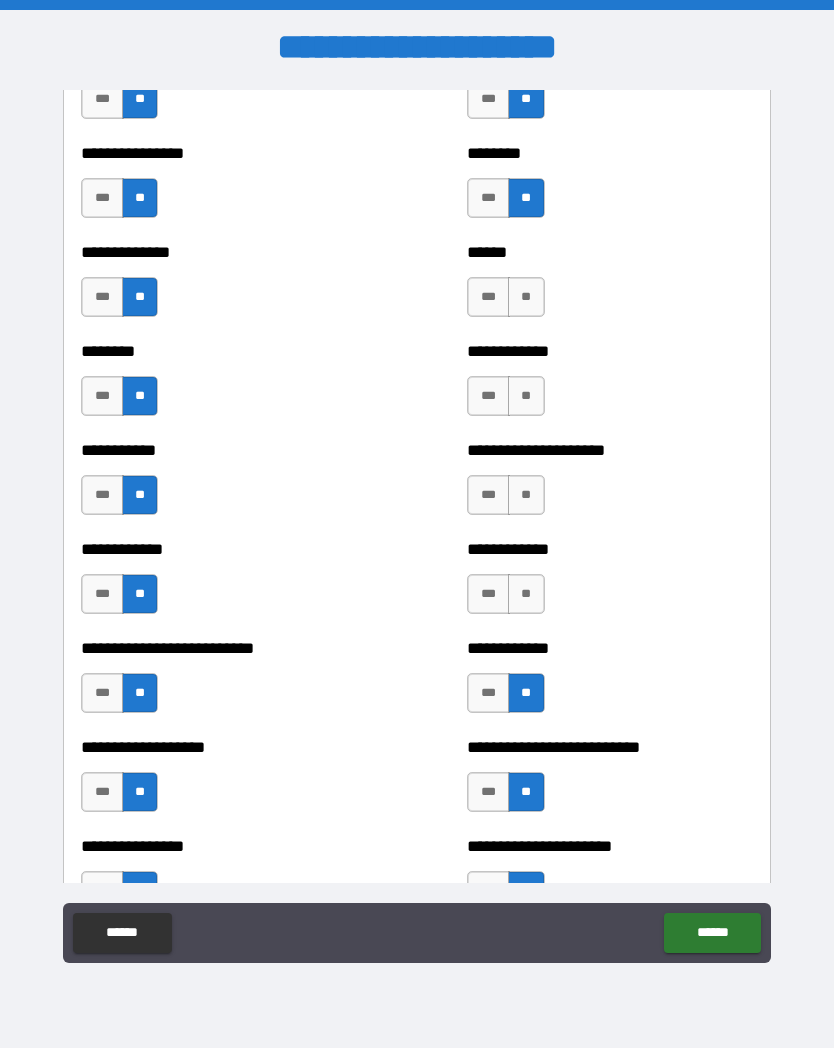 click on "**" at bounding box center [526, 594] 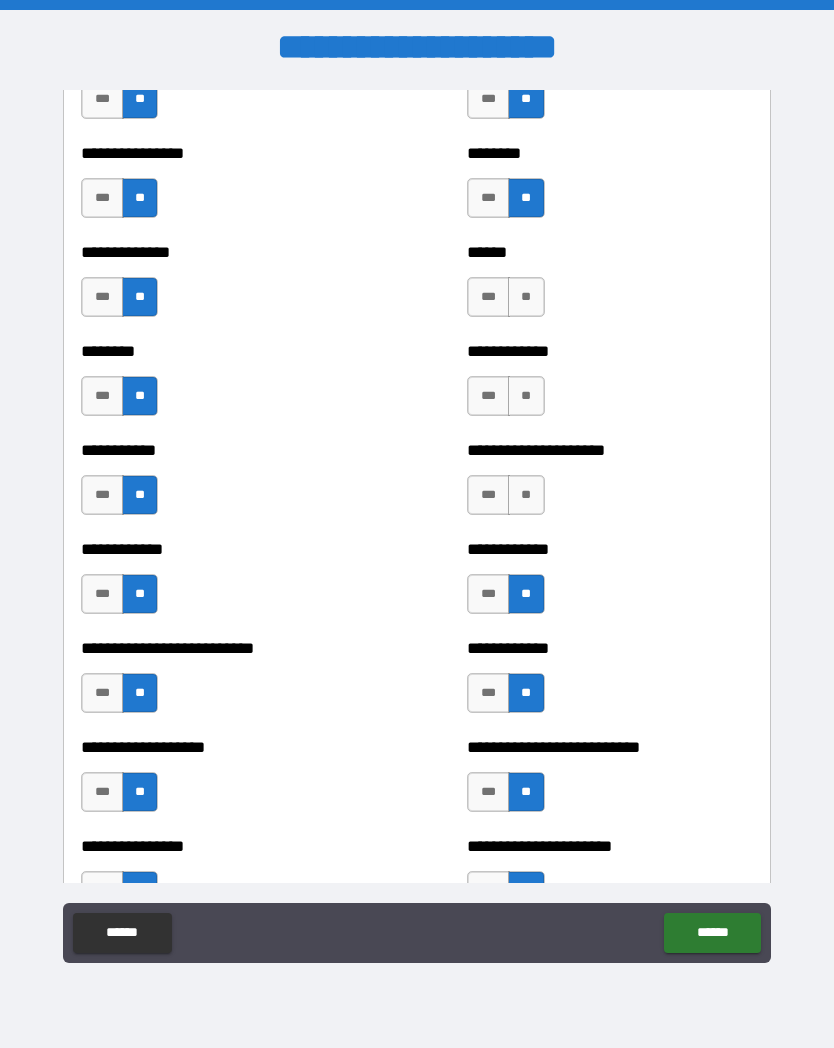 click on "**" at bounding box center (526, 495) 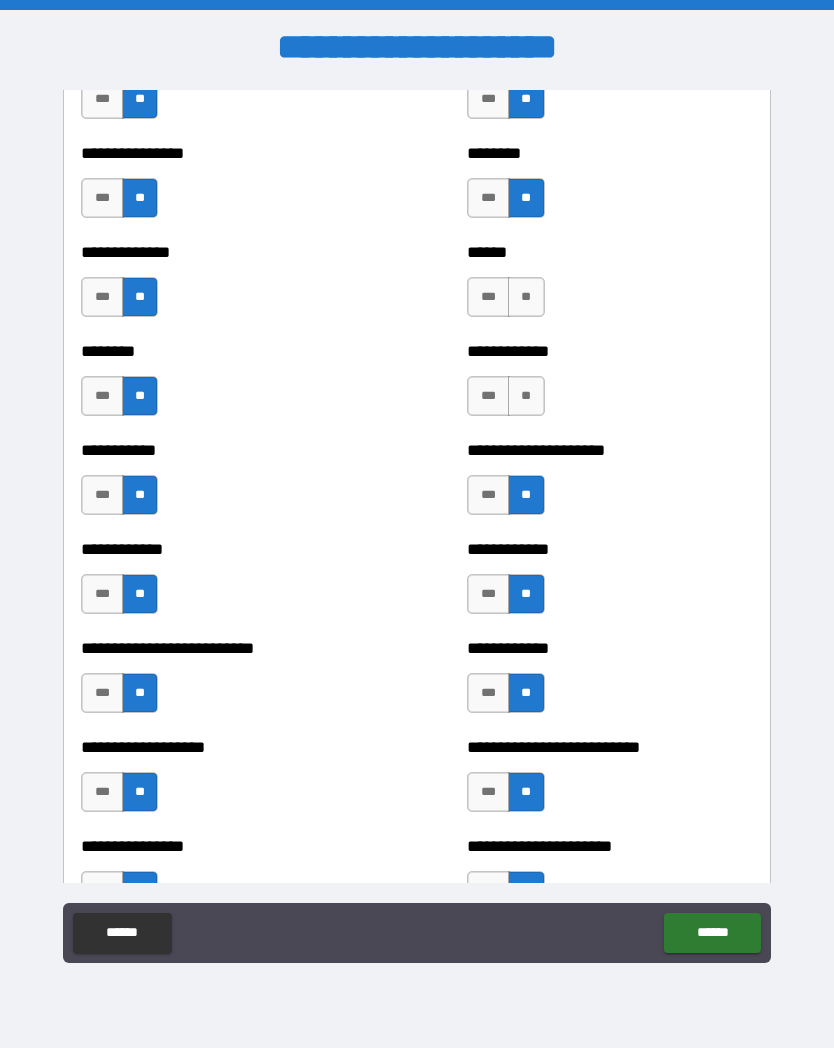 click on "**" at bounding box center (526, 396) 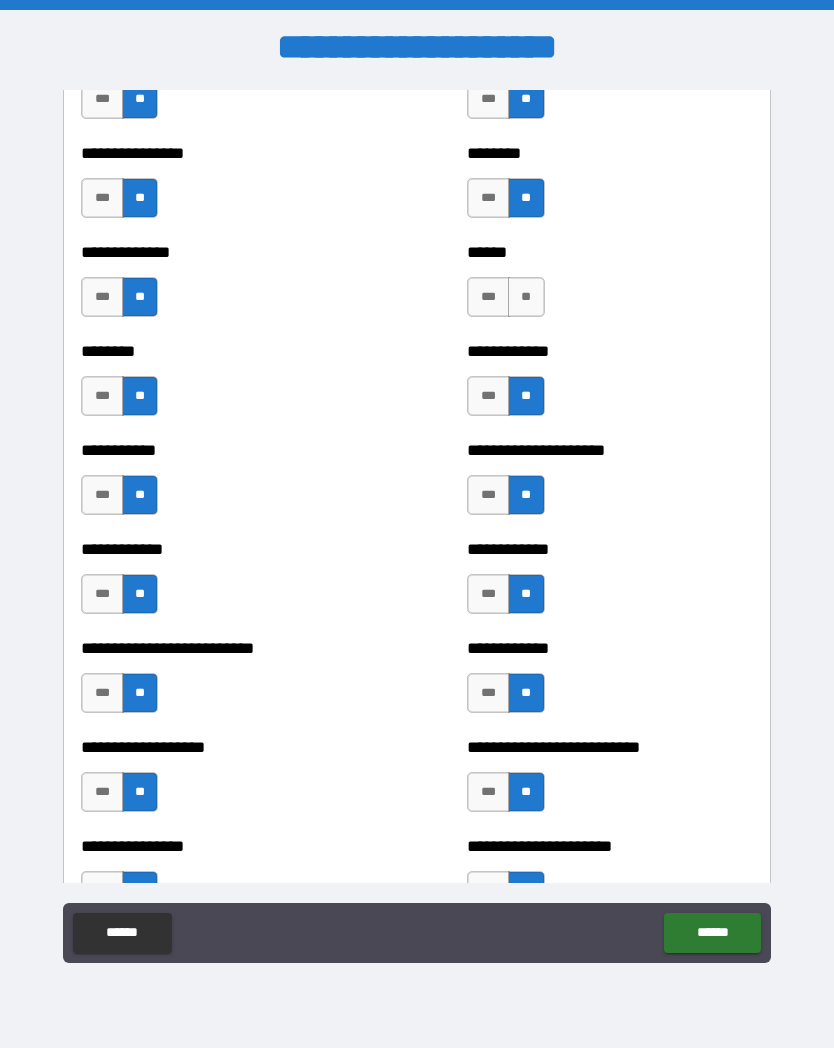 click on "**" at bounding box center (526, 297) 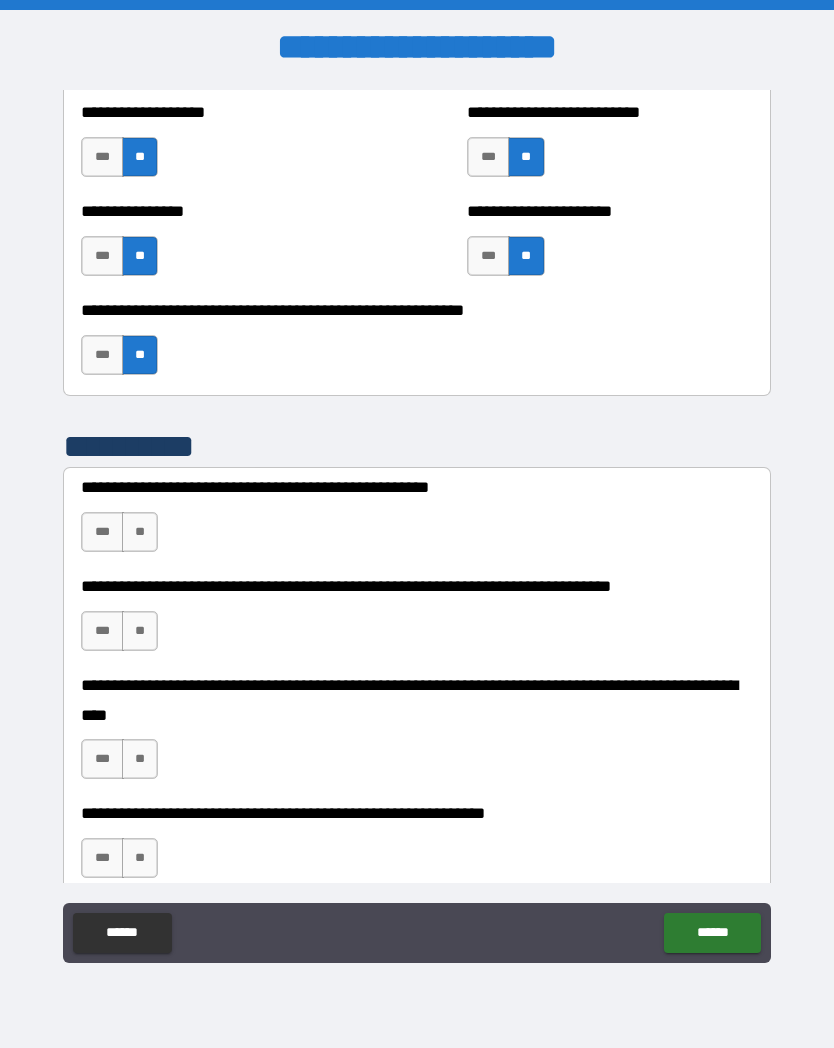 scroll, scrollTop: 4378, scrollLeft: 0, axis: vertical 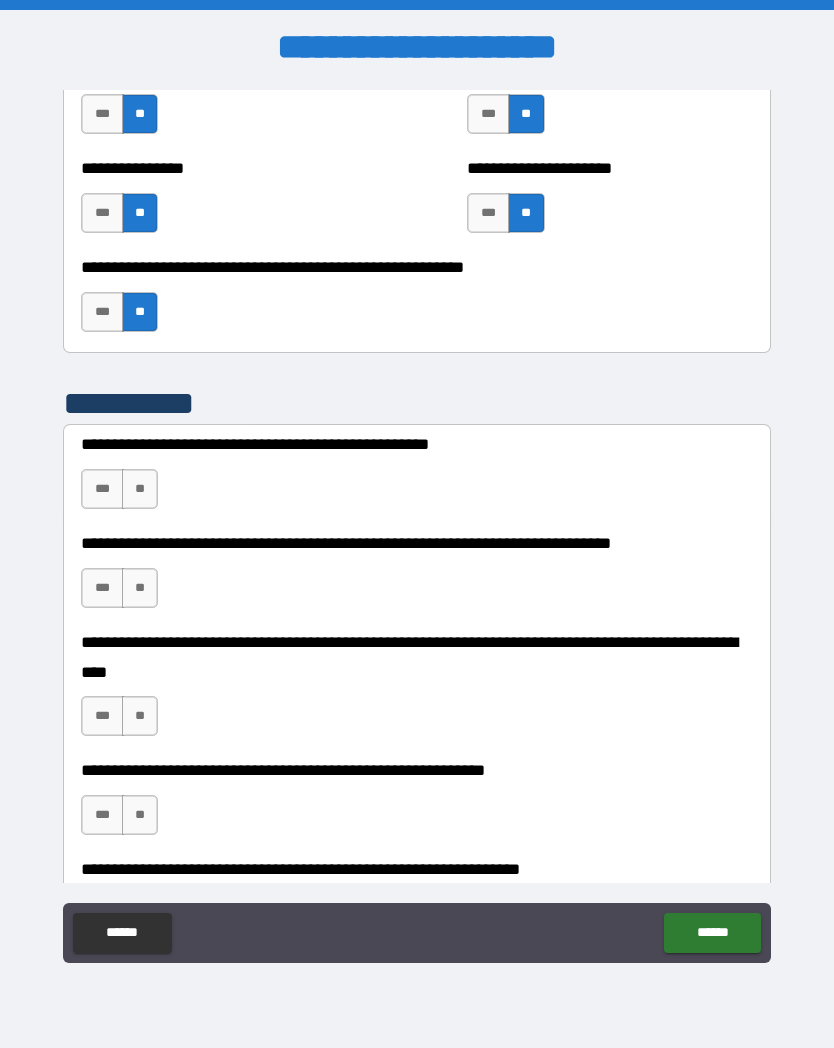 click on "**" at bounding box center [140, 489] 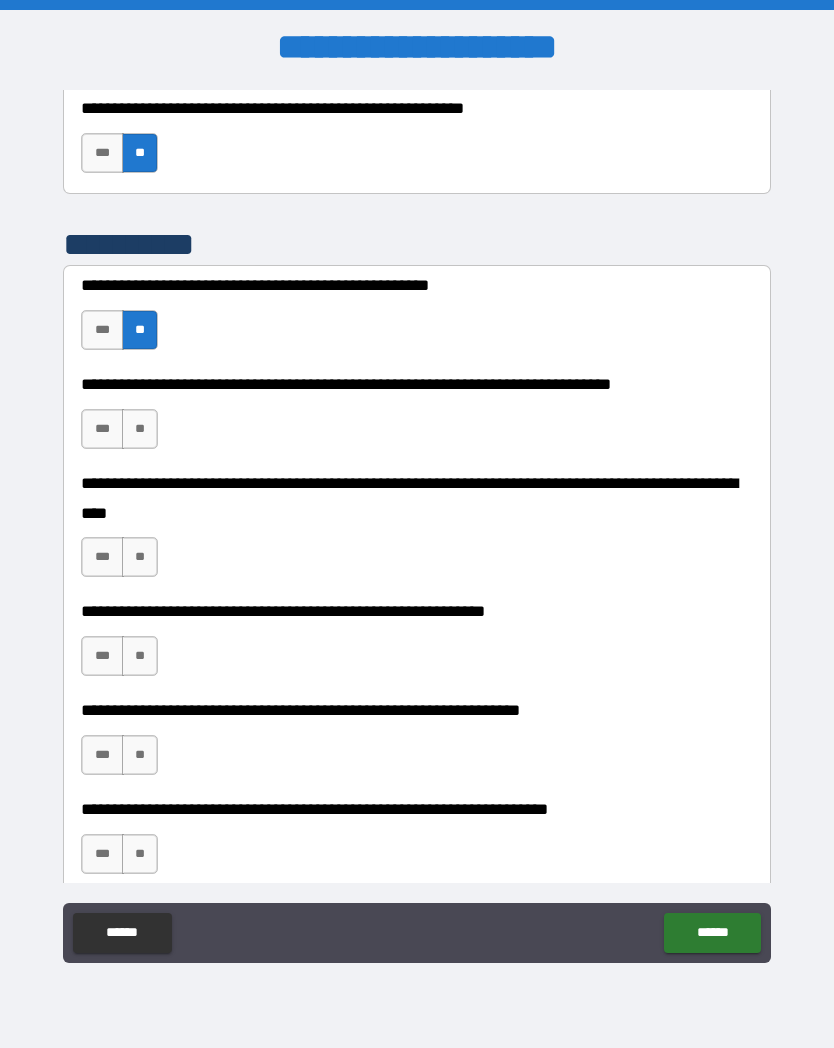 scroll, scrollTop: 4559, scrollLeft: 0, axis: vertical 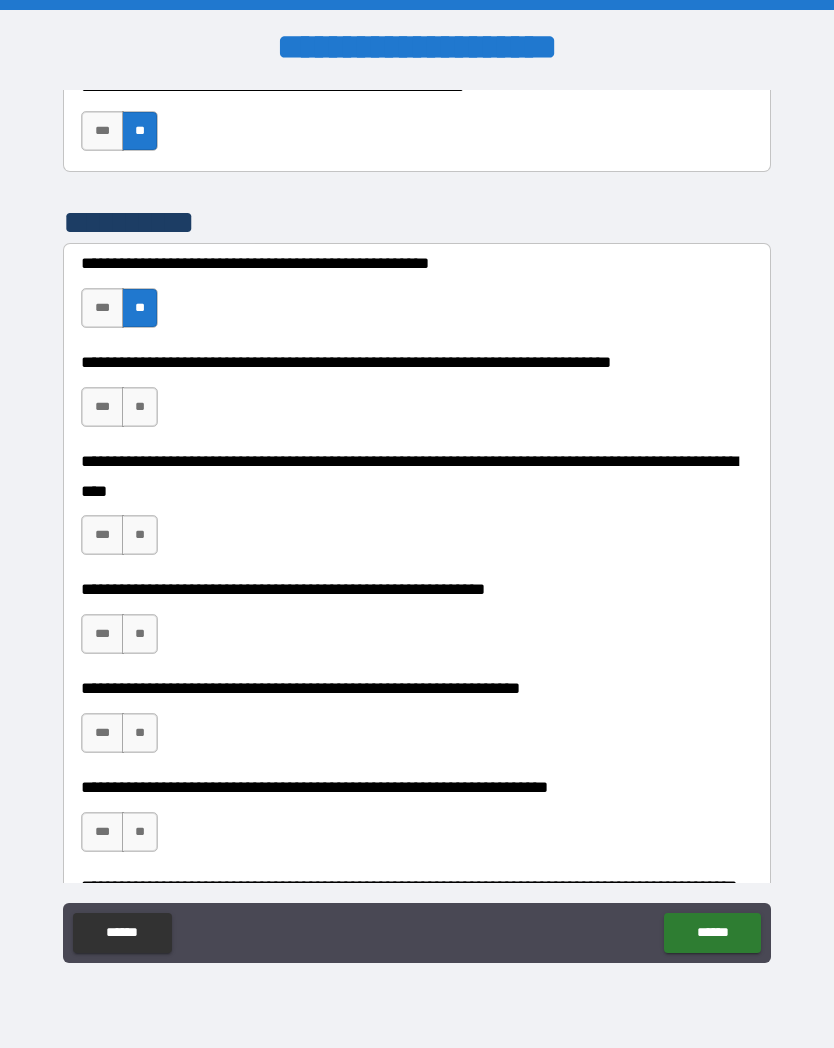 click on "**" at bounding box center [140, 407] 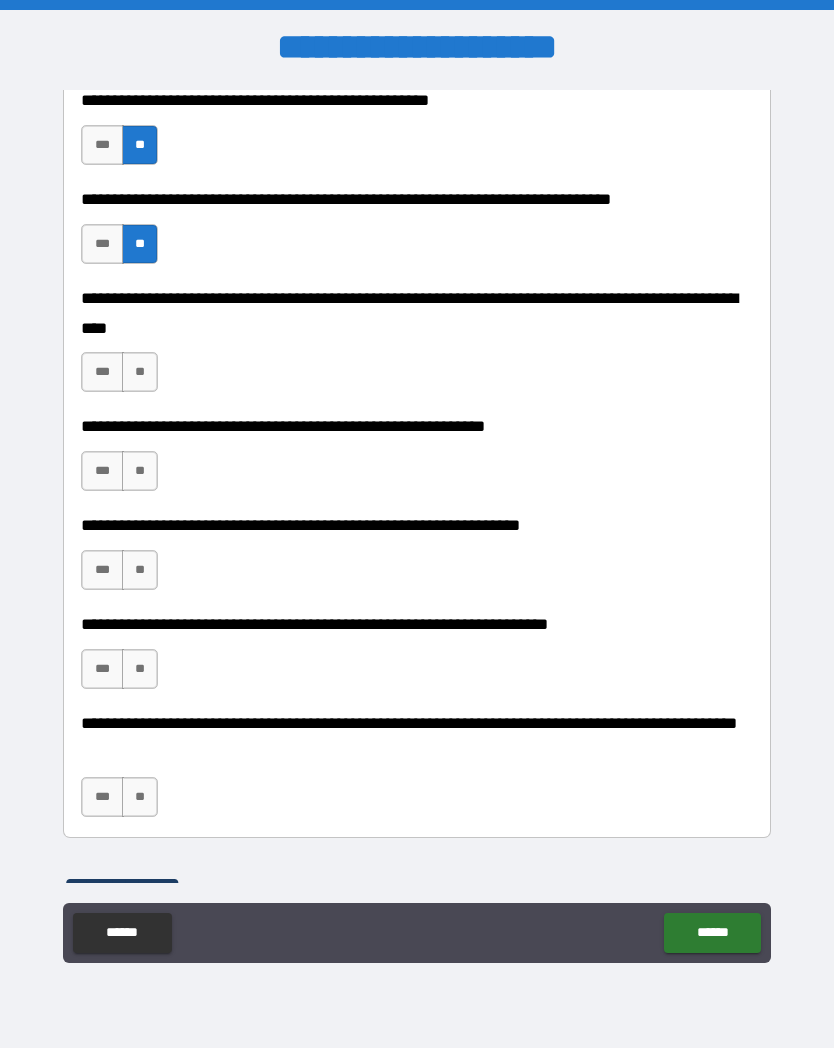 scroll, scrollTop: 4733, scrollLeft: 0, axis: vertical 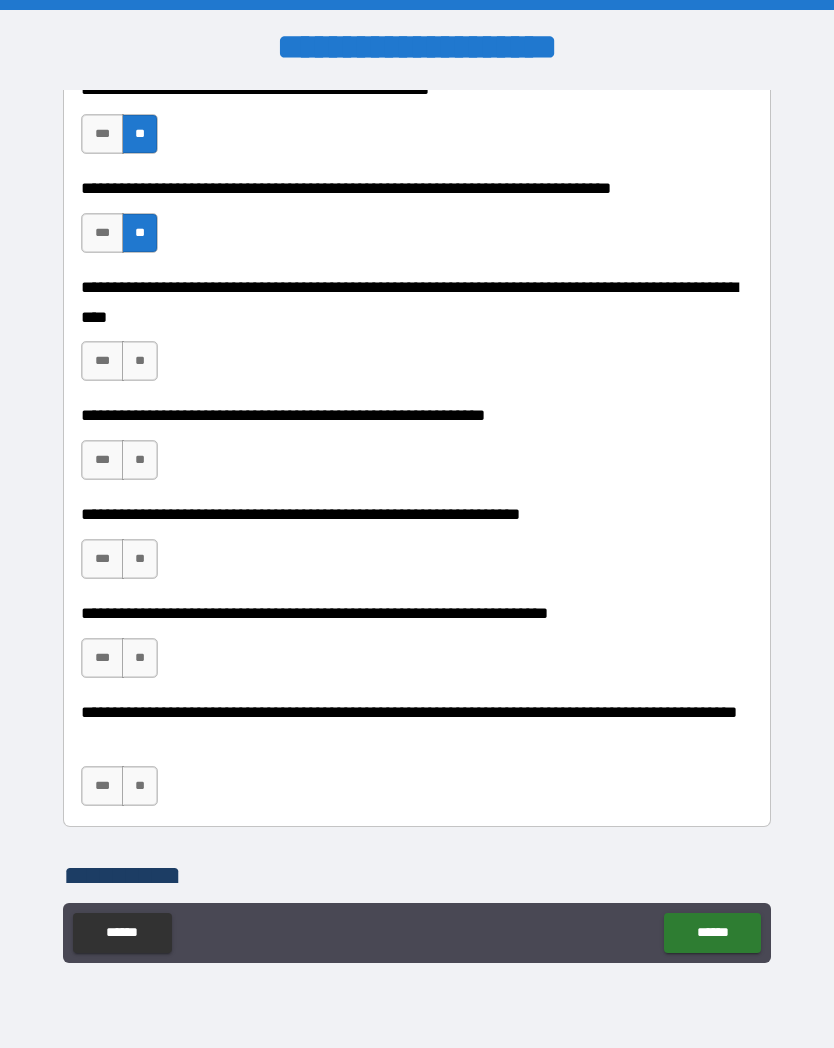 click on "***" at bounding box center [102, 361] 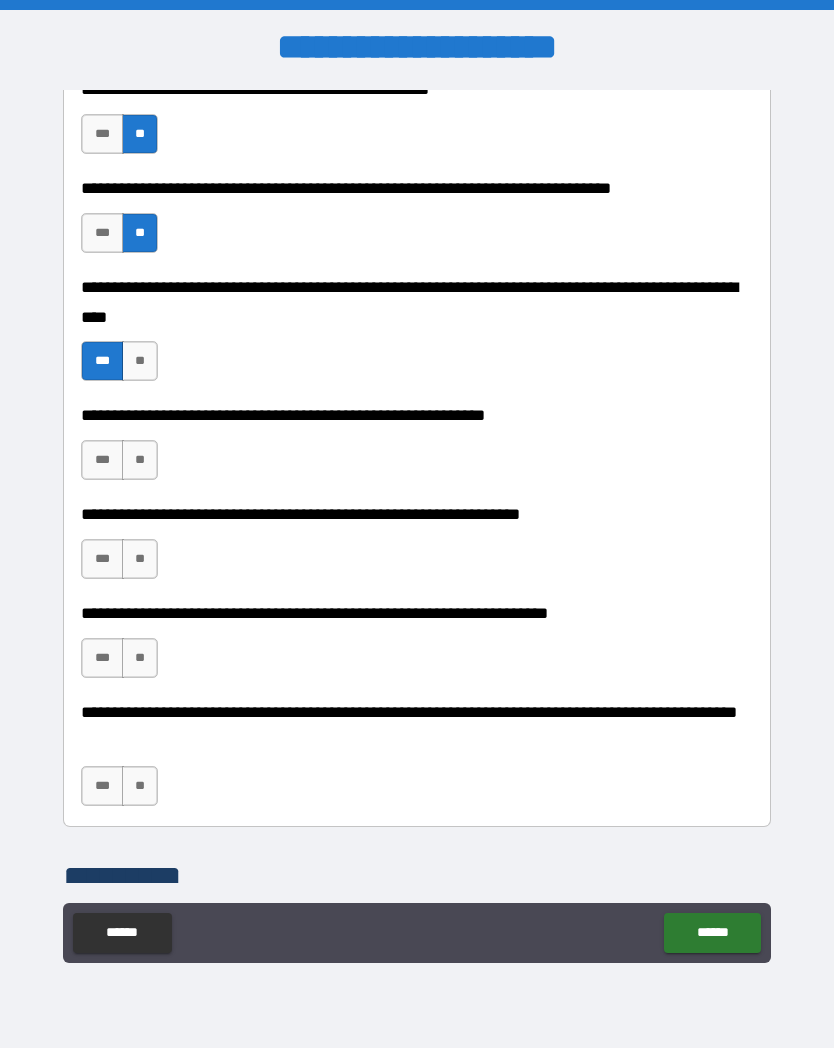 click on "***" at bounding box center (102, 460) 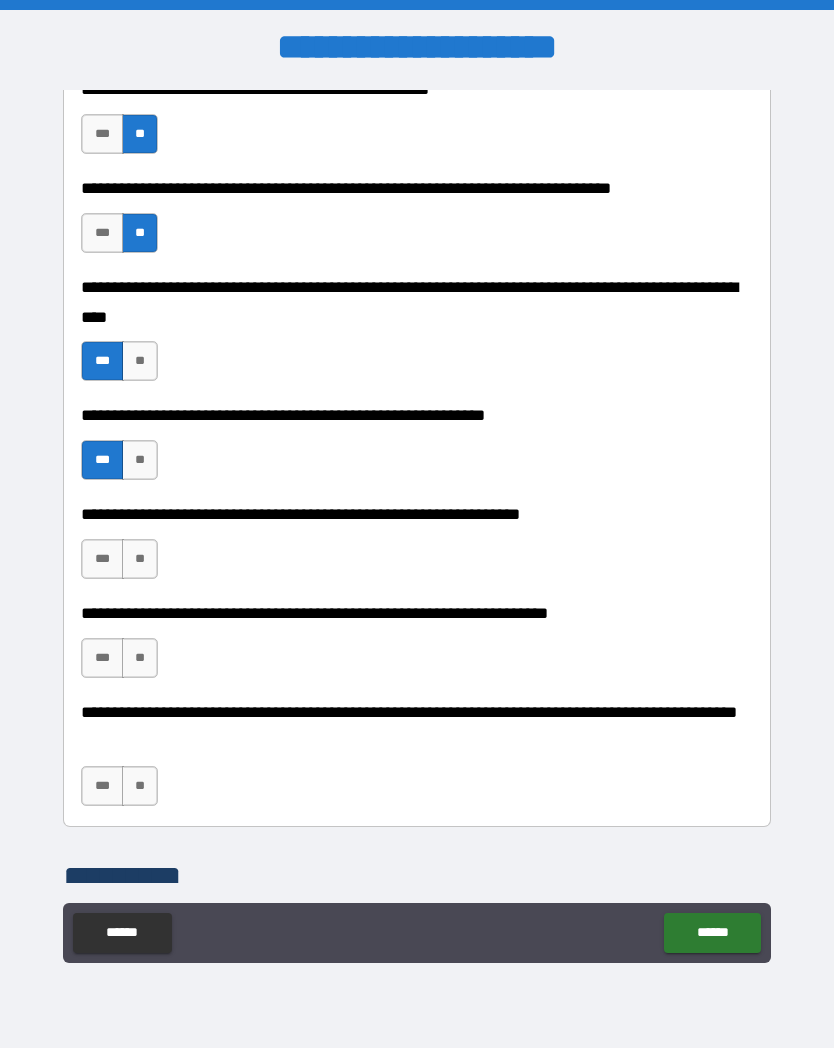 click on "***" at bounding box center [102, 559] 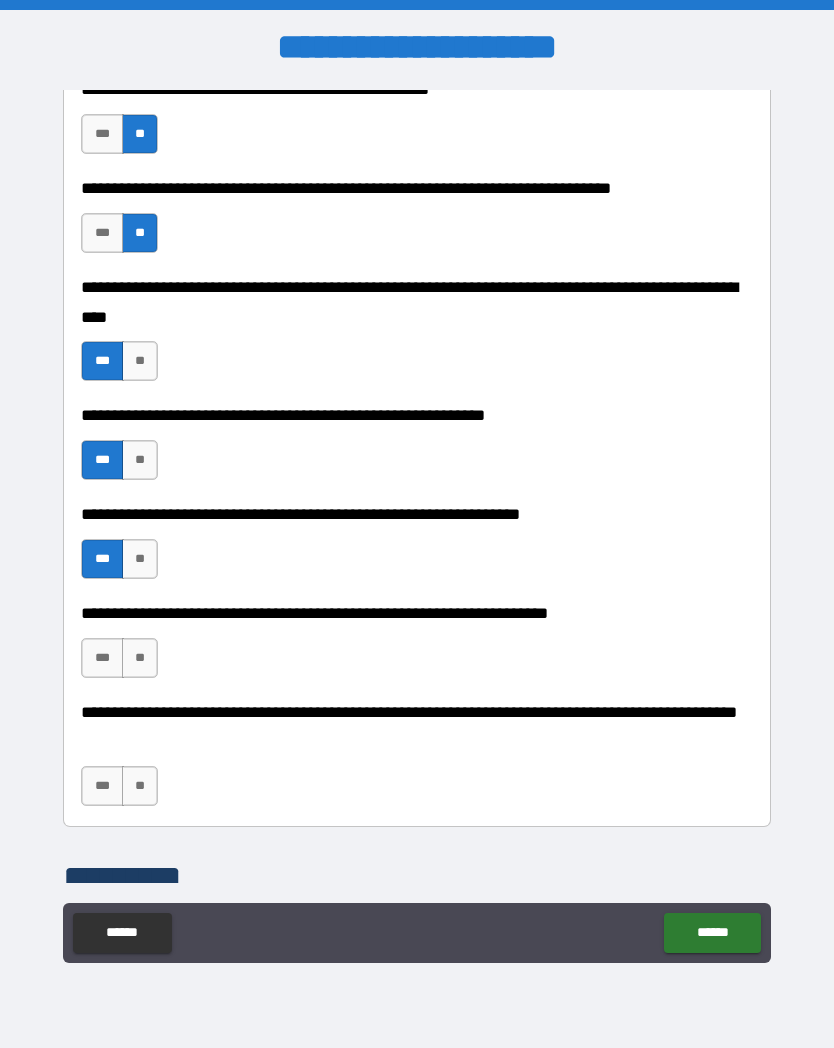 click on "**" at bounding box center [140, 658] 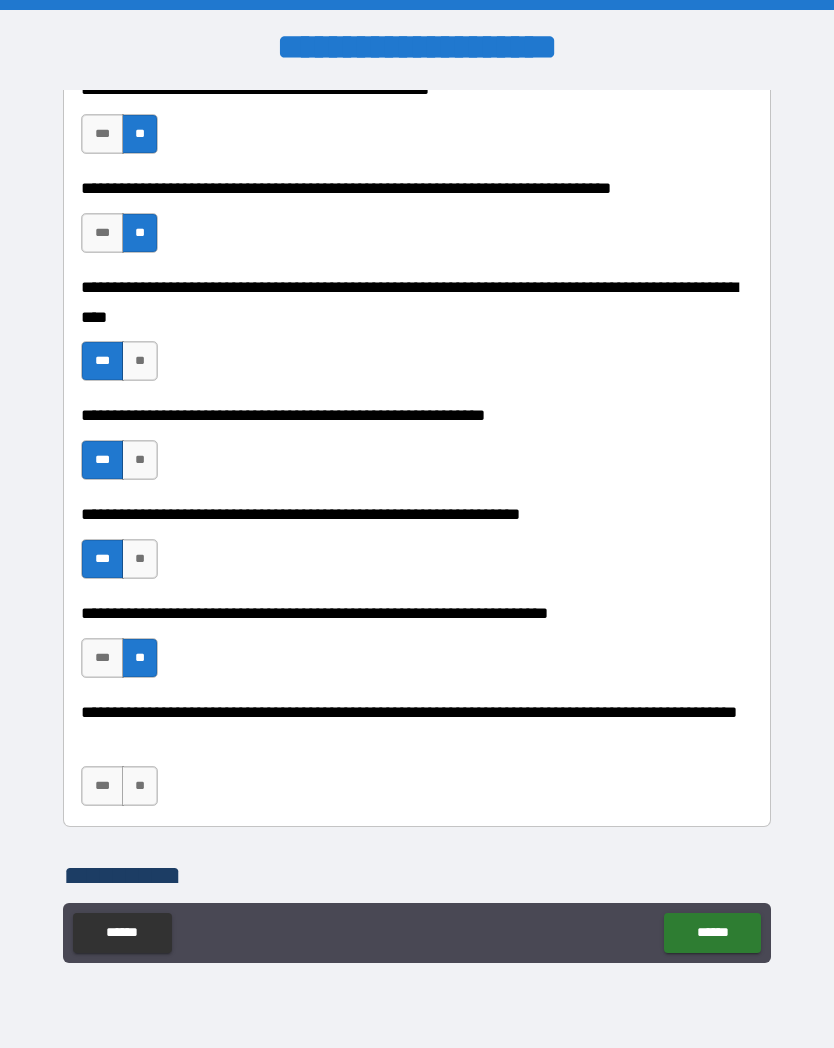 click on "**" at bounding box center [140, 786] 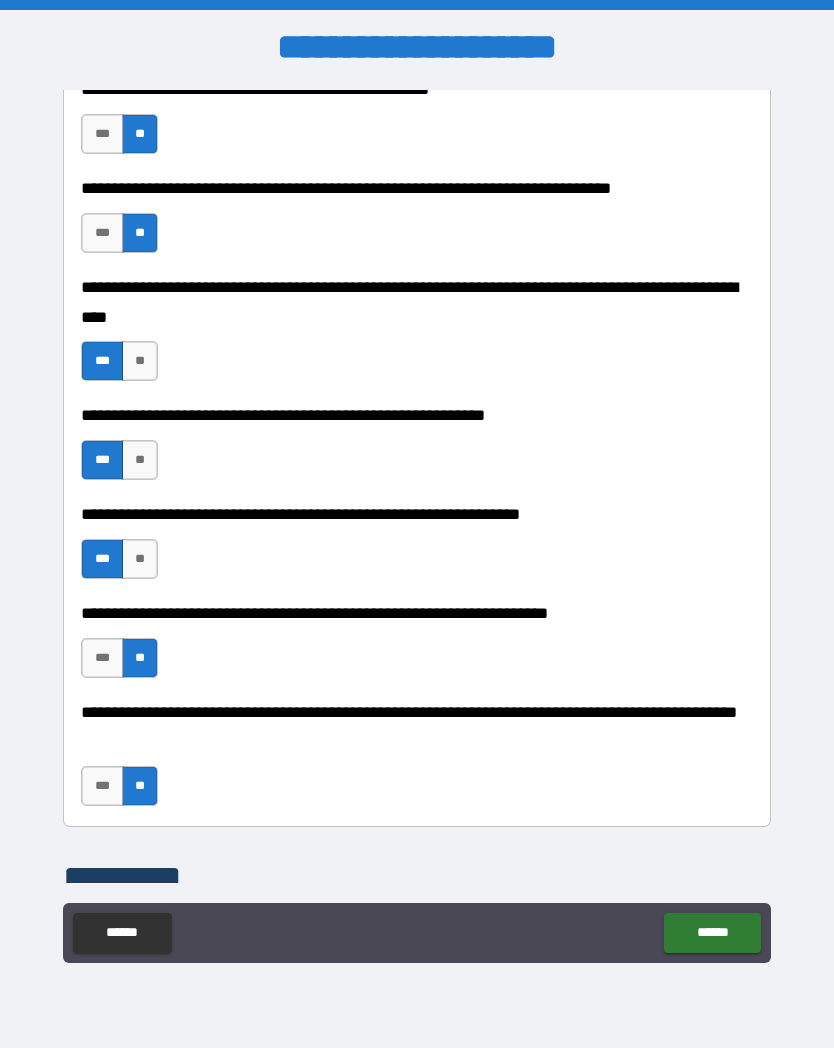 click on "******" 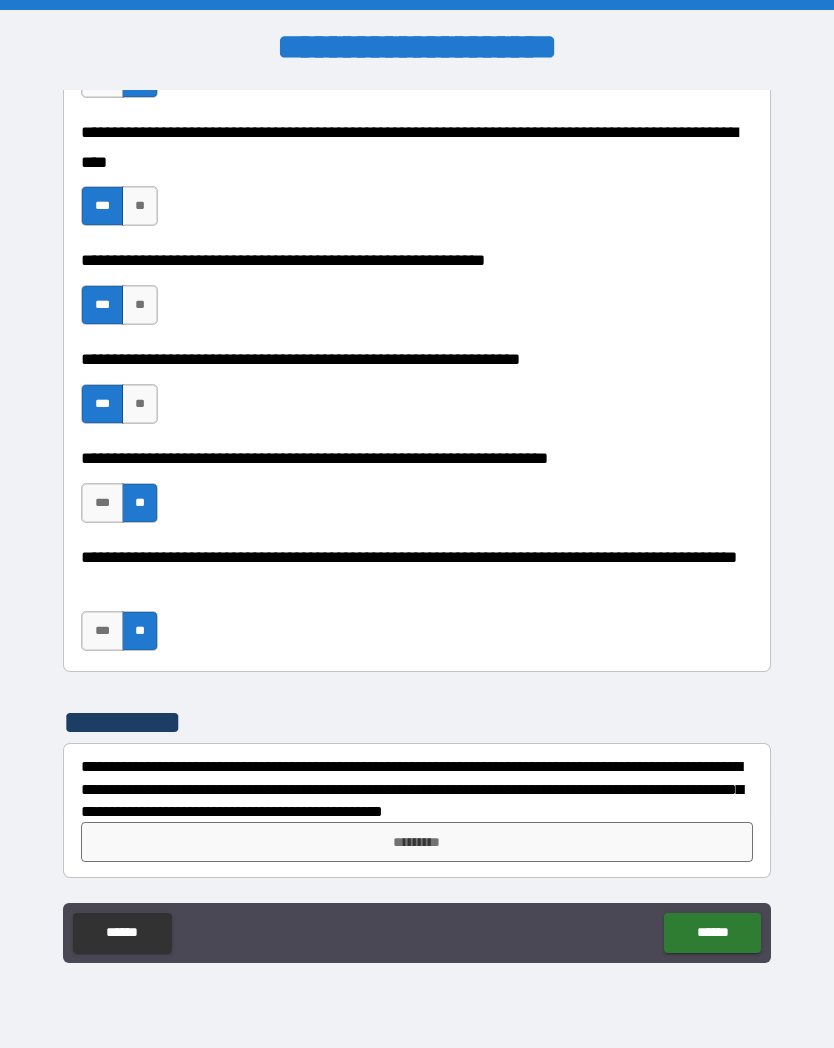 click on "*********" at bounding box center [417, 842] 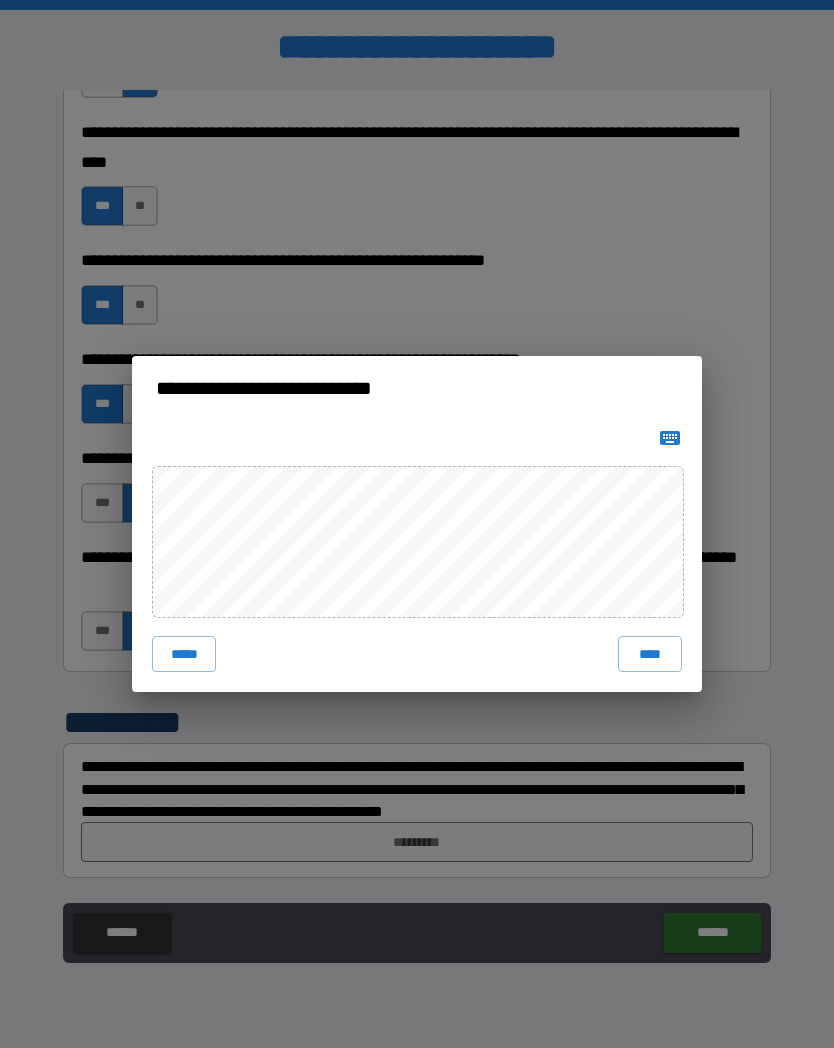 scroll, scrollTop: 4888, scrollLeft: 0, axis: vertical 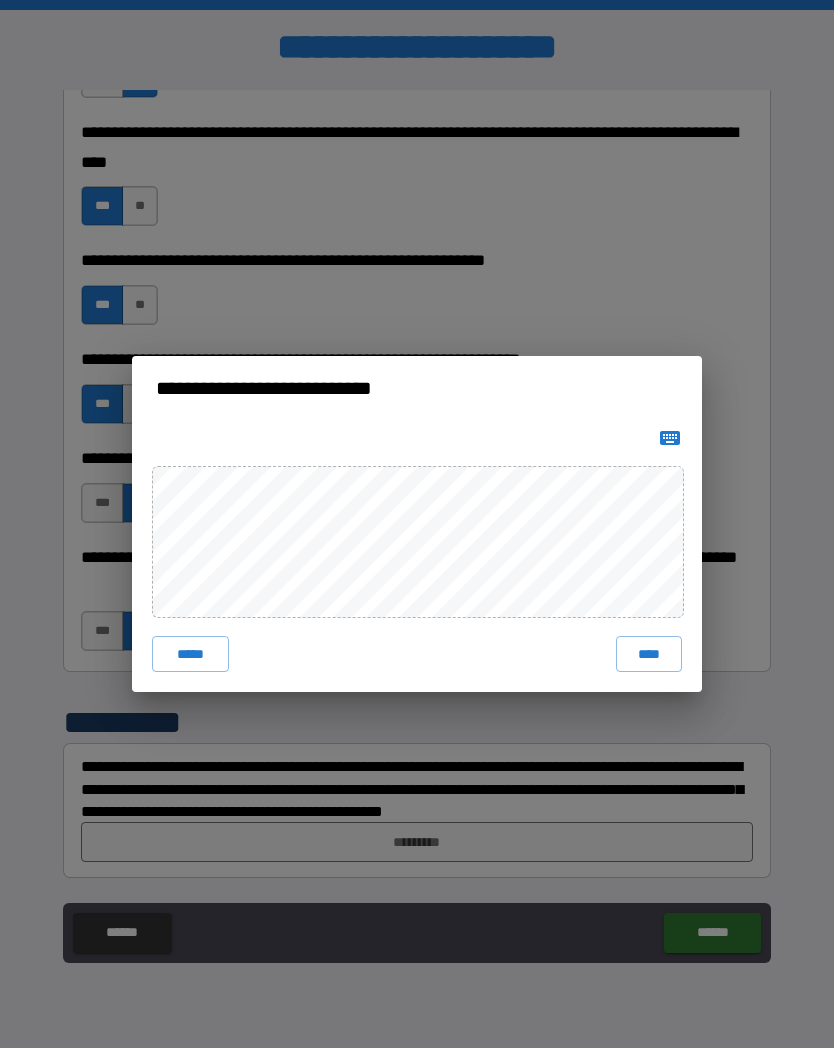 click on "*****" at bounding box center (190, 654) 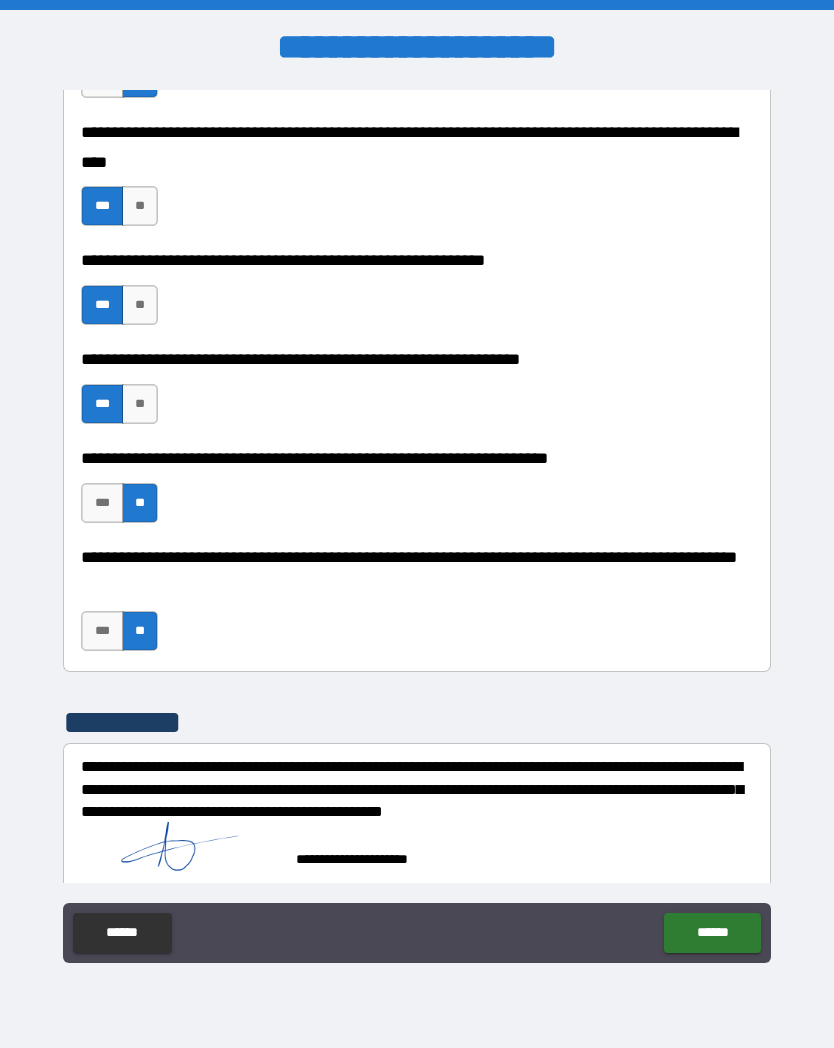 click on "******   ******" at bounding box center [417, 935] 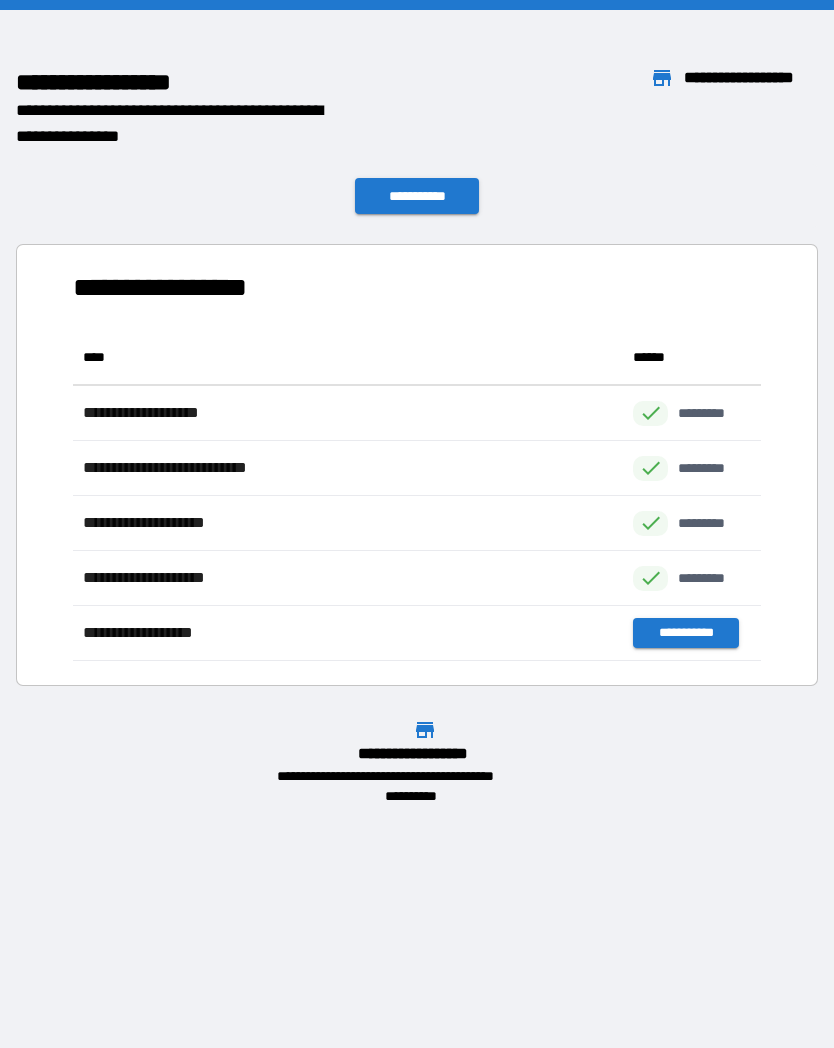 scroll, scrollTop: 1, scrollLeft: 1, axis: both 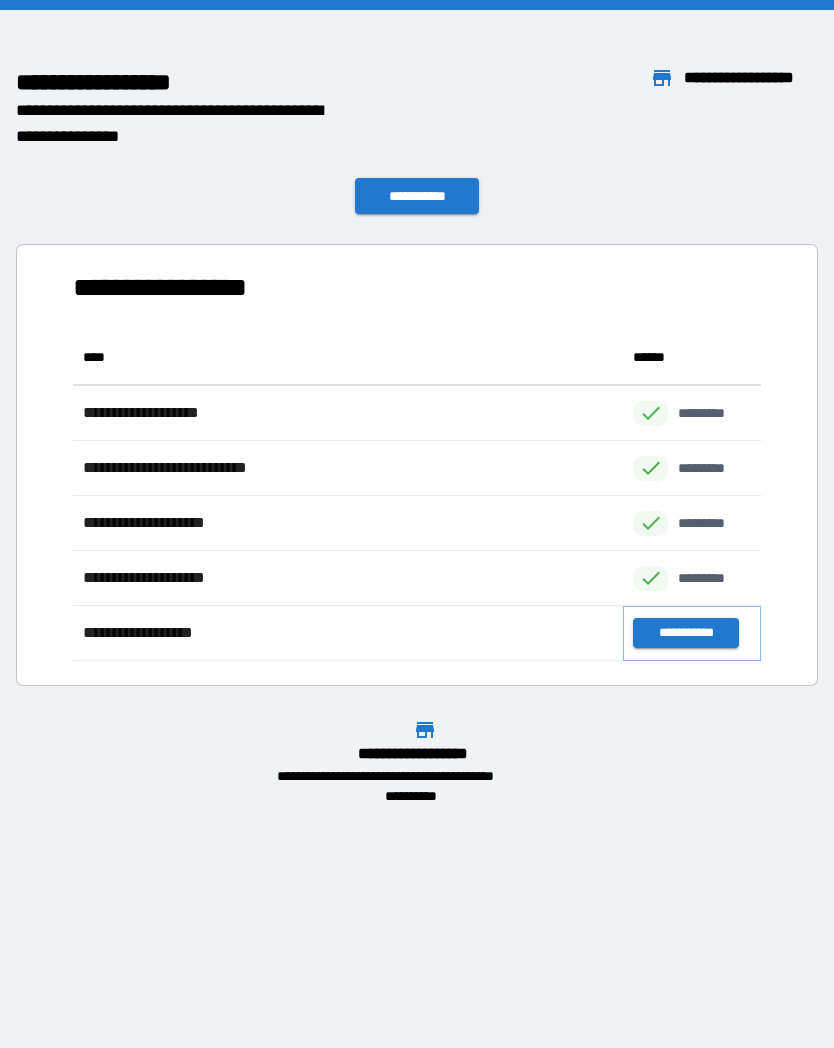 click on "**********" at bounding box center (685, 633) 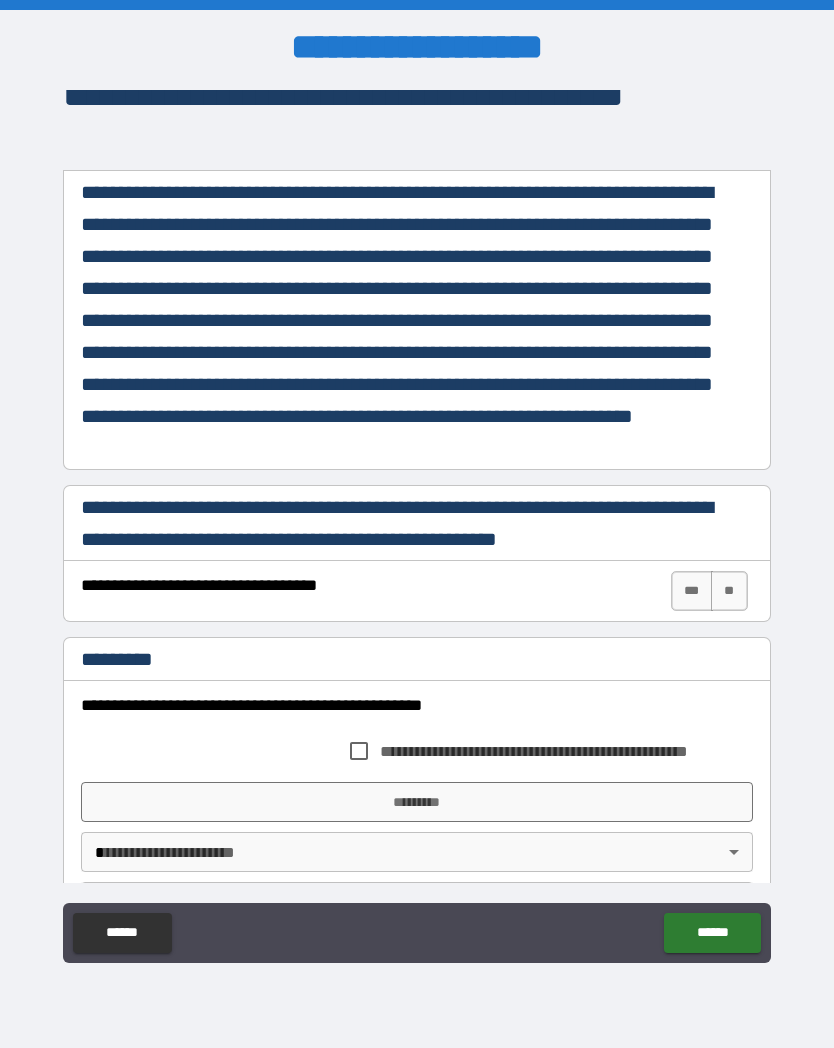 scroll, scrollTop: 83, scrollLeft: 0, axis: vertical 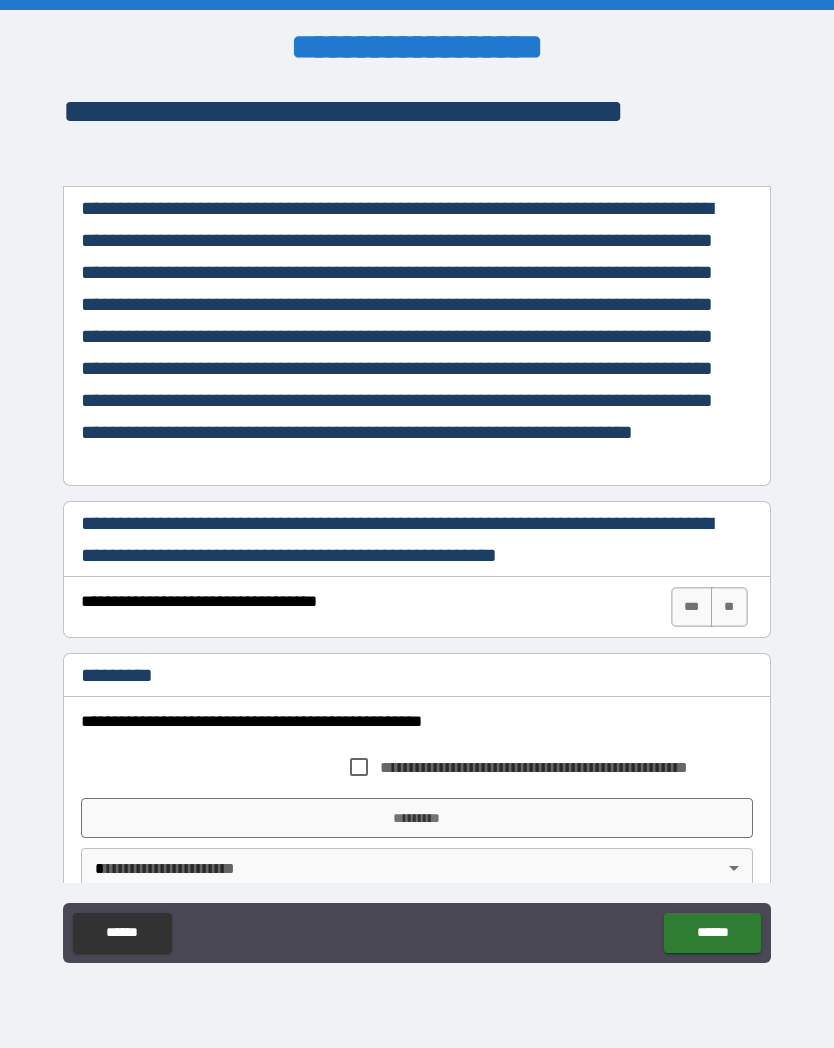 click on "***" at bounding box center [692, 607] 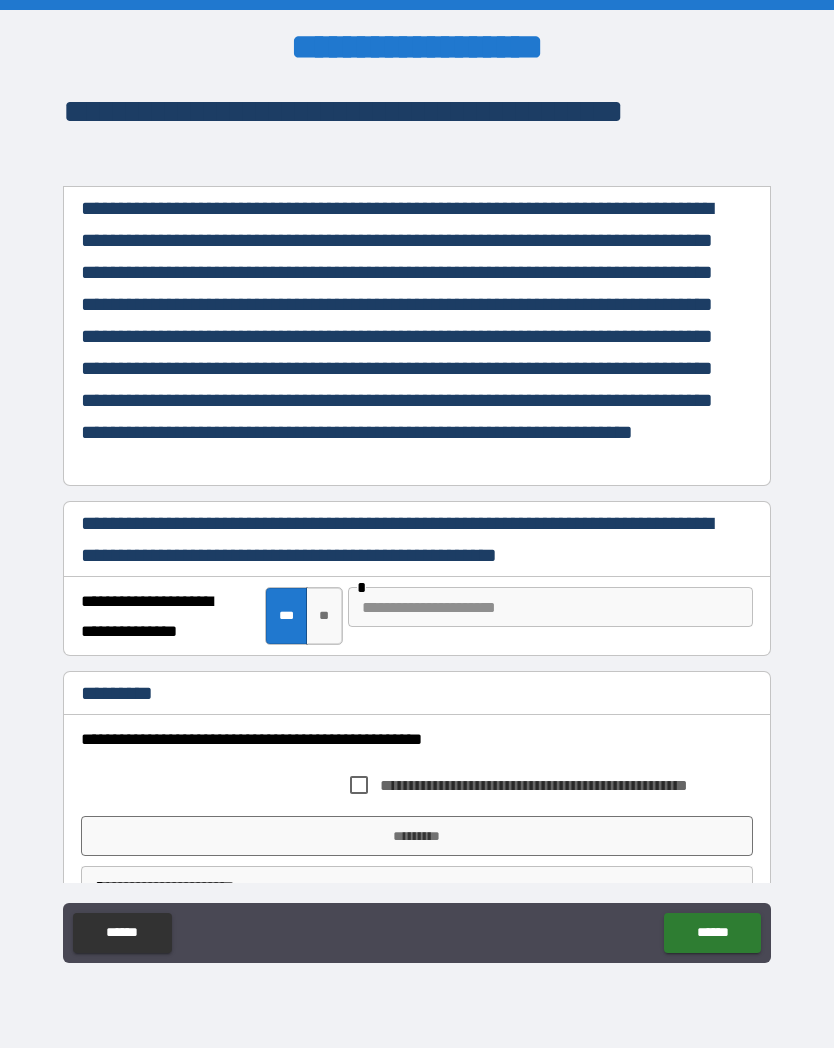 click on "**" at bounding box center (324, 616) 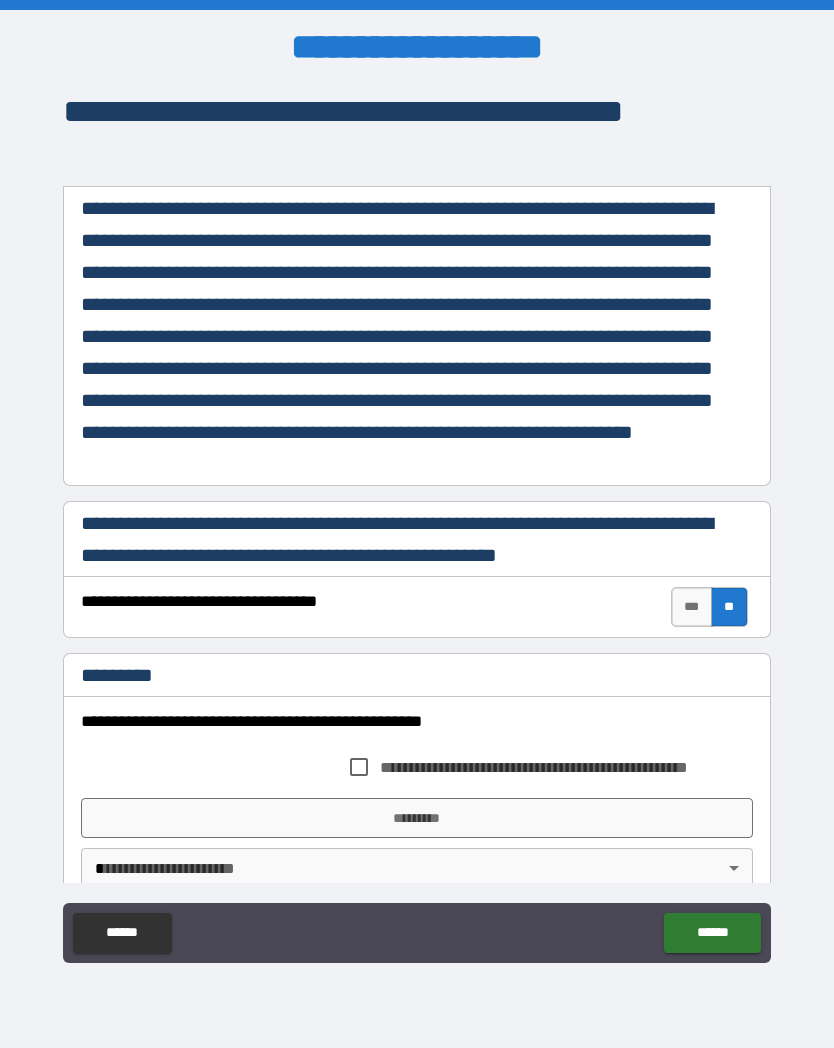 click on "***" at bounding box center (692, 607) 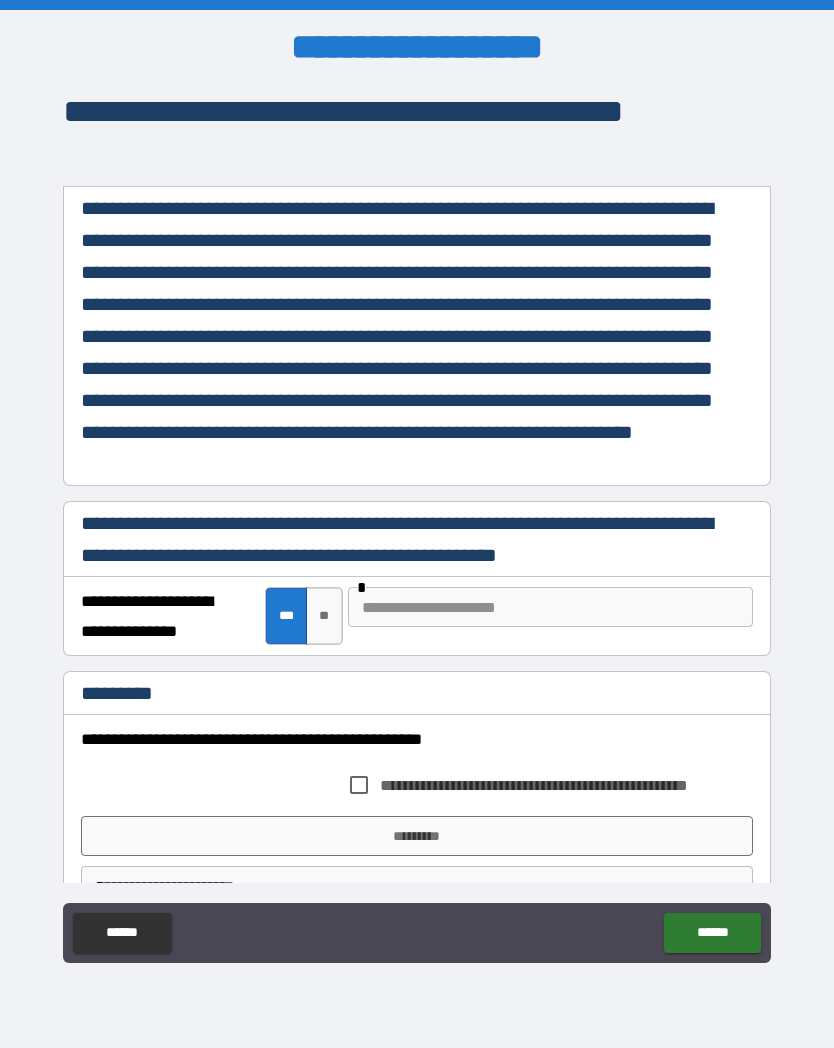 click on "**" at bounding box center (324, 616) 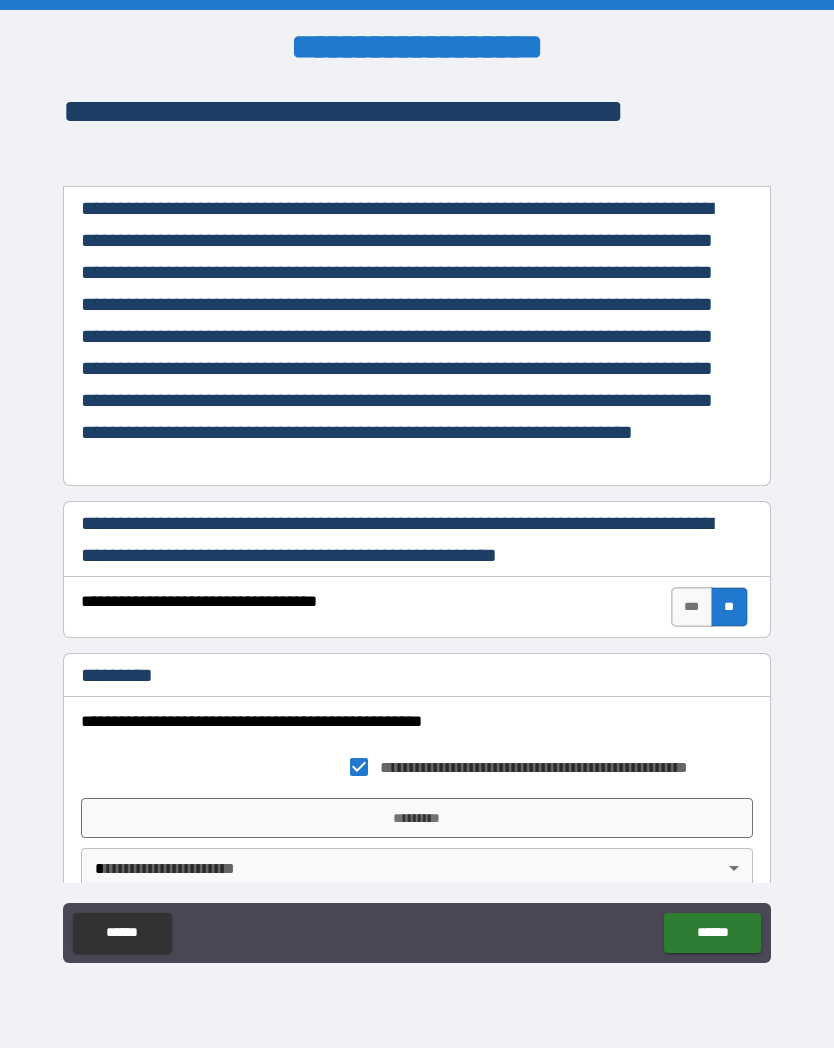 click on "*********" at bounding box center (417, 818) 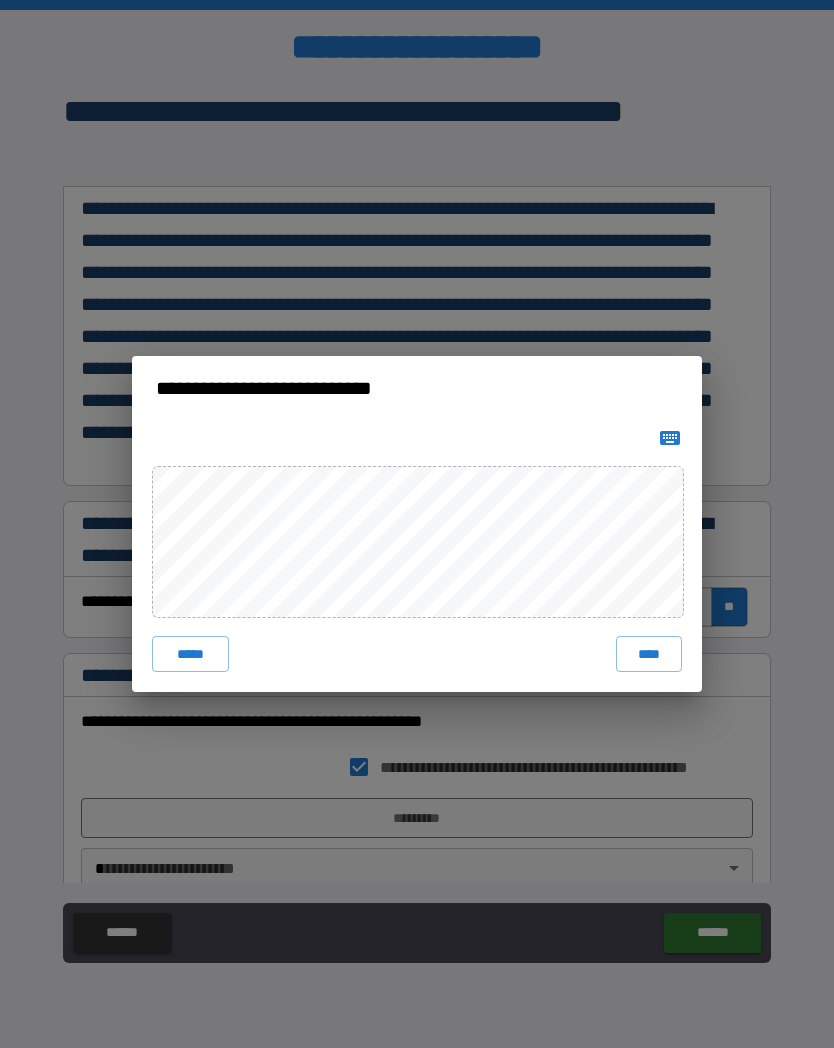 click on "*****" at bounding box center (190, 654) 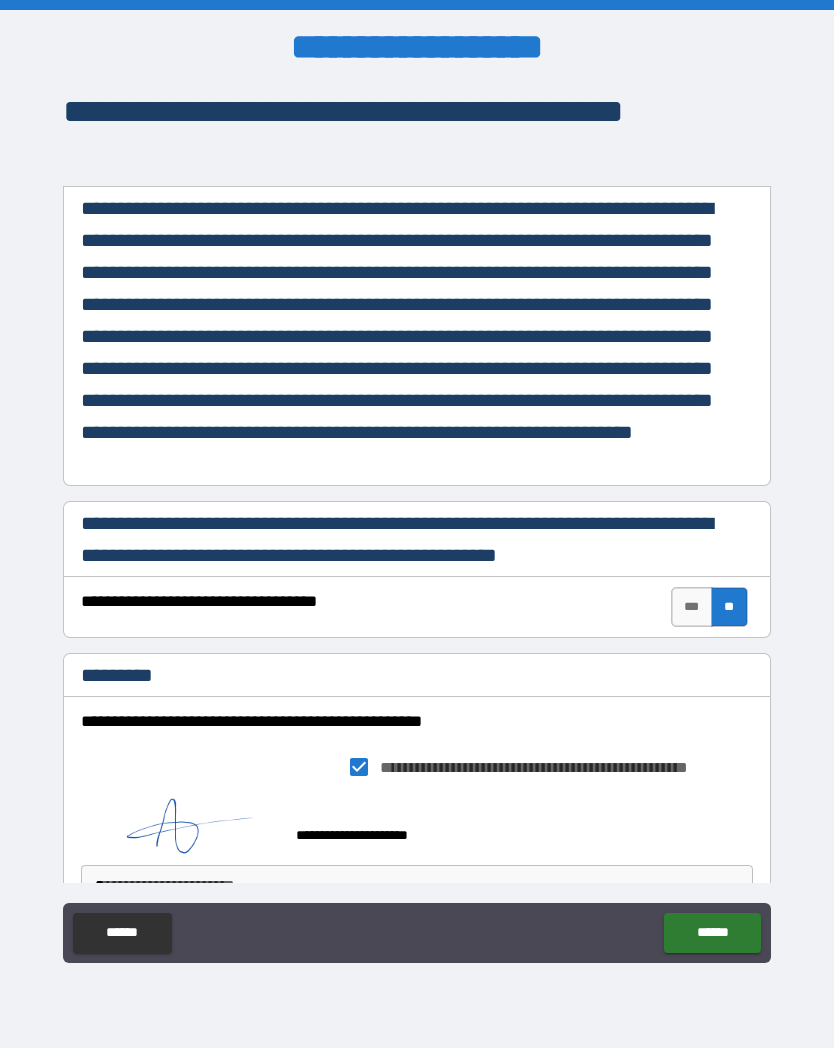 click on "******" at bounding box center [712, 933] 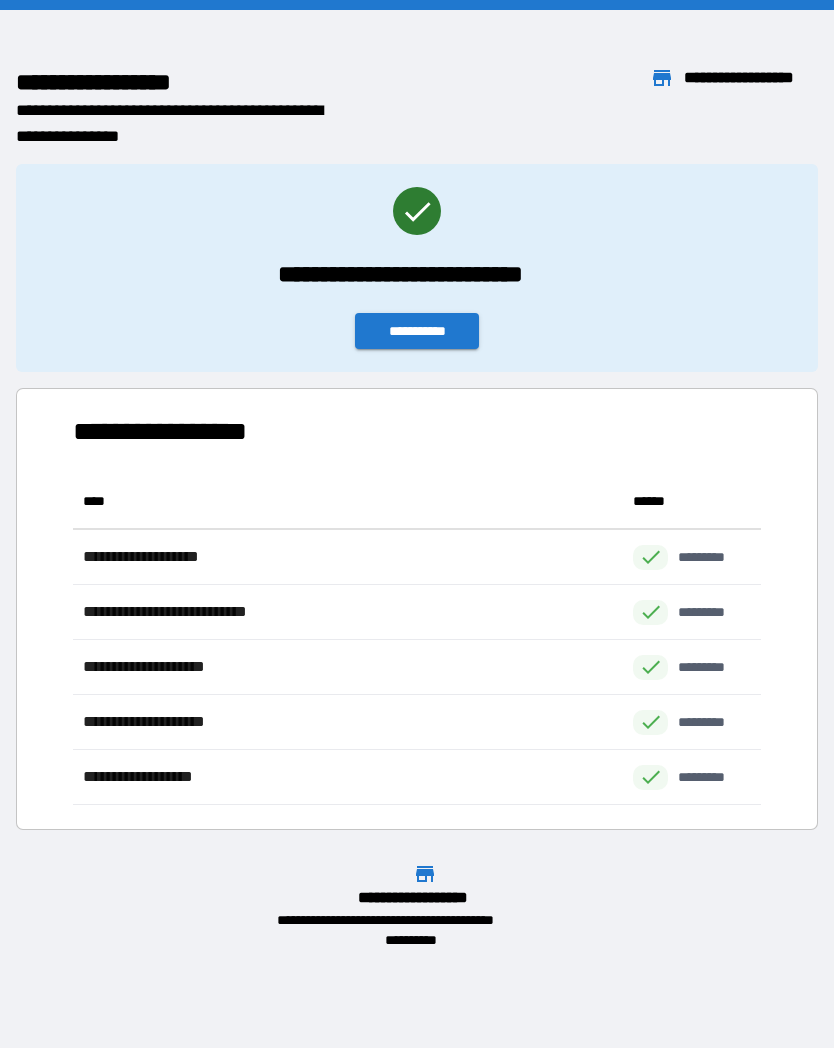 scroll, scrollTop: 1, scrollLeft: 1, axis: both 